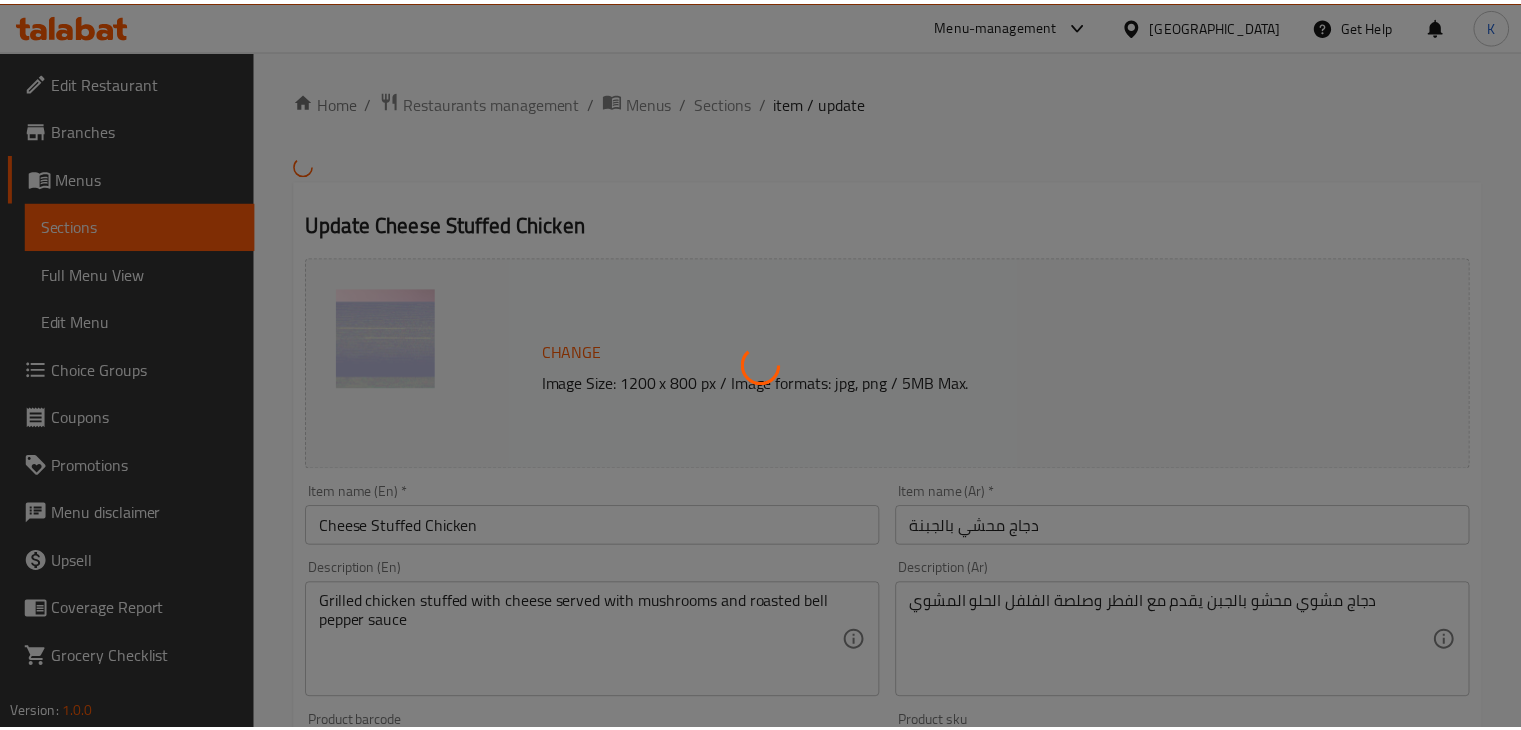scroll, scrollTop: 0, scrollLeft: 0, axis: both 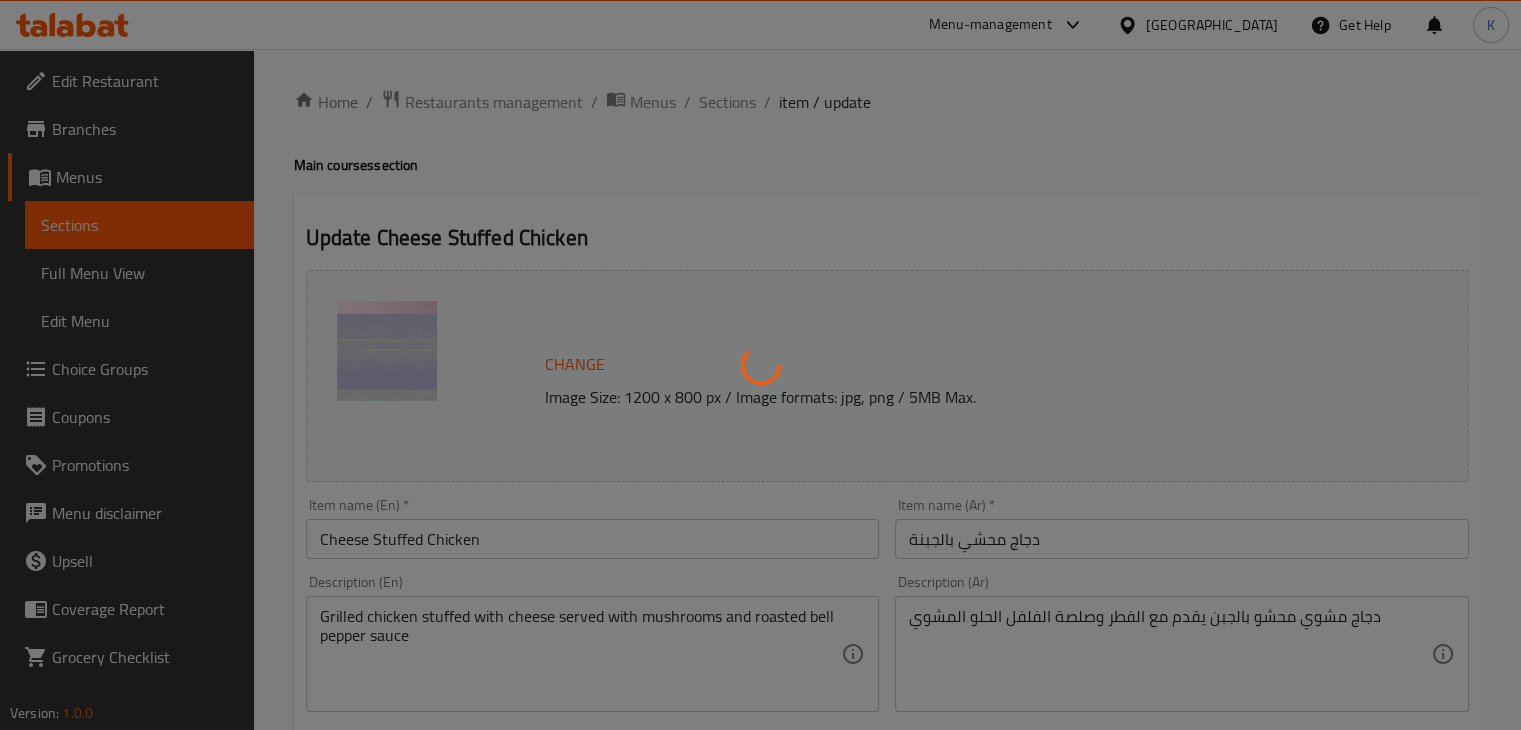 click at bounding box center (760, 365) 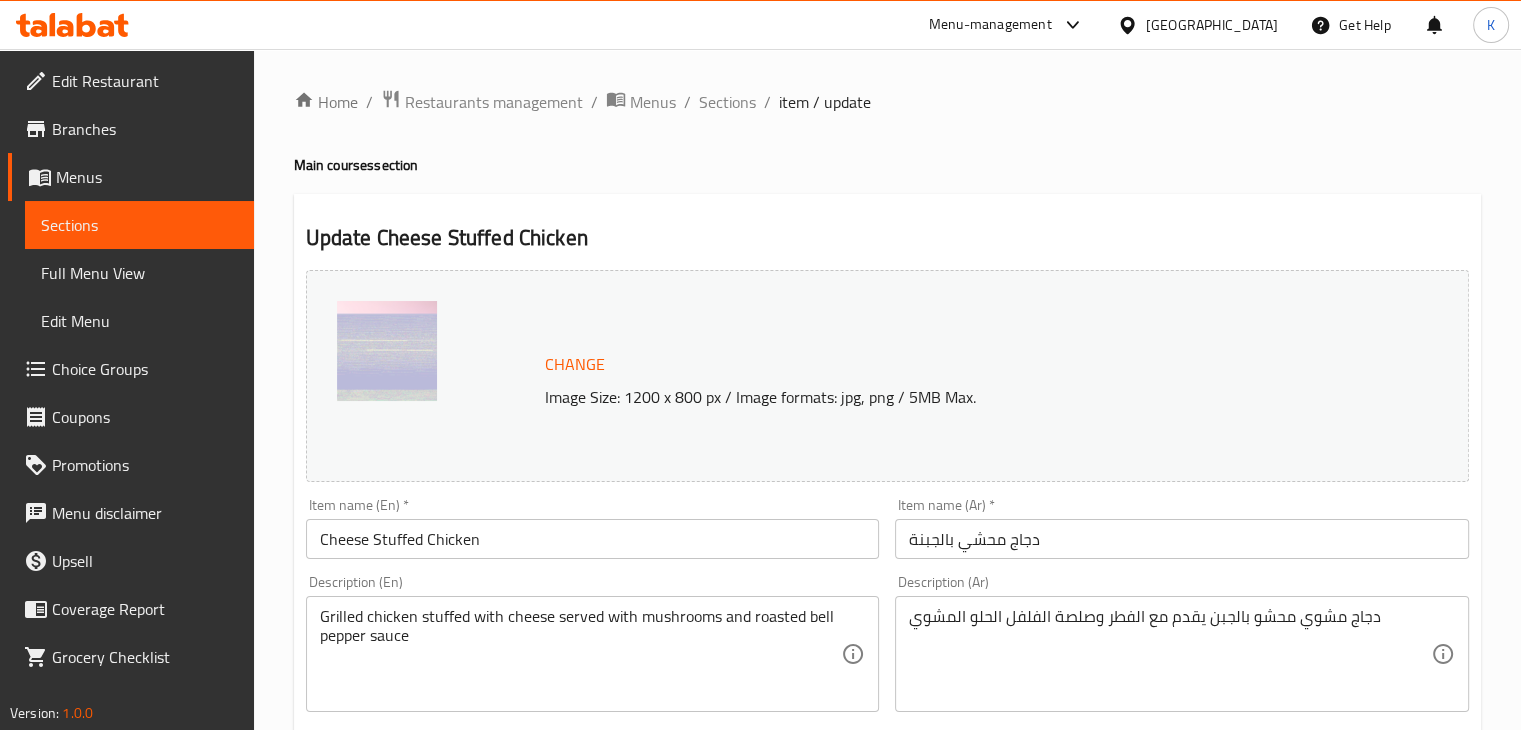 click on "Restaurants management" at bounding box center (494, 102) 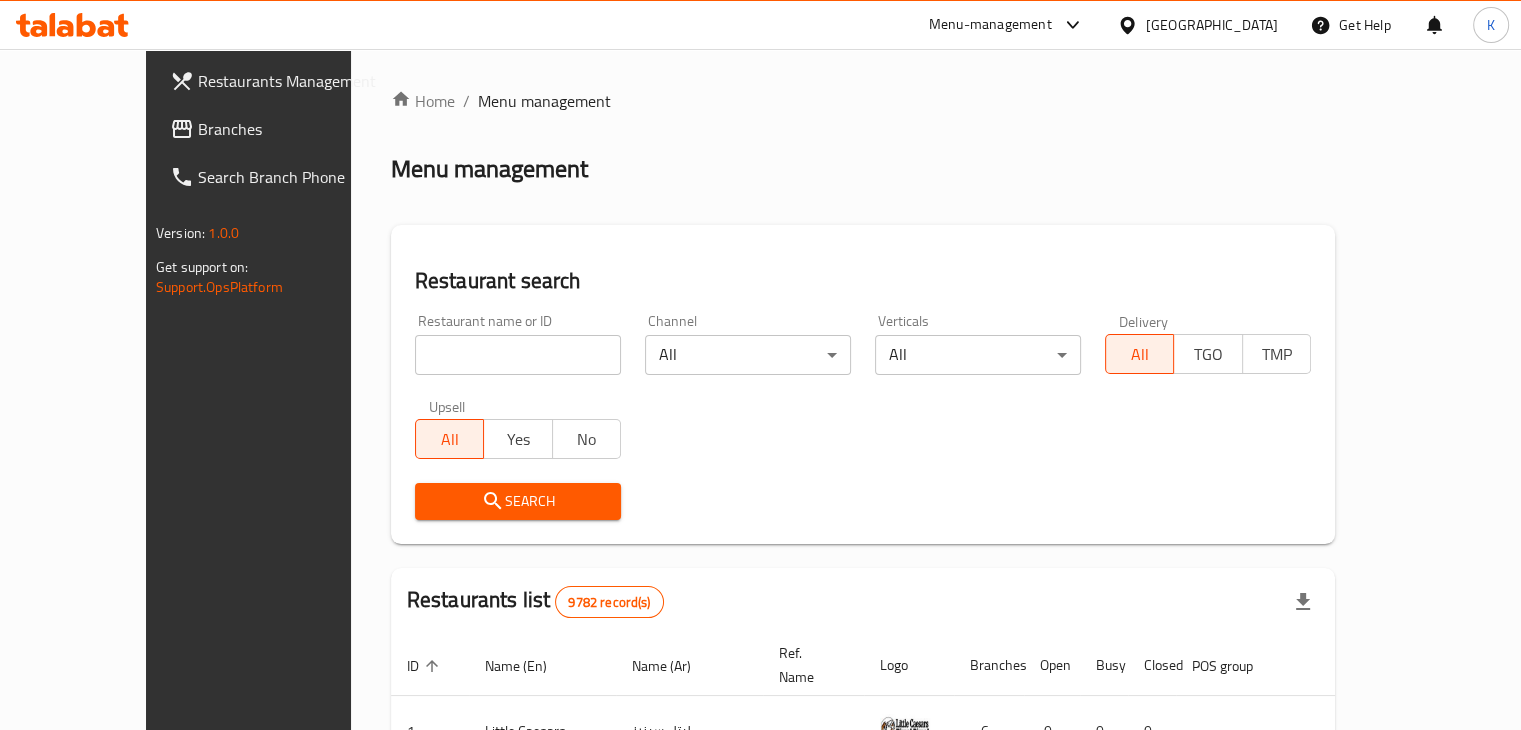 click at bounding box center (518, 355) 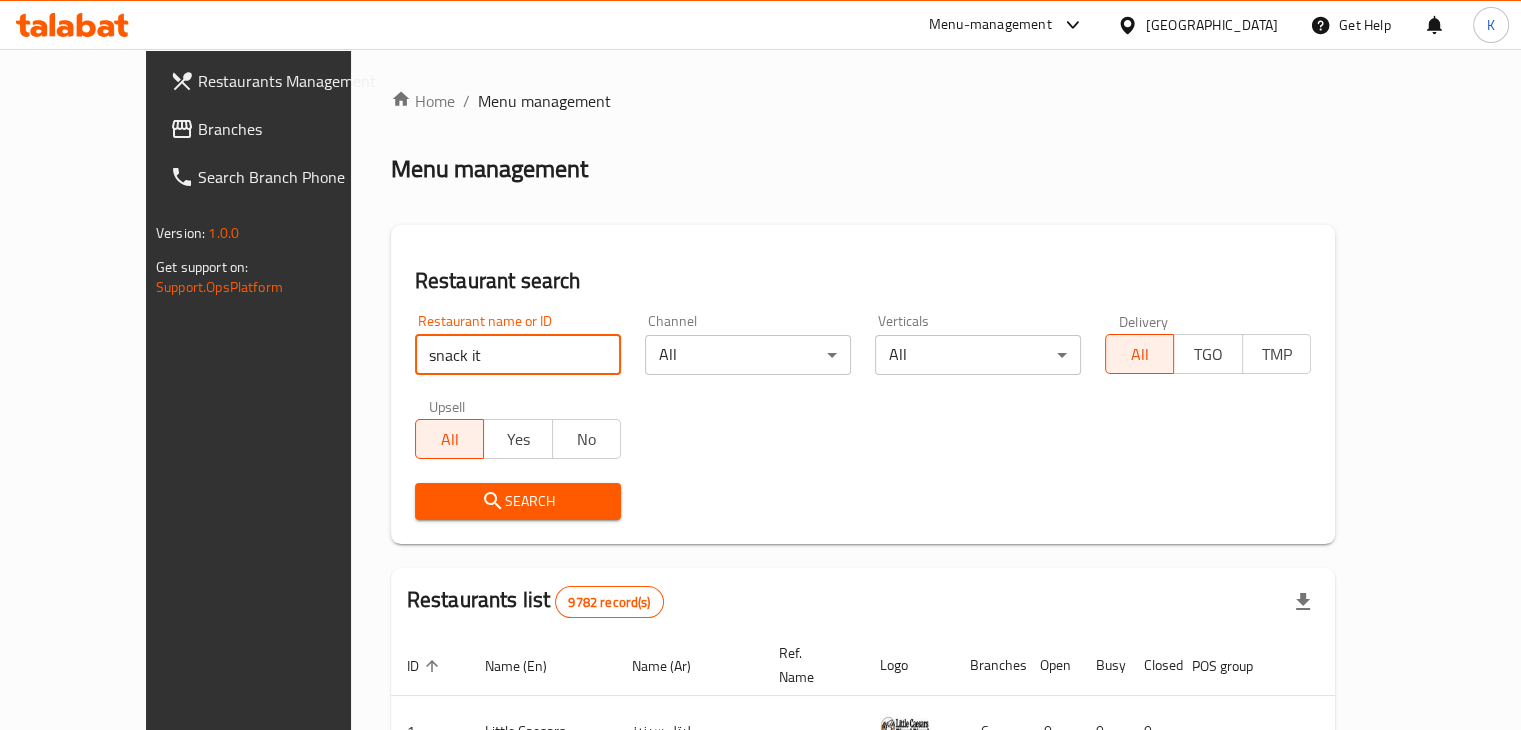 type on "snack it" 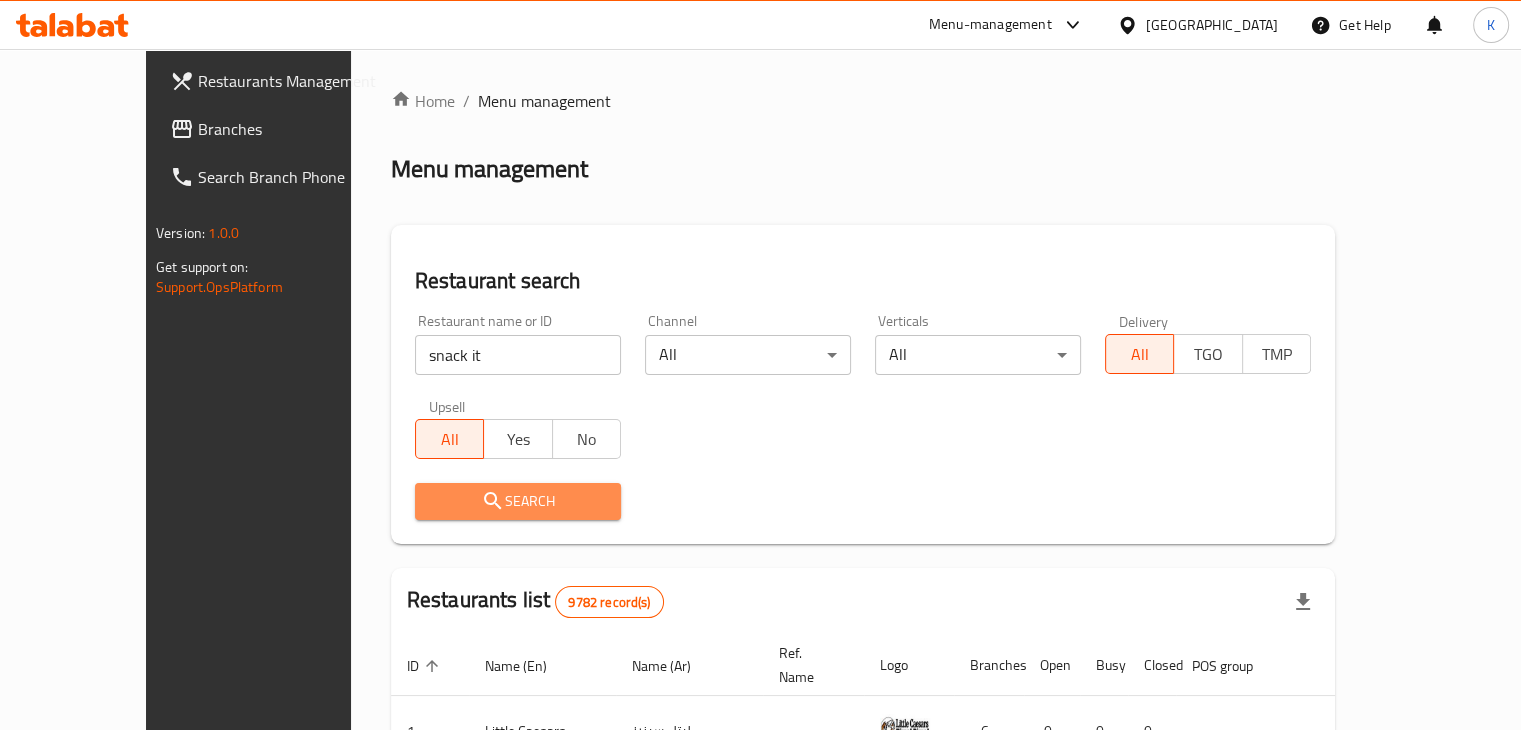 click on "Search" at bounding box center [518, 501] 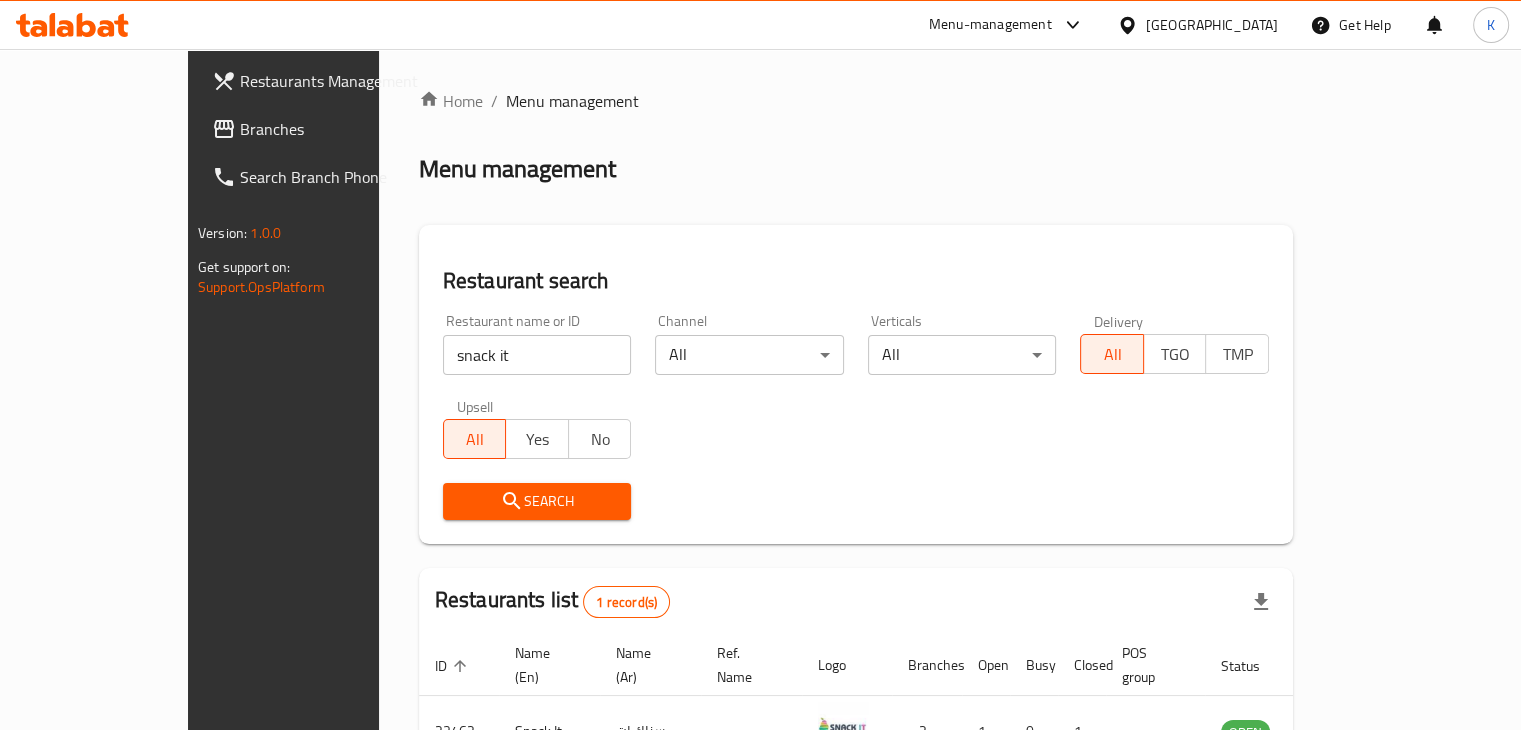 scroll, scrollTop: 122, scrollLeft: 0, axis: vertical 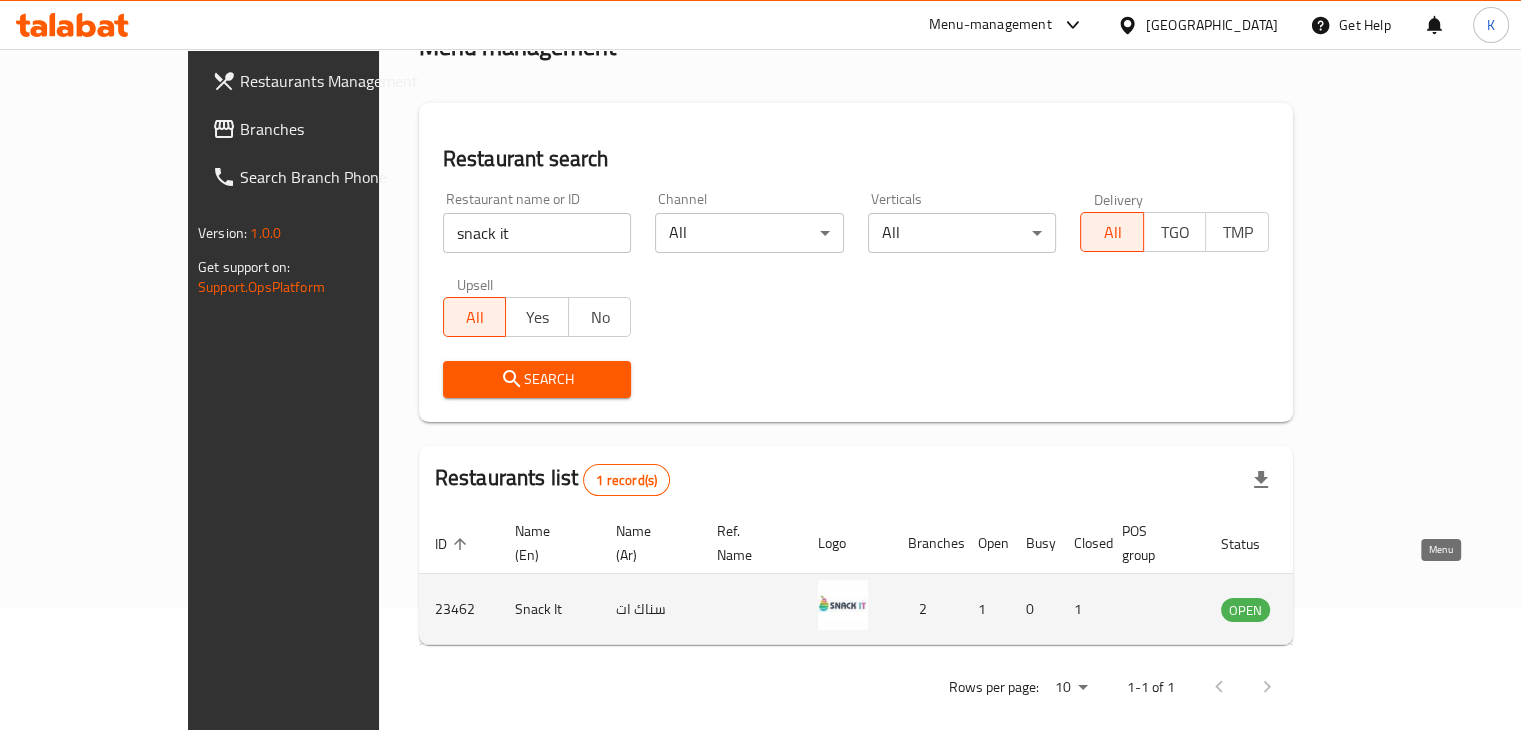 click at bounding box center [1344, 609] 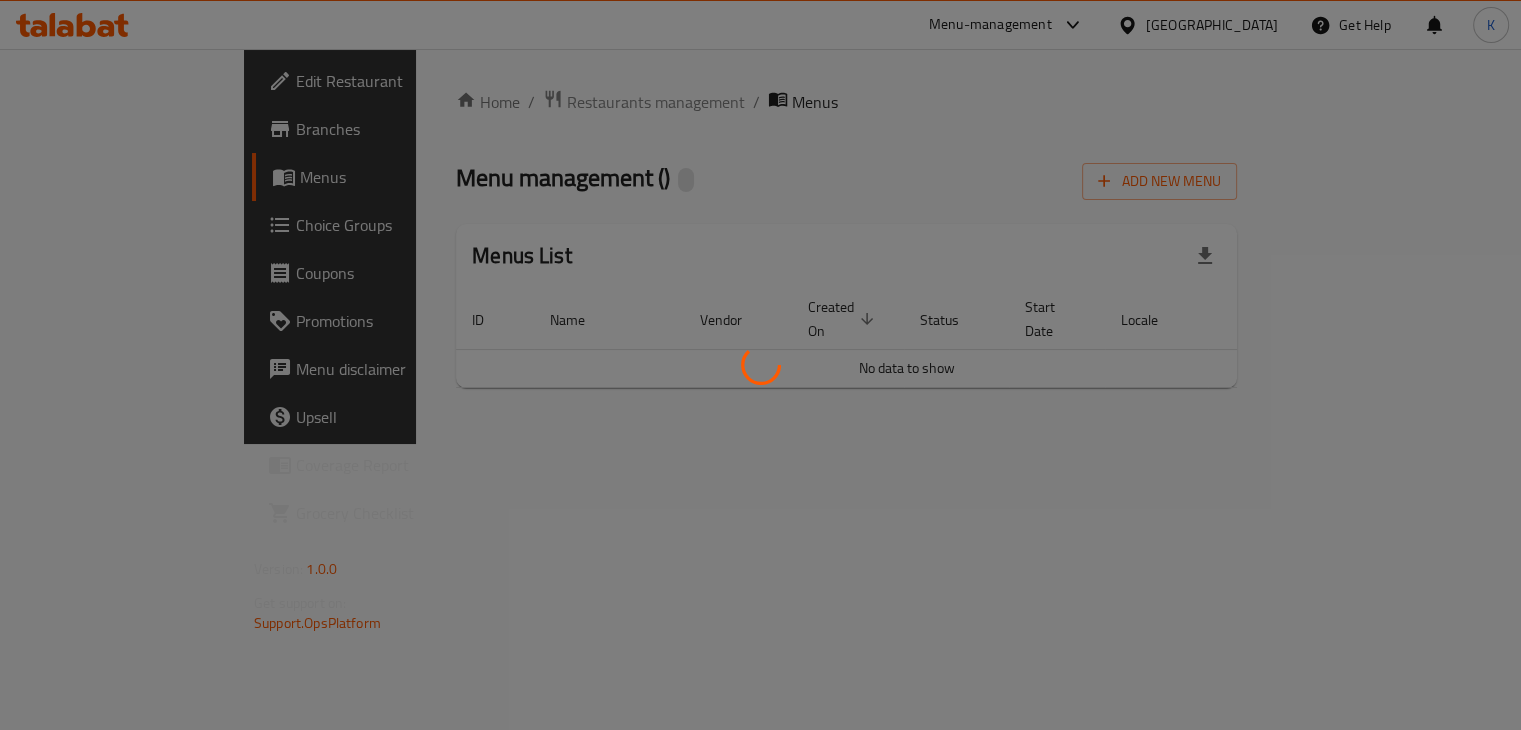 scroll, scrollTop: 0, scrollLeft: 0, axis: both 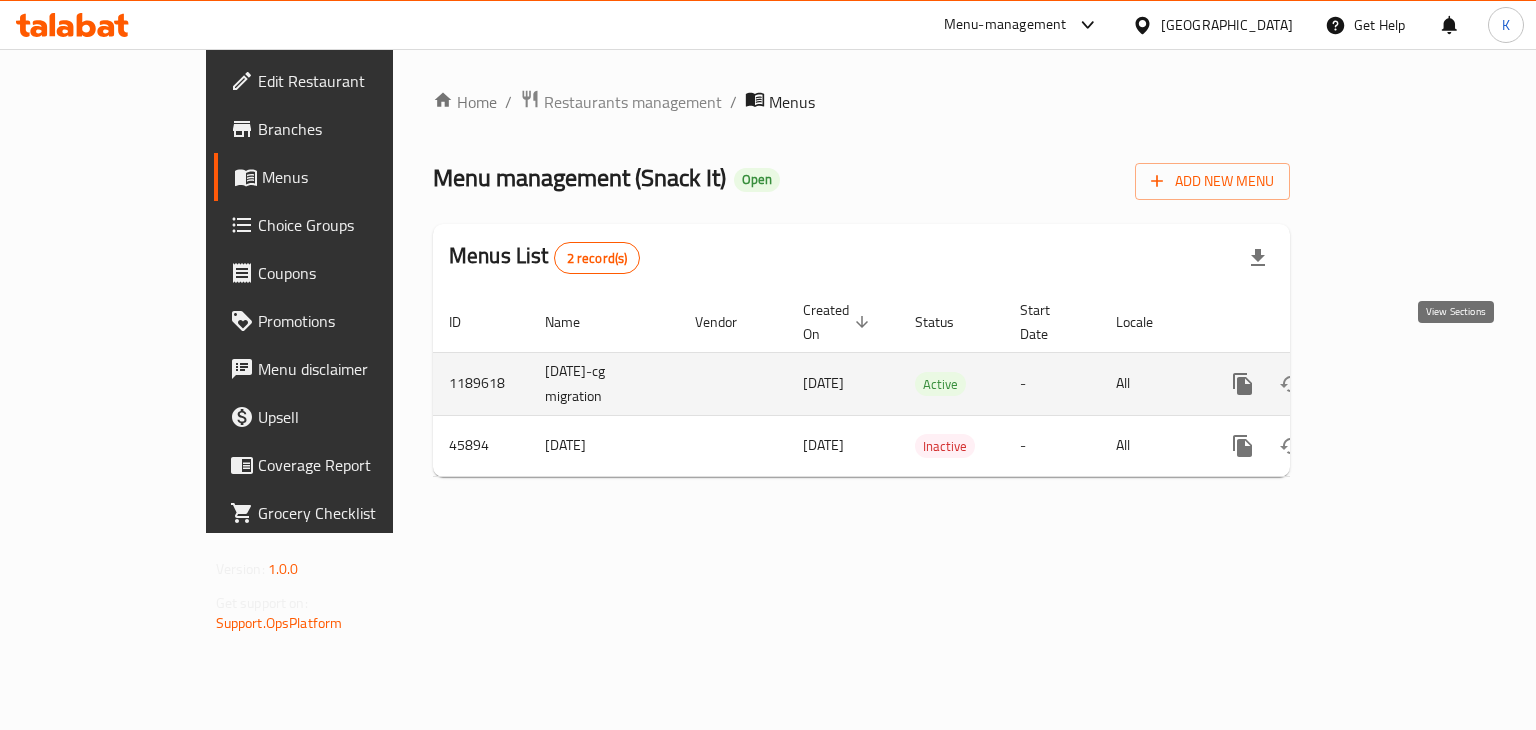 click 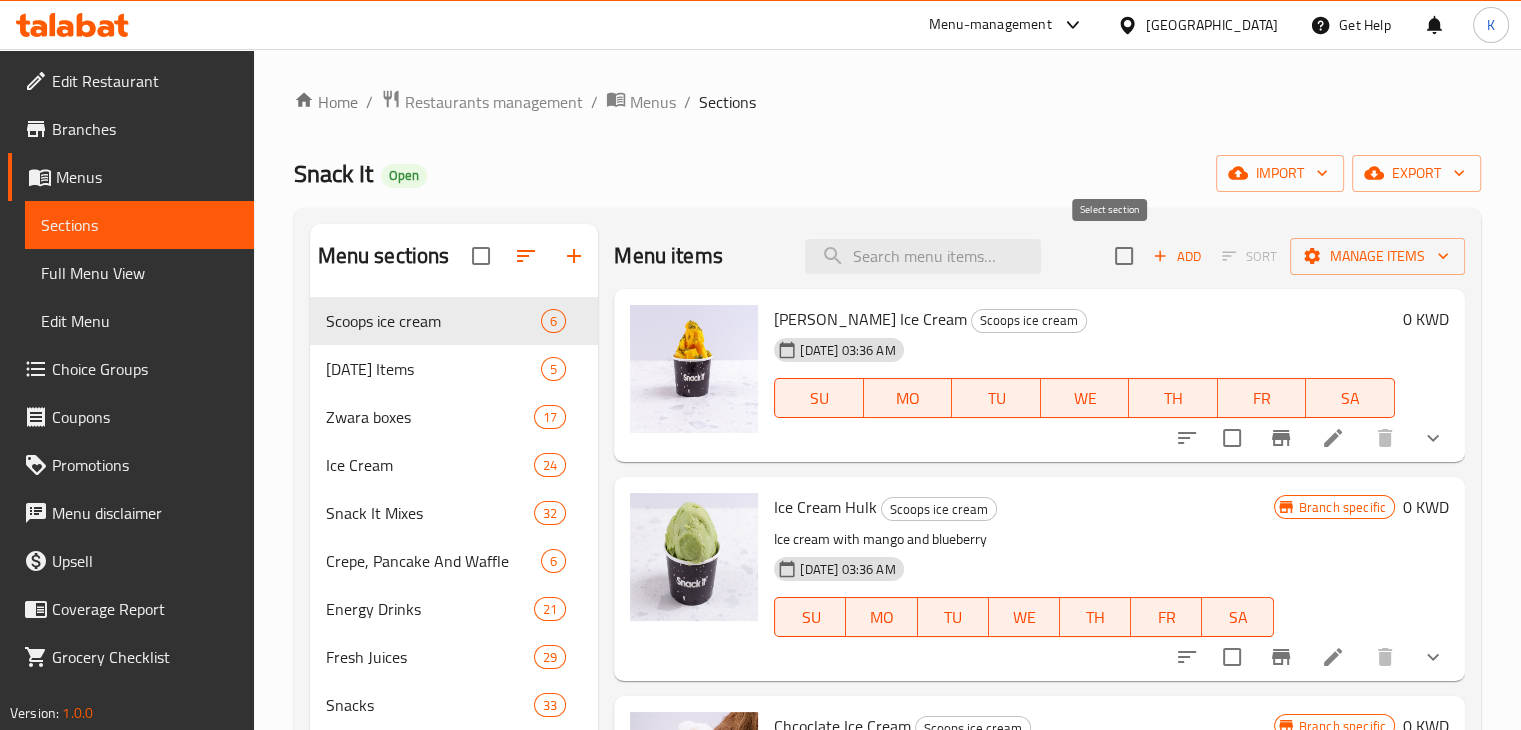 click at bounding box center (1124, 256) 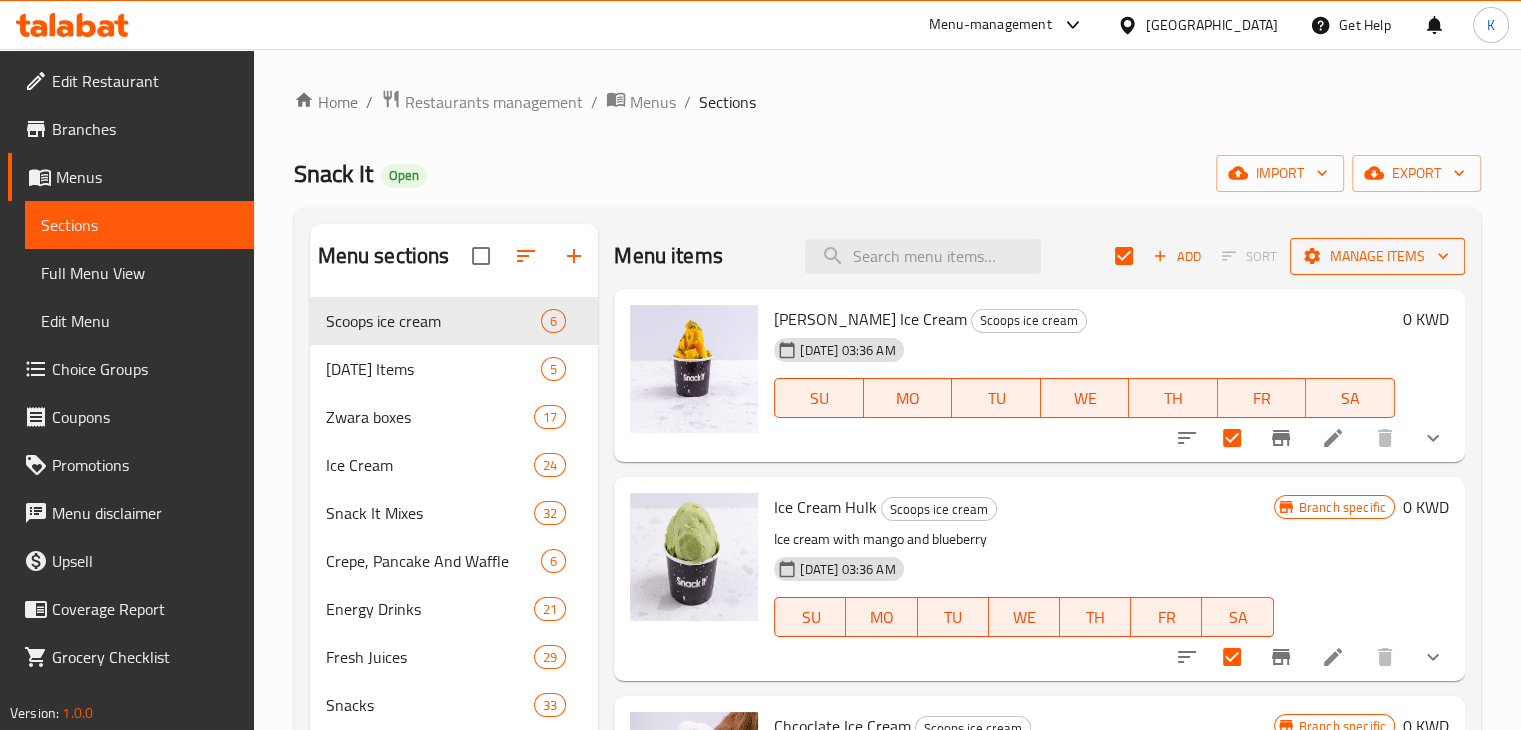 click on "Manage items" at bounding box center [1377, 256] 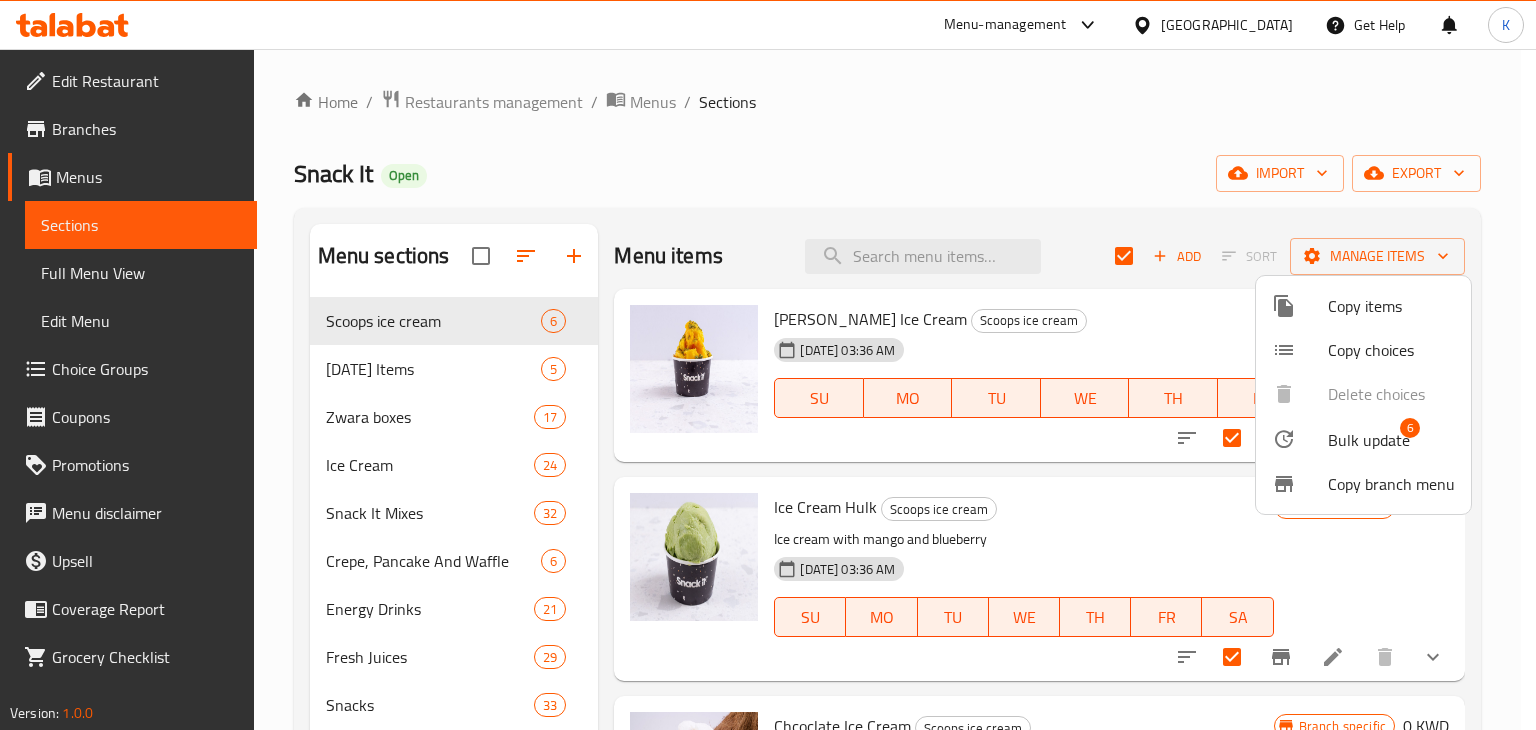 click on "Bulk update" at bounding box center [1369, 440] 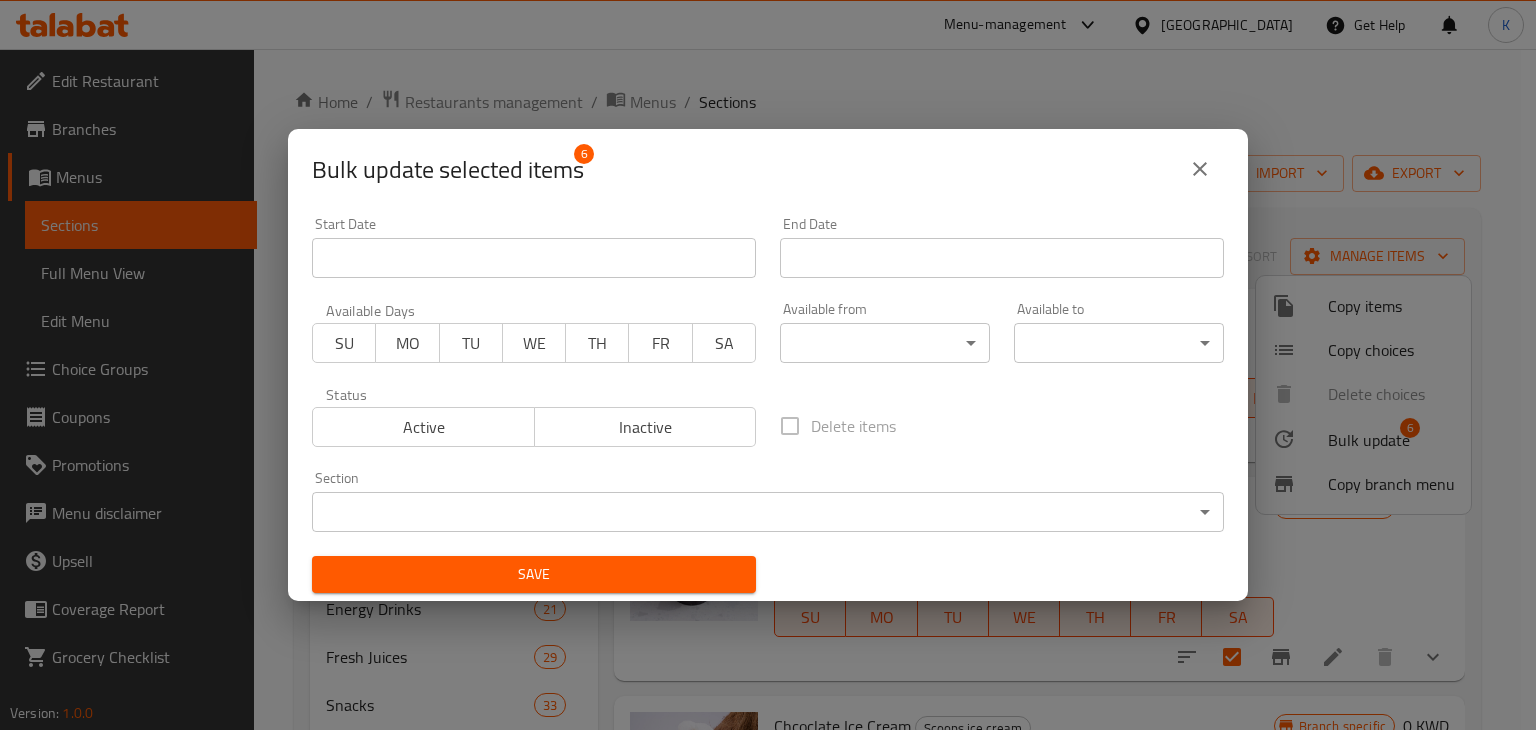 click on "​ Menu-management [GEOGRAPHIC_DATA] Get Help K   Edit Restaurant   Branches   Menus   Sections   Full Menu View   Edit Menu   Choice Groups   Coupons   Promotions   Menu disclaimer   Upsell   Coverage Report   Grocery Checklist  Version:    1.0.0  Get support on:    Support.OpsPlatform Home / Restaurants management / Menus / Sections Snack It Open import export Menu sections Scoops ice cream 6 [DATE] Items 5 Zwara boxes 17 Ice Cream 24 Snack It Mixes 32 Crepe, Pancake And Waffle 6 Energy Drinks 21 Fresh Juices 29 Snacks 33 Jelly 3 Fruits Dishes 2 Fresh Fruit 12 Winter Specials 10 Milkshakes 13 Salad 6 Soda 4 Menu items Add Sort Manage items [PERSON_NAME] Ice Cream   Scoops ice cream [DATE] 03:36 AM SU MO TU WE TH FR SA 0   KWD Ice Cream Hulk   Scoops ice cream Ice cream with mango and blueberry [DATE] 03:36 AM SU MO TU WE TH FR [PERSON_NAME] specific 0   KWD Chcoclate Ice Cream   Scoops ice cream [DATE] 03:36 AM SU MO TU WE TH FR [PERSON_NAME] specific 0   KWD Colombia Ice Cream   Scoops ice cream [DATE] 03:36 AM 0" at bounding box center (768, 389) 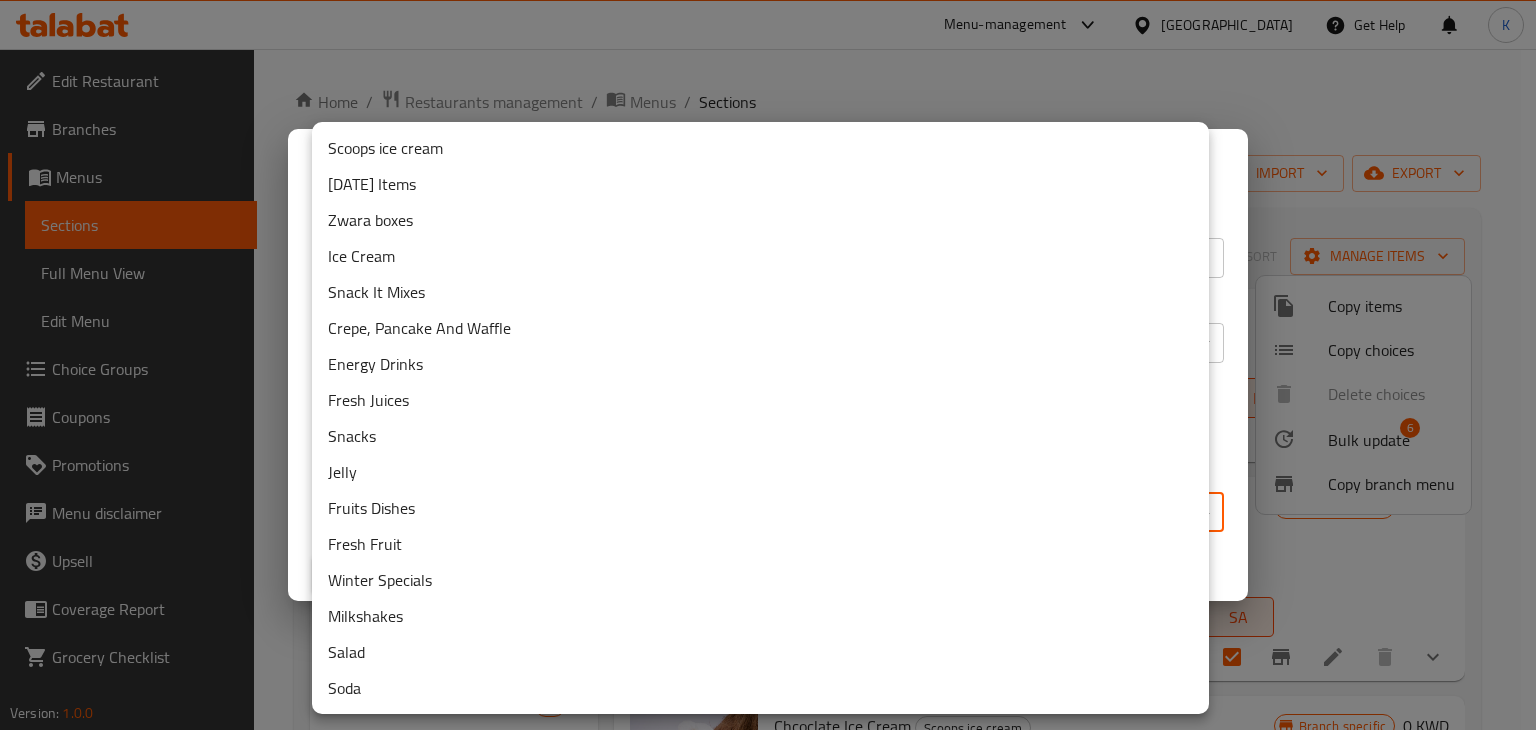 click on "Ice Cream" at bounding box center [760, 256] 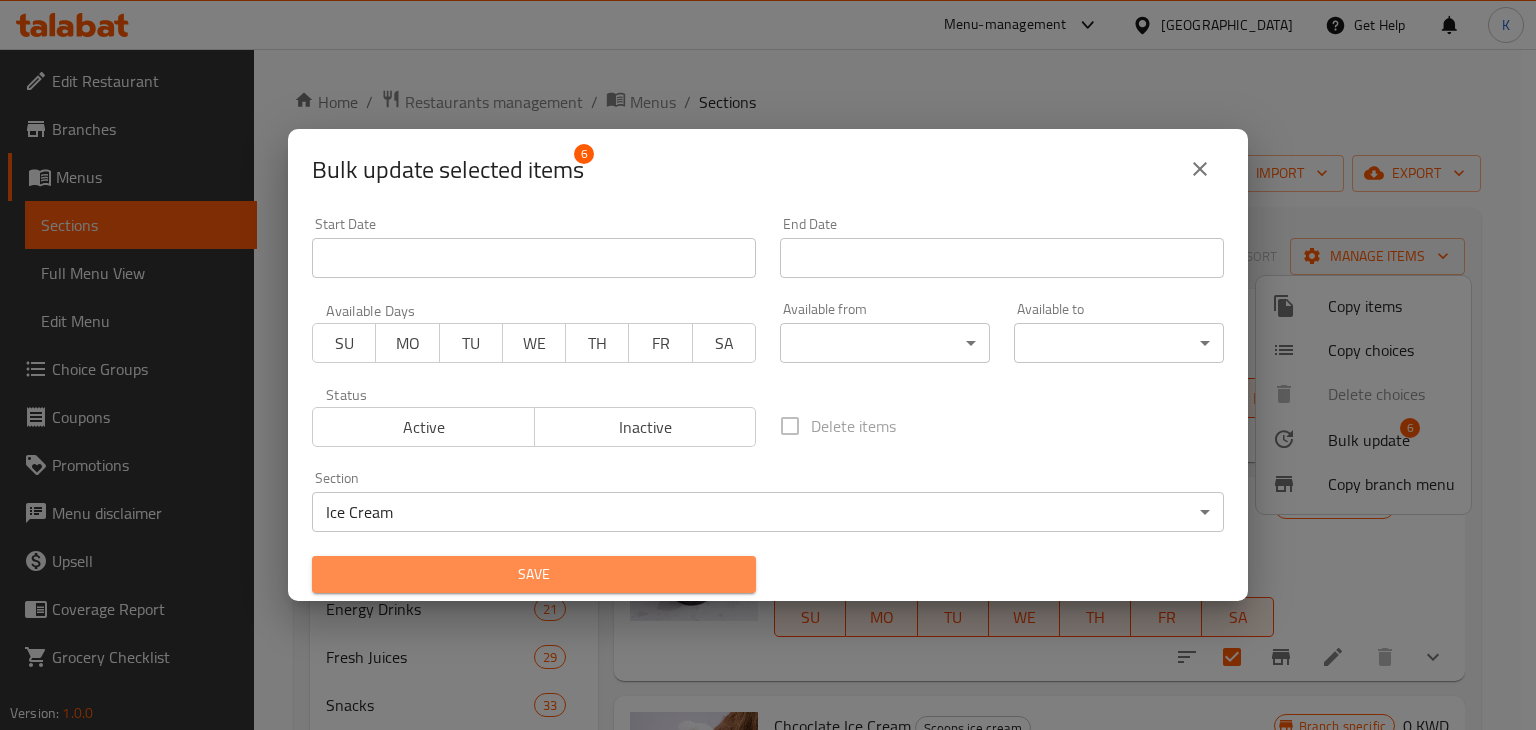 click on "Save" at bounding box center (534, 574) 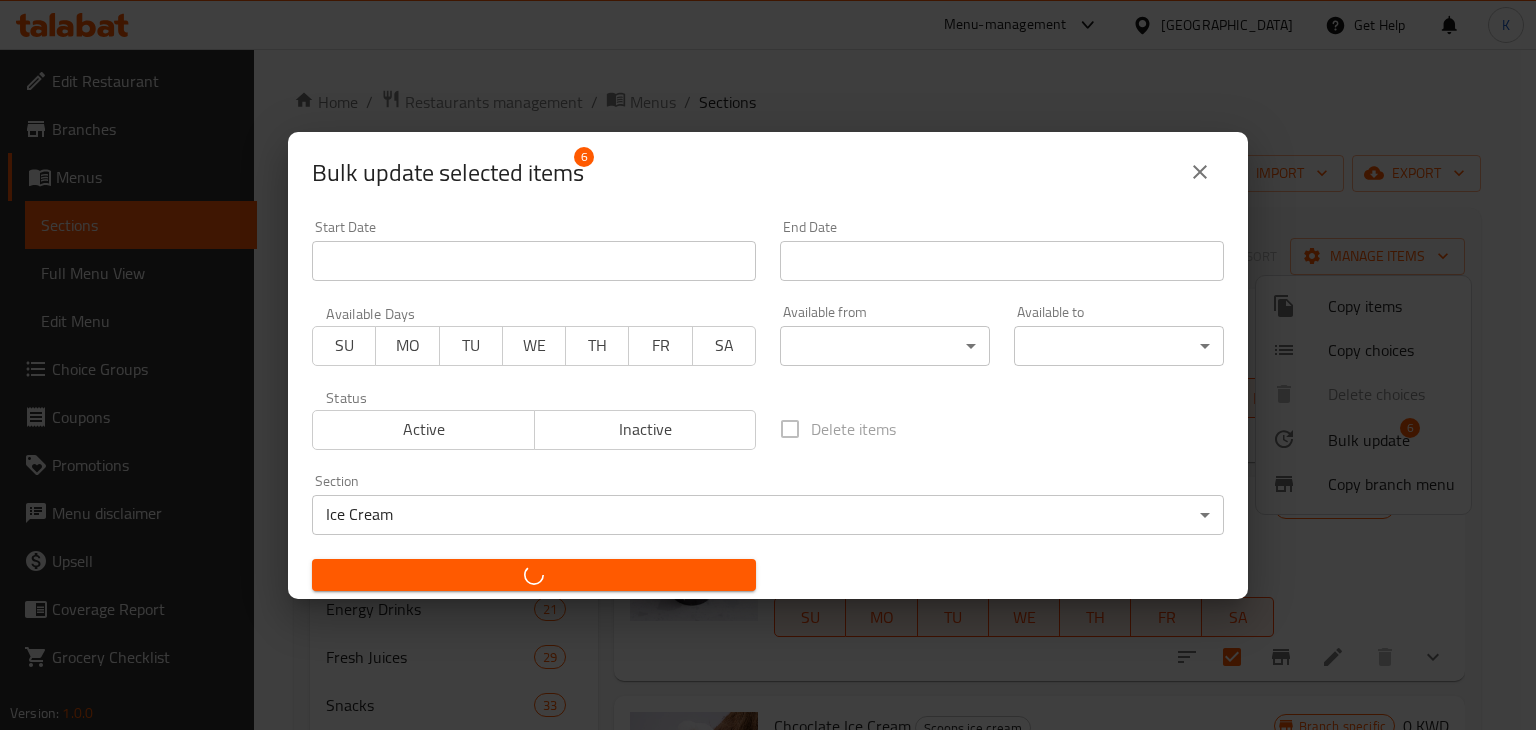 checkbox on "false" 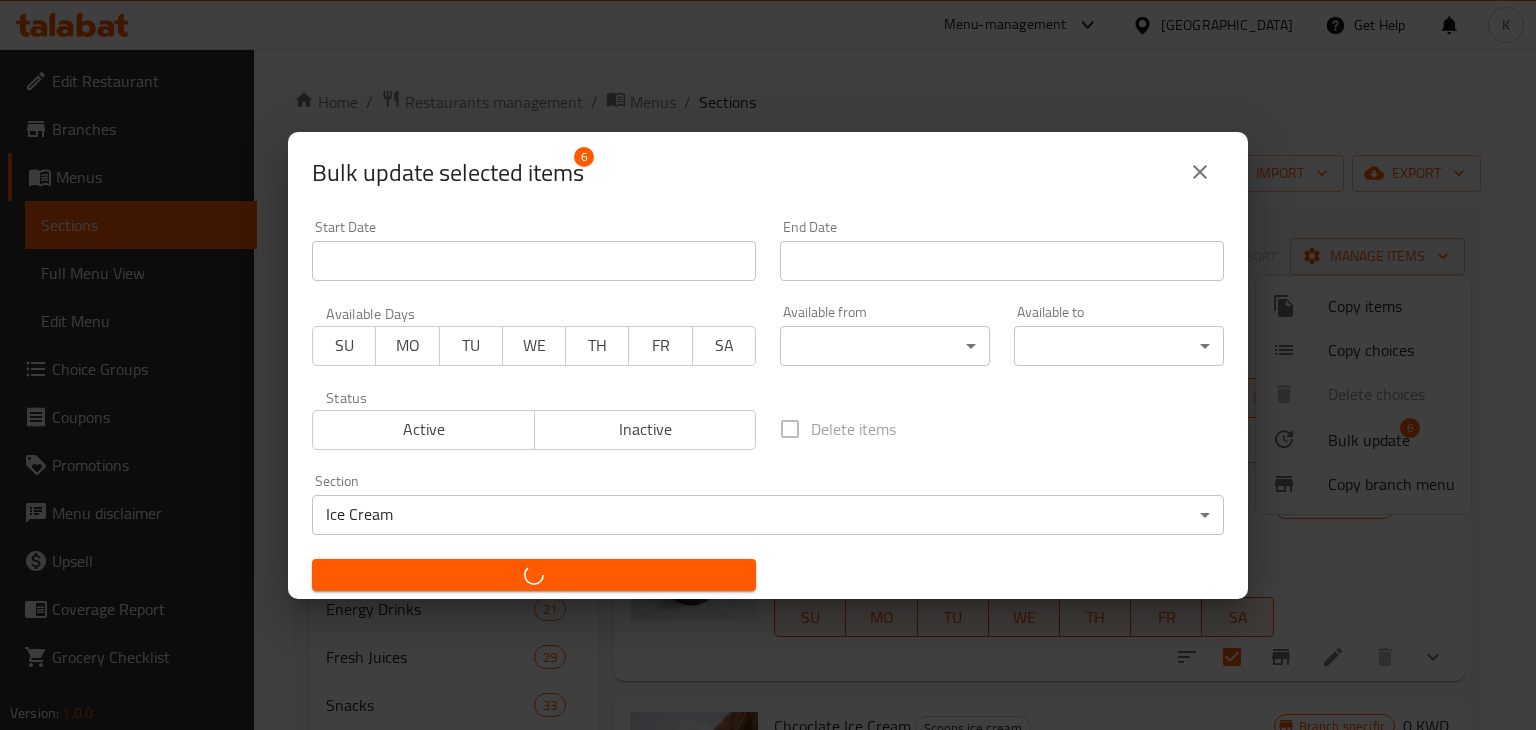 checkbox on "false" 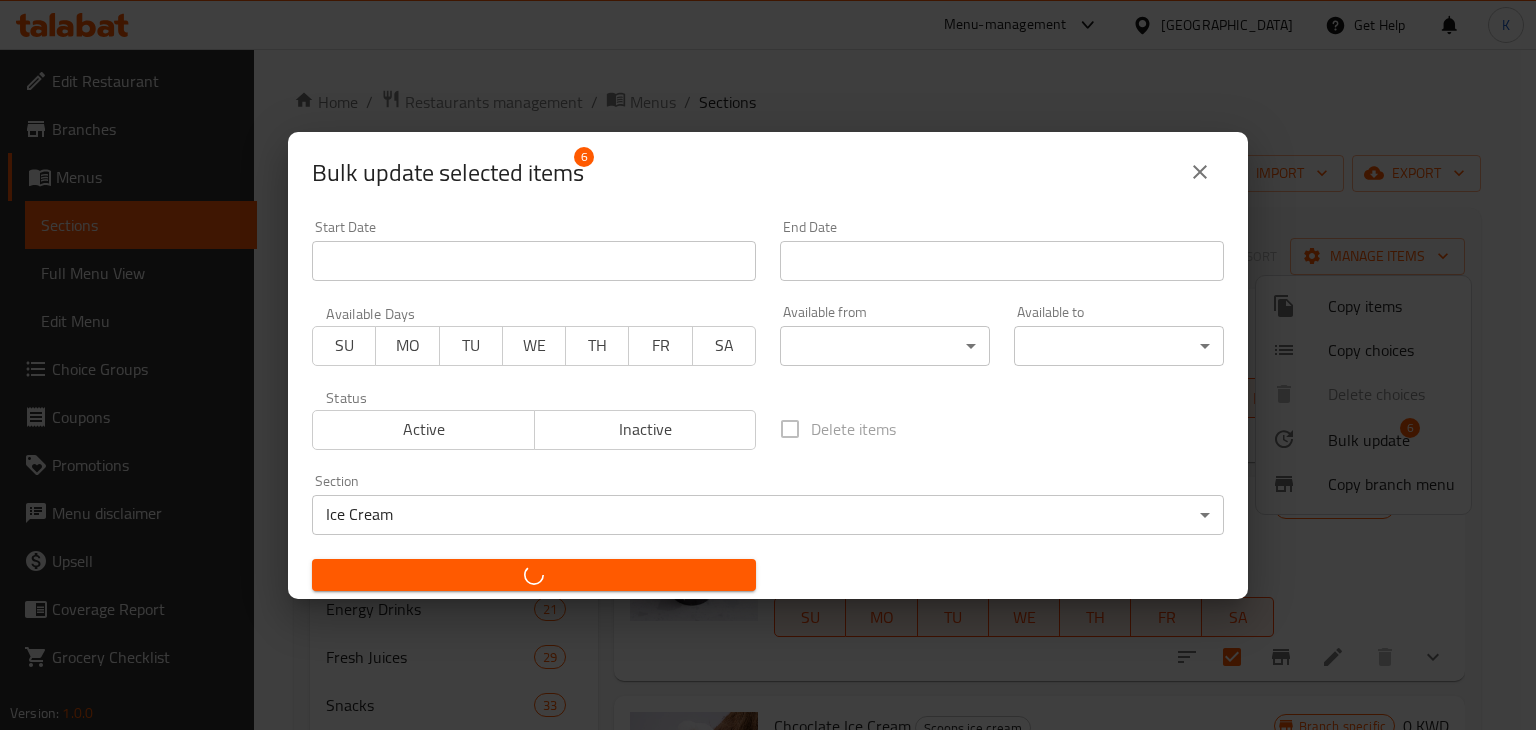 checkbox on "false" 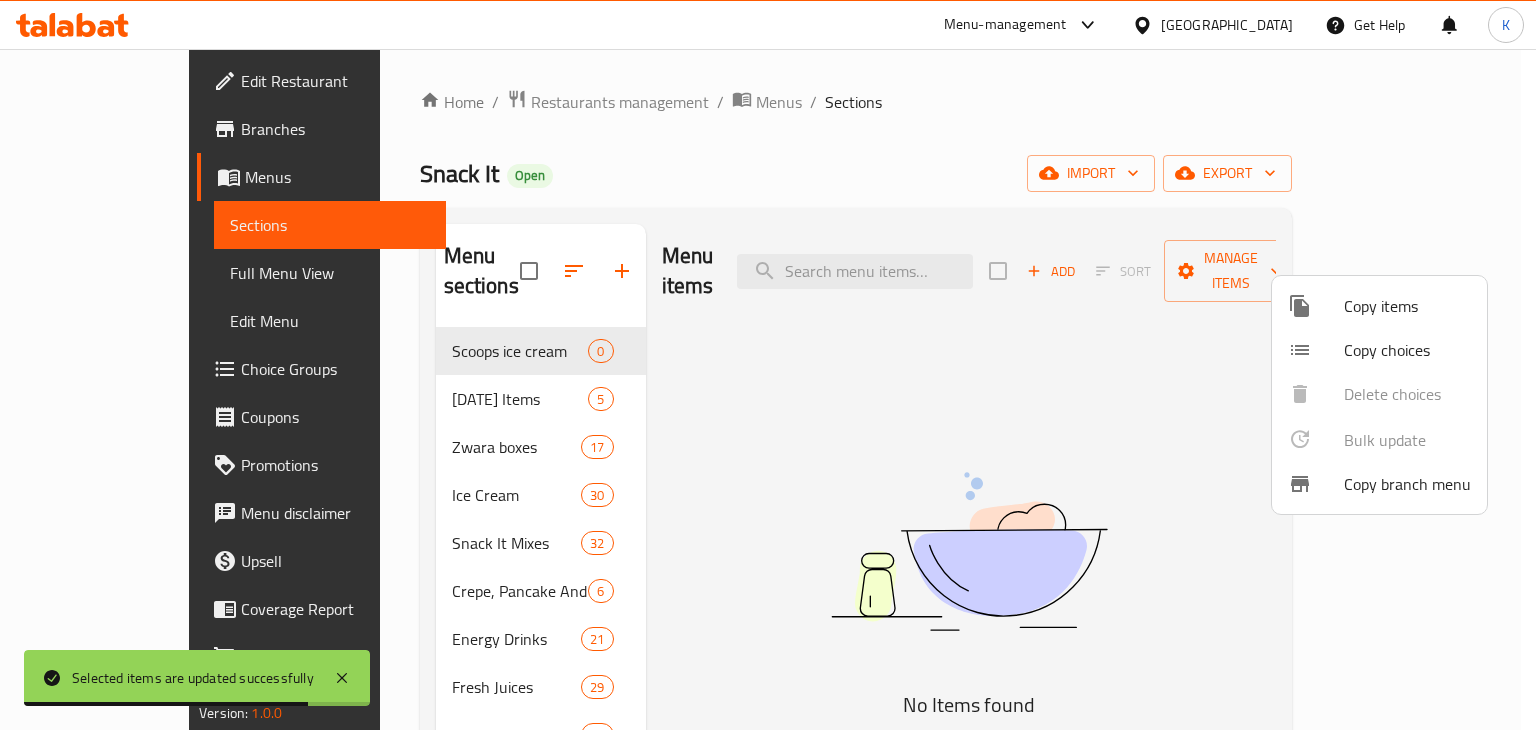 click at bounding box center [768, 365] 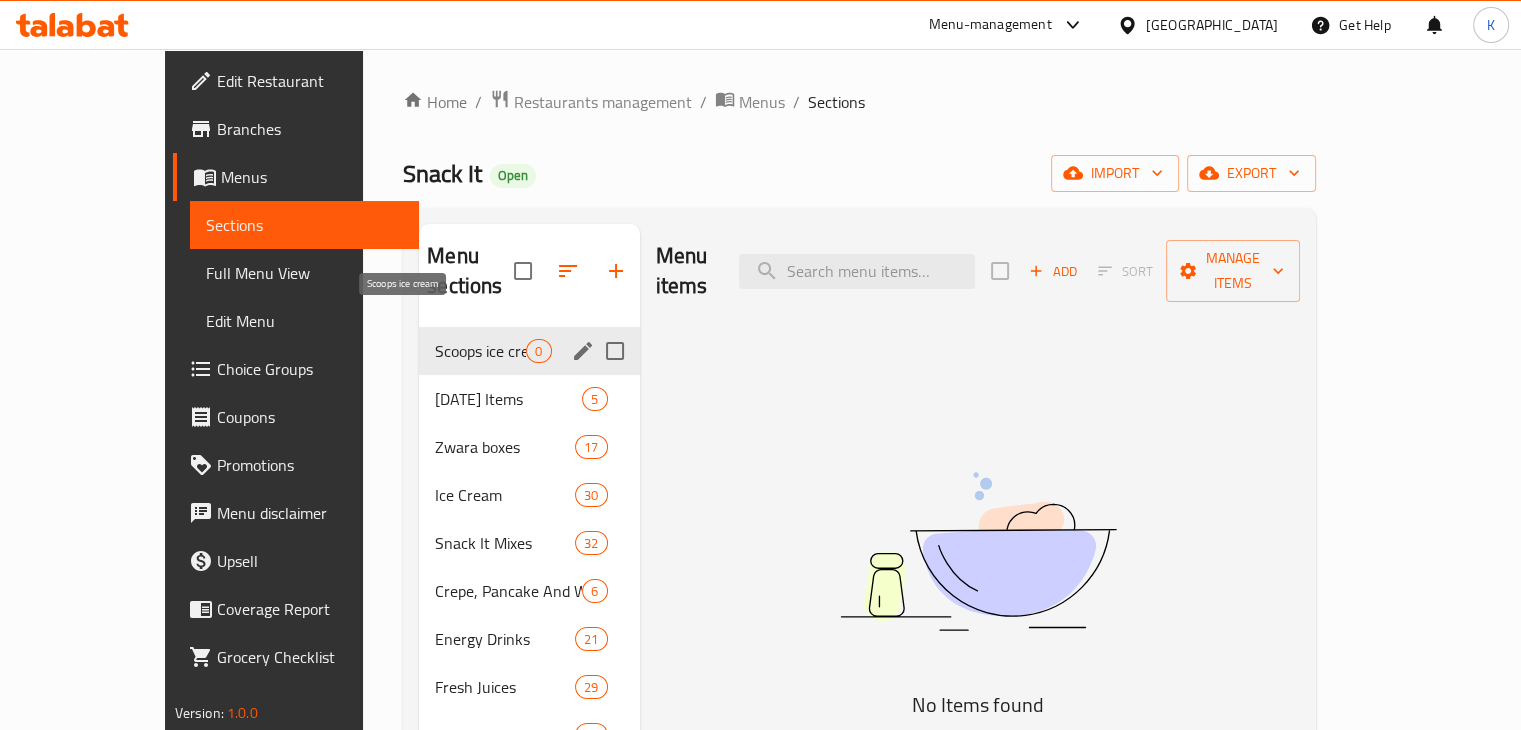 click on "Scoops ice cream" at bounding box center (480, 351) 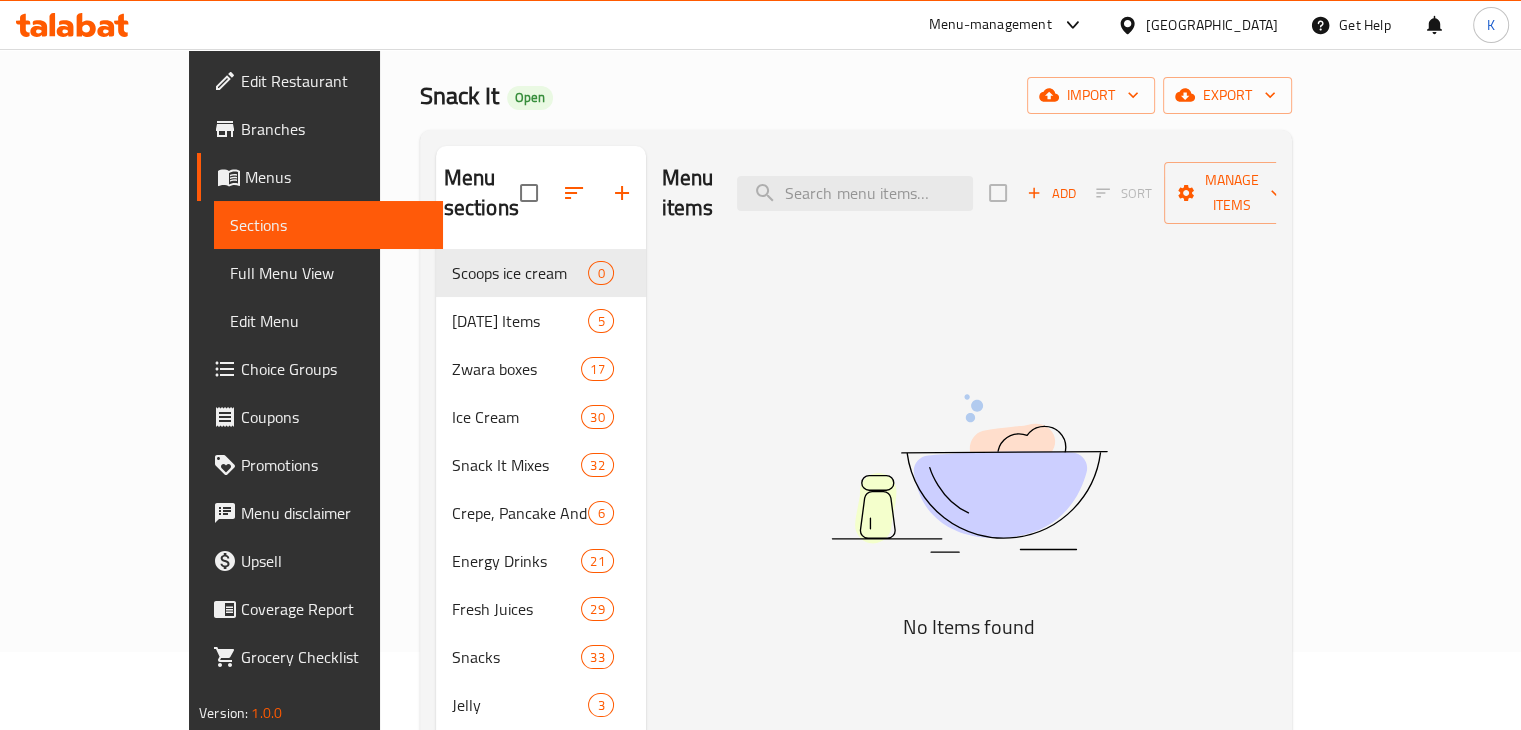 scroll, scrollTop: 84, scrollLeft: 0, axis: vertical 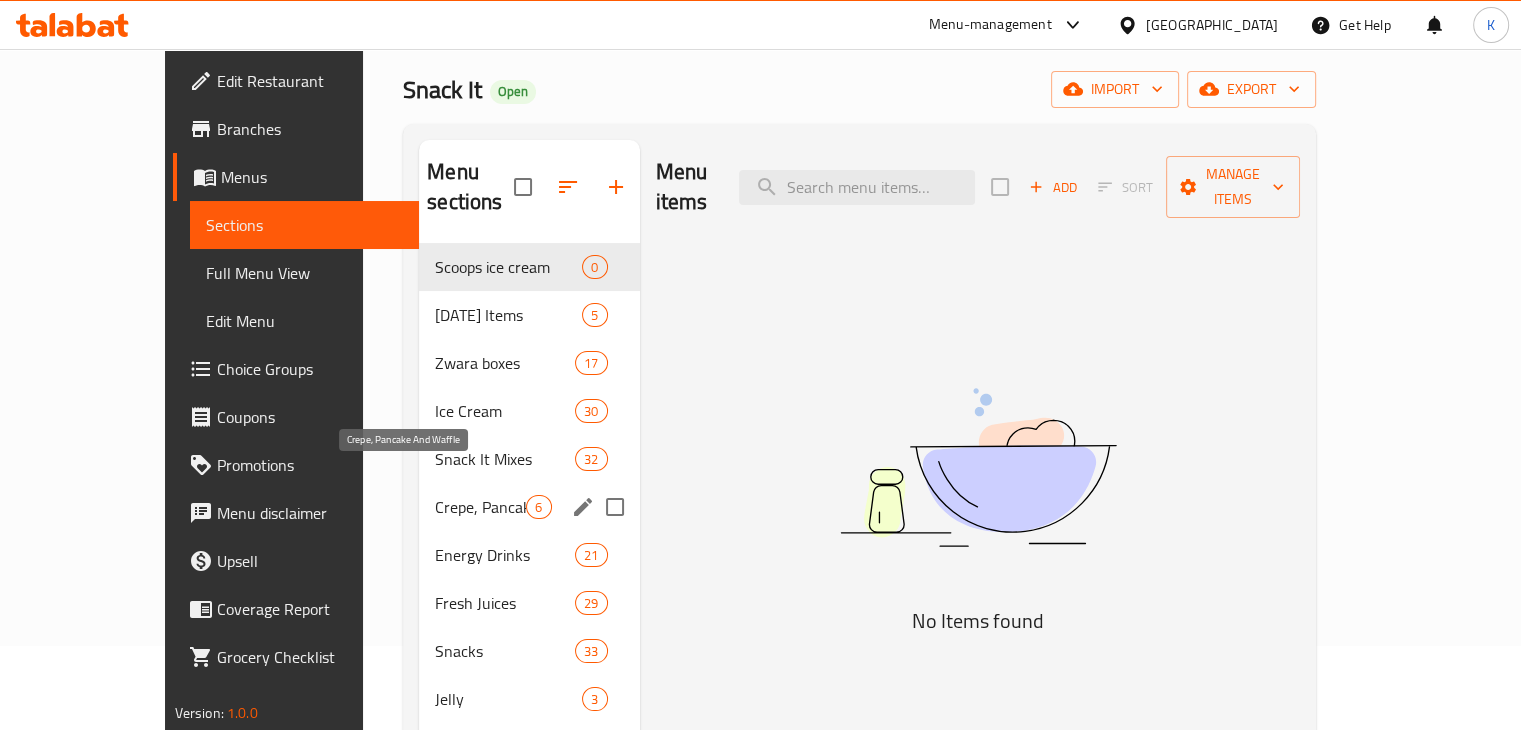 click on "Crepe, Pancake And Waffle" at bounding box center [480, 507] 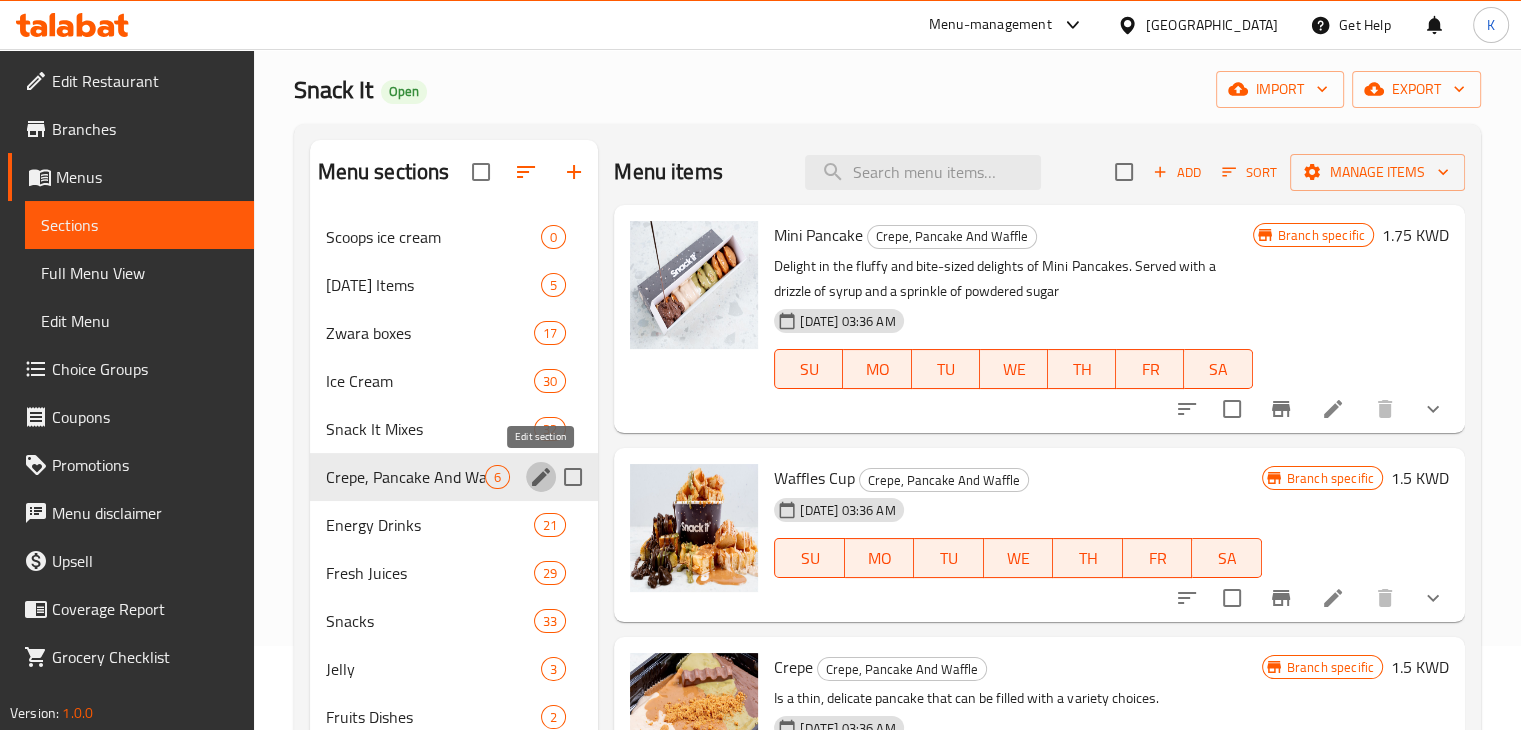 click 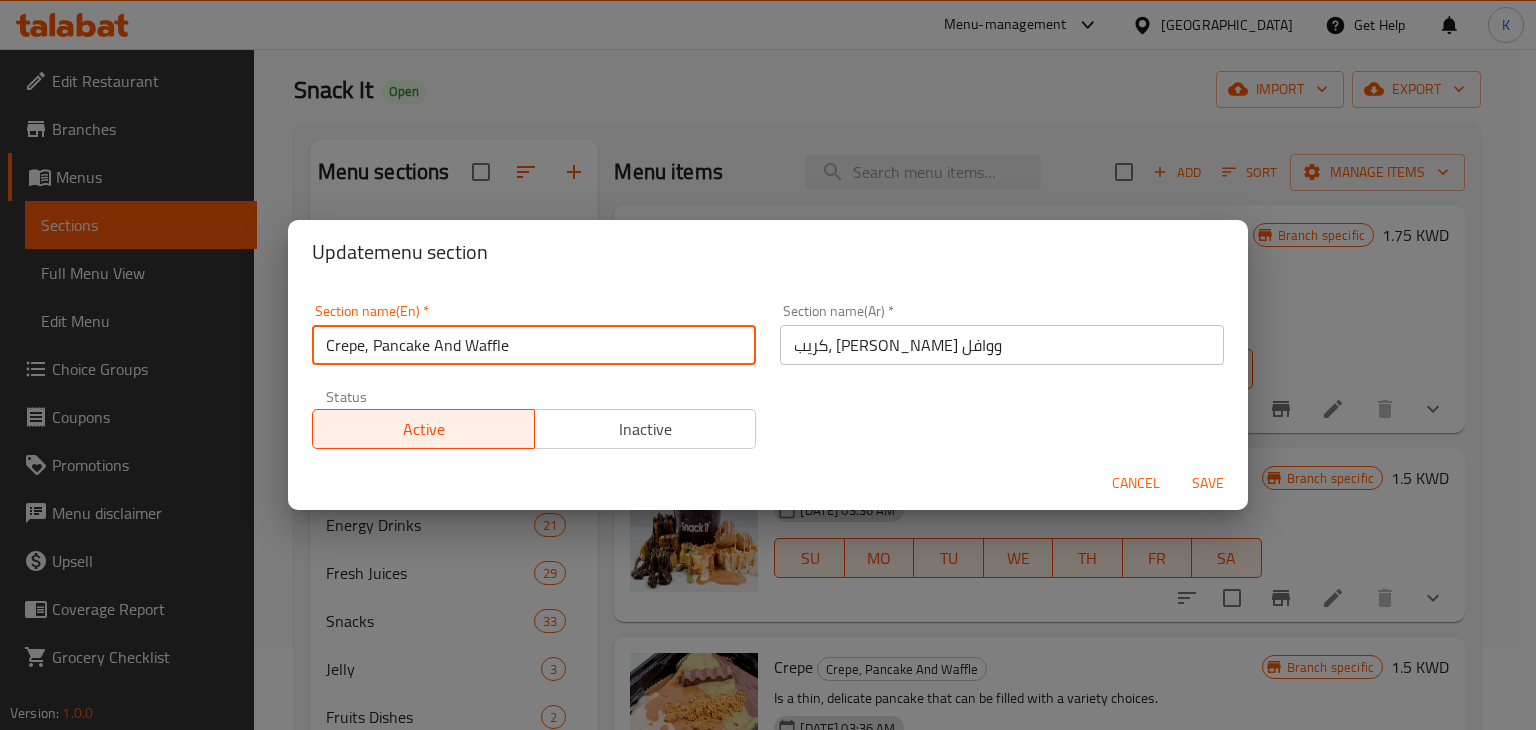 click on "Crepe, Pancake And Waffle" at bounding box center (534, 345) 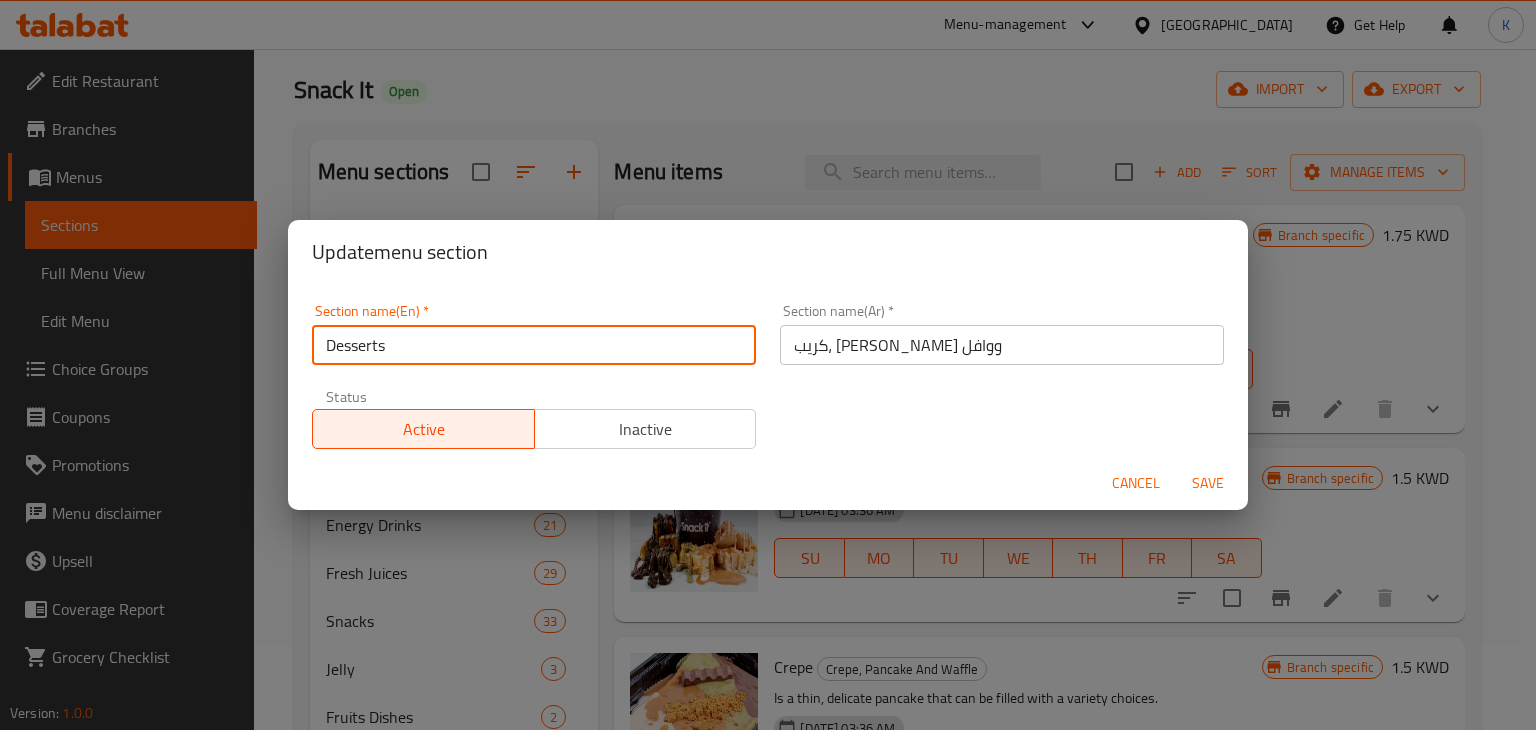type on "Desserts" 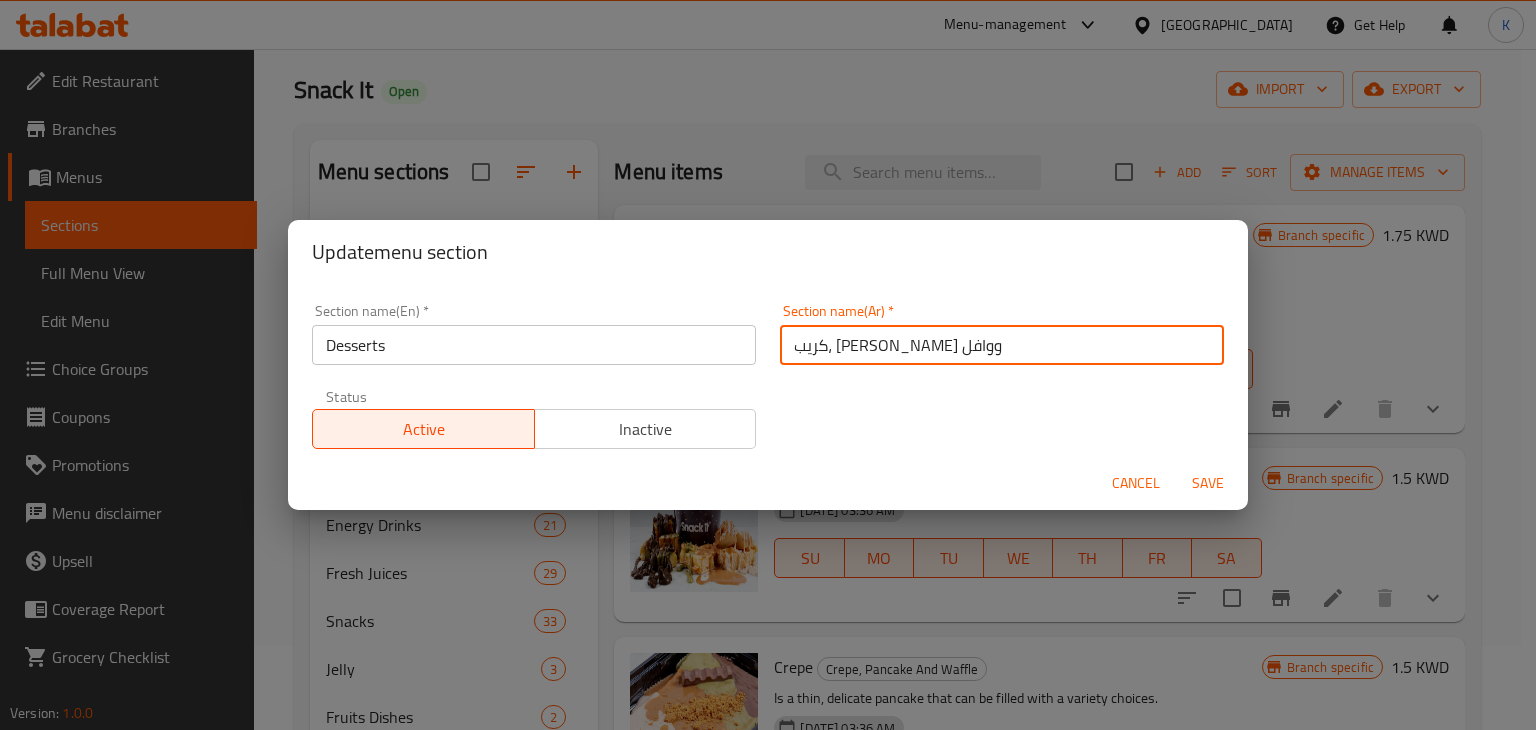 click on "كريب، [PERSON_NAME] ووافل" at bounding box center [1002, 345] 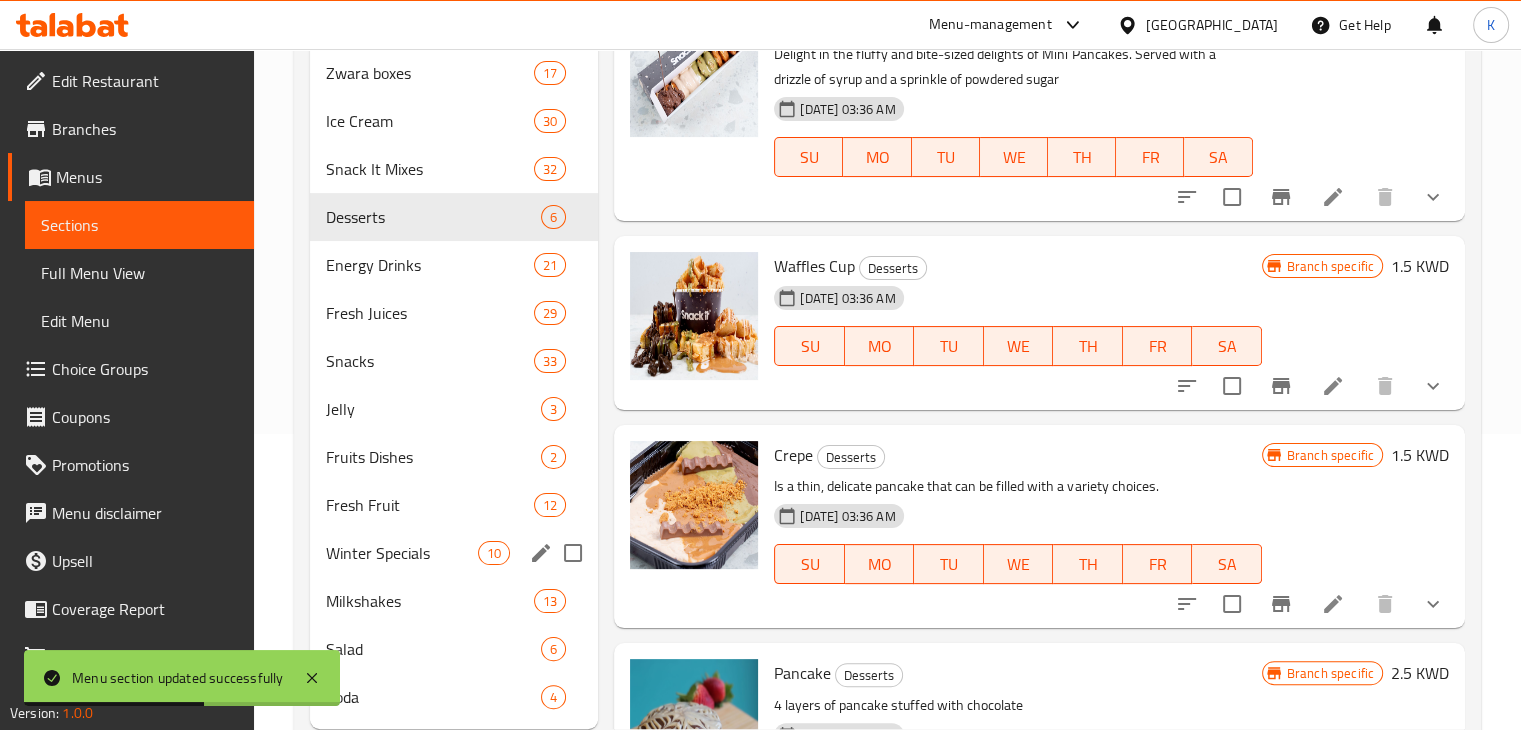 scroll, scrollTop: 295, scrollLeft: 0, axis: vertical 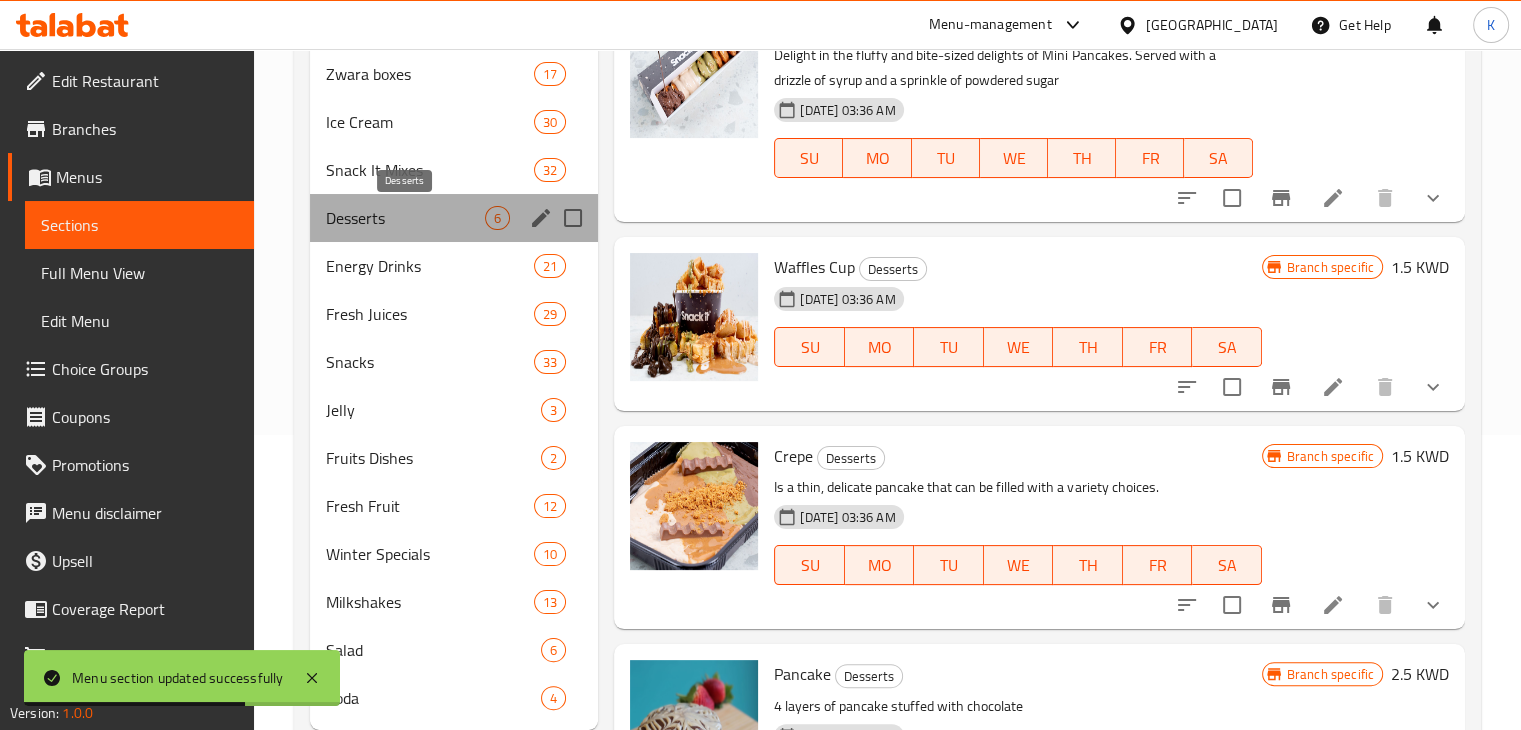 click on "Desserts" at bounding box center (406, 218) 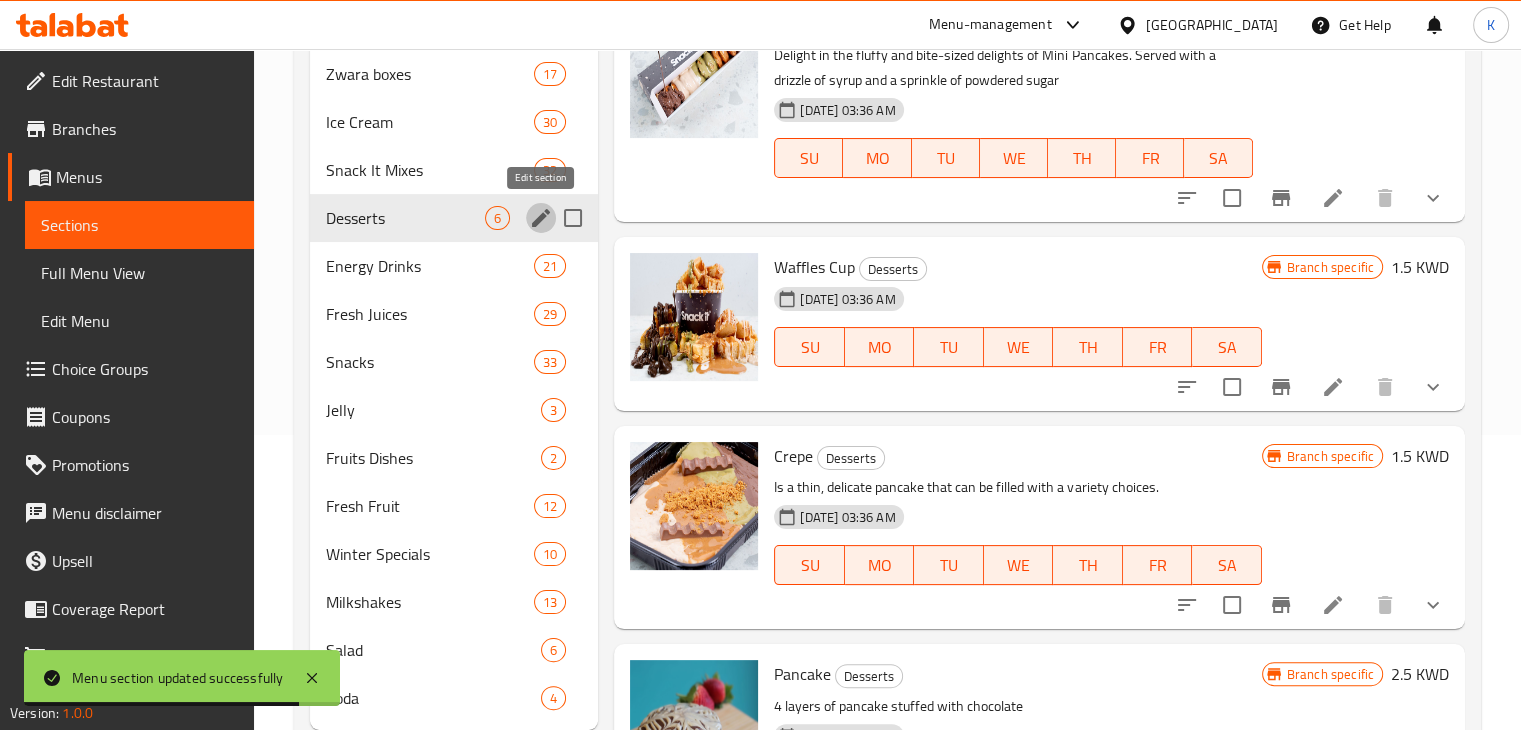 click 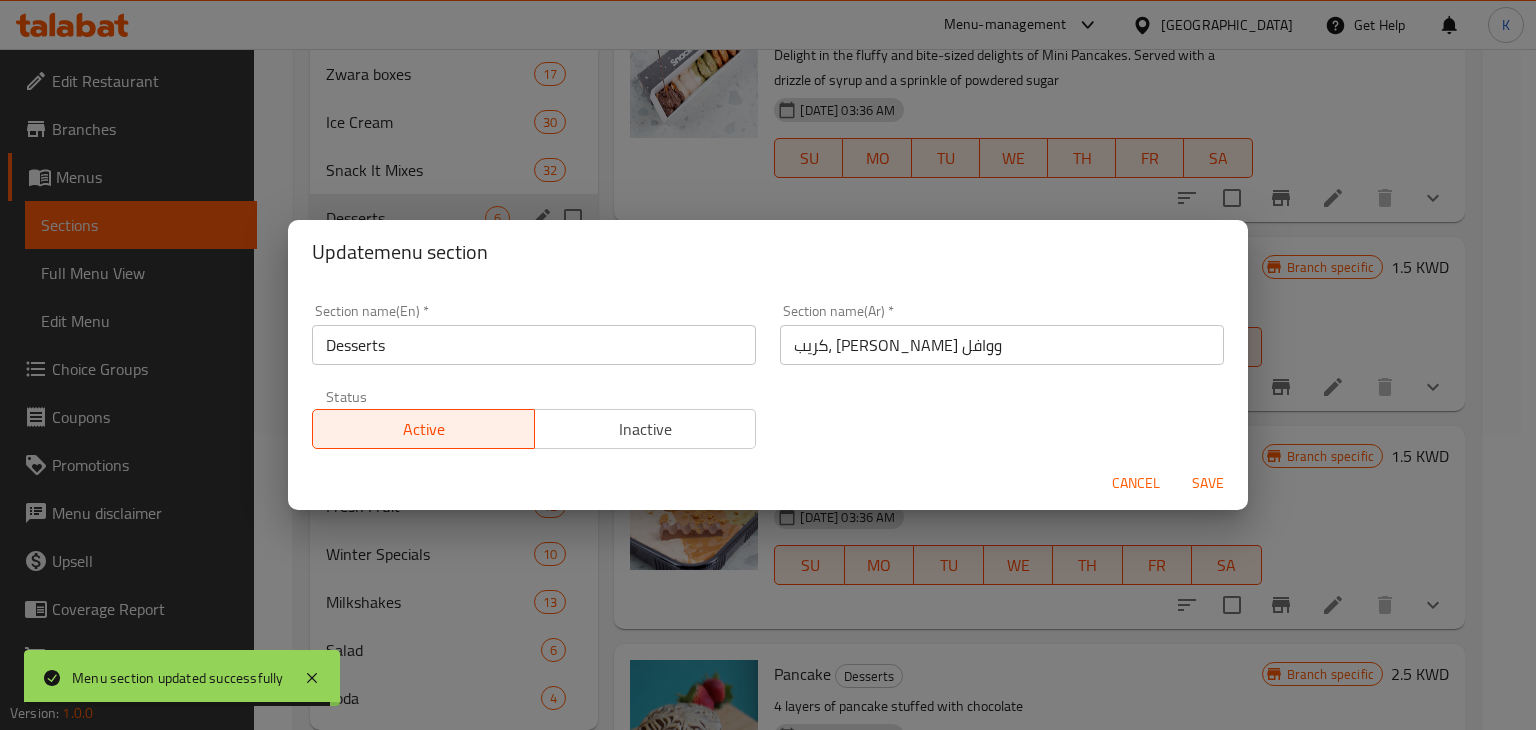 click on "كريب، [PERSON_NAME] ووافل" at bounding box center [1002, 345] 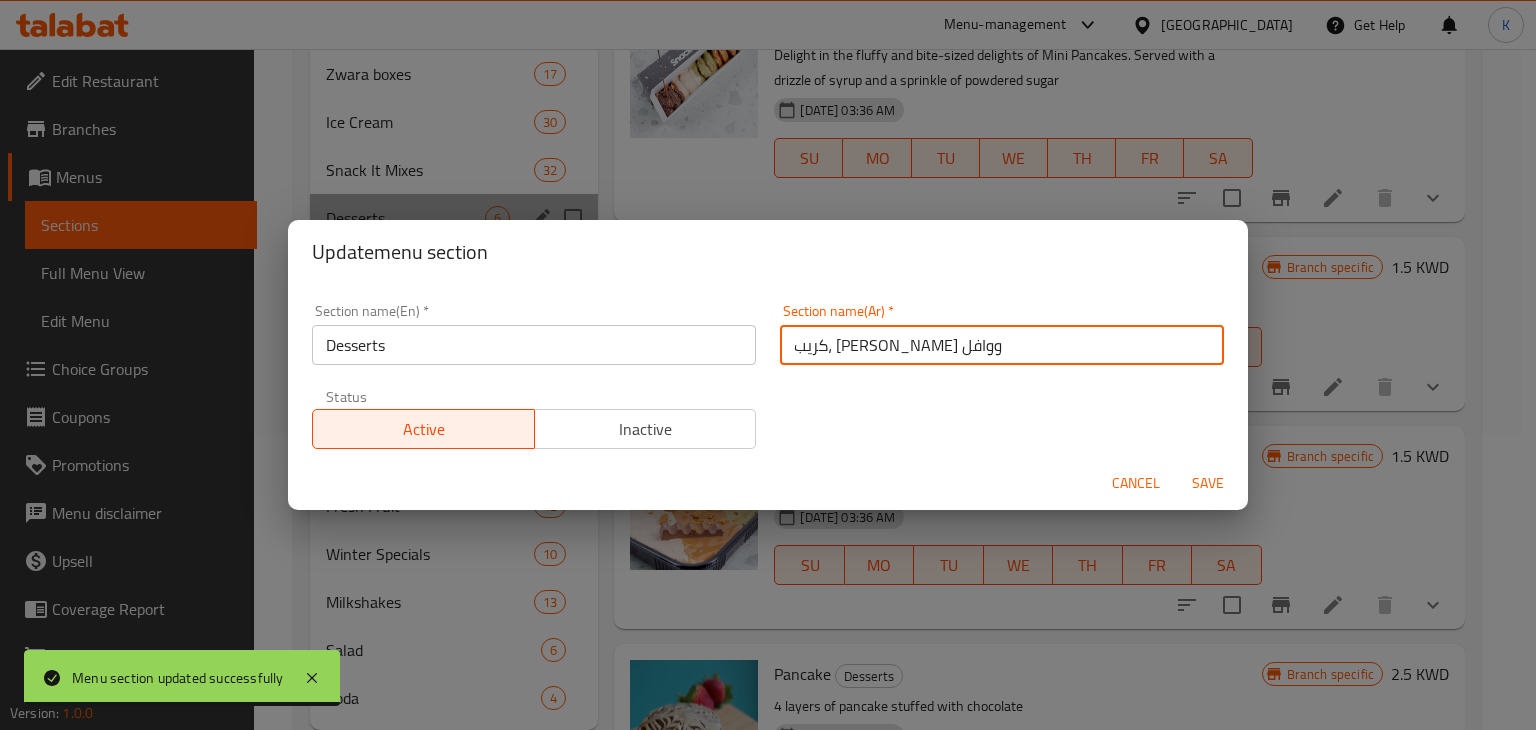 click on "كريب، [PERSON_NAME] ووافل" at bounding box center [1002, 345] 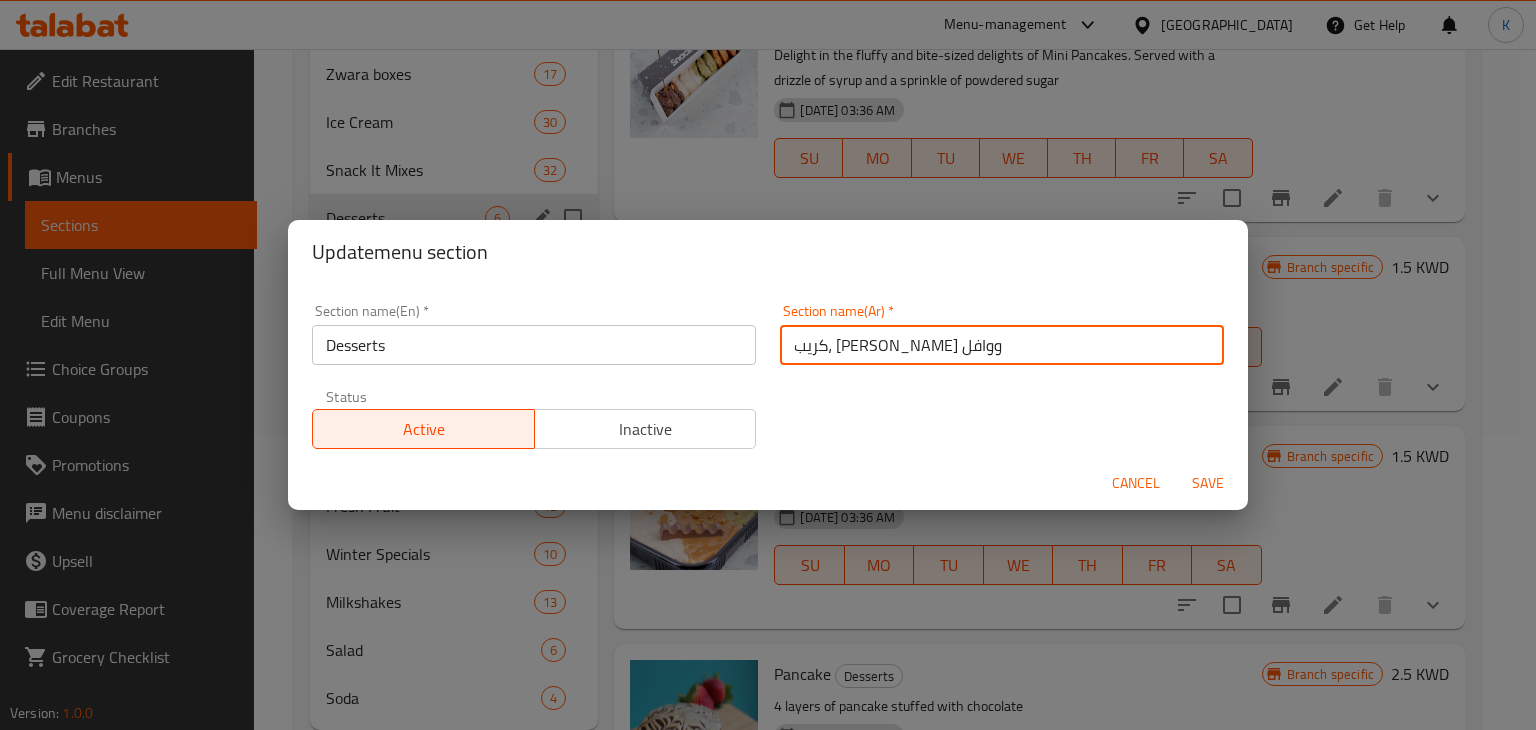 click on "كريب، [PERSON_NAME] ووافل" at bounding box center [1002, 345] 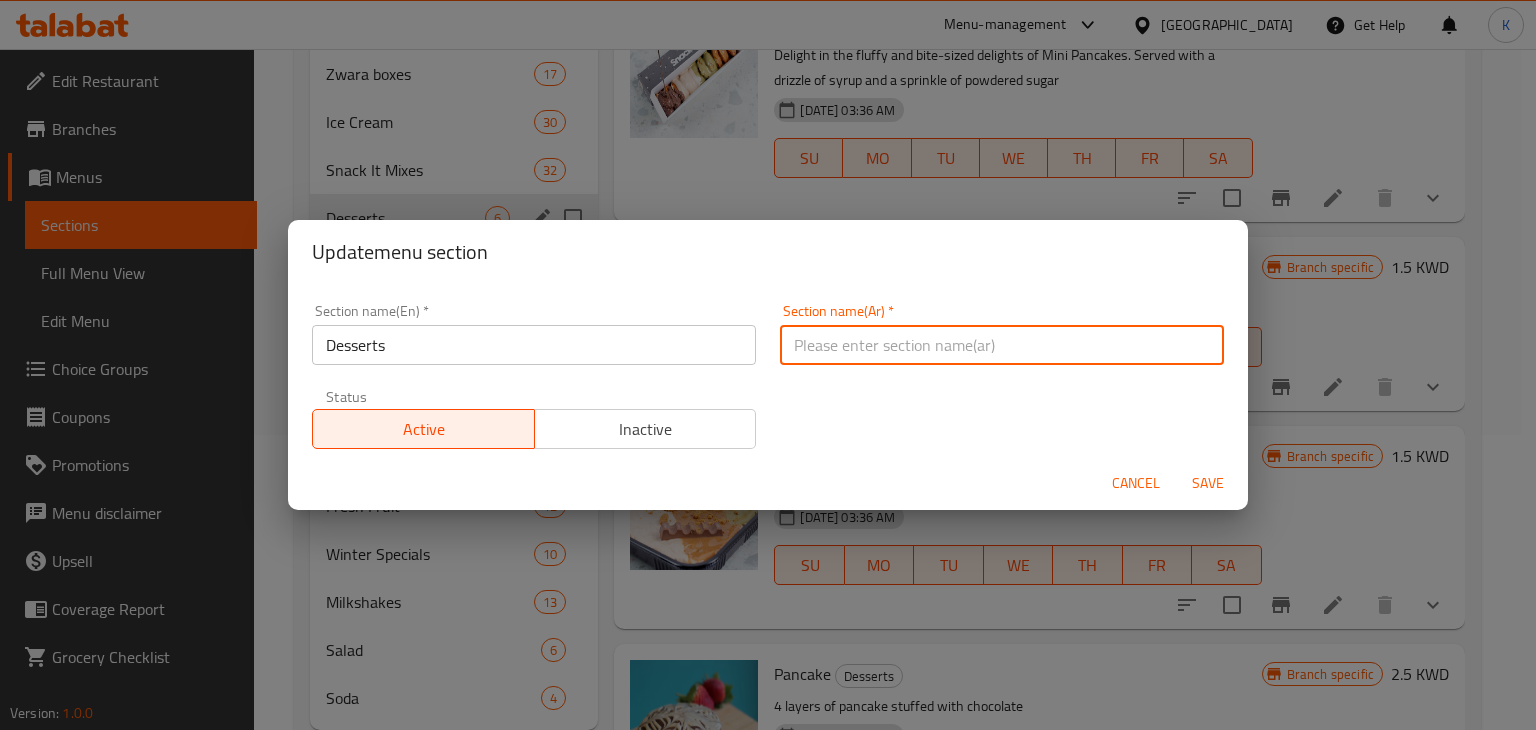type on "ح" 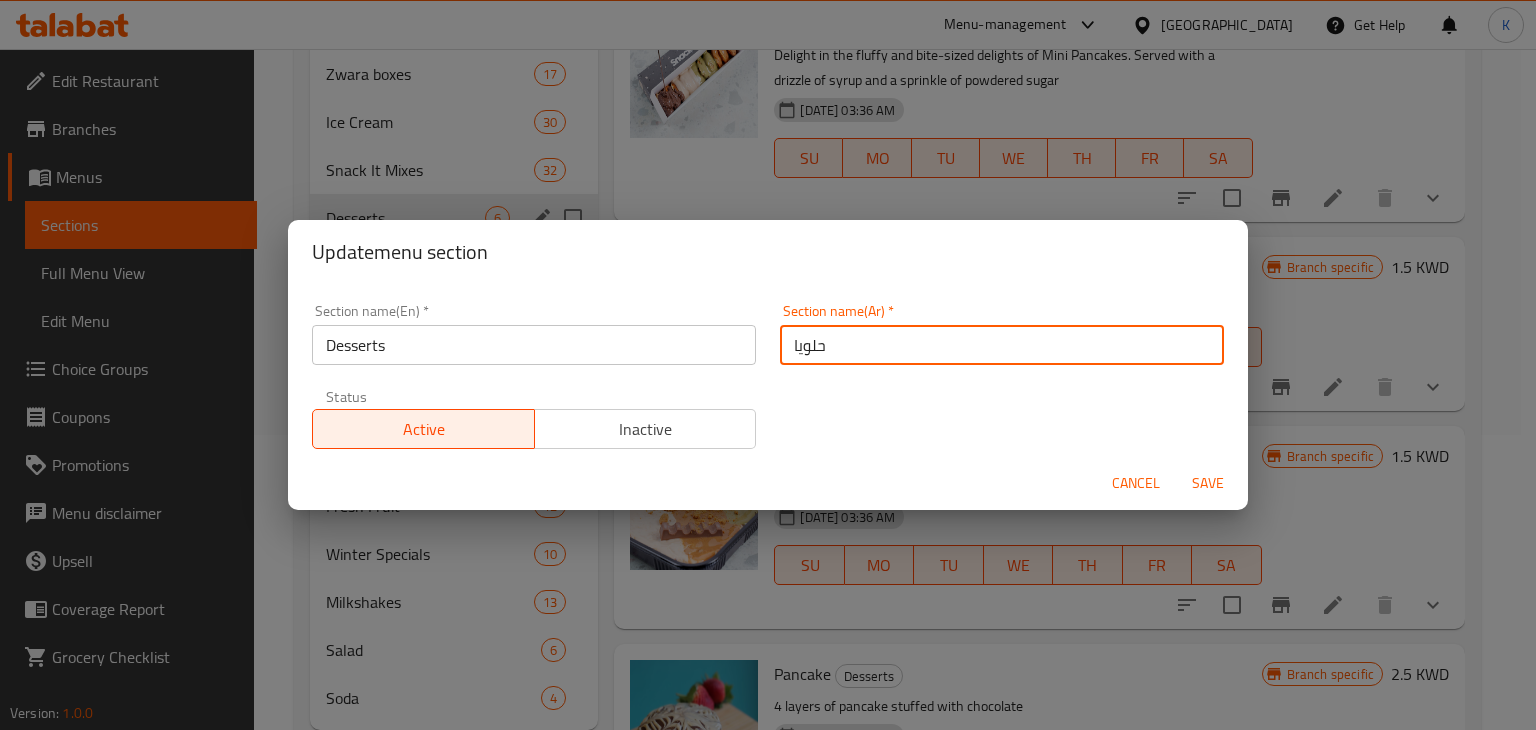 type on "حلويات" 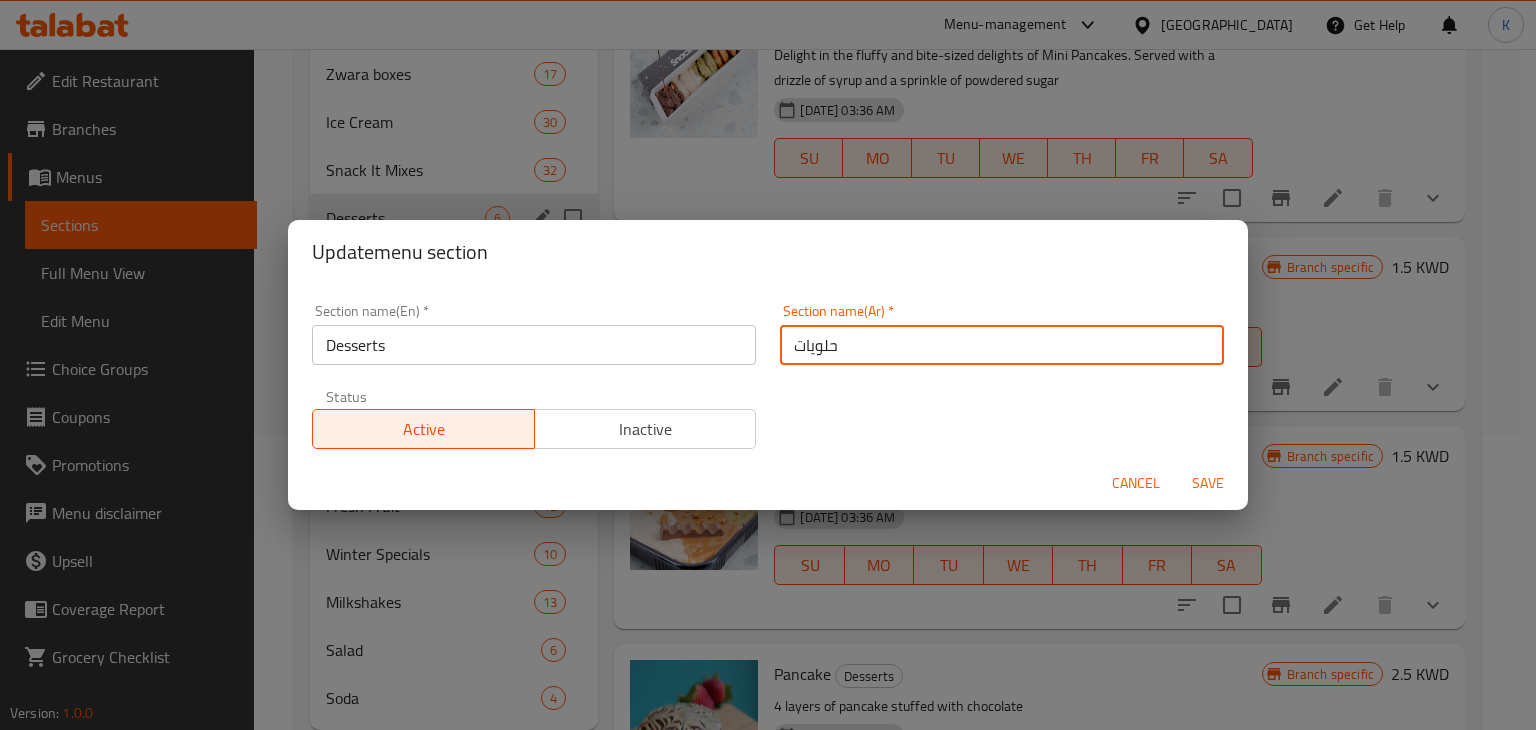 click on "حلويات" at bounding box center [1002, 345] 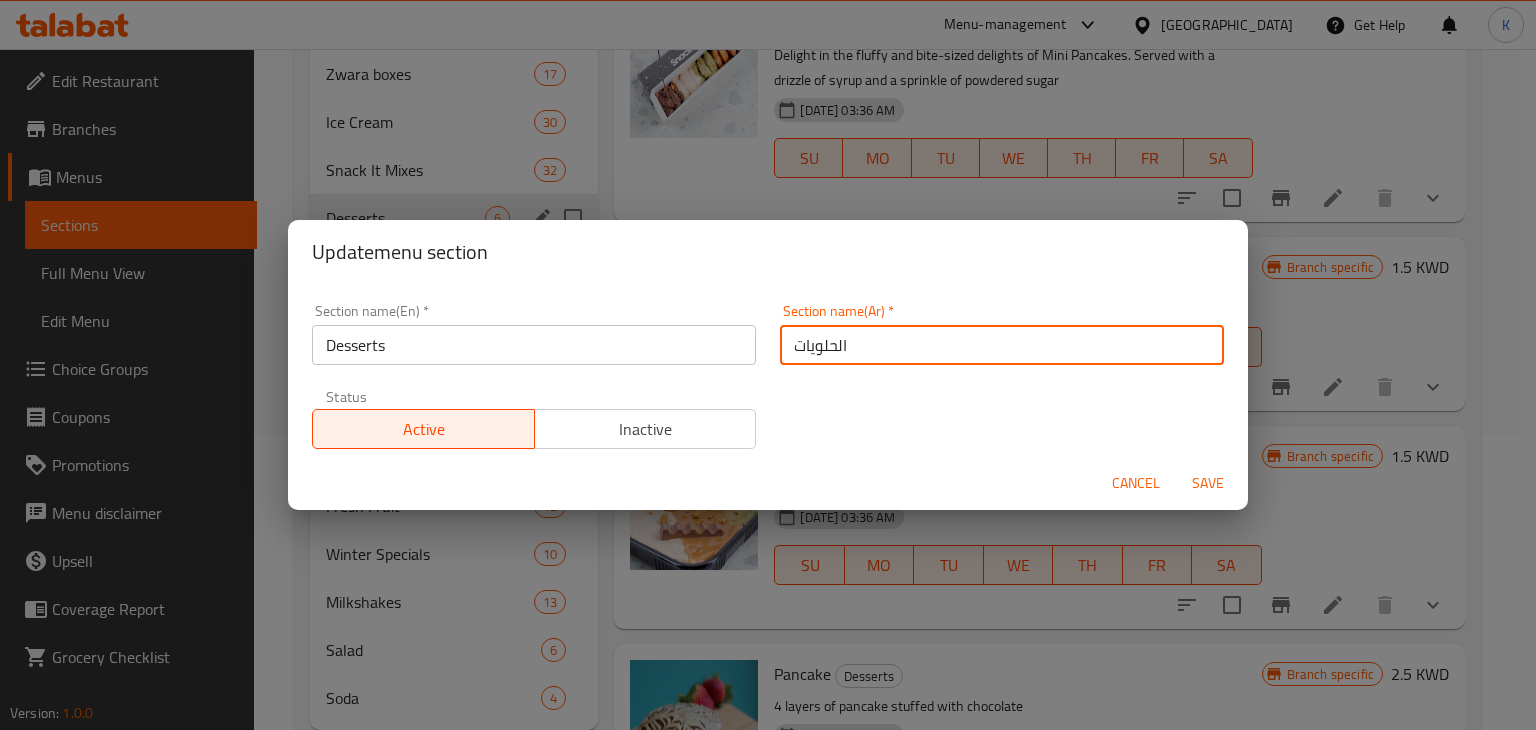 type on "الحلويات" 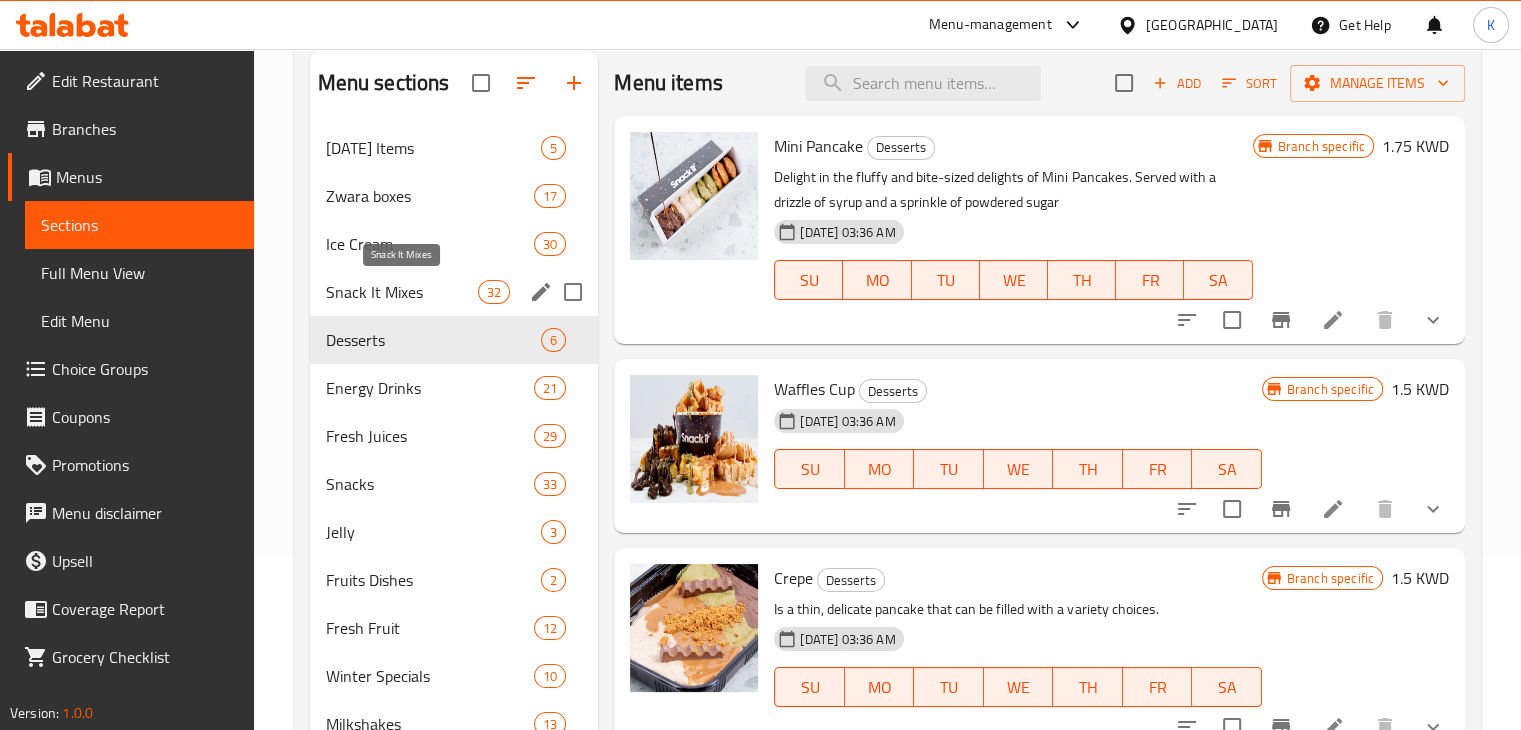scroll, scrollTop: 157, scrollLeft: 0, axis: vertical 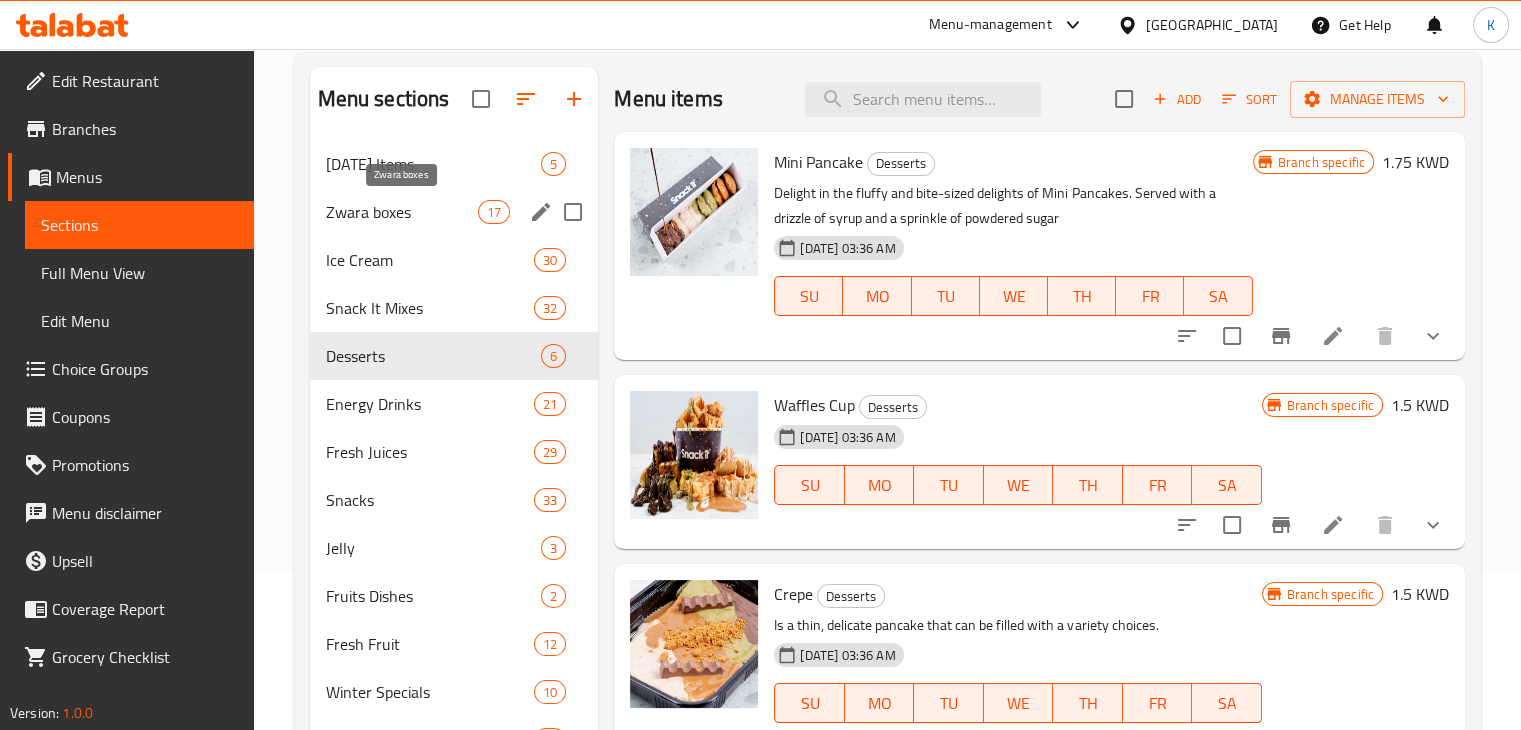 click on "Zwara boxes" at bounding box center (402, 212) 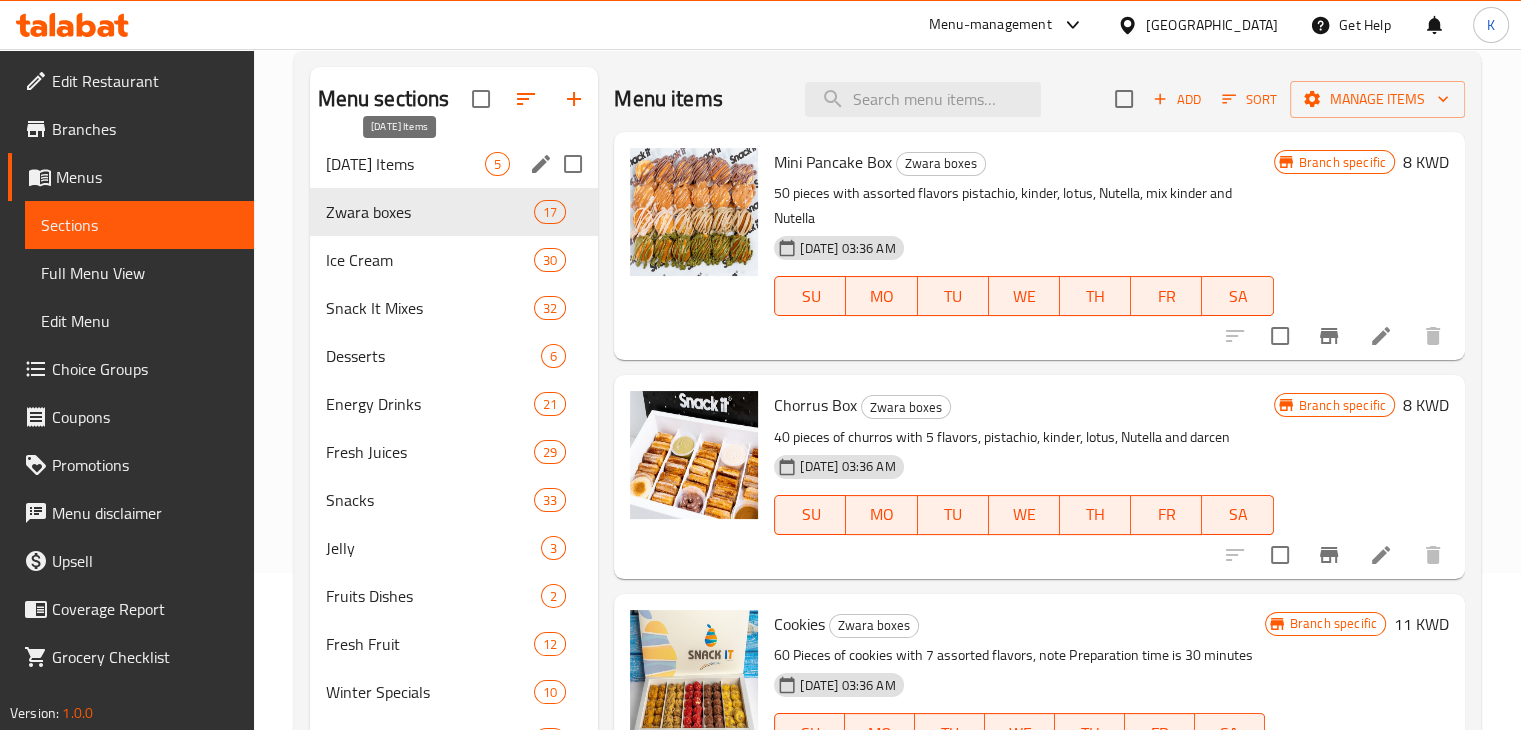 click on "[DATE] Items" at bounding box center (406, 164) 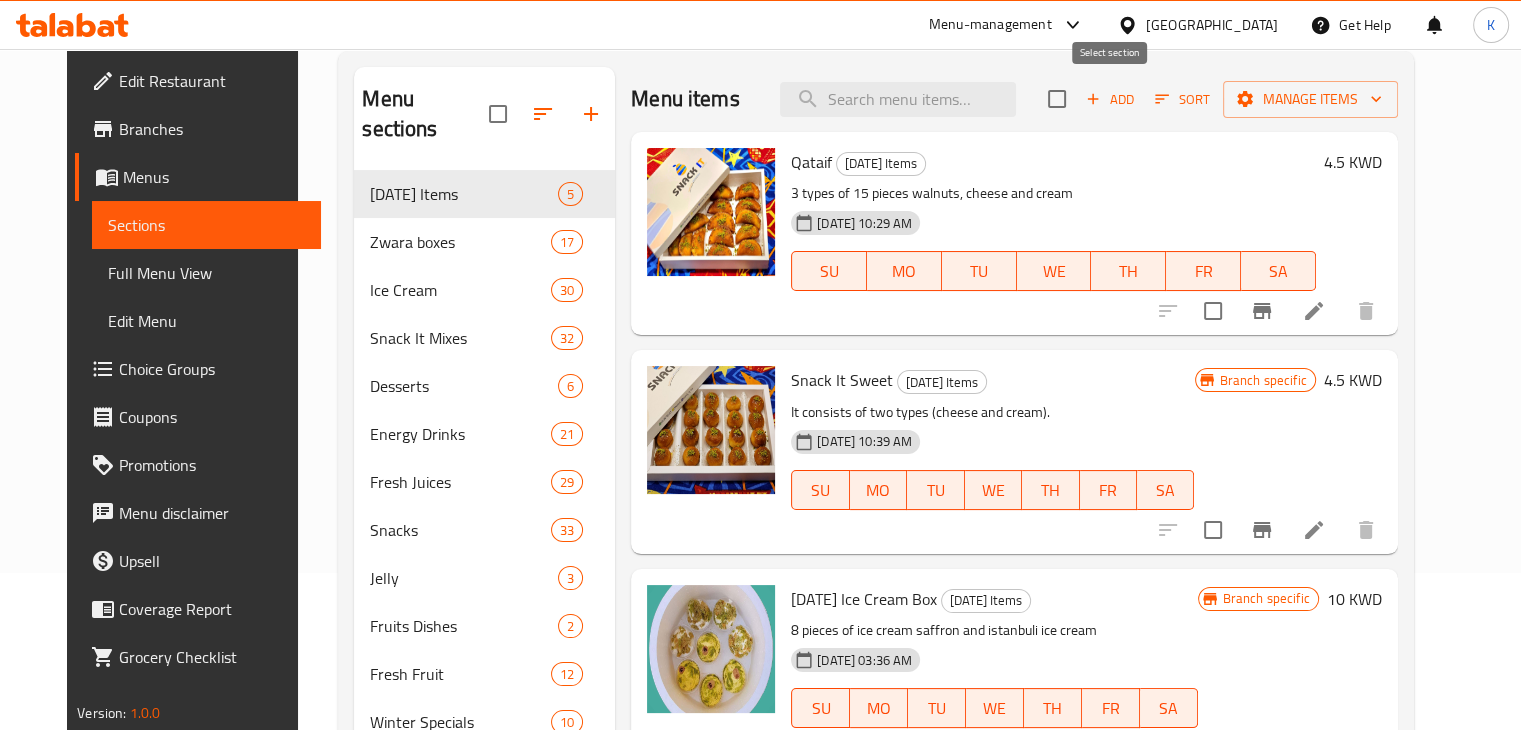 click at bounding box center (1057, 99) 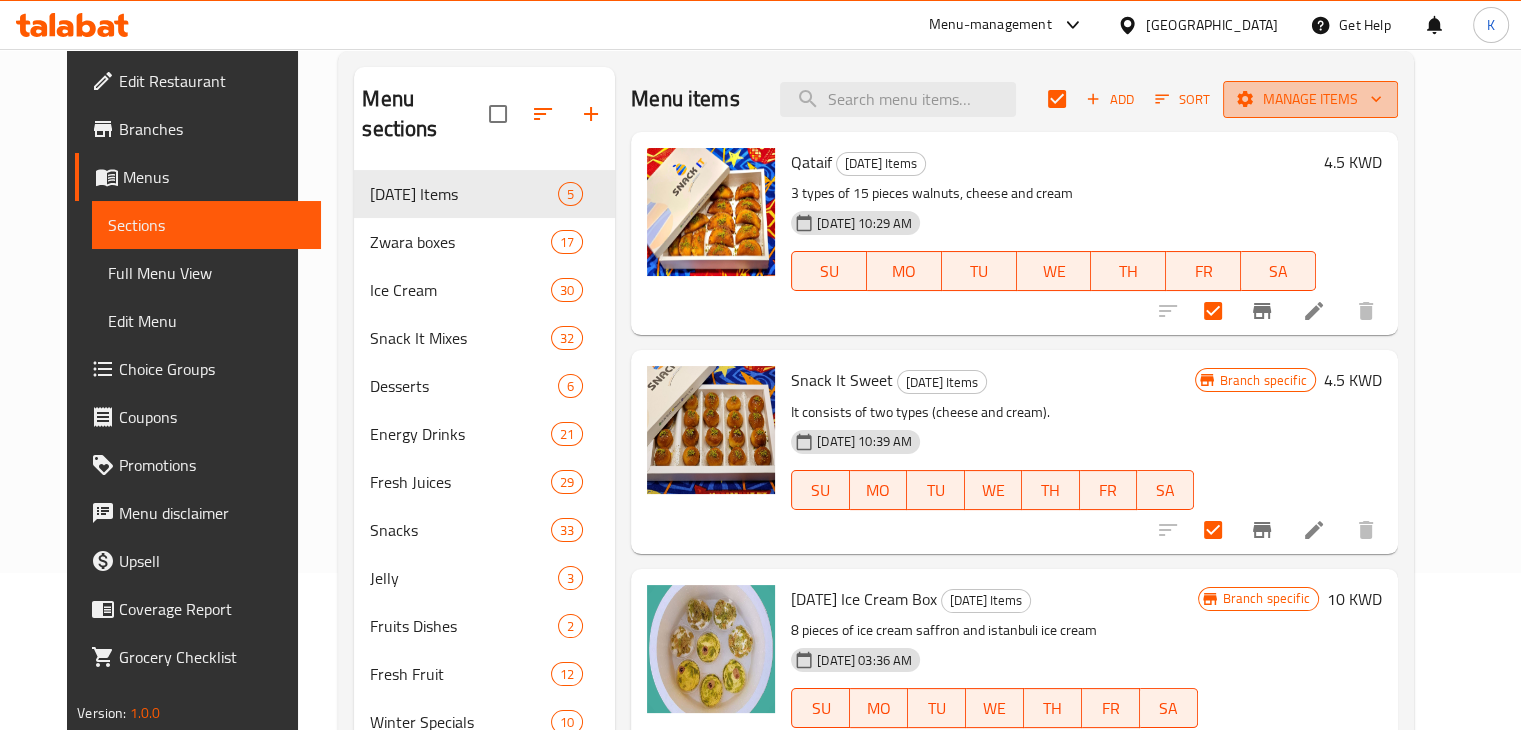 click on "Manage items" at bounding box center (1310, 99) 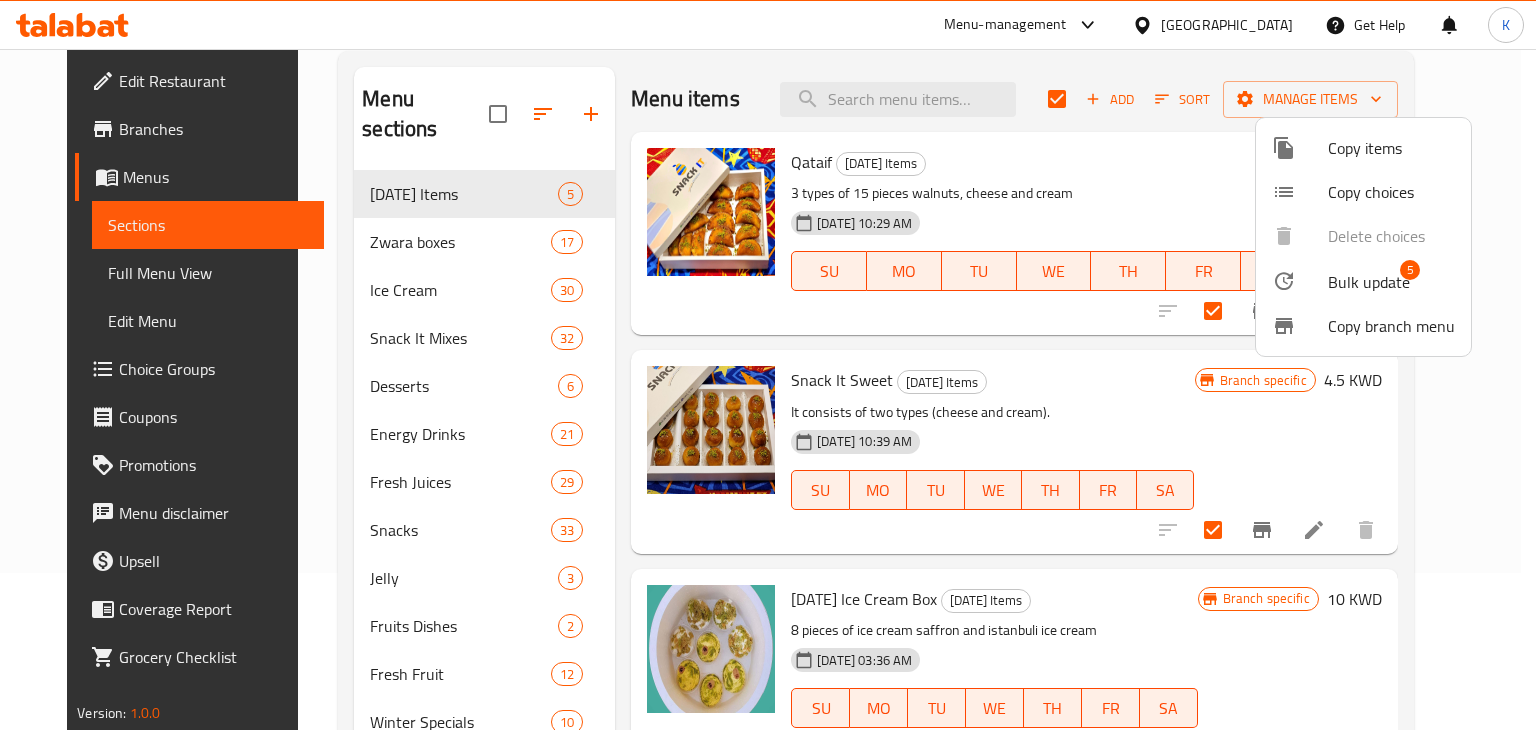 click on "Bulk update" at bounding box center (1369, 282) 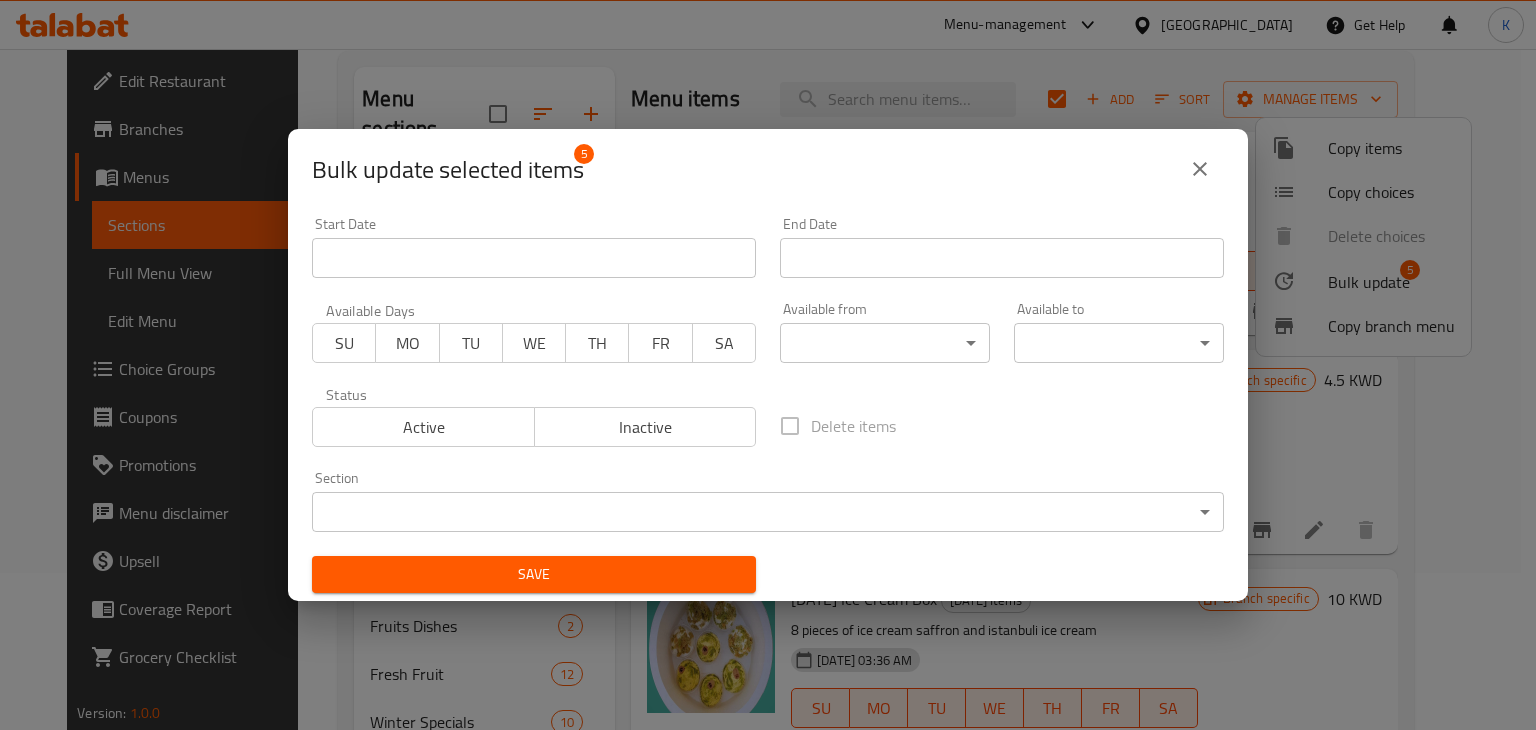 click on "​ Menu-management [GEOGRAPHIC_DATA] Get Help K   Edit Restaurant   Branches   Menus   Sections   Full Menu View   Edit Menu   Choice Groups   Coupons   Promotions   Menu disclaimer   Upsell   Coverage Report   Grocery Checklist  Version:    1.0.0  Get support on:    Support.OpsPlatform Home / Restaurants management / Menus / Sections Snack It Open import export Menu sections [DATE] Items 5 Zwara boxes 17 Ice Cream 30 Snack It Mixes 32 Desserts 6 Energy Drinks 21 Fresh Juices 29 Snacks 33 Jelly 3 Fruits Dishes 2 Fresh Fruit 12 Winter Specials 10 Milkshakes 13 Salad 6 Soda 4 Menu items Add Sort Manage items Qataif   [DATE] Items 3 types of 15 pieces walnuts, cheese and cream [DATE] 10:29 AM SU MO TU WE TH FR SA 4.5   KWD Snack It Sweet   [DATE] Items It consists of two types (cheese and cream). [DATE] 10:39 AM SU MO TU WE TH FR [PERSON_NAME] specific 4.5   KWD [DATE] Ice Cream Box   [DATE] Items 8 pieces of ice cream saffron and istanbuli ice cream [DATE] 03:36 AM SU MO TU WE TH FR [PERSON_NAME] specific 10" at bounding box center (768, 232) 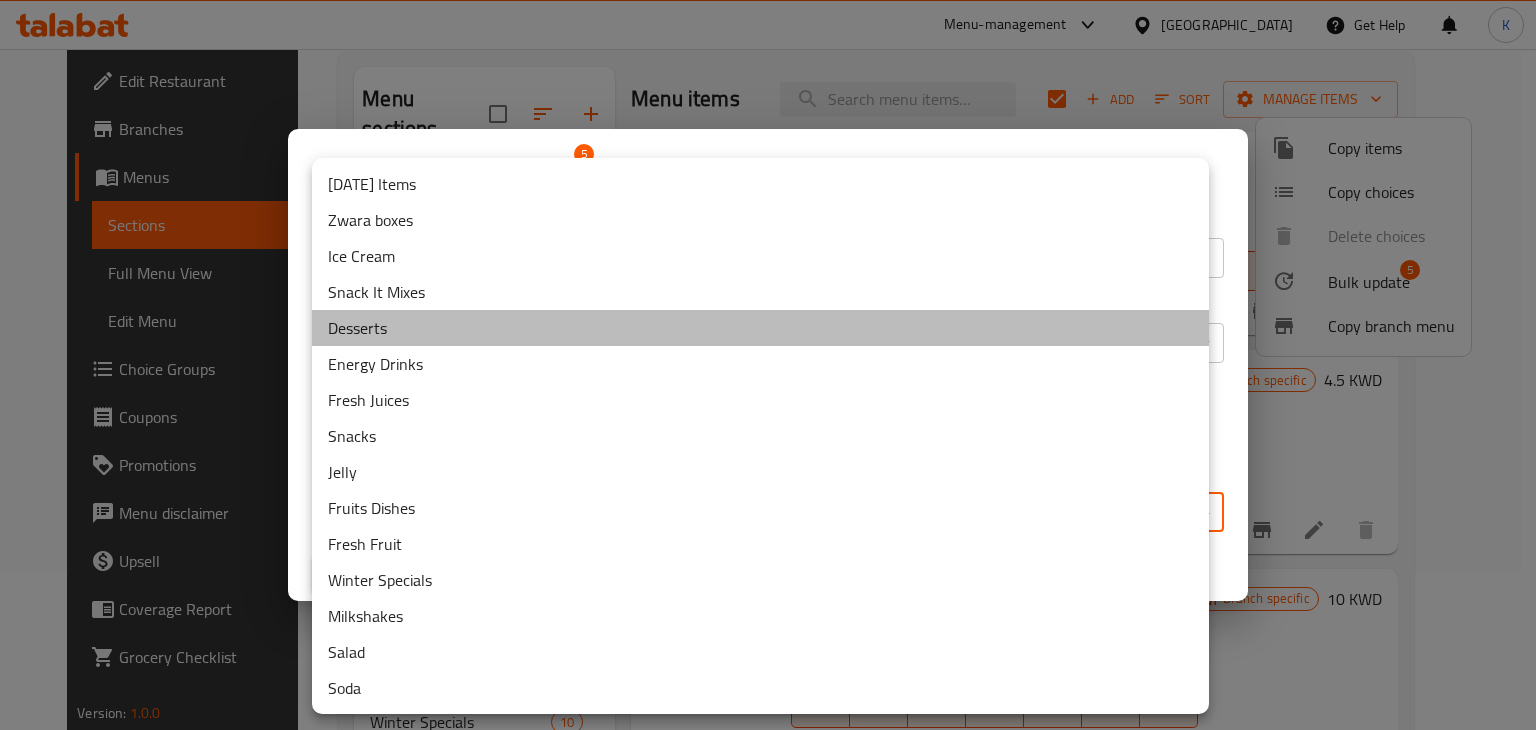 click on "Desserts" at bounding box center (760, 328) 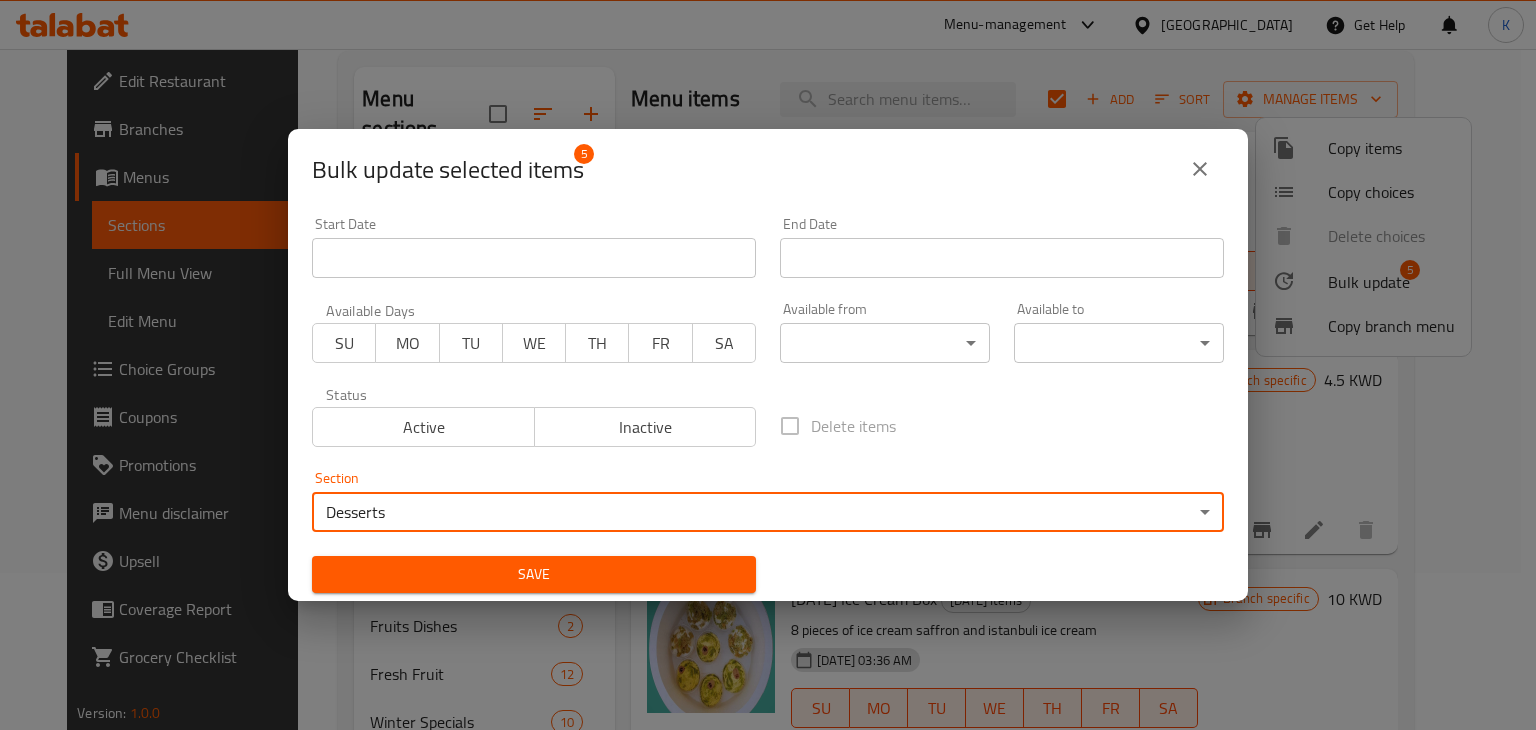 click on "Save" at bounding box center [534, 574] 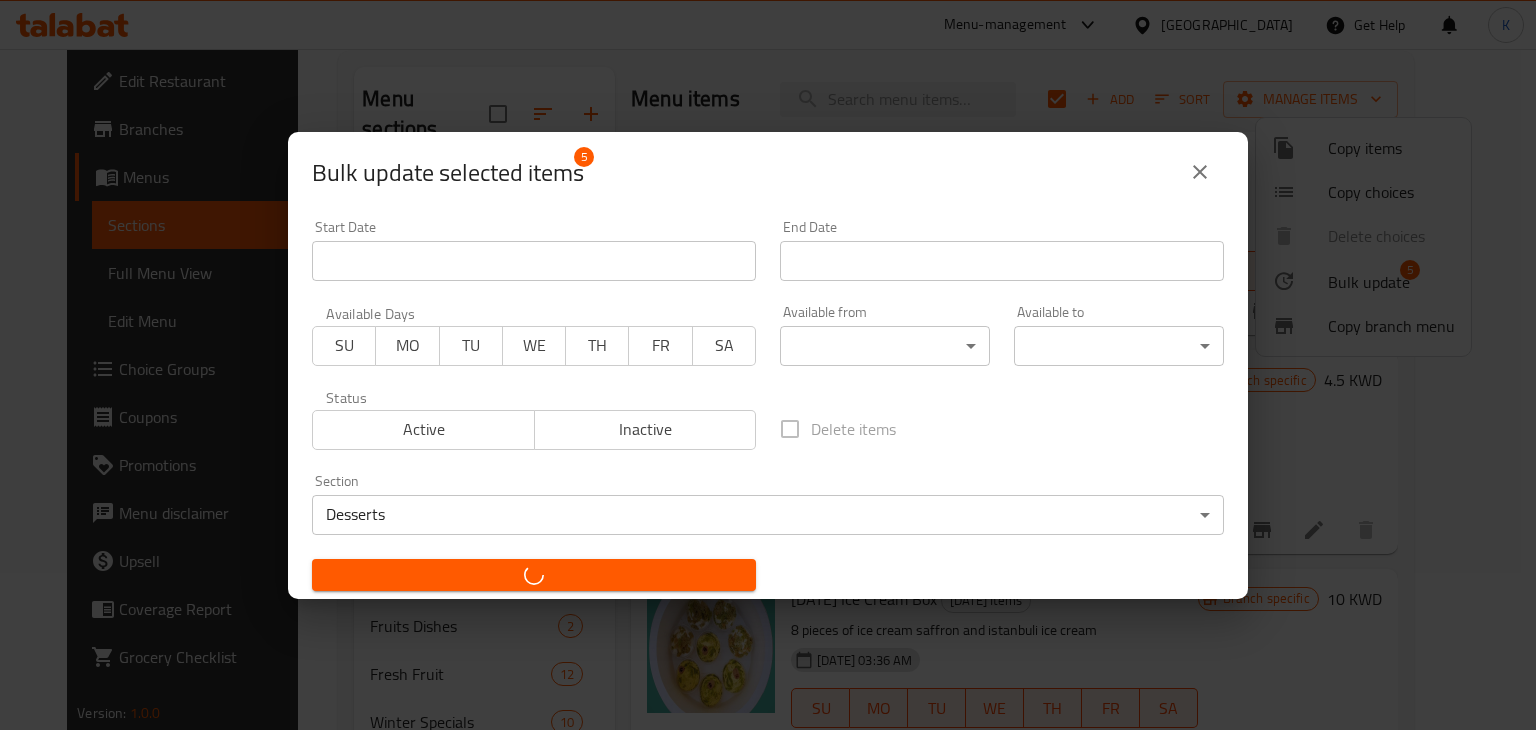 checkbox on "false" 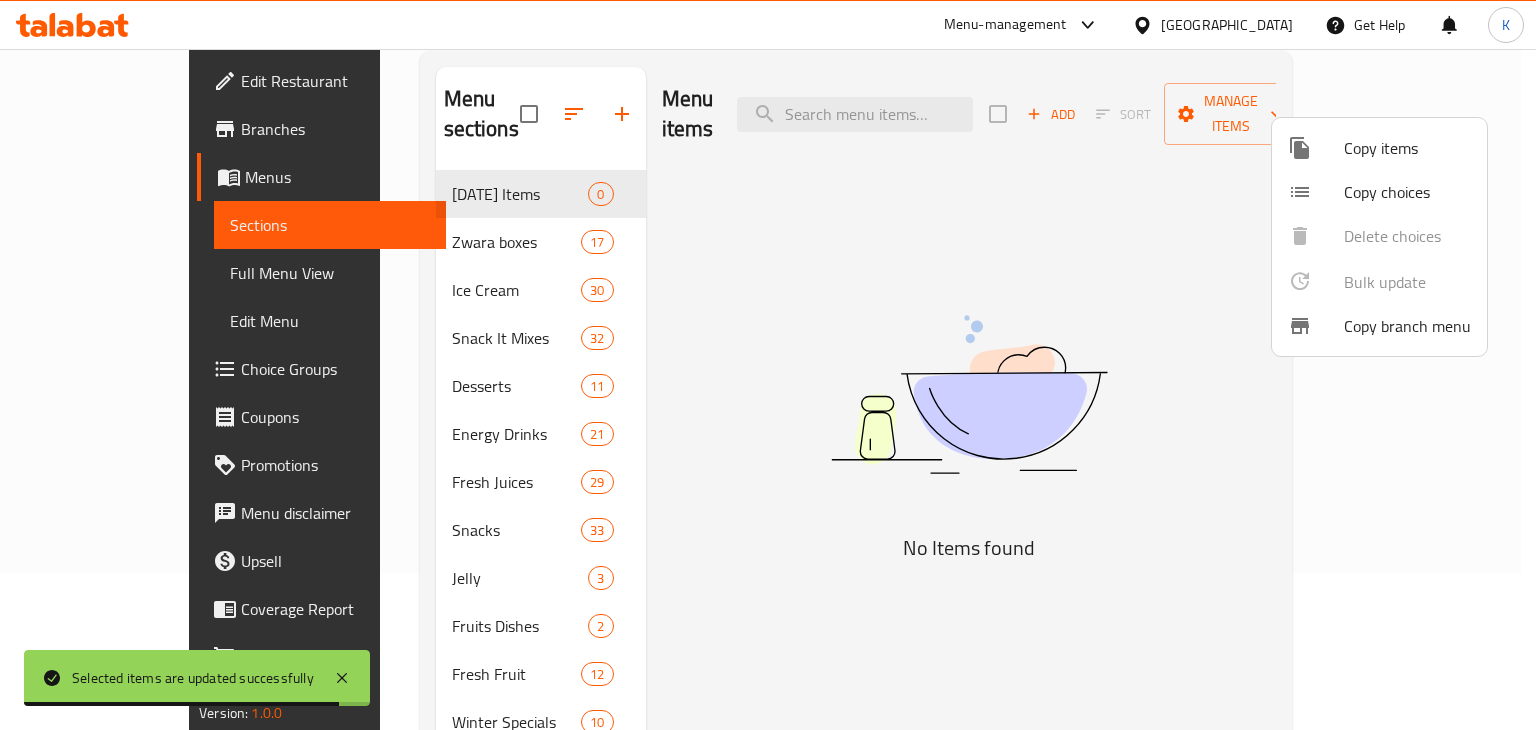 click at bounding box center [768, 365] 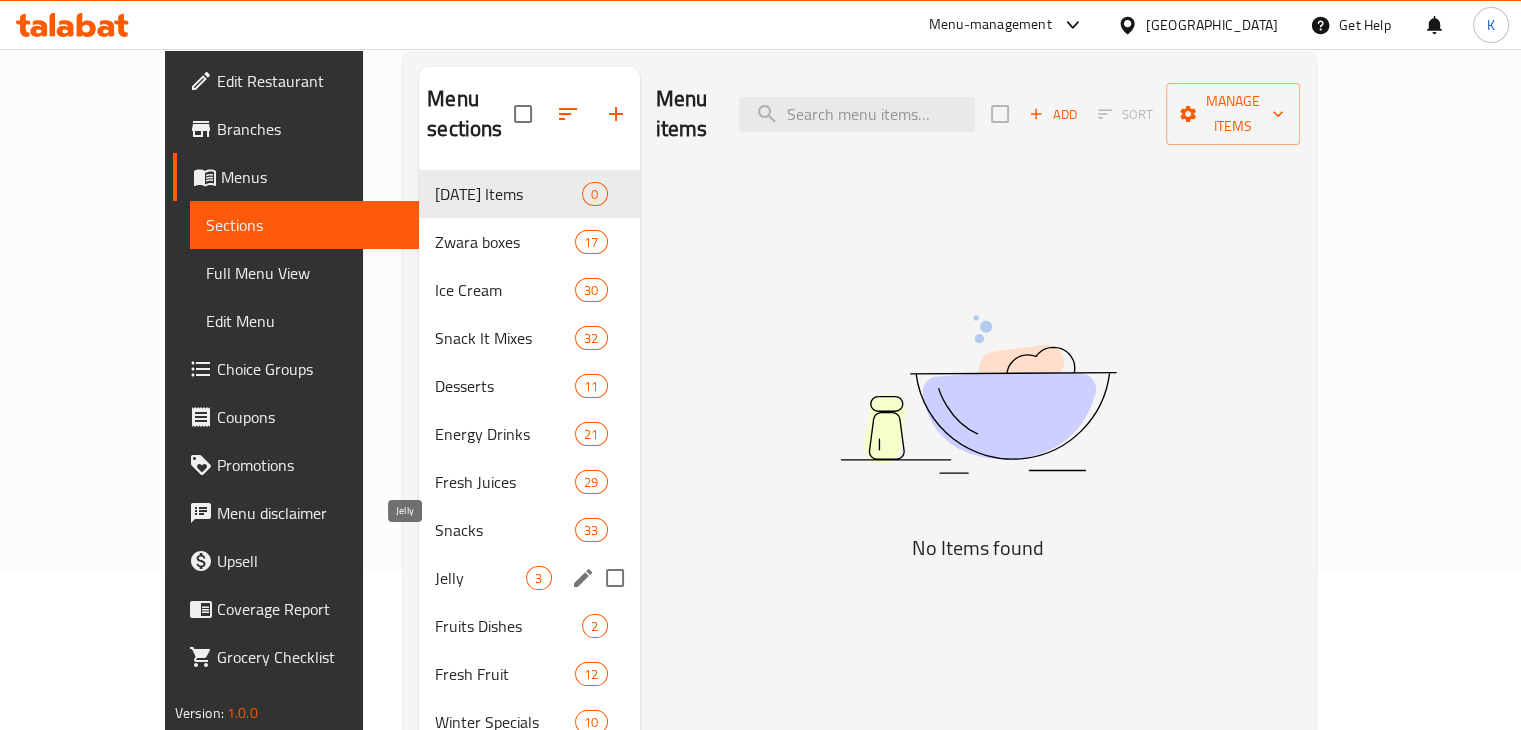 click on "Jelly" at bounding box center [480, 578] 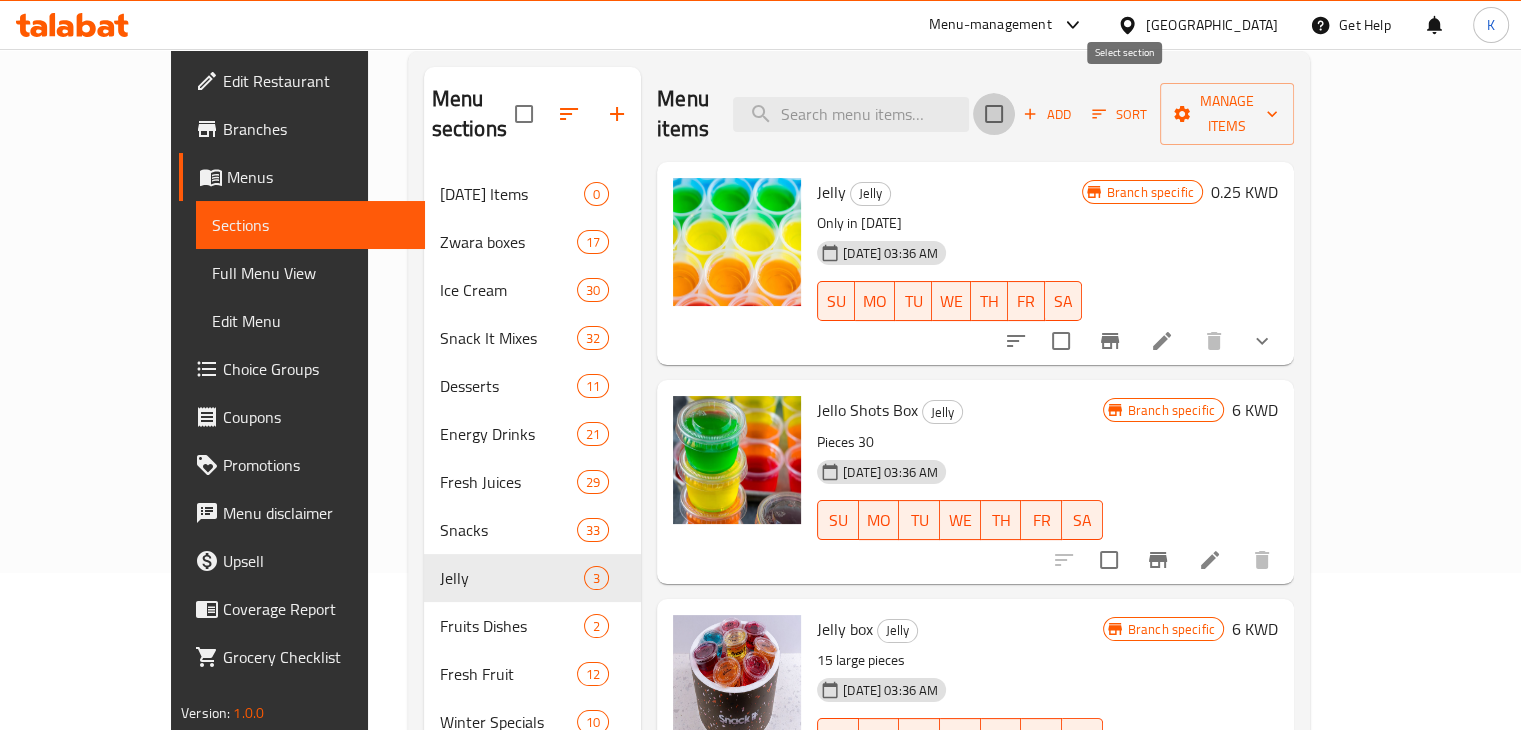 click at bounding box center (994, 114) 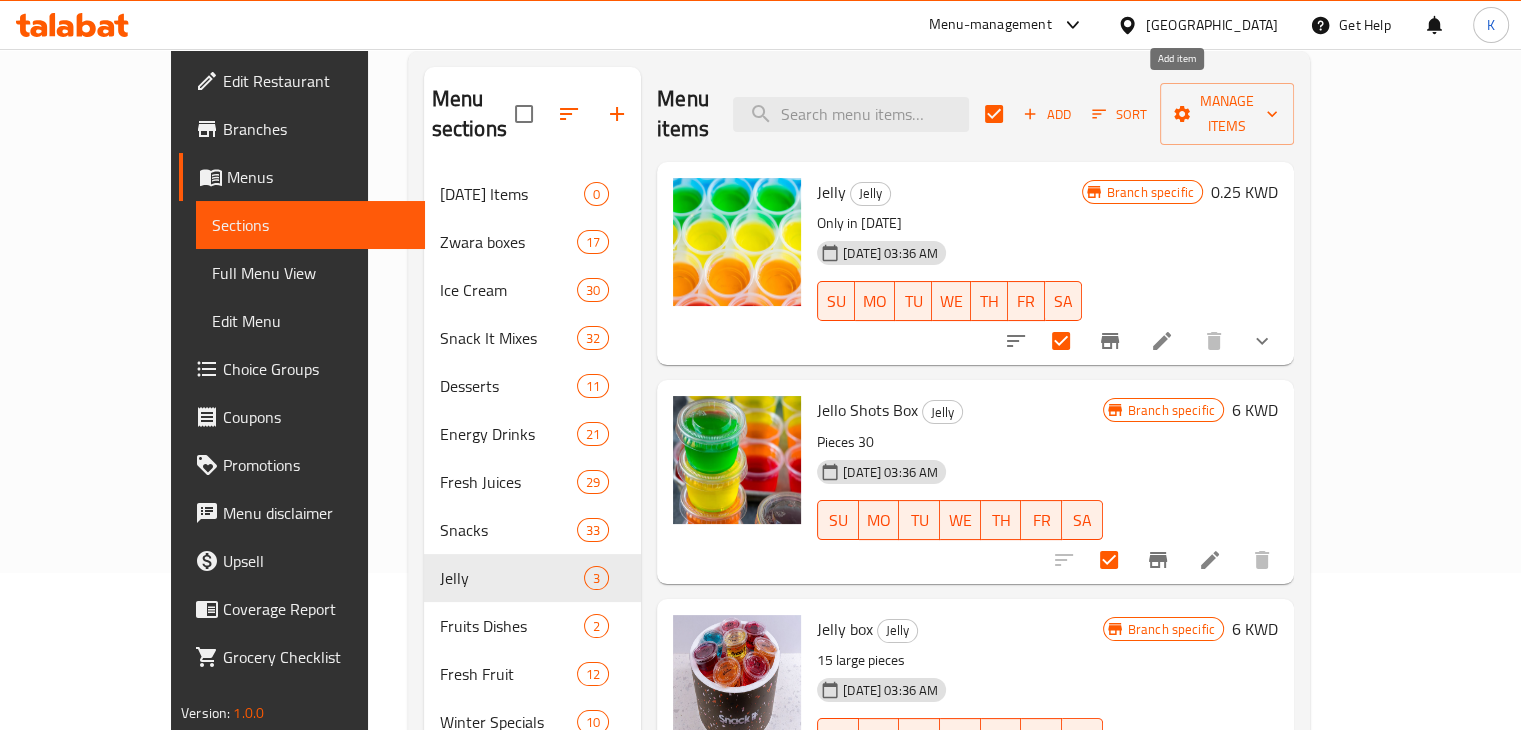 click 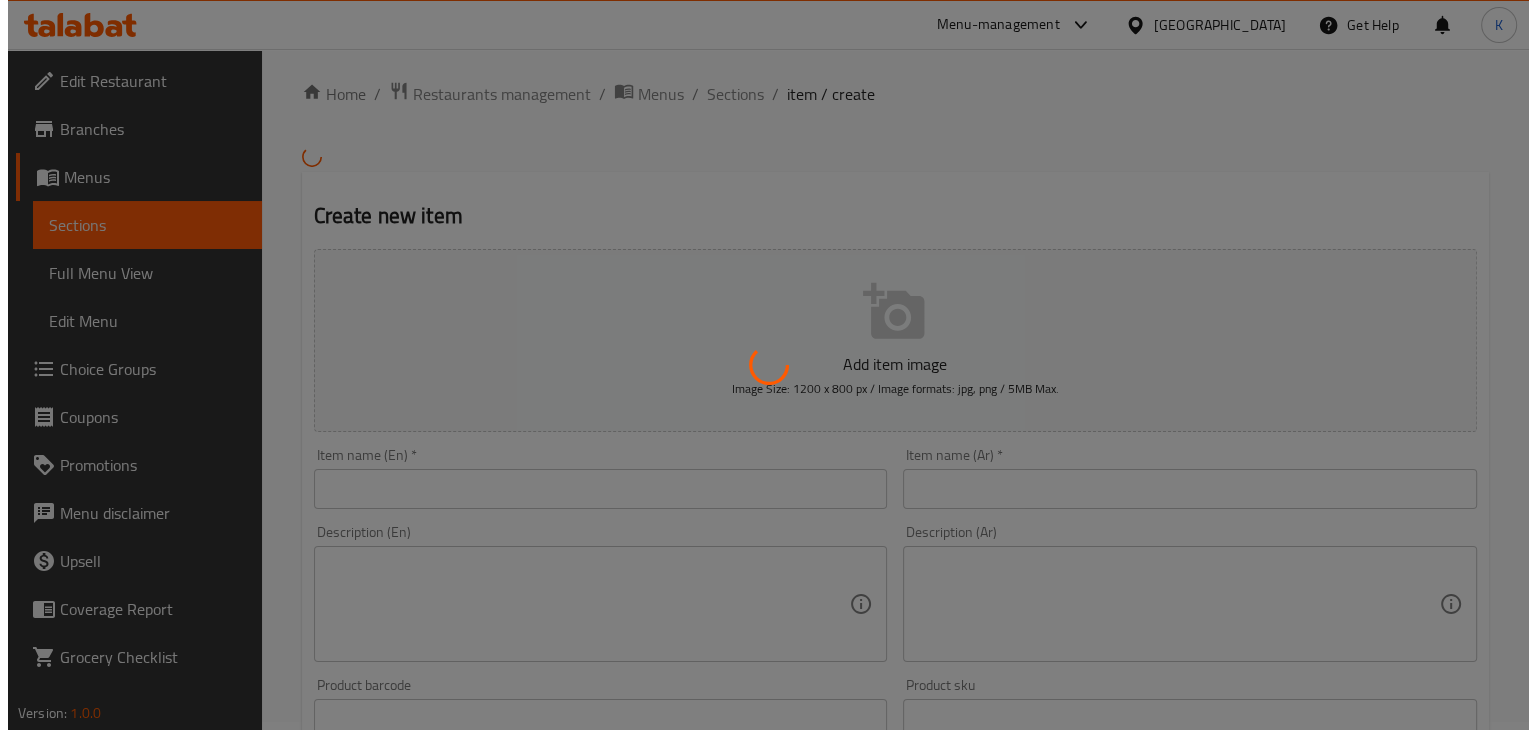 scroll, scrollTop: 0, scrollLeft: 0, axis: both 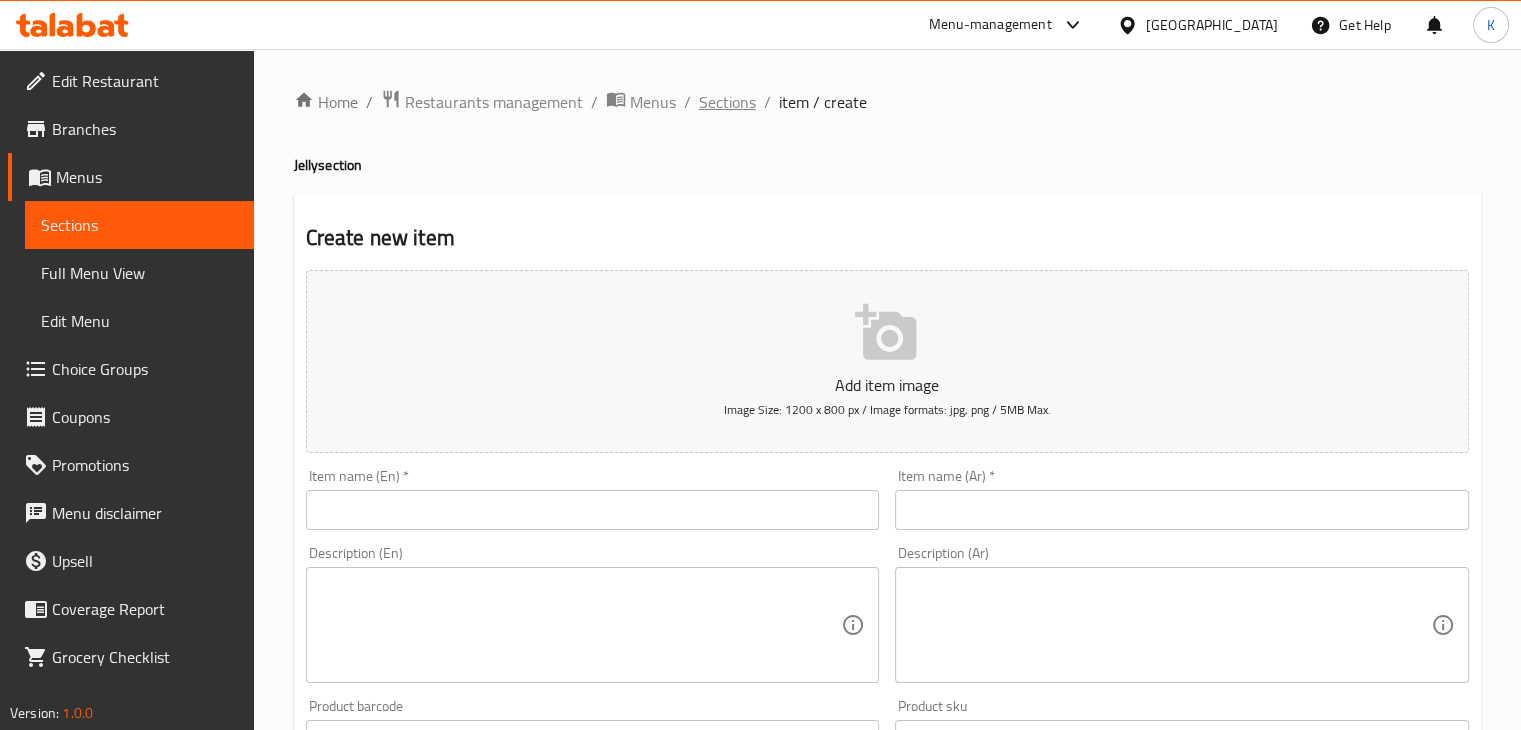 click on "Sections" at bounding box center [727, 102] 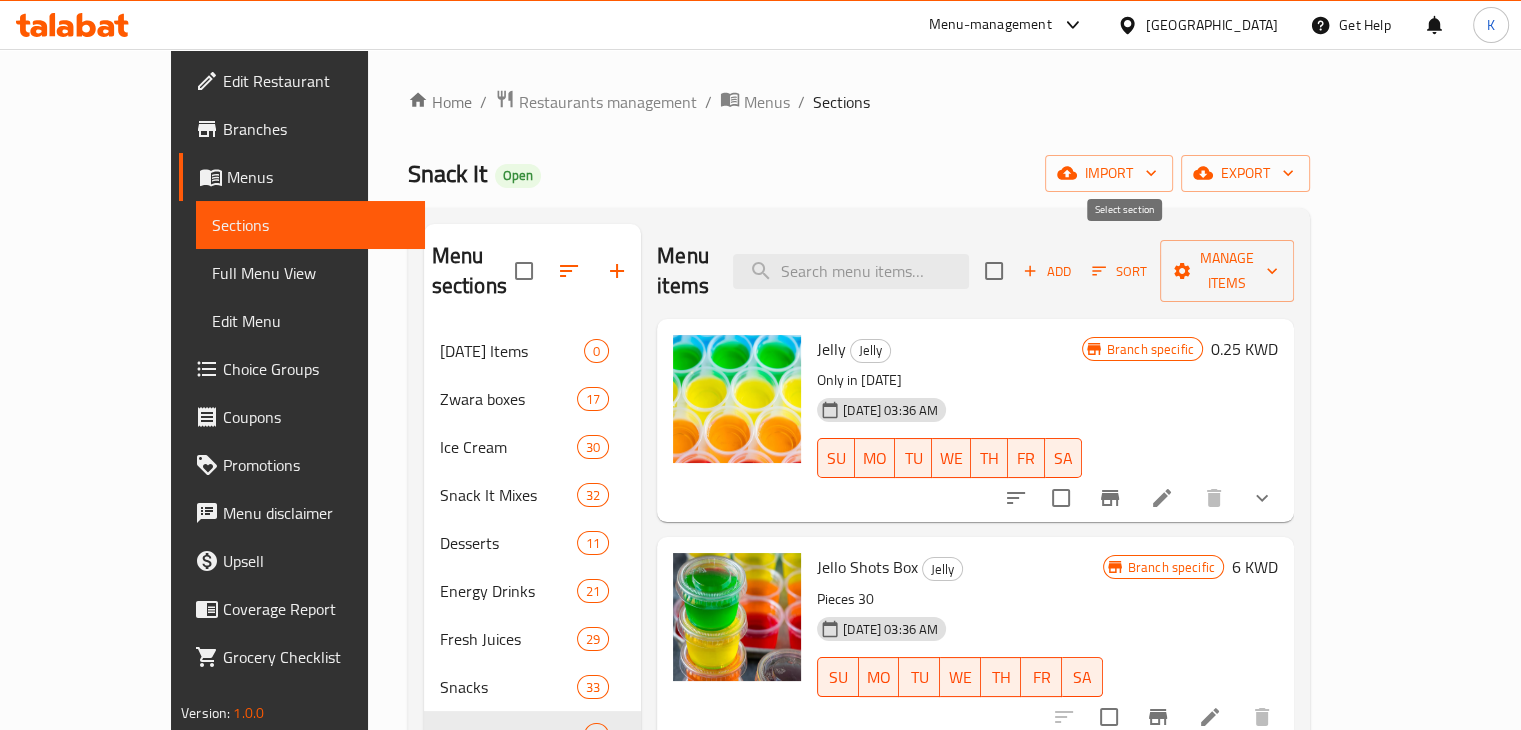 click at bounding box center [994, 271] 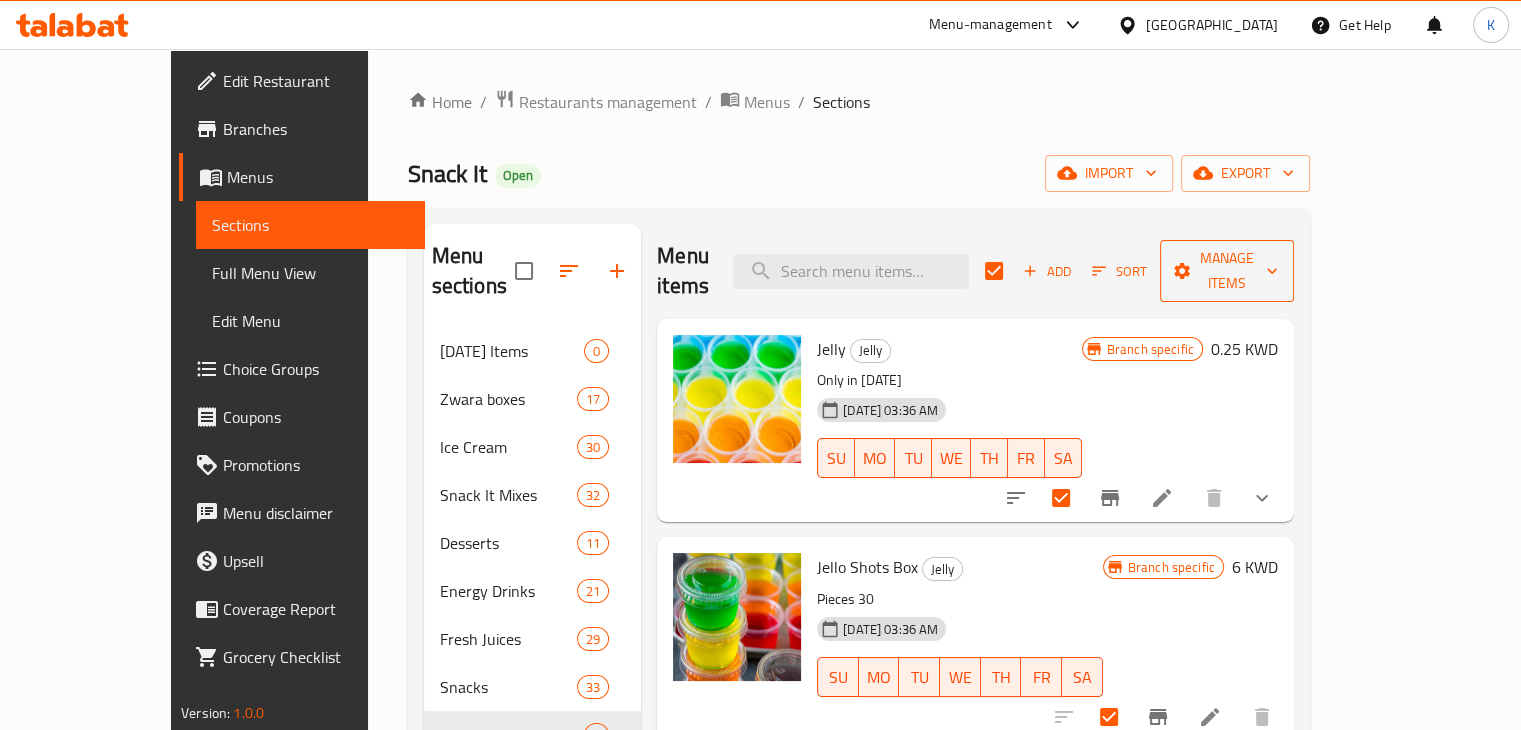 click on "Manage items" at bounding box center [1227, 271] 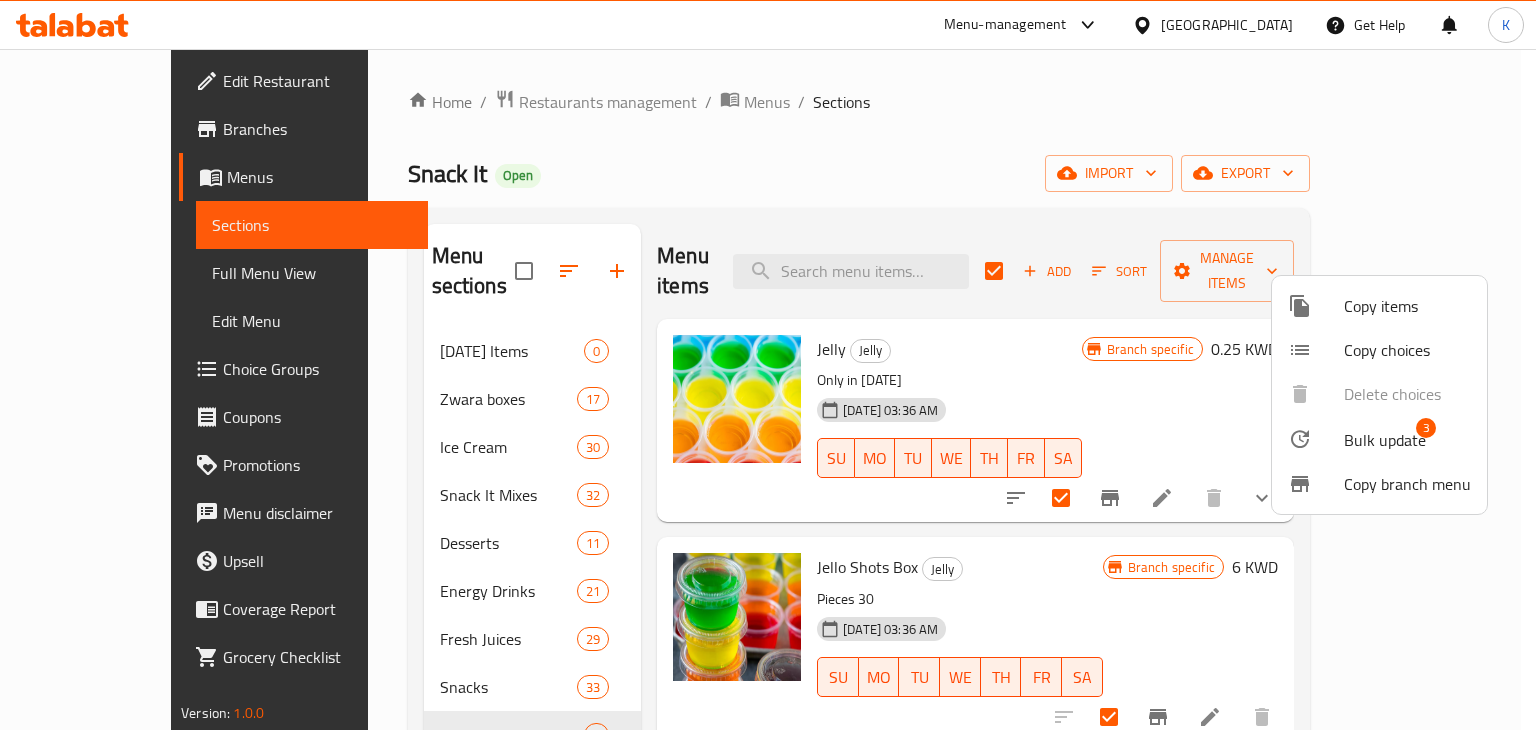 click on "Bulk update" at bounding box center (1385, 440) 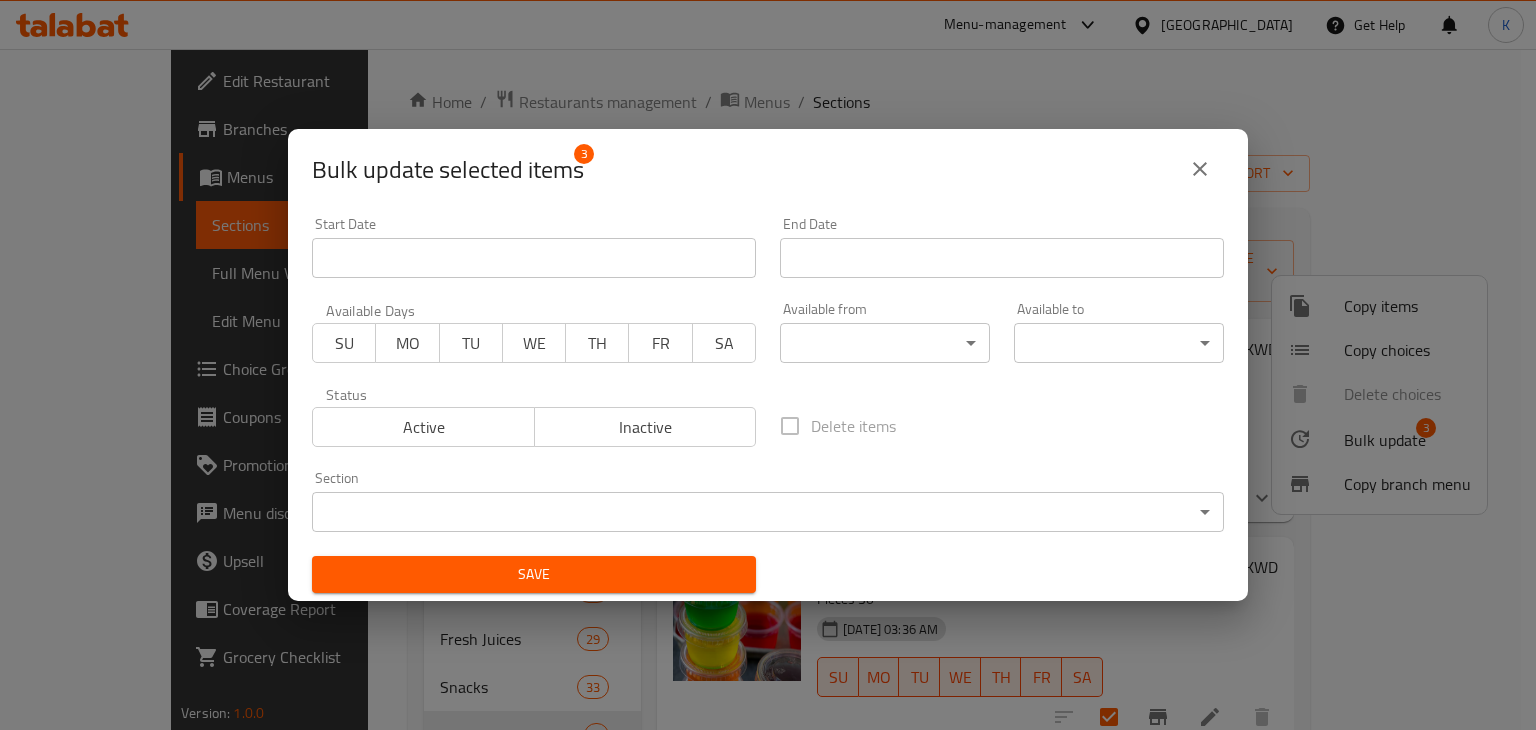click on "​ Menu-management [GEOGRAPHIC_DATA] Get Help K   Edit Restaurant   Branches   Menus   Sections   Full Menu View   Edit Menu   Choice Groups   Coupons   Promotions   Menu disclaimer   Upsell   Coverage Report   Grocery Checklist  Version:    1.0.0  Get support on:    Support.OpsPlatform Home / Restaurants management / Menus / Sections Snack It Open import export Menu sections [DATE] Items 0 Zwara boxes 17 Ice Cream 30 Snack It Mixes 32 Desserts 11 Energy Drinks 21 Fresh Juices 29 Snacks 33 Jelly 3 Fruits Dishes 2 Fresh Fruit 12 Winter Specials 10 Milkshakes 13 Salad 6 Soda 4 Menu items Add Sort Manage items Jelly   Jelly Only in [DATE] [DATE] 03:36 AM SU MO TU WE TH FR [PERSON_NAME] specific 0.25   KWD Jello Shots Box   Jelly Pieces 30 [DATE] 03:36 AM SU MO TU WE TH FR [PERSON_NAME] specific 6   KWD Jelly box   Jelly 15 large pieces [DATE] 03:36 AM SU MO TU WE TH FR [PERSON_NAME] specific 6   KWD Bug report Fill out the following information to report your bug Error text Steps to reproduce * Expected behaviour Cancel" at bounding box center (768, 389) 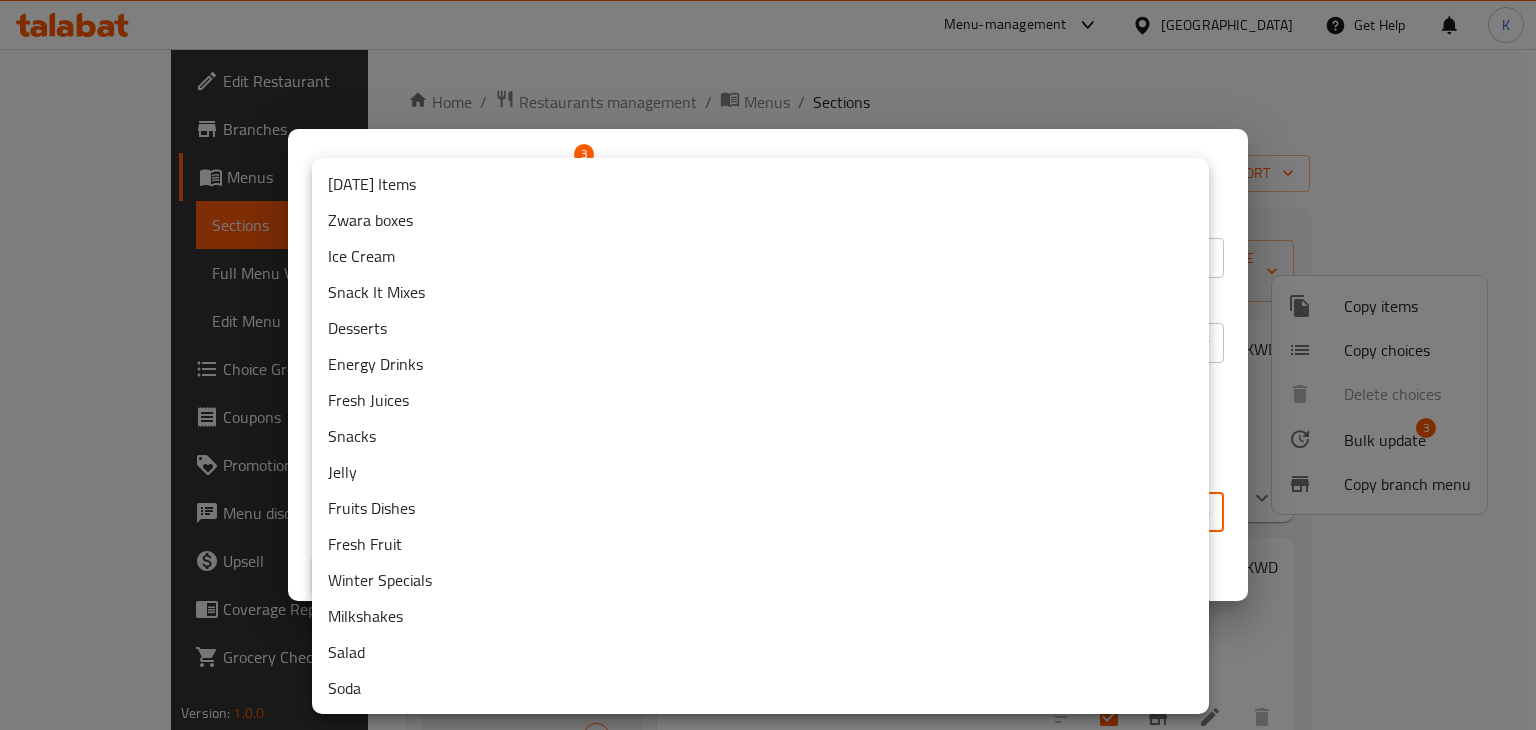 click on "Desserts" at bounding box center (760, 328) 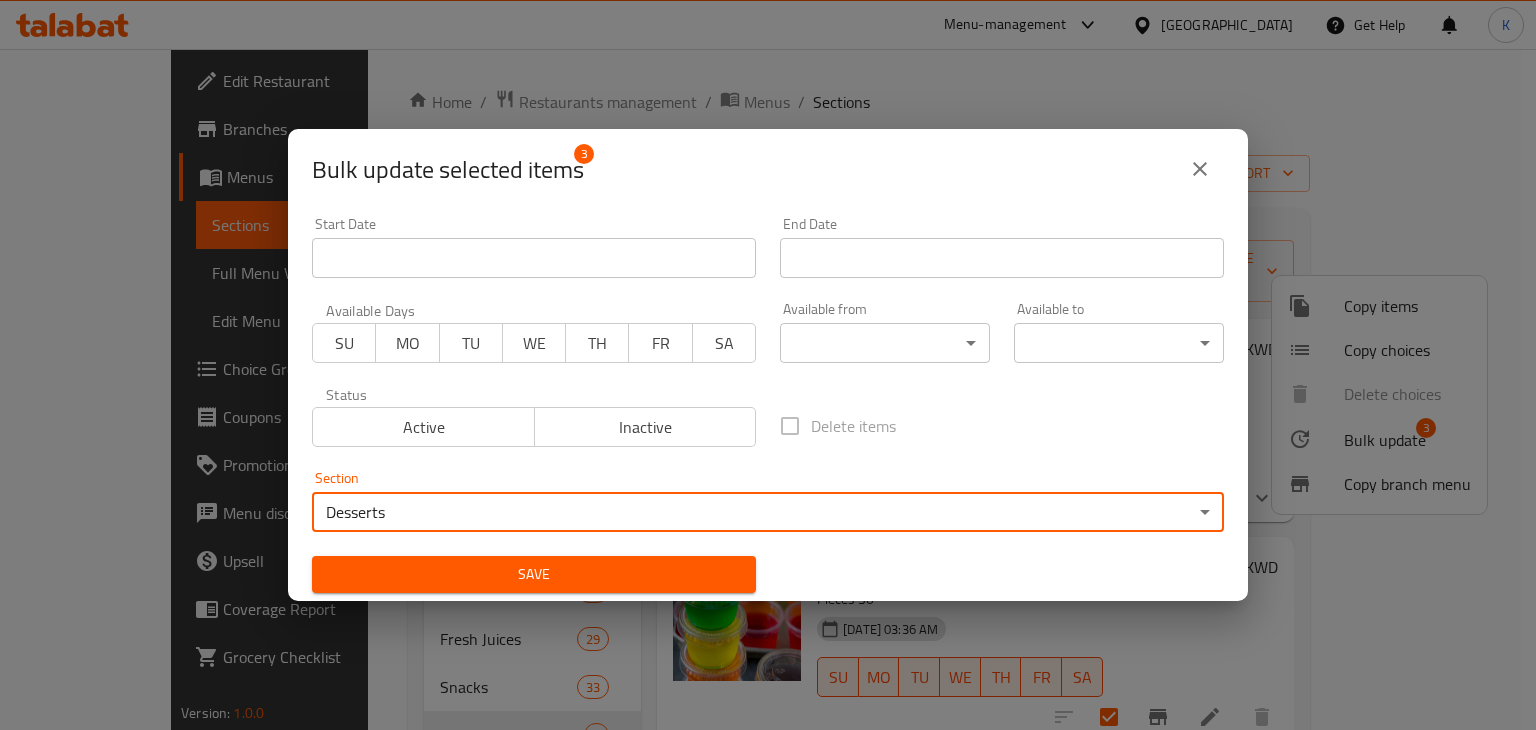 click on "Save" at bounding box center [534, 574] 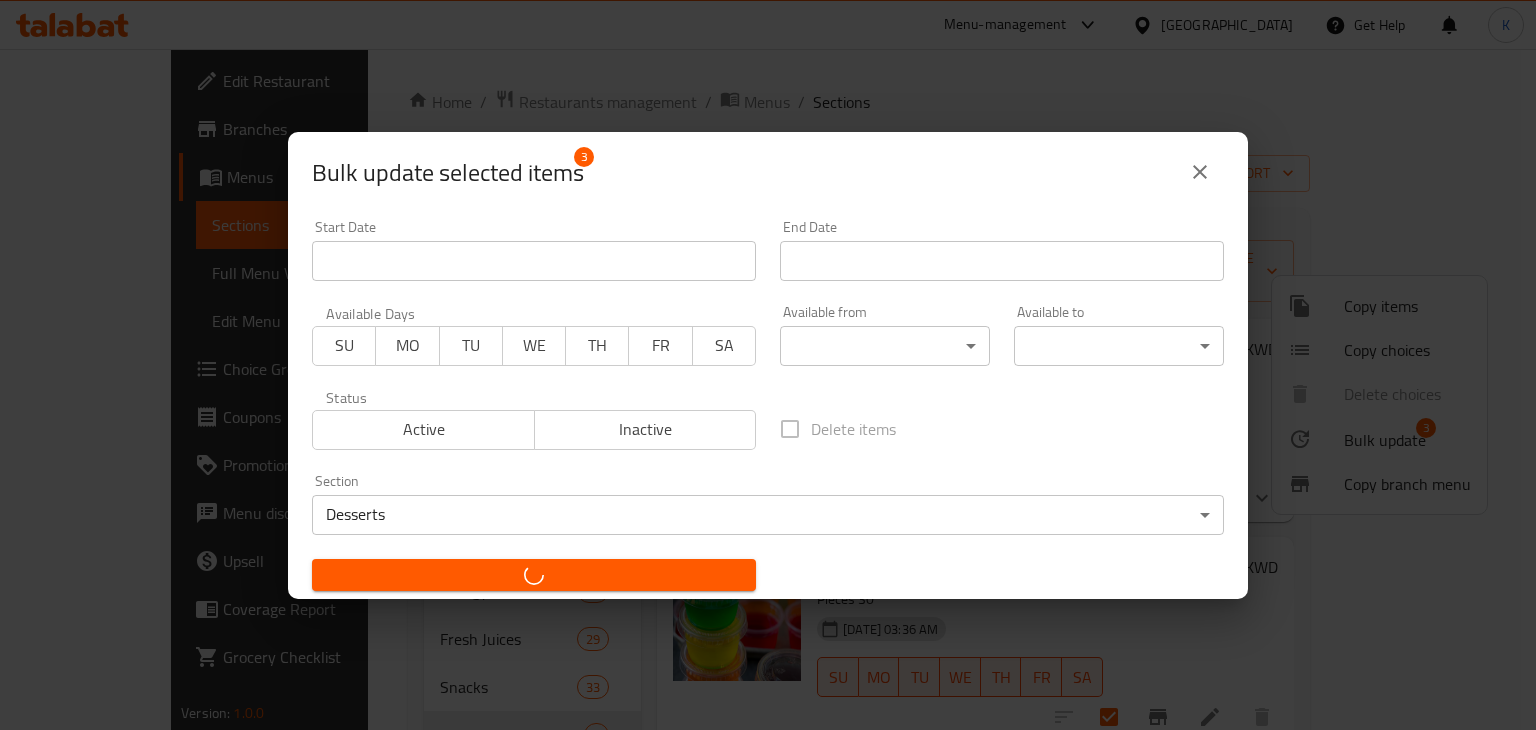 checkbox on "false" 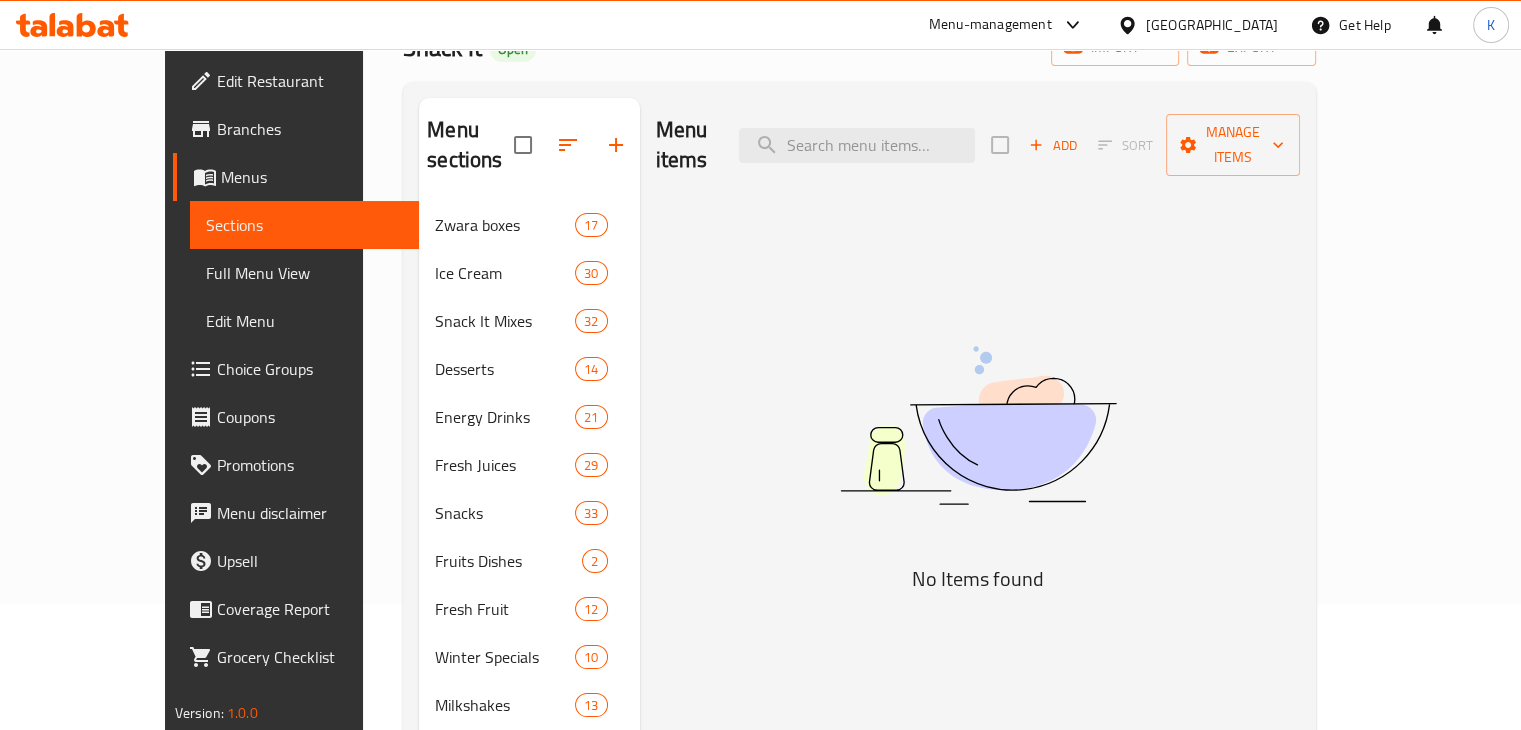 scroll, scrollTop: 91, scrollLeft: 0, axis: vertical 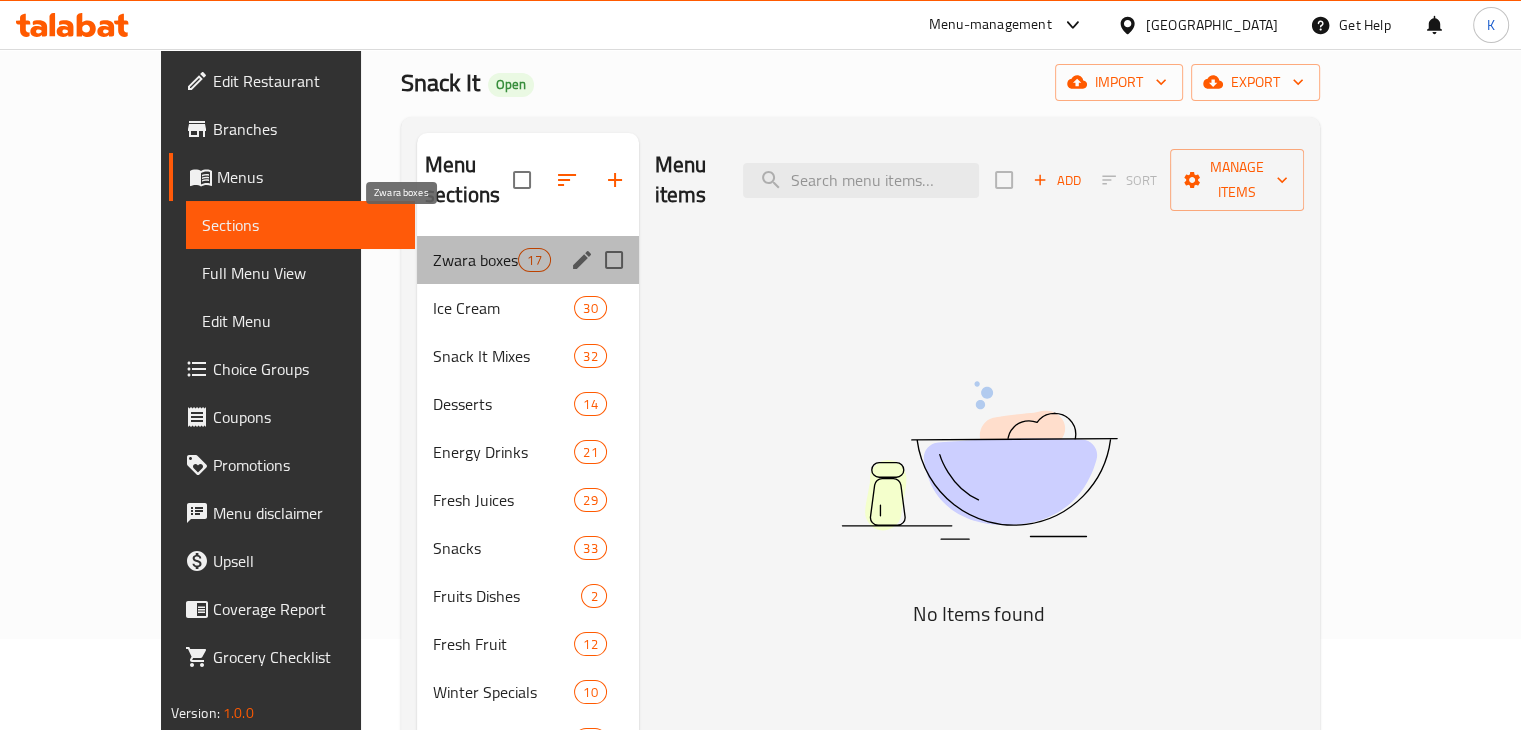 click on "Zwara boxes" at bounding box center (475, 260) 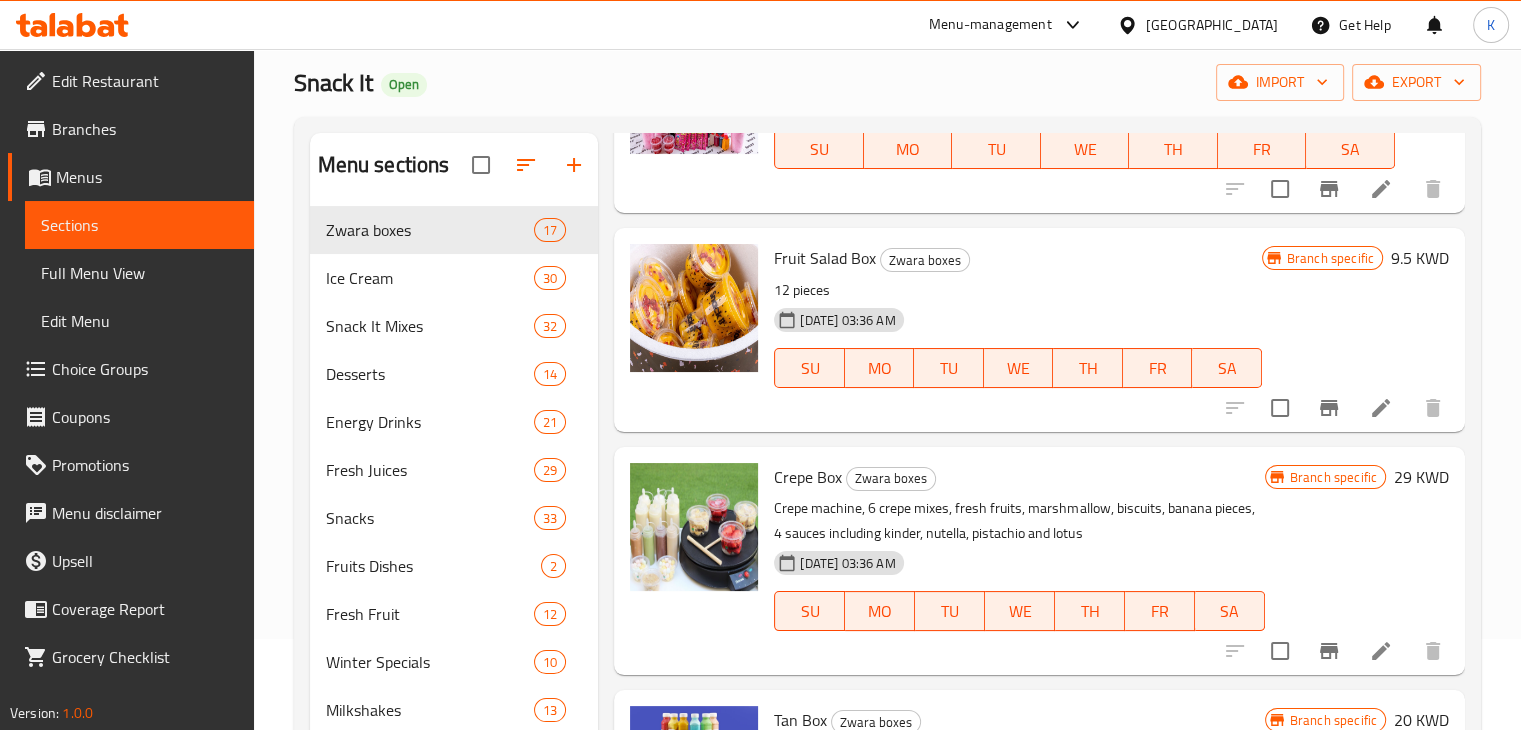 scroll, scrollTop: 3159, scrollLeft: 0, axis: vertical 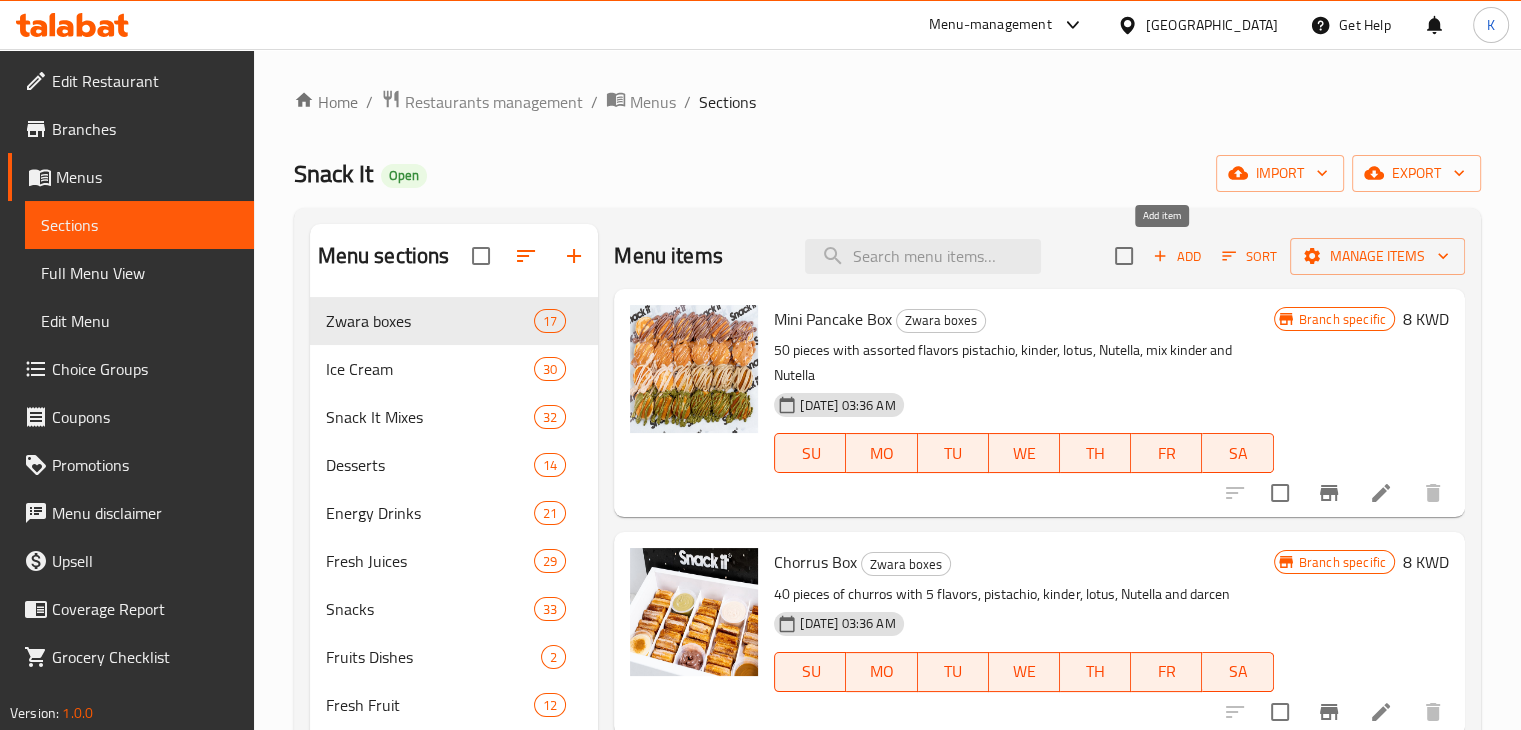click on "Add" at bounding box center (1177, 256) 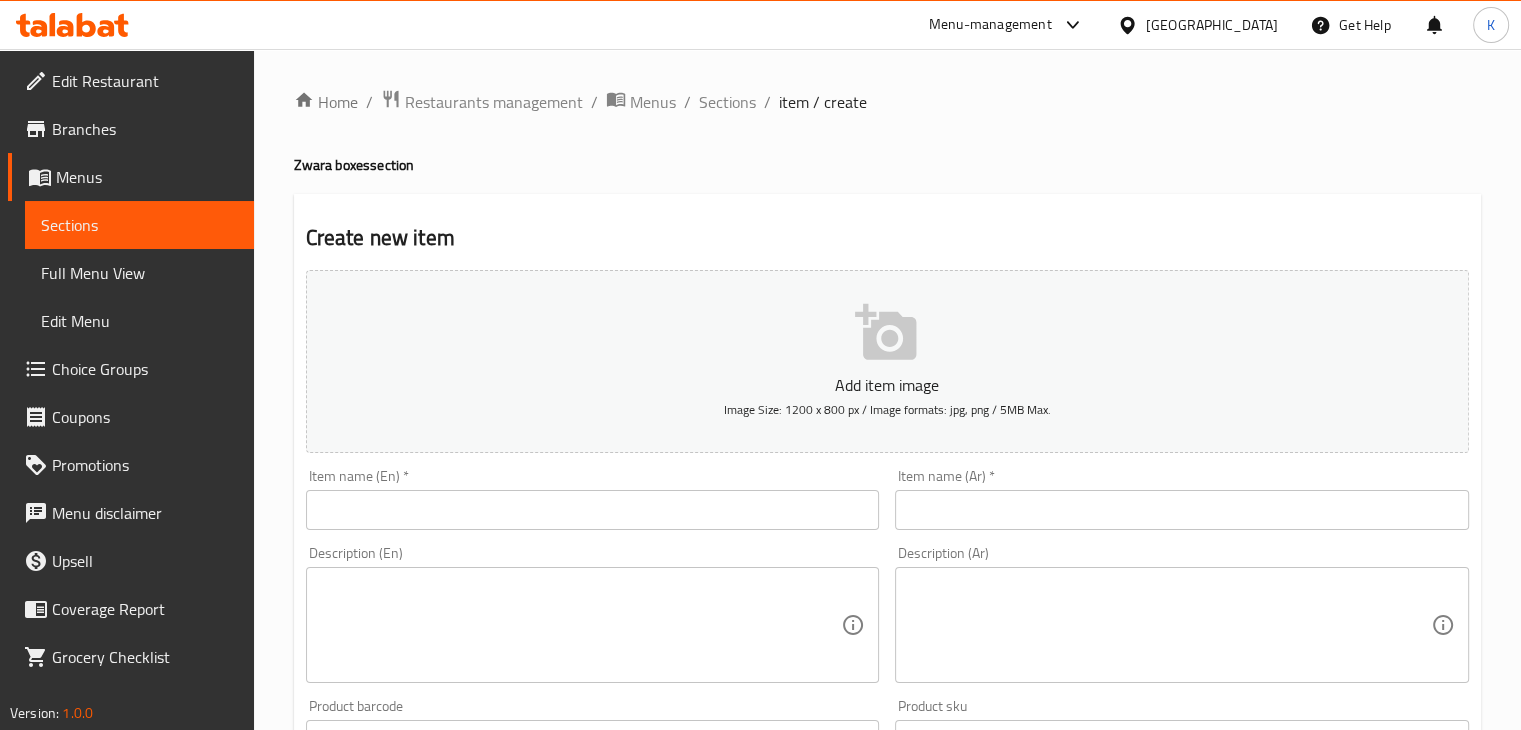 click at bounding box center (593, 510) 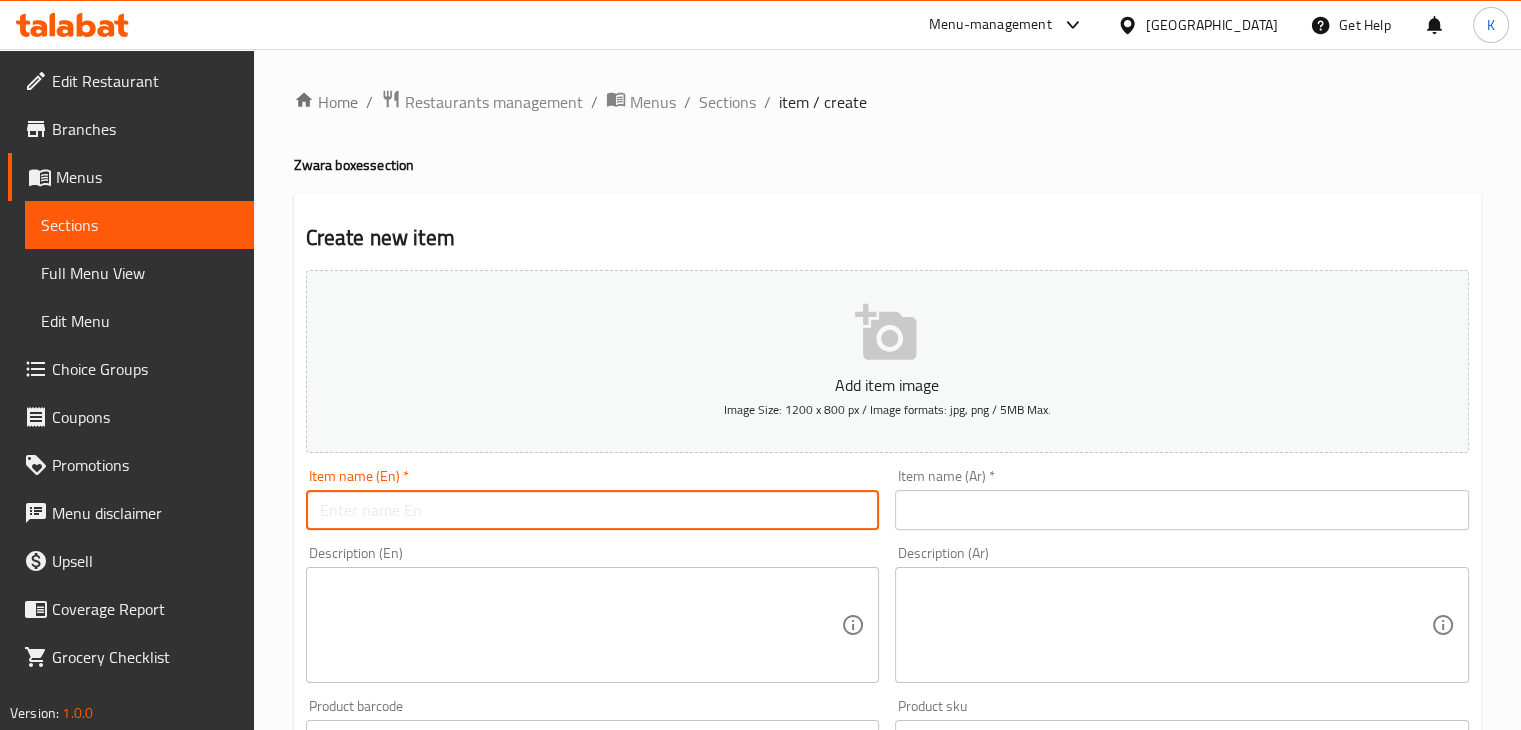 paste on "Jelly Box" 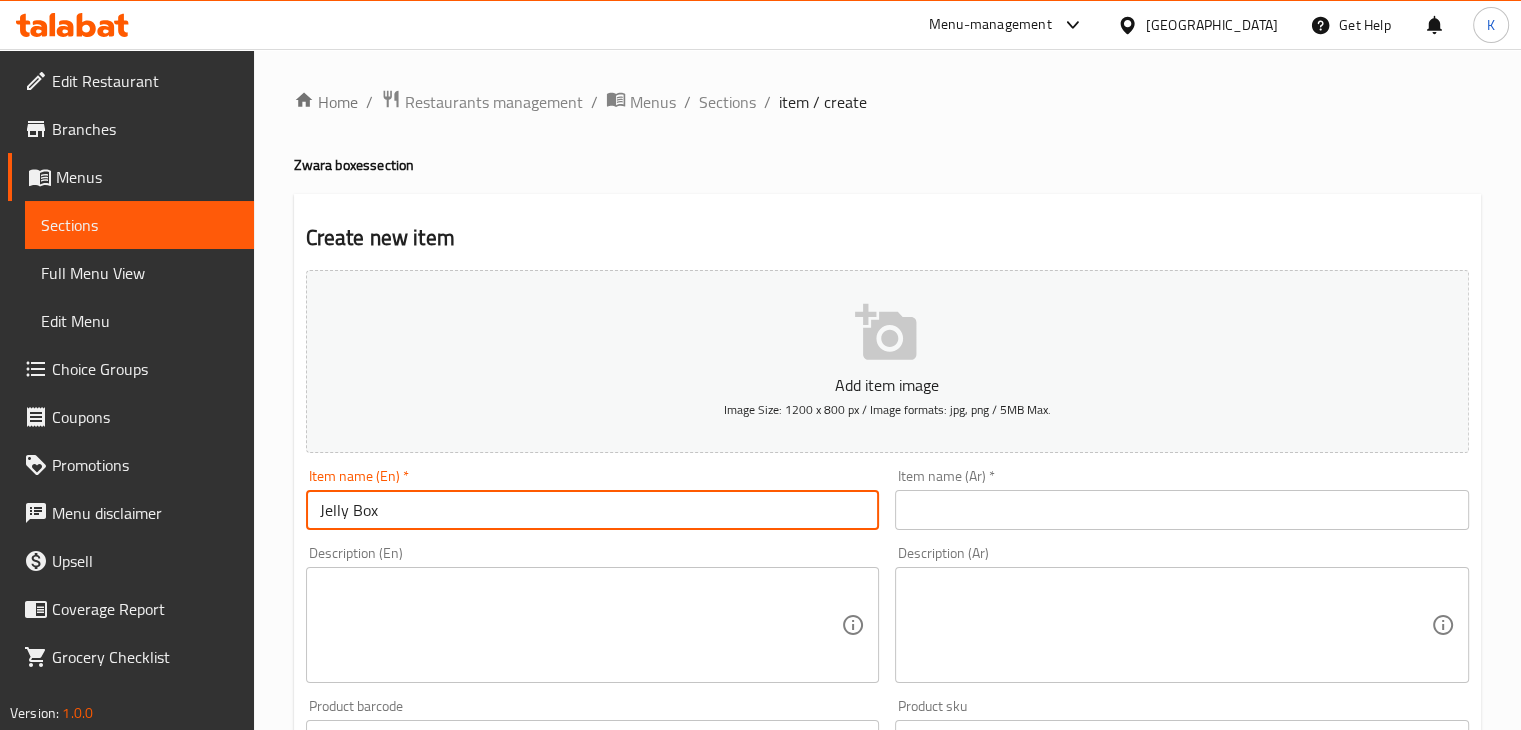 type on "Jelly Box" 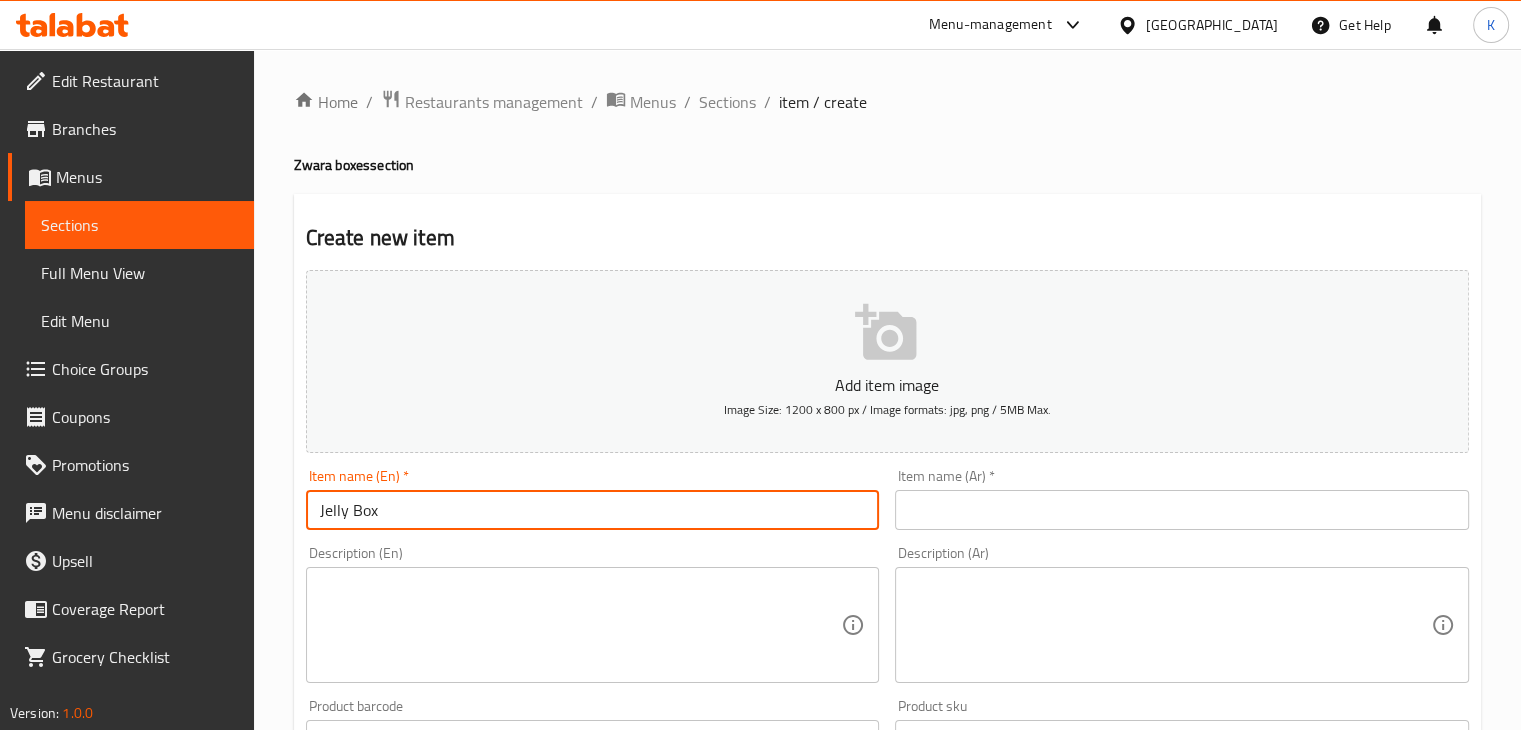 click at bounding box center (1182, 510) 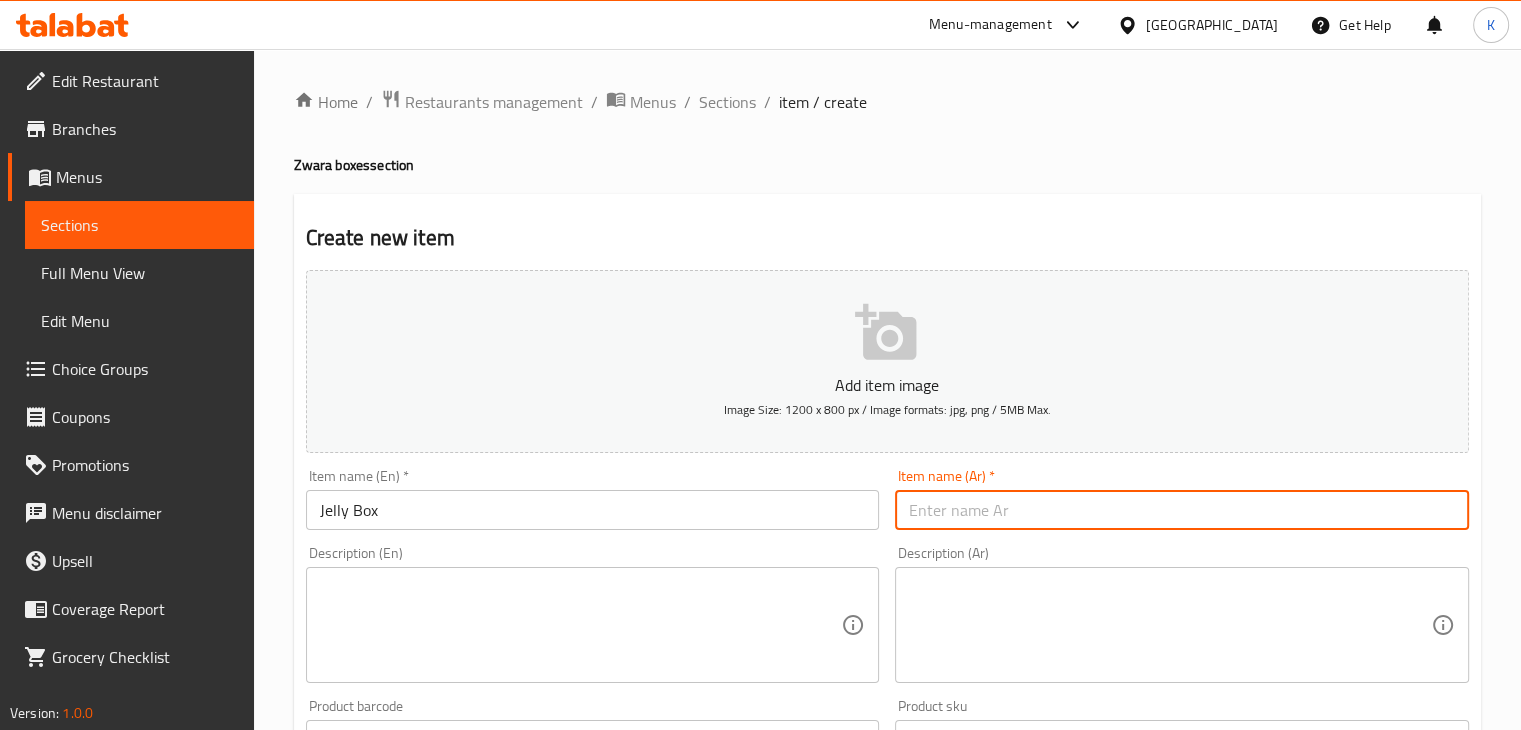 paste on "بوكس جيلي" 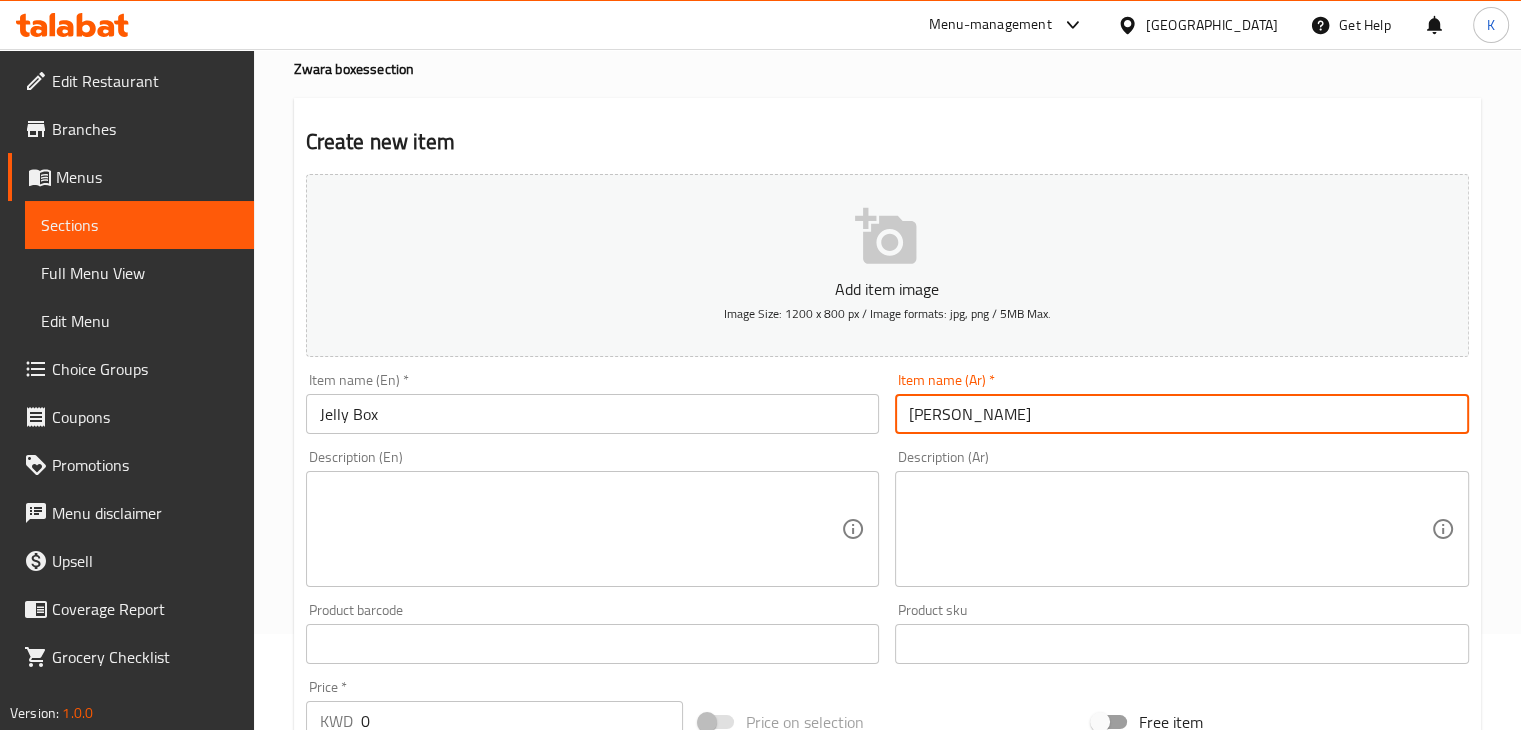 scroll, scrollTop: 98, scrollLeft: 0, axis: vertical 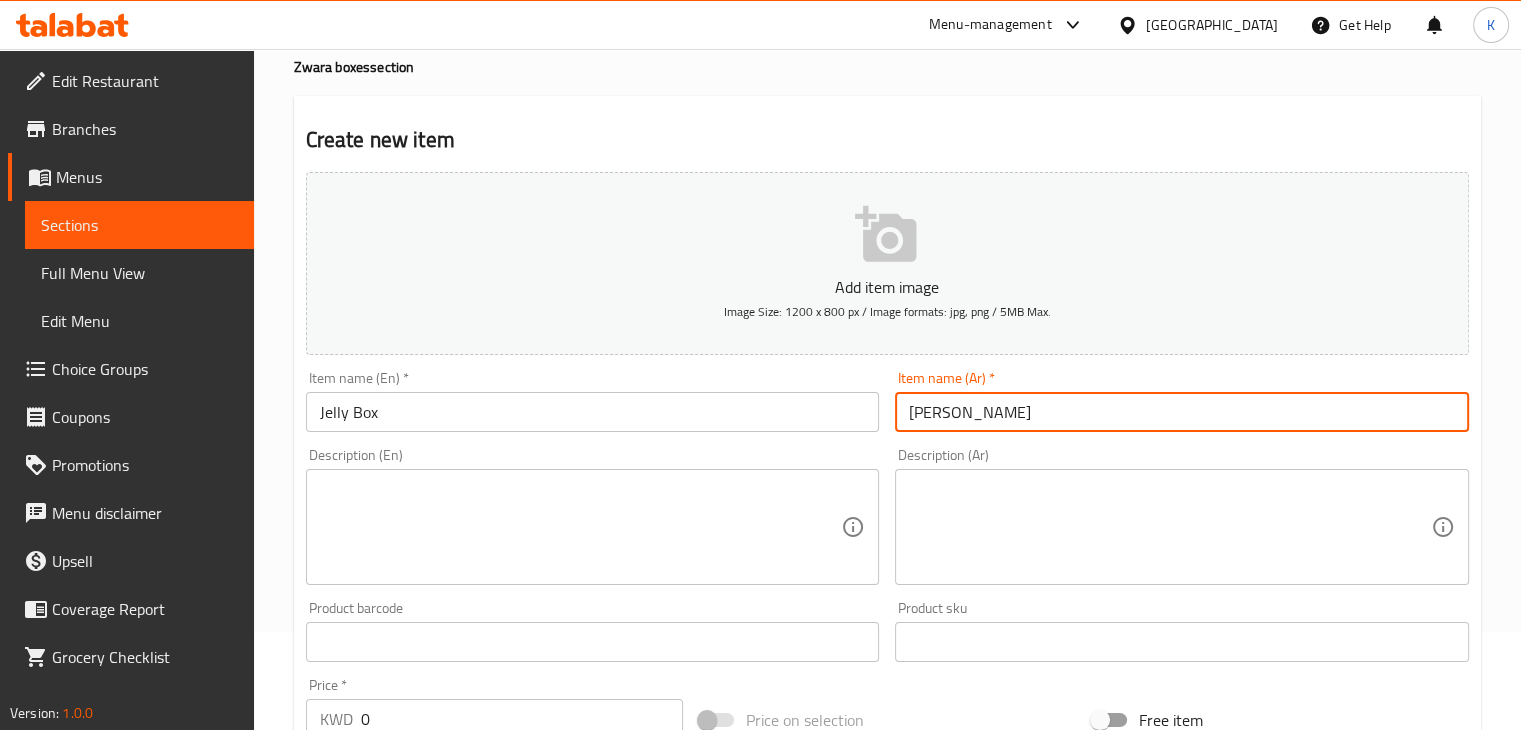 type on "بوكس جيلي" 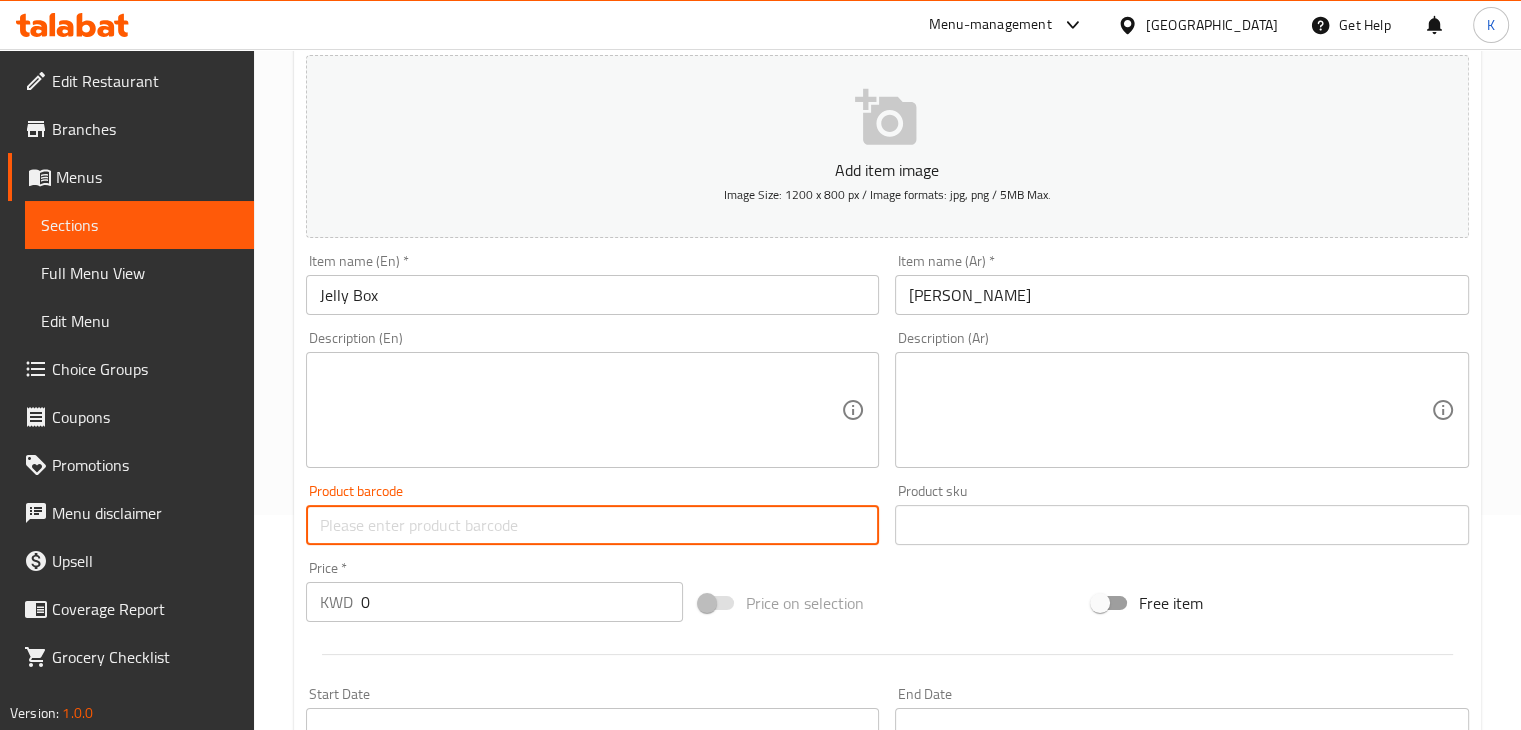 scroll, scrollTop: 216, scrollLeft: 0, axis: vertical 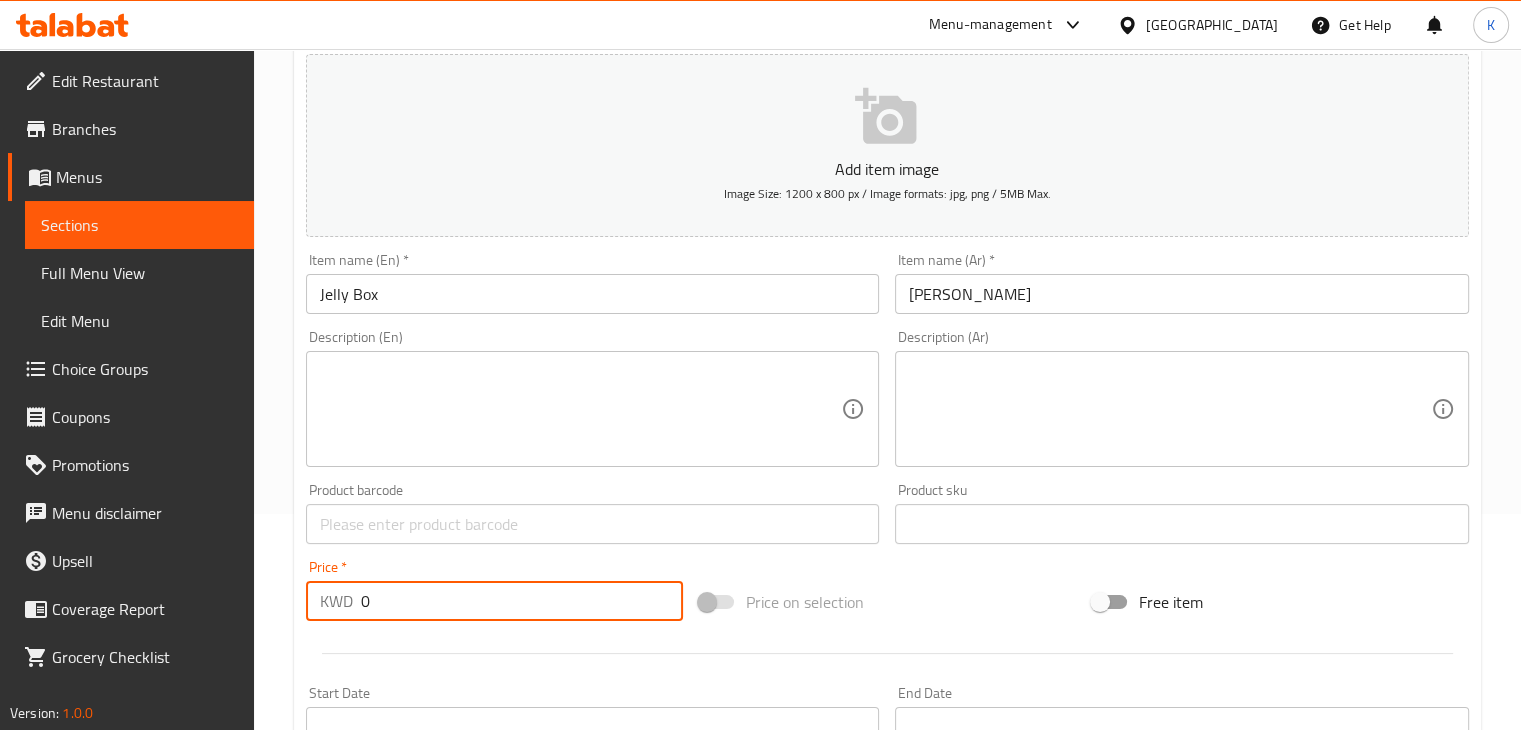 drag, startPoint x: 396, startPoint y: 591, endPoint x: 300, endPoint y: 597, distance: 96.18732 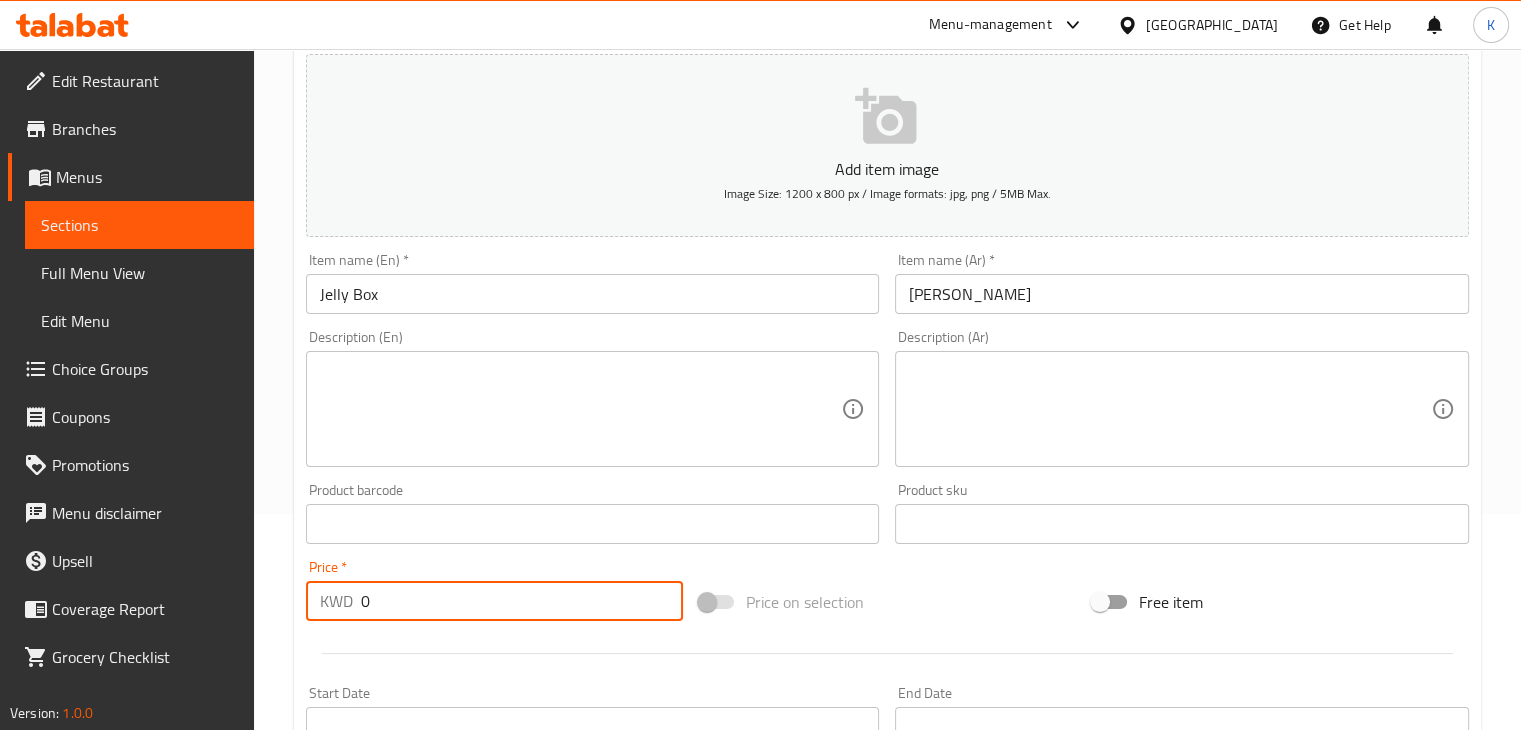 click on "Price   * KWD 0 Price  *" at bounding box center (494, 590) 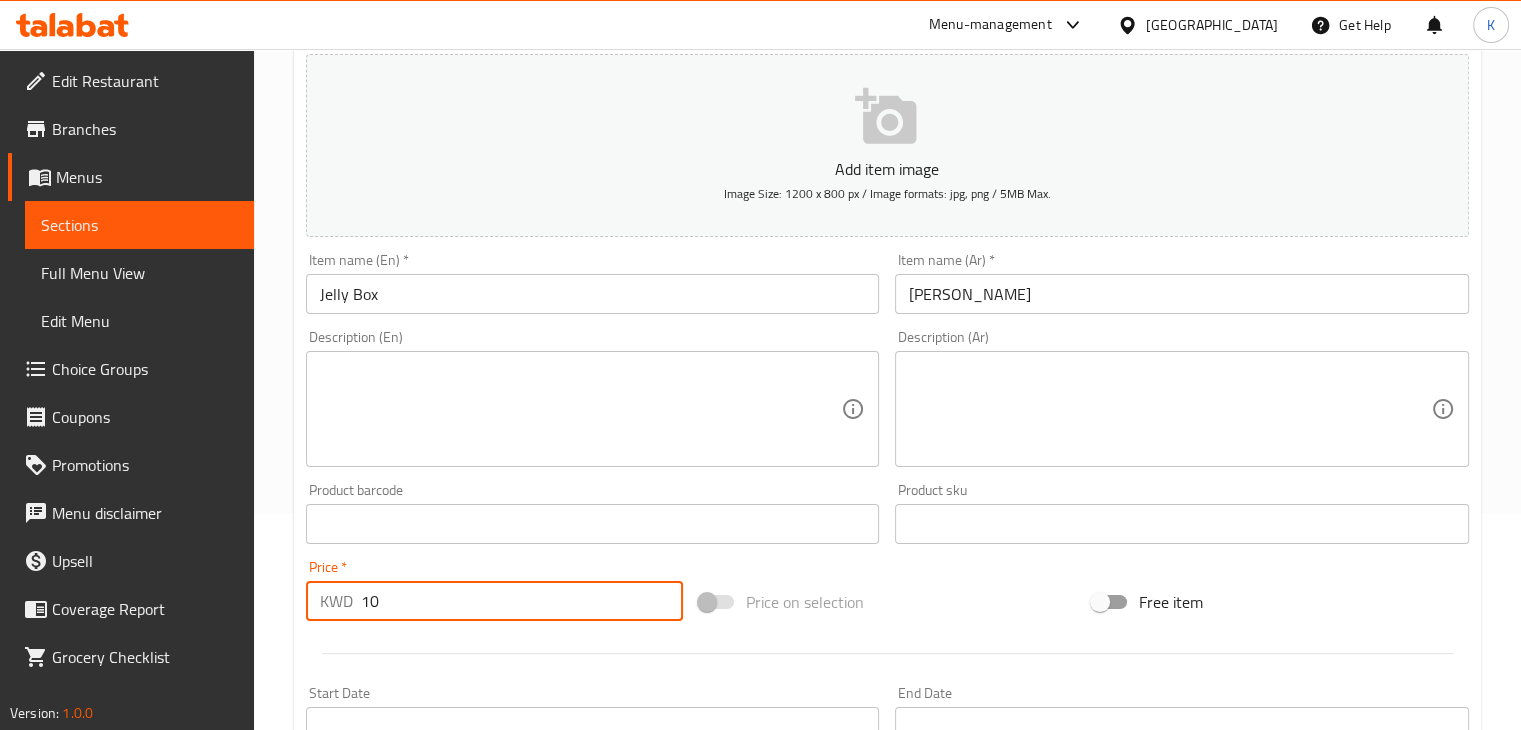 type on "10" 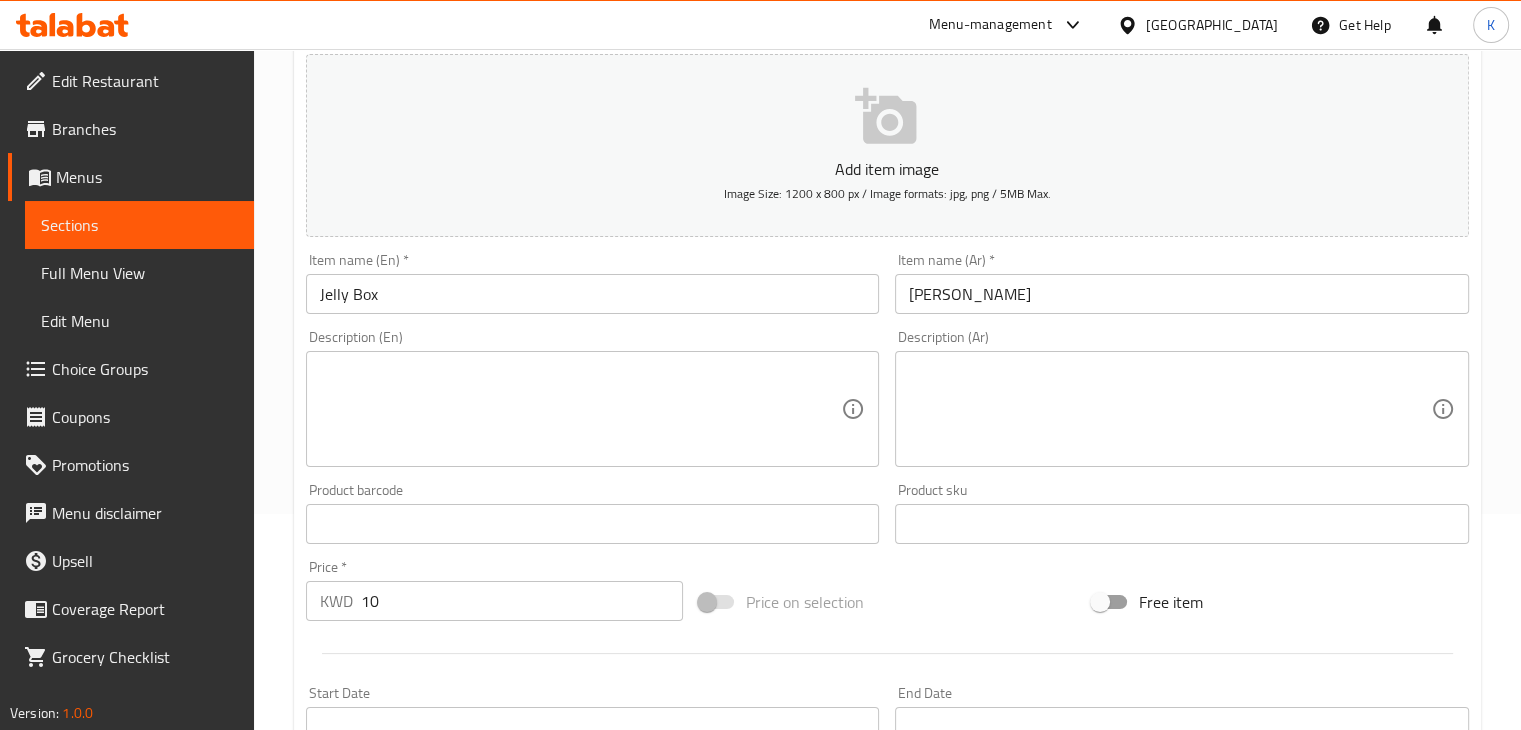 click on "Price   * KWD 10 Price  *" at bounding box center [494, 590] 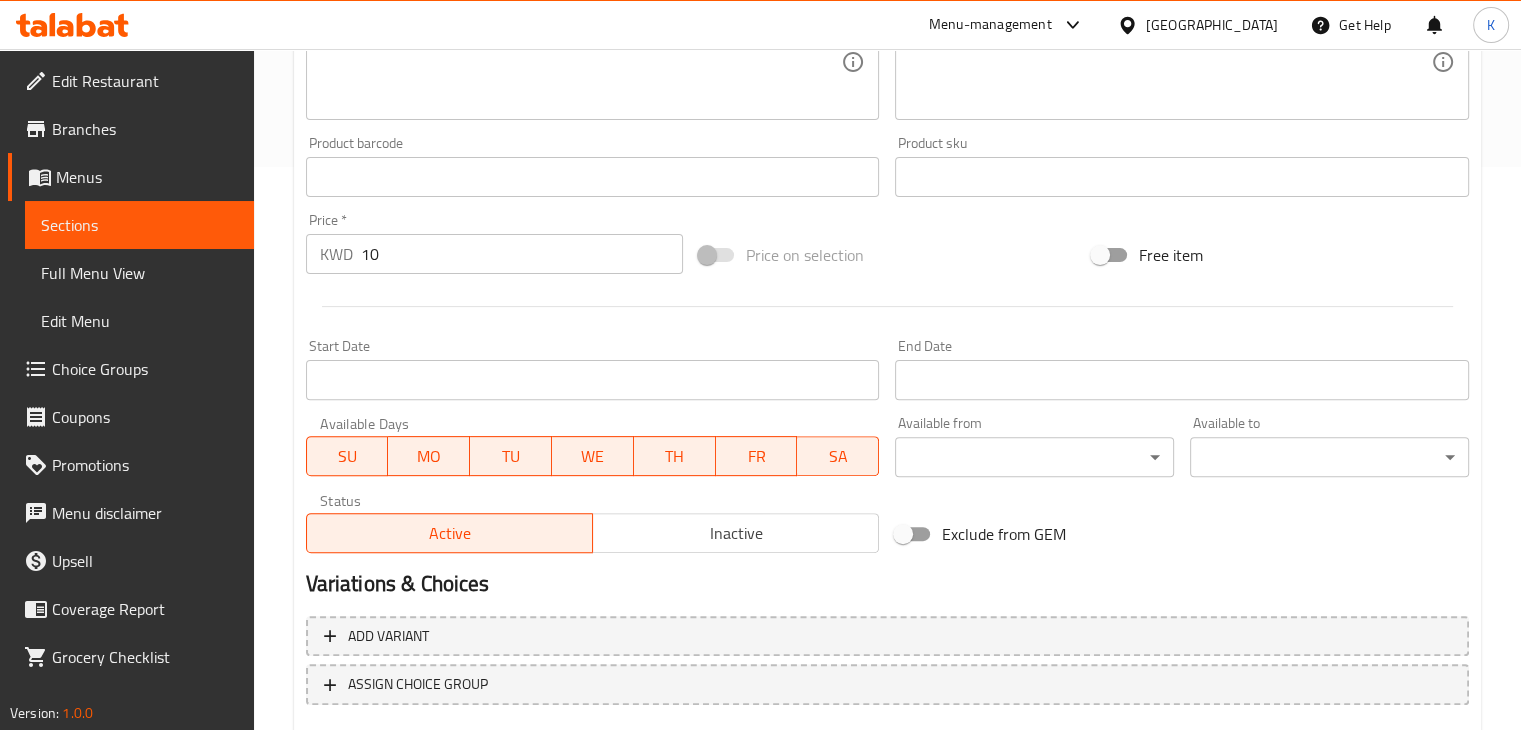 scroll, scrollTop: 683, scrollLeft: 0, axis: vertical 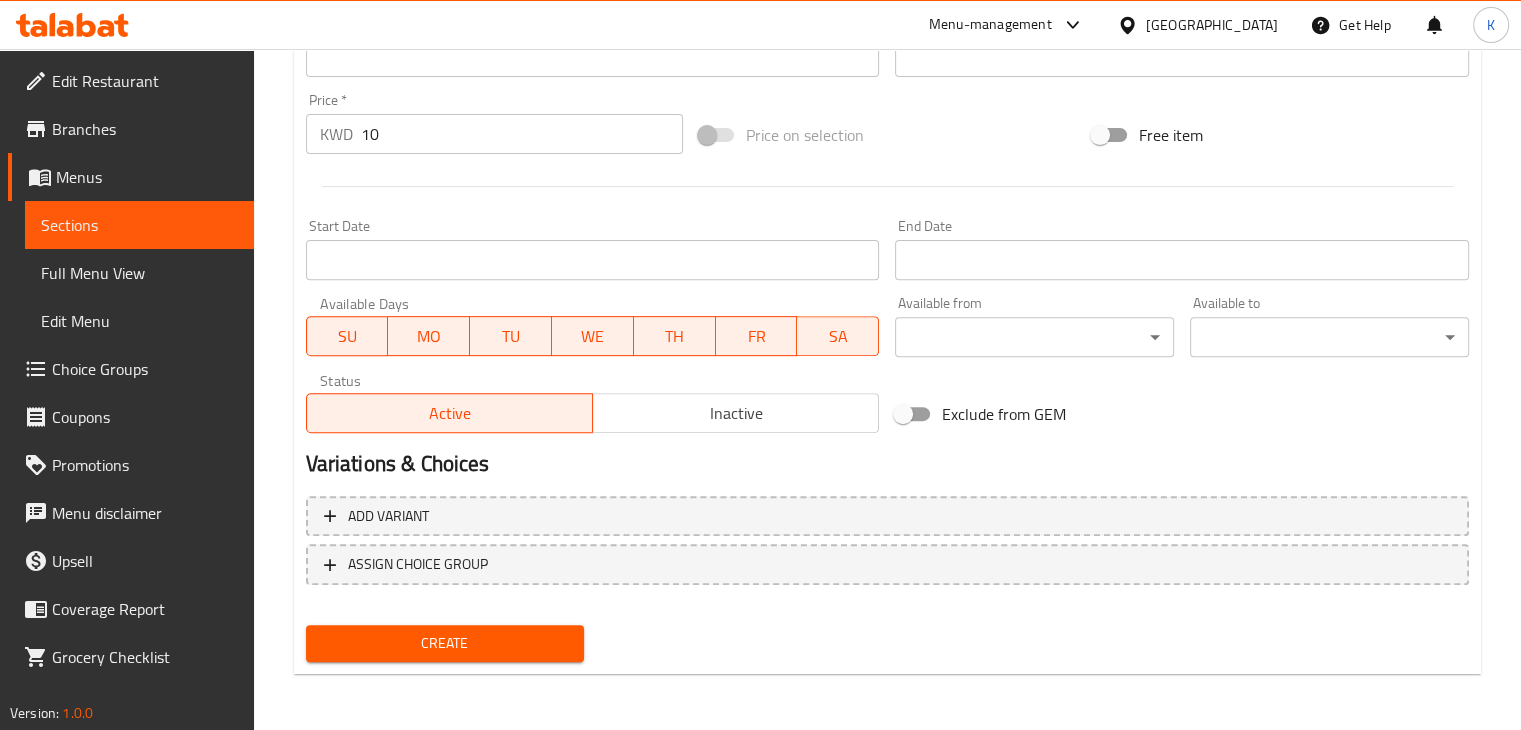 click on "Create" at bounding box center (445, 643) 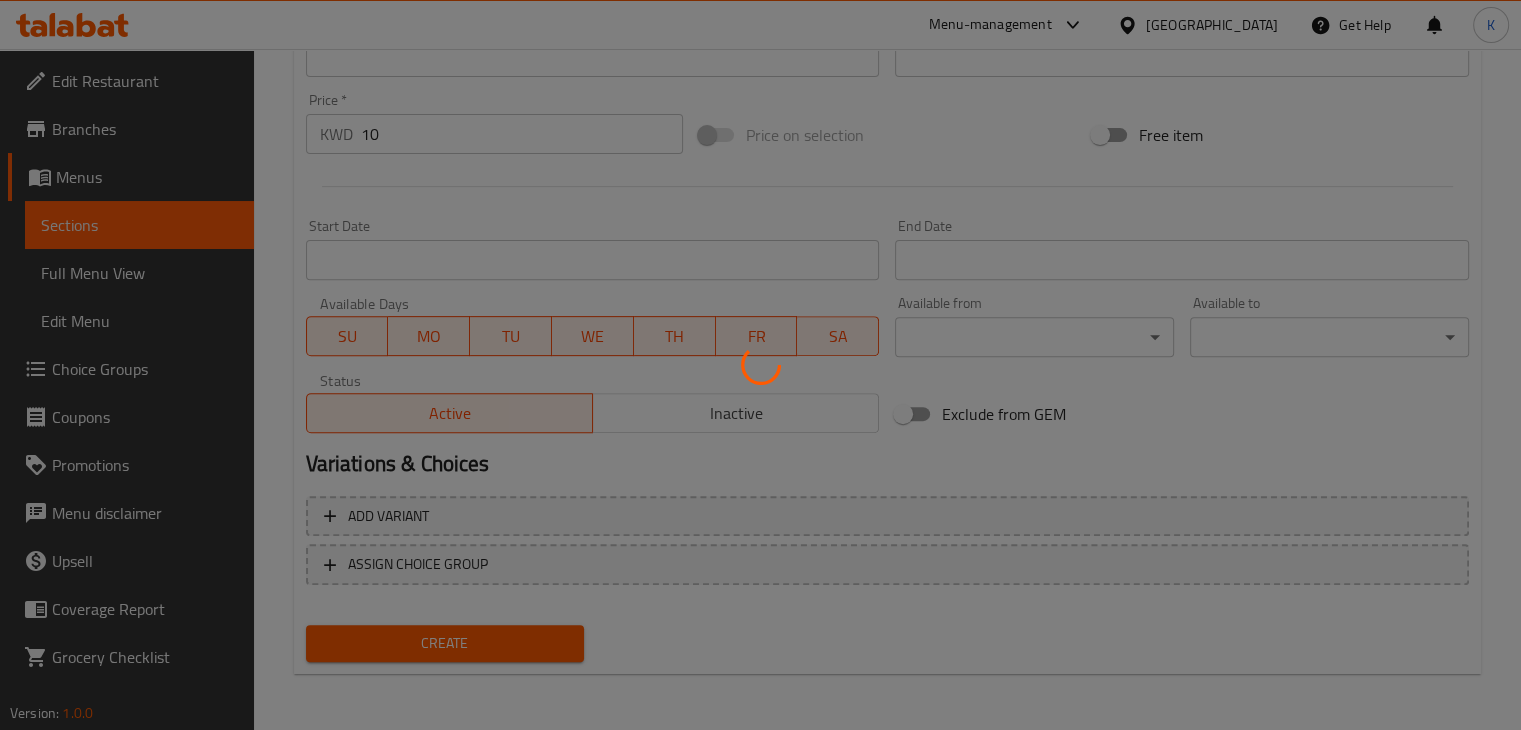 type 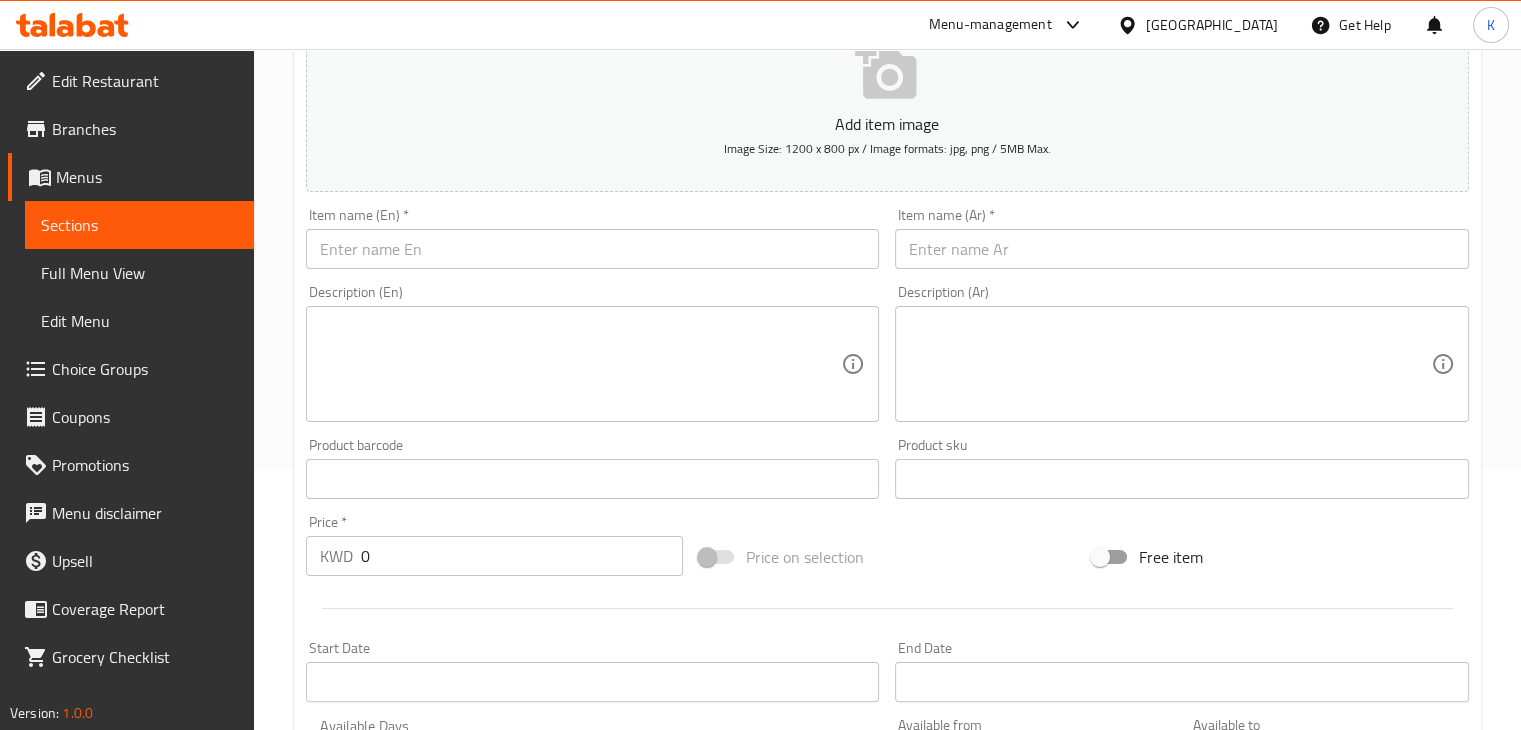 scroll, scrollTop: 0, scrollLeft: 0, axis: both 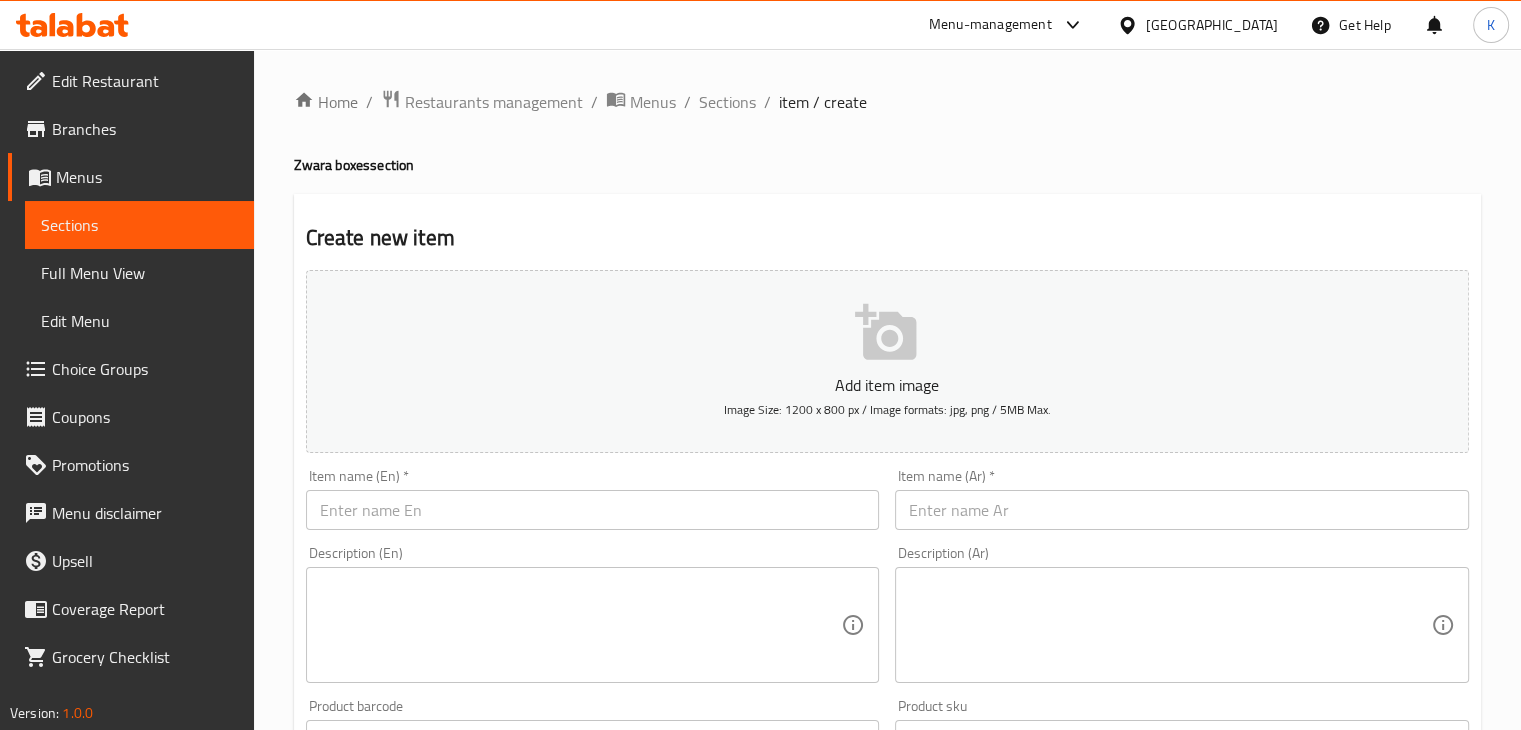 click on "Sections" at bounding box center [139, 225] 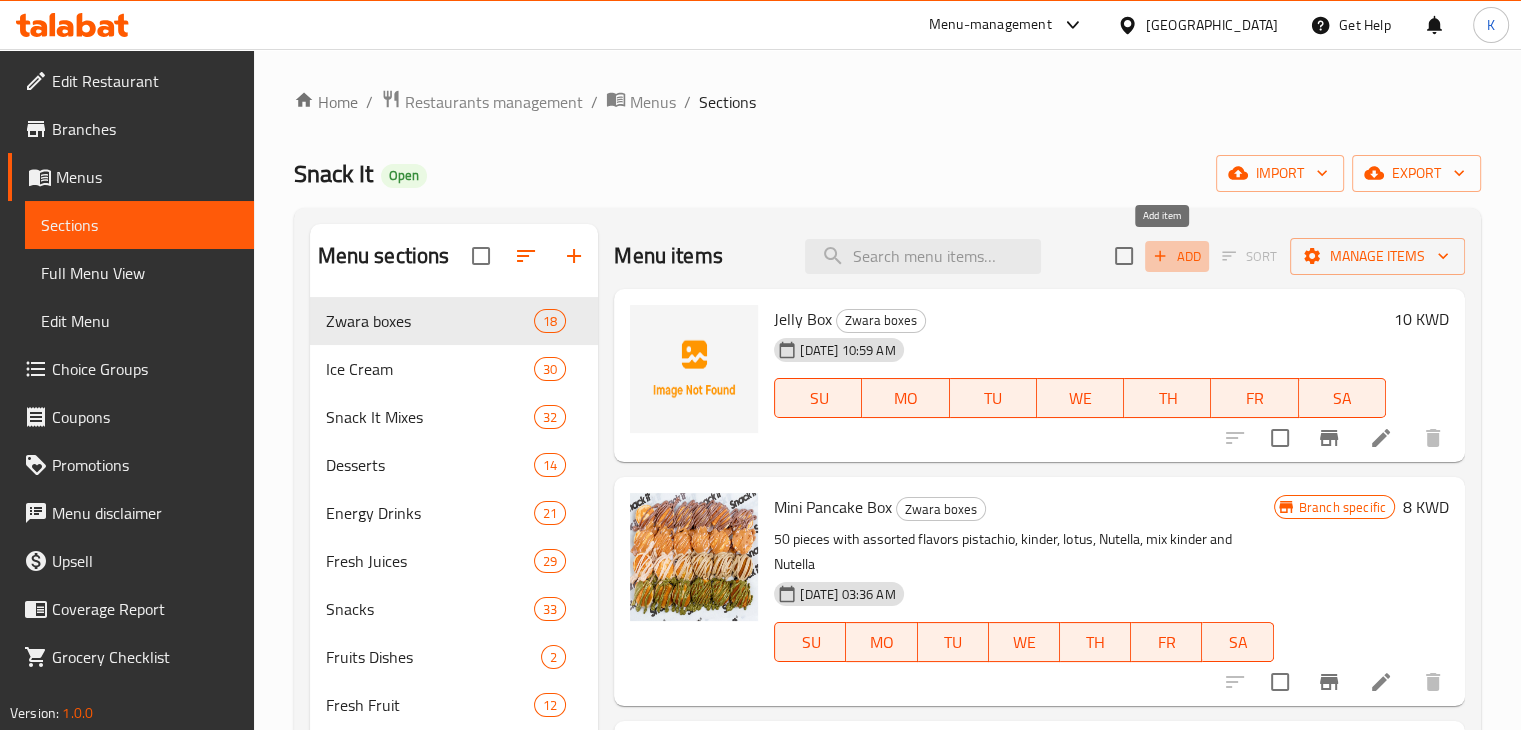 click 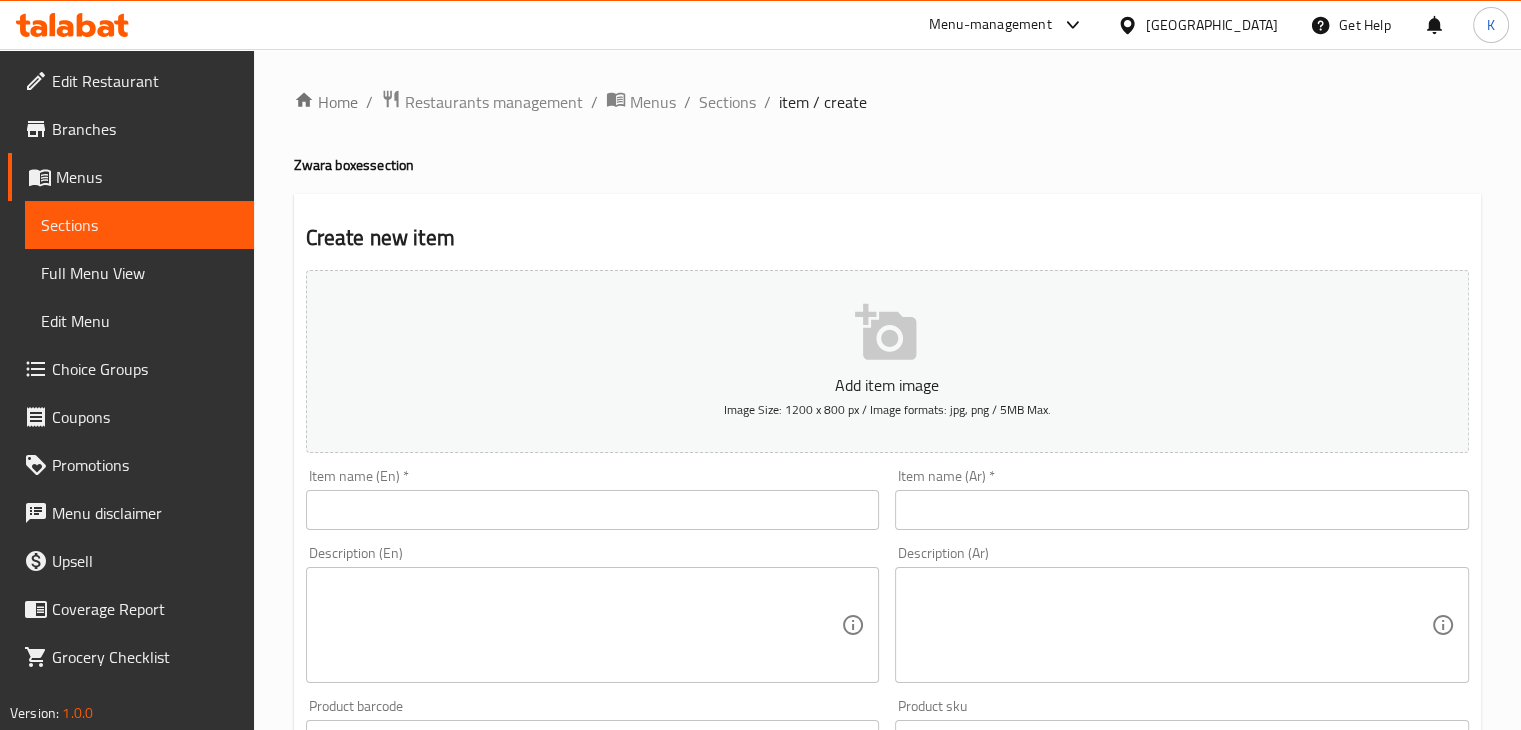 click at bounding box center [593, 510] 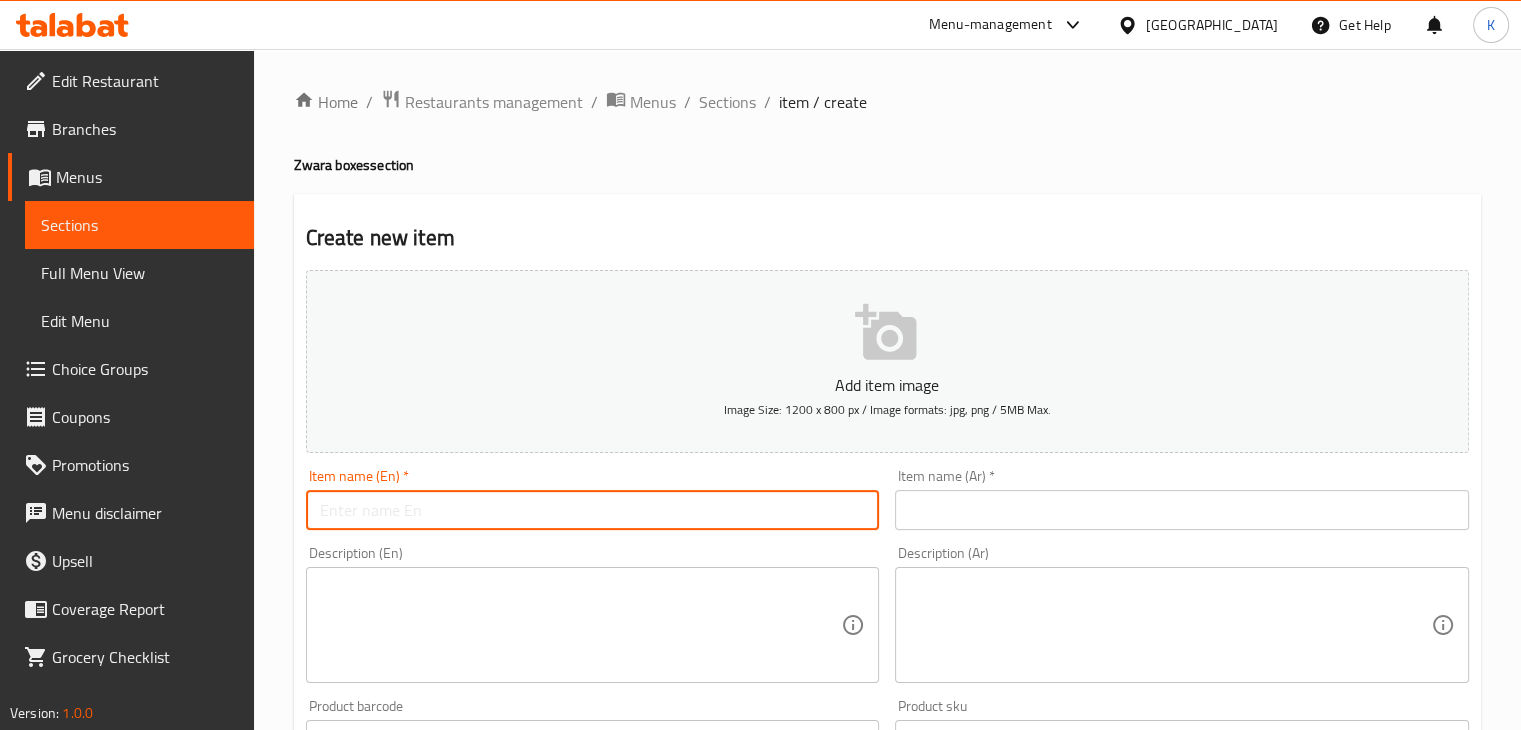 paste on "Musakhan Chicken Box" 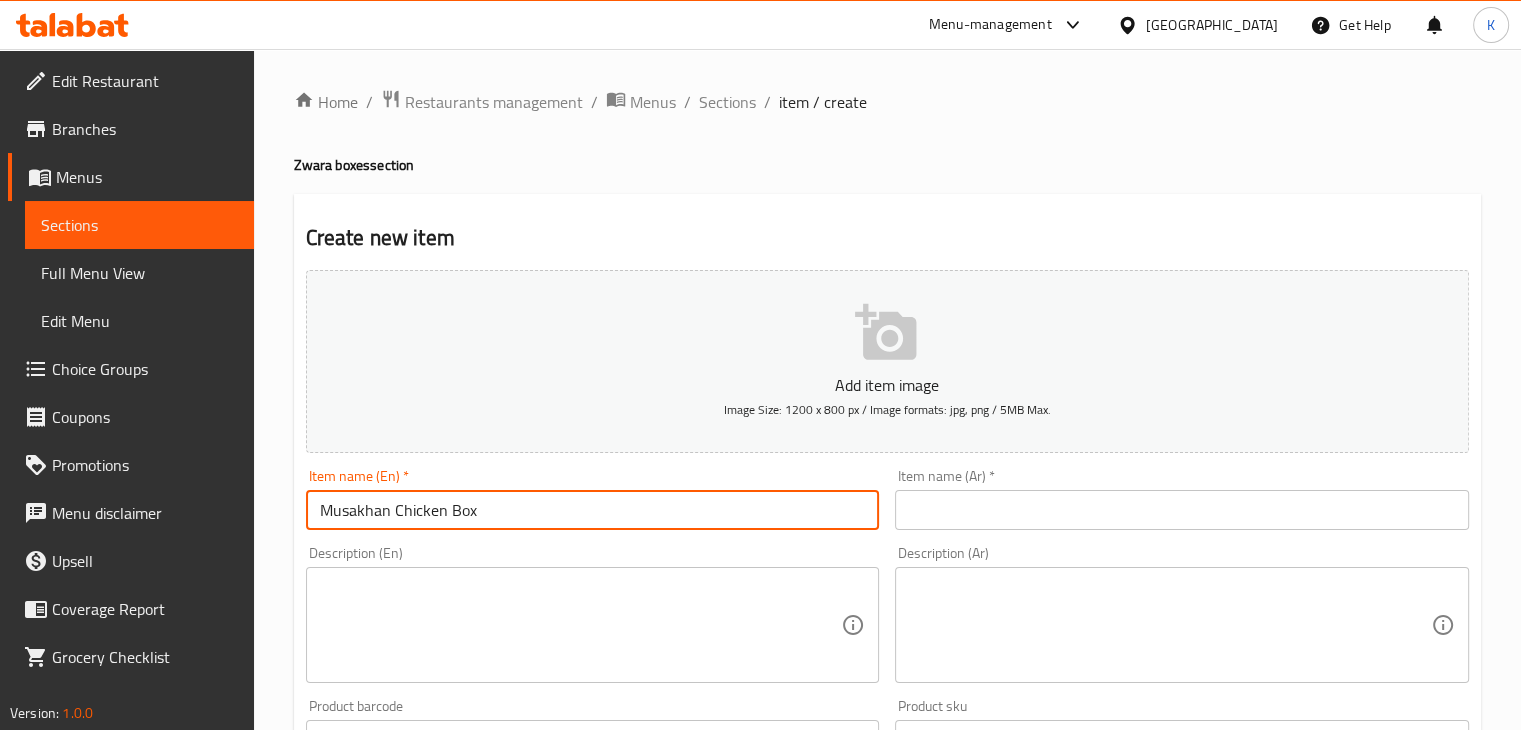 type on "Musakhan Chicken Box" 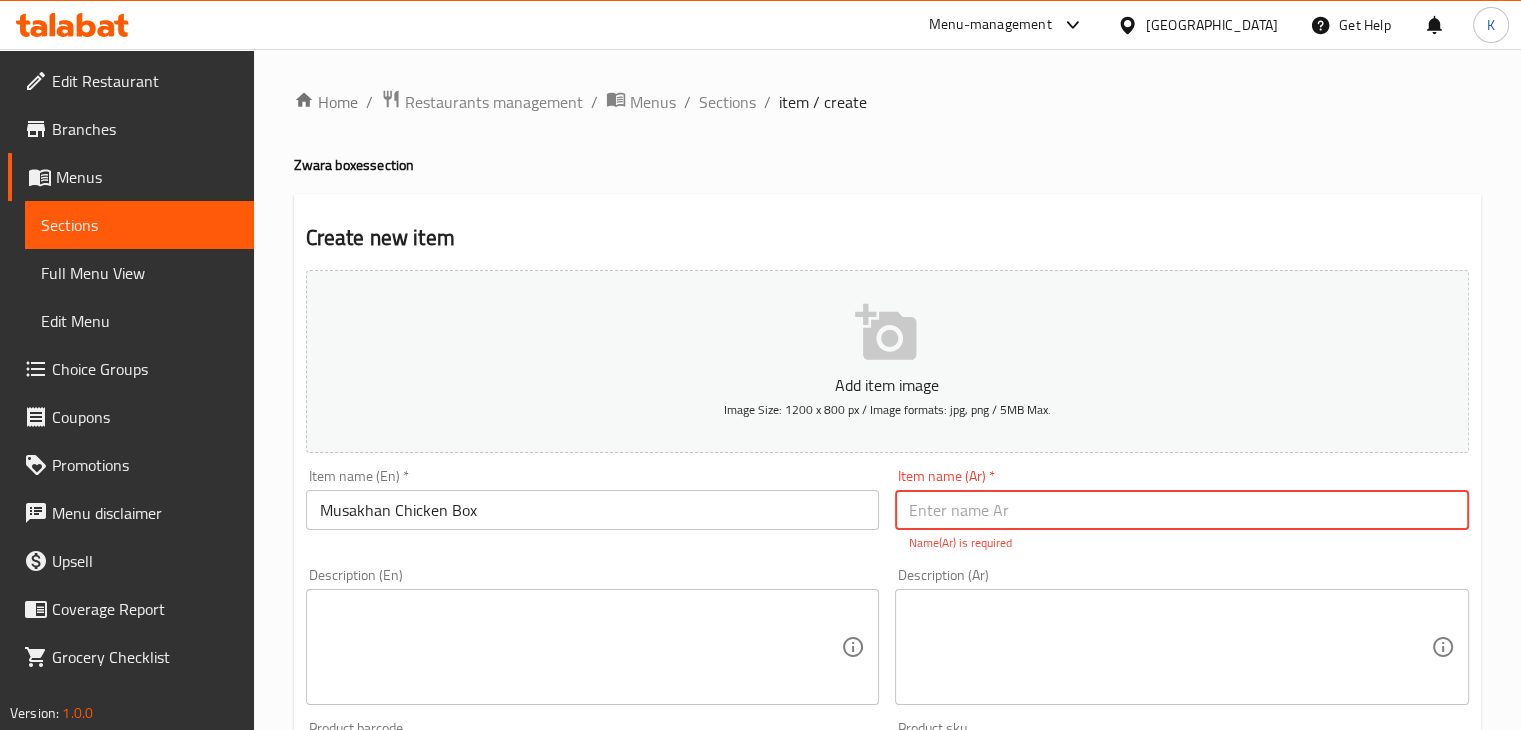 click at bounding box center [1182, 510] 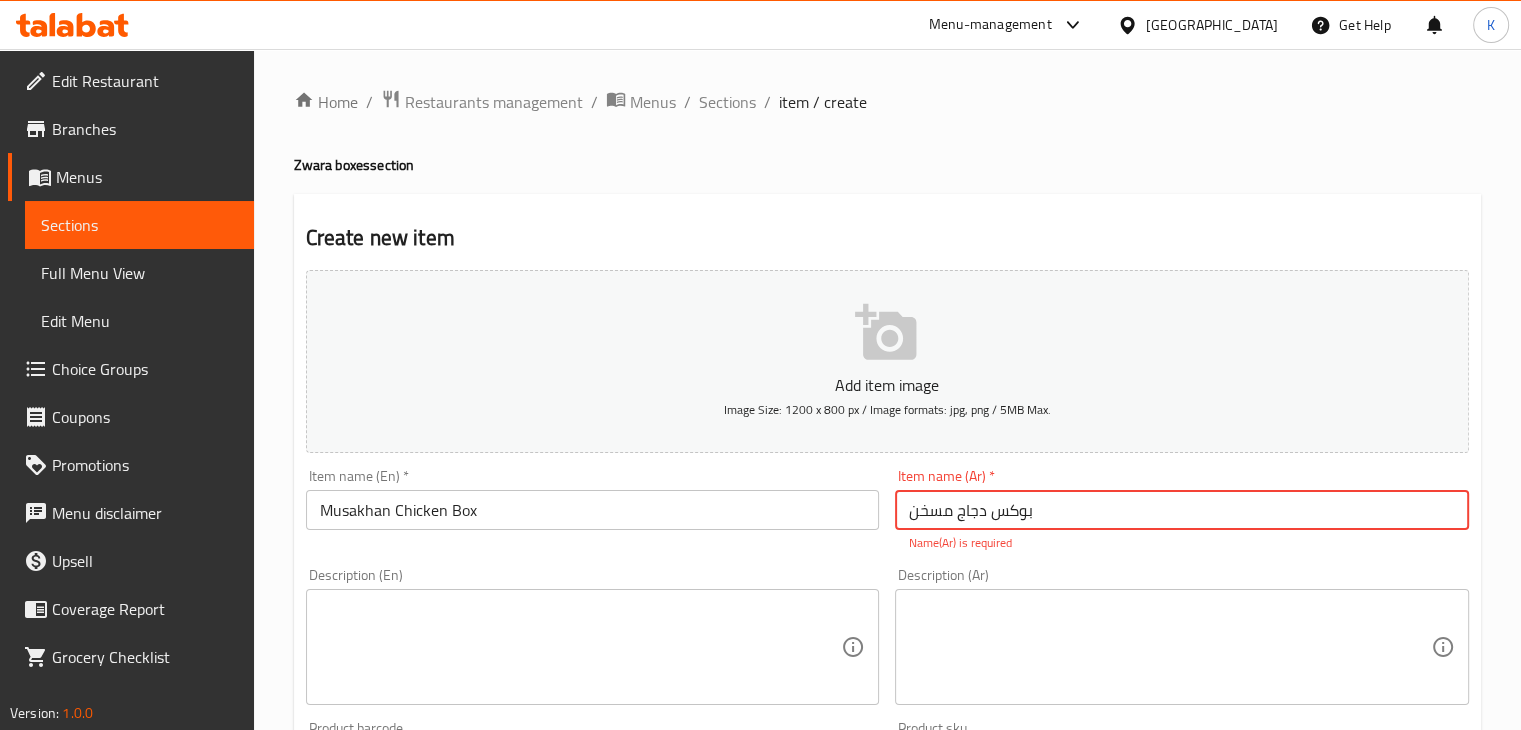 type on "بوكس دجاج مسخن" 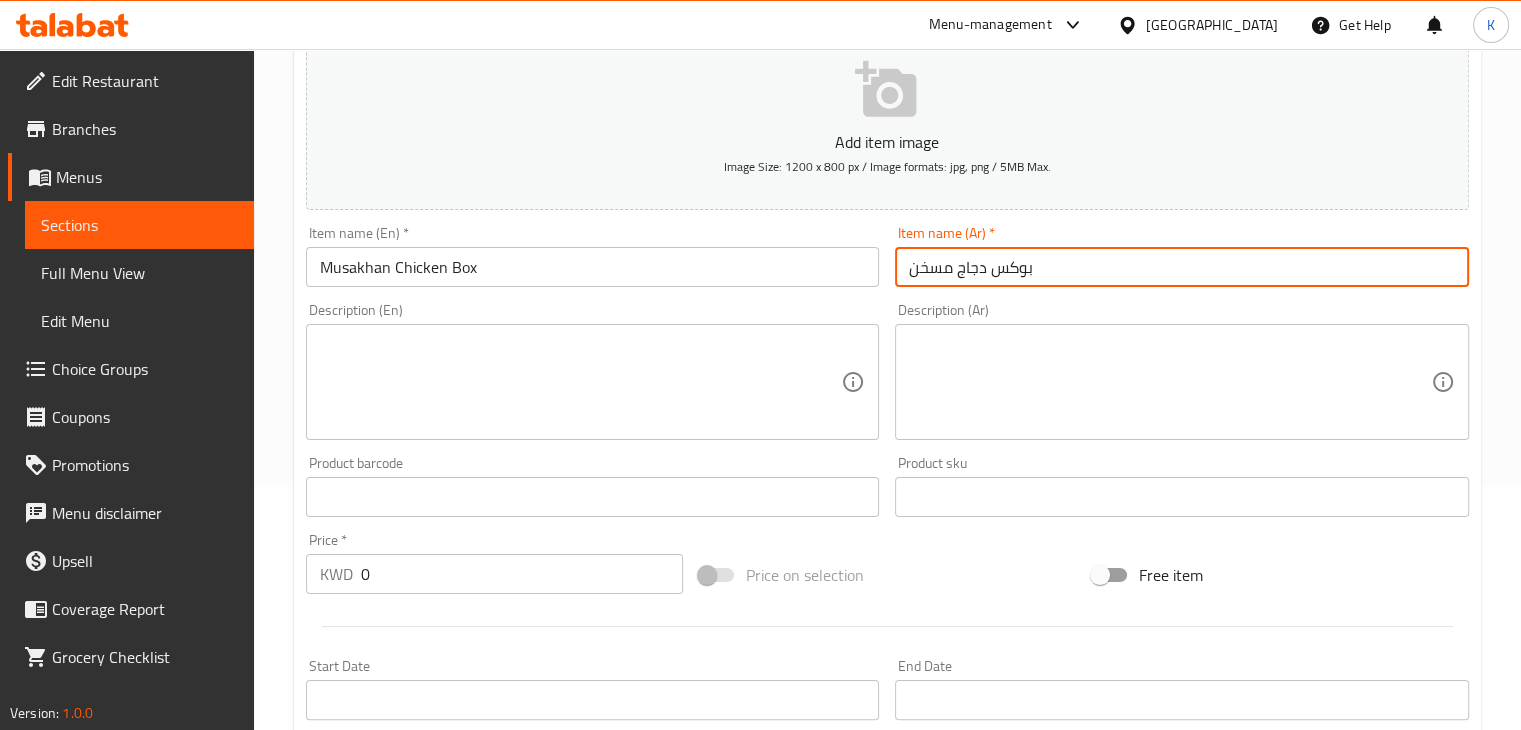 scroll, scrollTop: 244, scrollLeft: 0, axis: vertical 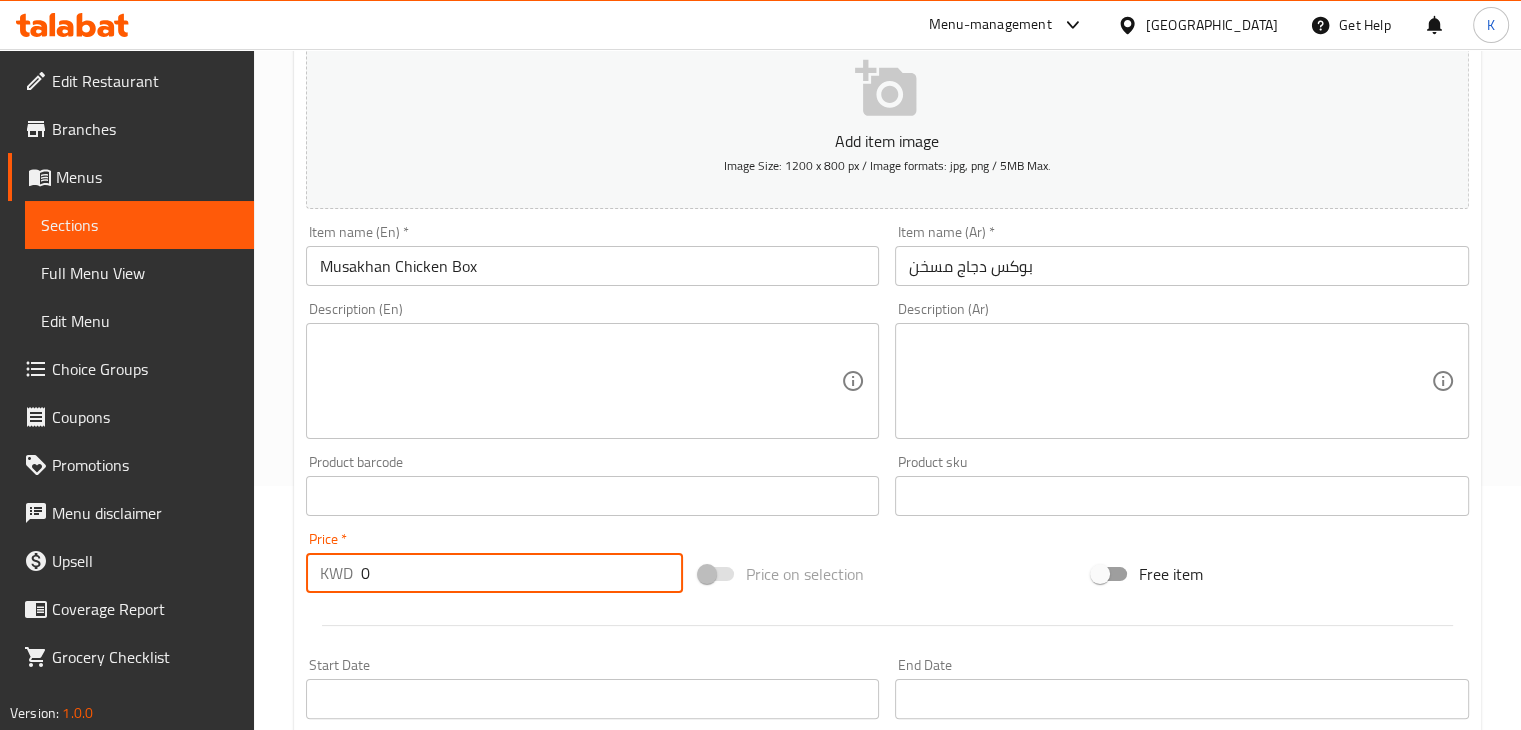 drag, startPoint x: 524, startPoint y: 585, endPoint x: 260, endPoint y: 621, distance: 266.44324 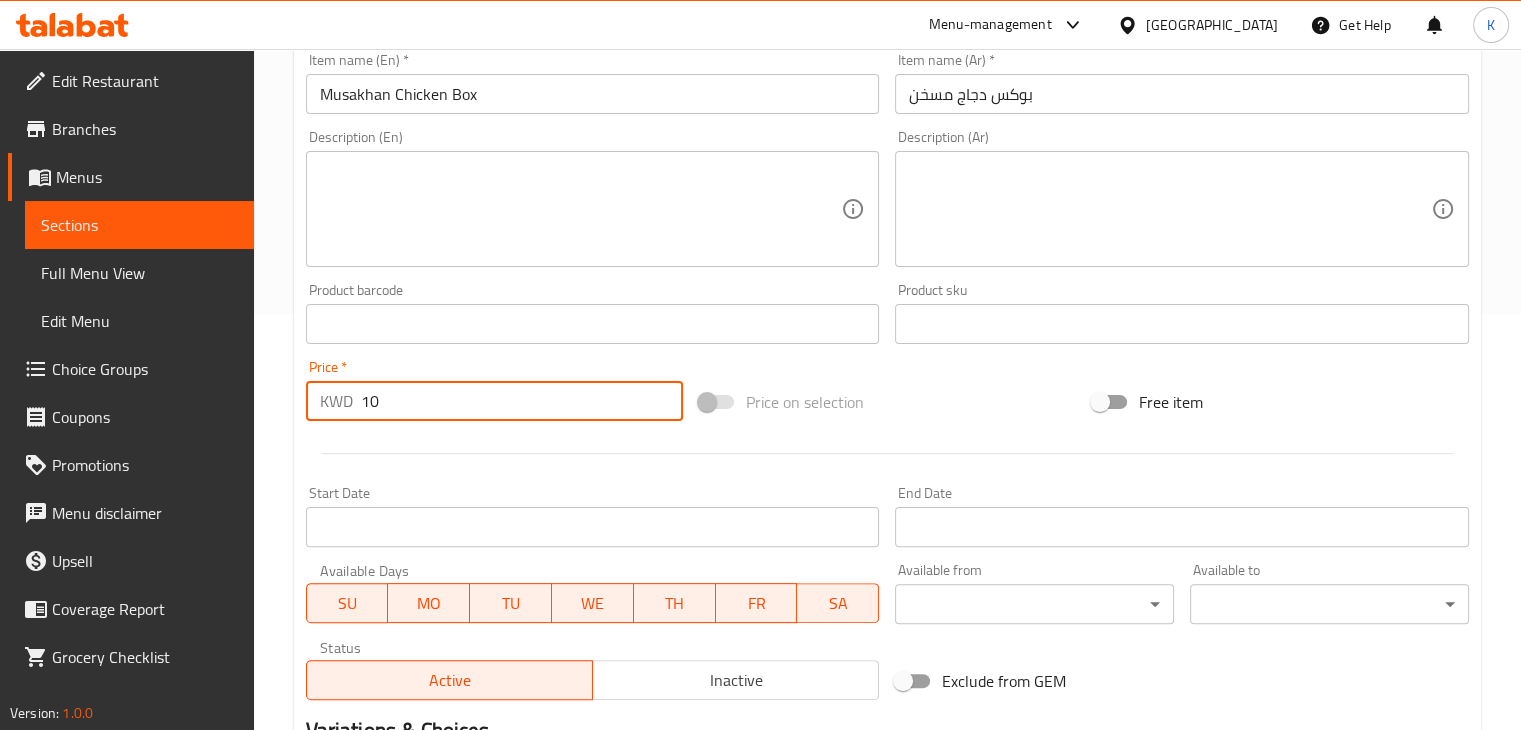scroll, scrollTop: 683, scrollLeft: 0, axis: vertical 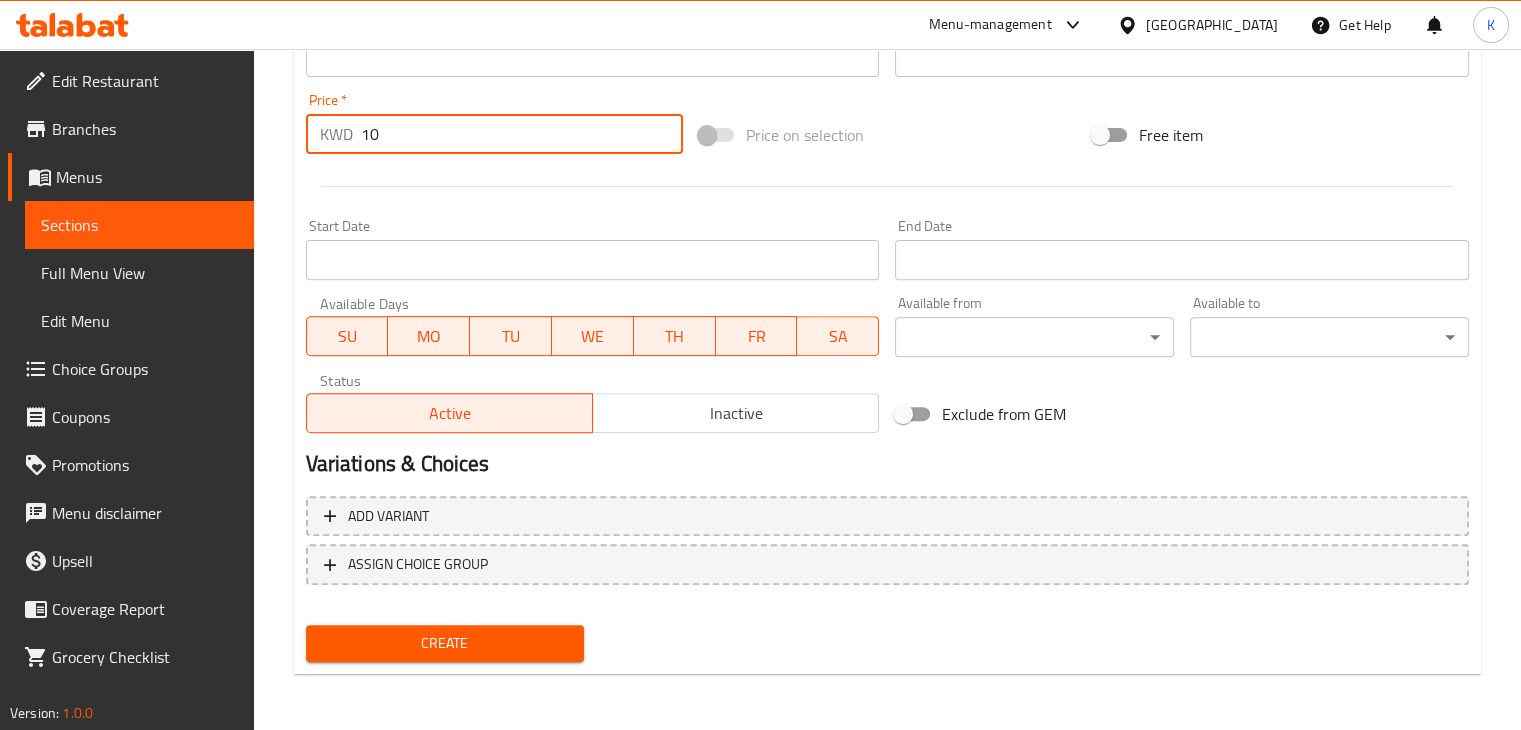 type on "10" 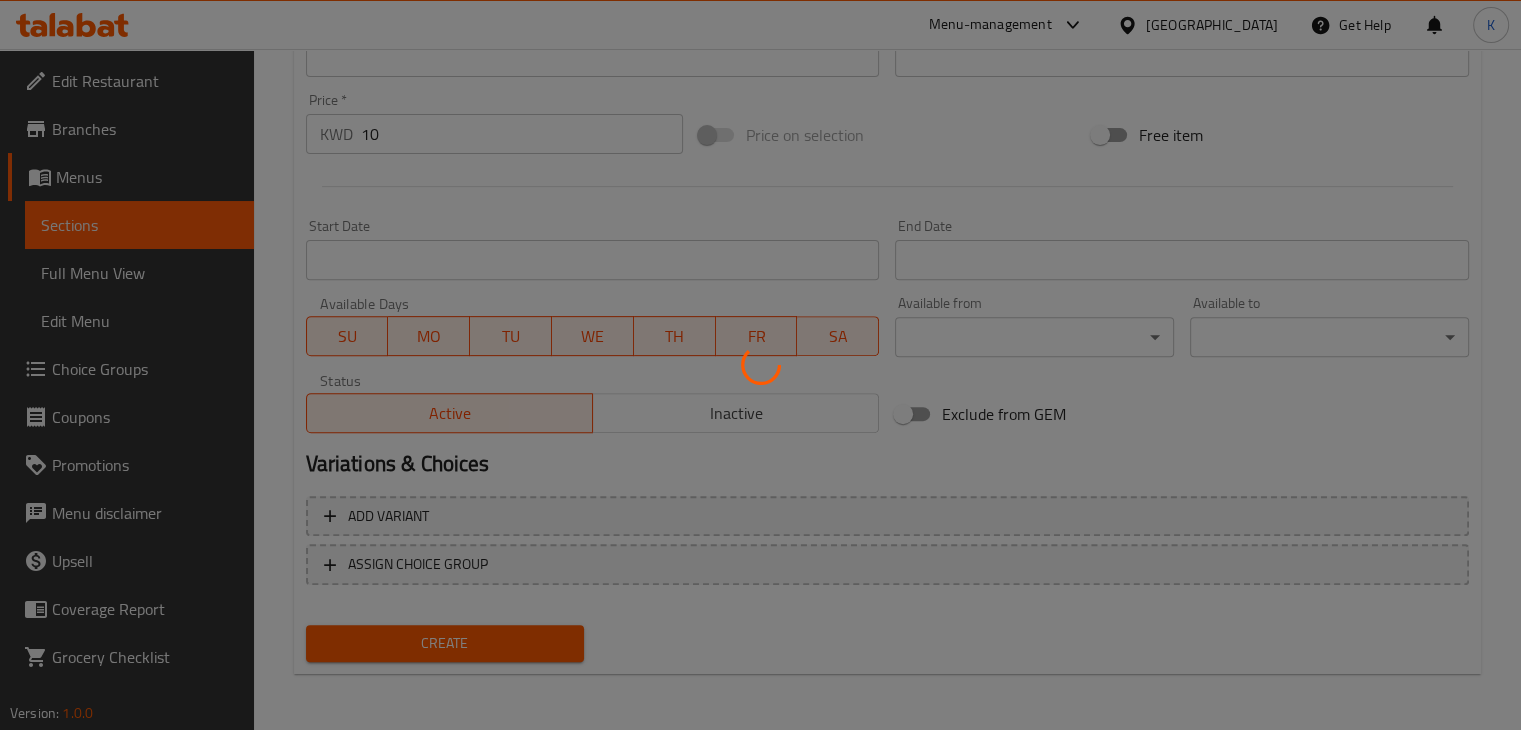 type 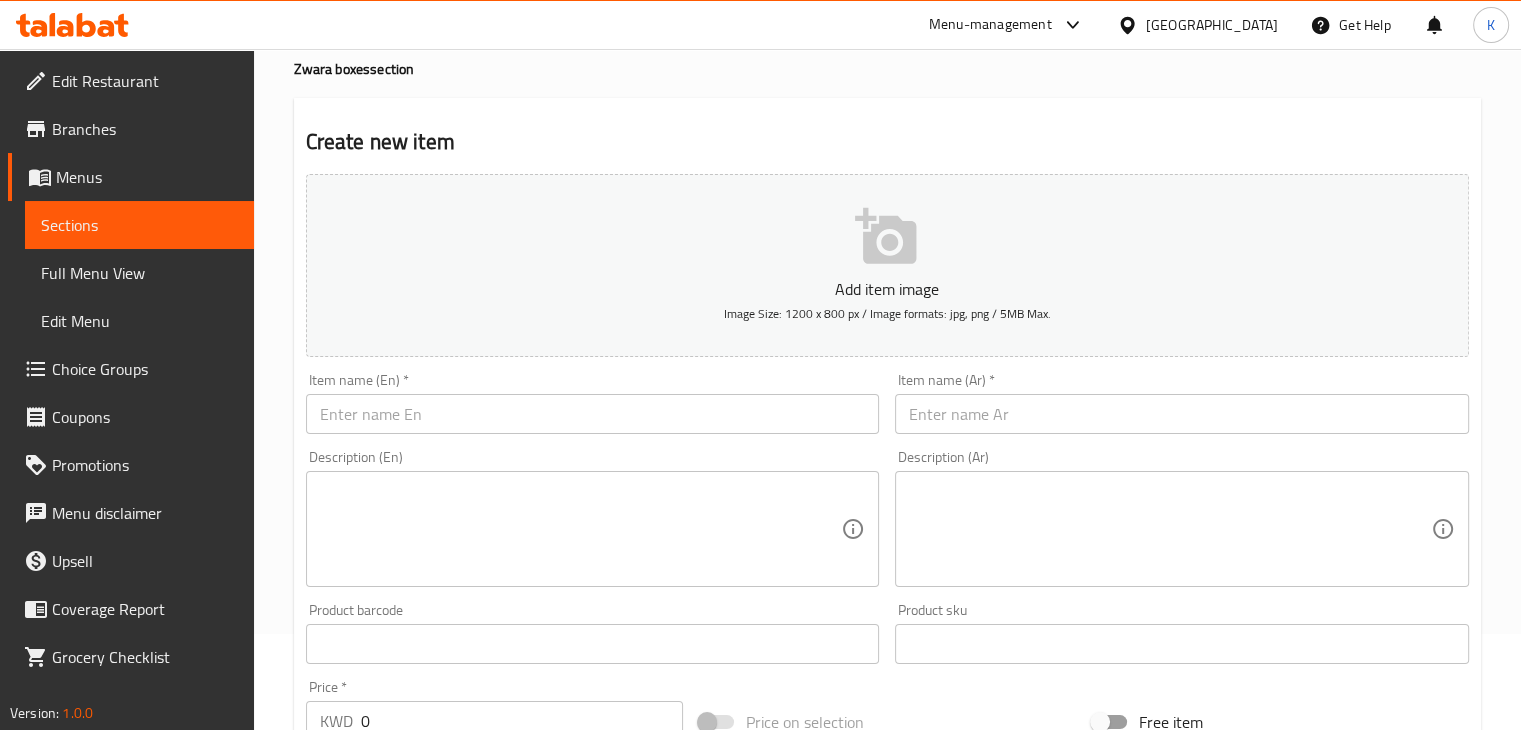 scroll, scrollTop: 80, scrollLeft: 0, axis: vertical 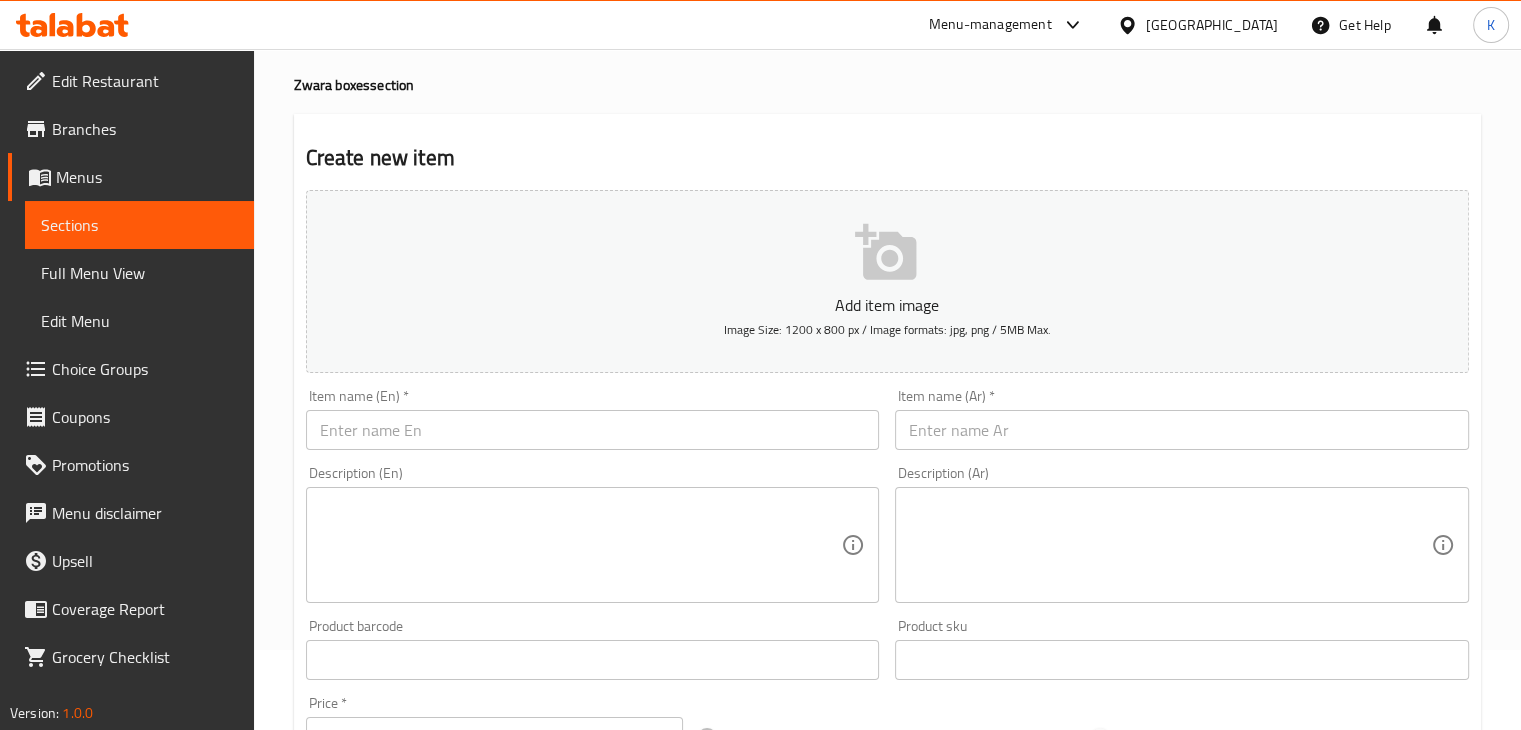 click on "Sections" at bounding box center (139, 225) 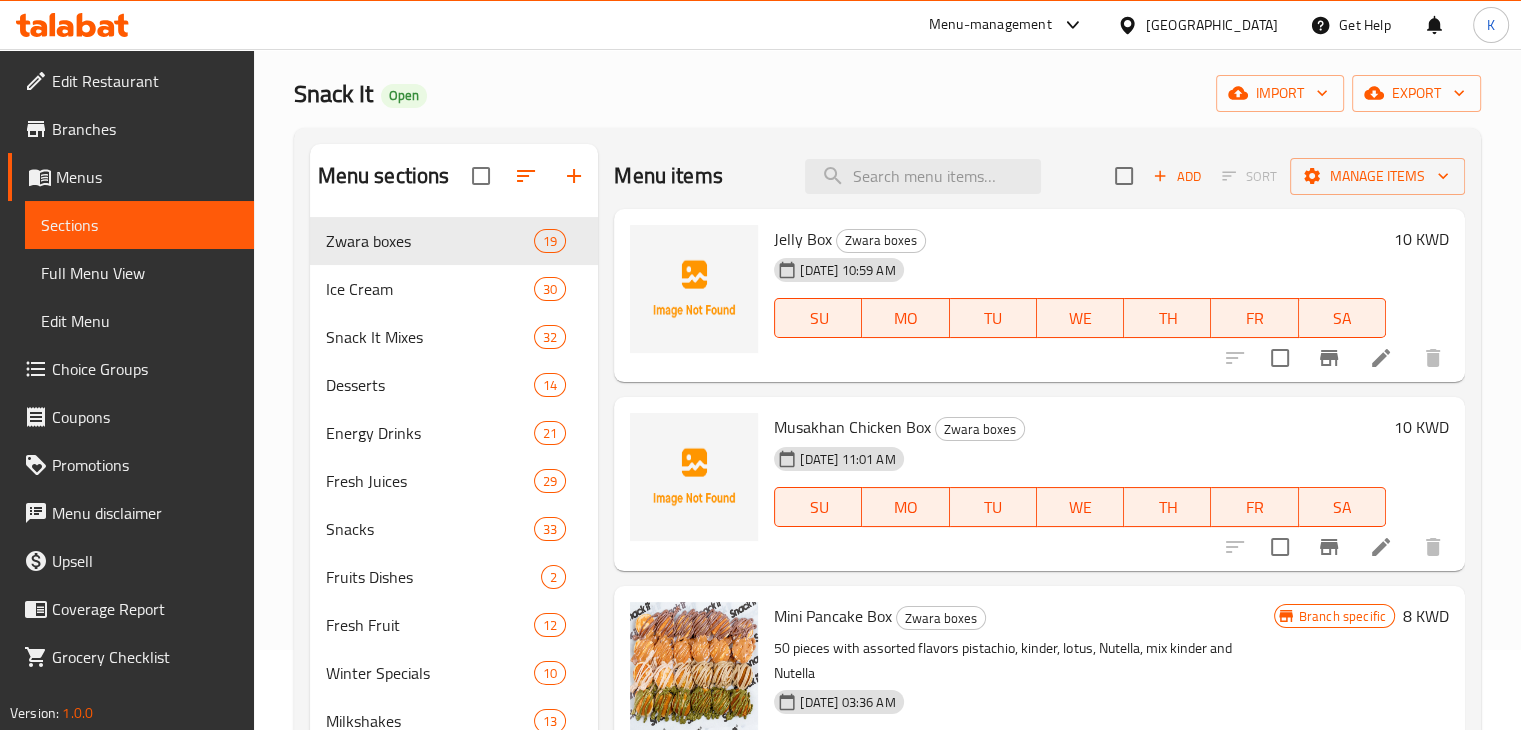 click on "Home / Restaurants management / Menus / Sections Snack It Open import export Menu sections Zwara boxes 19 Ice Cream 30 Snack It Mixes 32 Desserts 14 Energy Drinks 21 Fresh Juices 29 Snacks 33 Fruits Dishes 2 Fresh Fruit 12 Winter Specials 10 Milkshakes 13 Salad 6 Soda 4 Menu items Add Sort Manage items Jelly Box   Zwara boxes 15-07-2025 10:59 AM SU MO TU WE TH FR SA 10   KWD Musakhan Chicken Box   Zwara boxes 15-07-2025 11:01 AM SU MO TU WE TH FR SA 10   KWD Mini Pancake Box   Zwara boxes 50 pieces with assorted flavors pistachio, kinder, lotus, Nutella, mix kinder and Nutella 07-09-2023 03:36 AM SU MO TU WE TH FR SA Branch specific 8   KWD Chorrus Box   Zwara boxes 40 pieces of churros with 5 flavors, pistachio, kinder, lotus, Nutella and darcen 07-09-2023 03:36 AM SU MO TU WE TH FR SA Branch specific 8   KWD Cookies   Zwara boxes 60 Pieces of cookies with 7 assorted flavors, note Preparation time is 30 minutes
07-09-2023 03:36 AM SU MO TU WE TH FR SA Branch specific 11   KWD Musakhan Chicken   Zwara boxes" at bounding box center [887, 449] 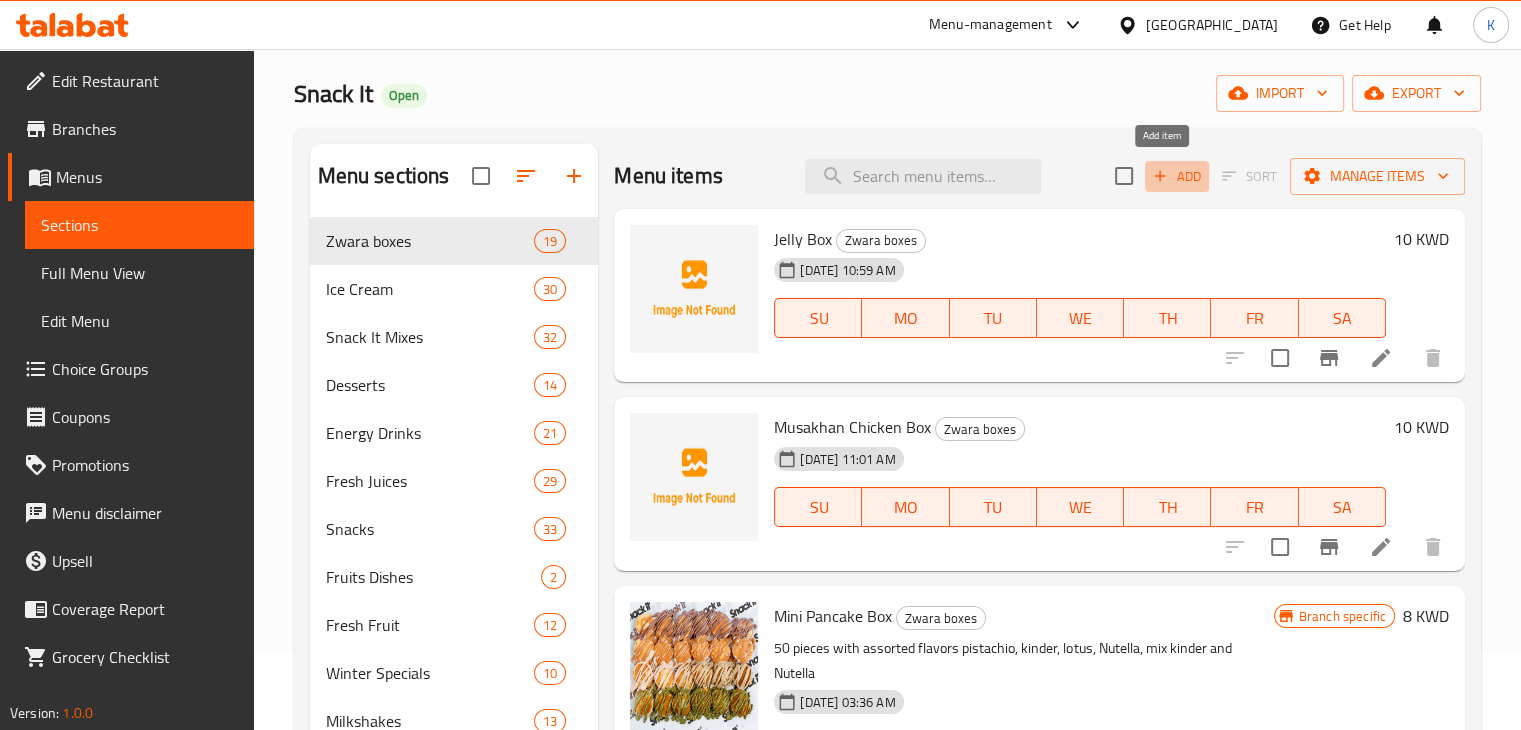 click on "Add" at bounding box center [1177, 176] 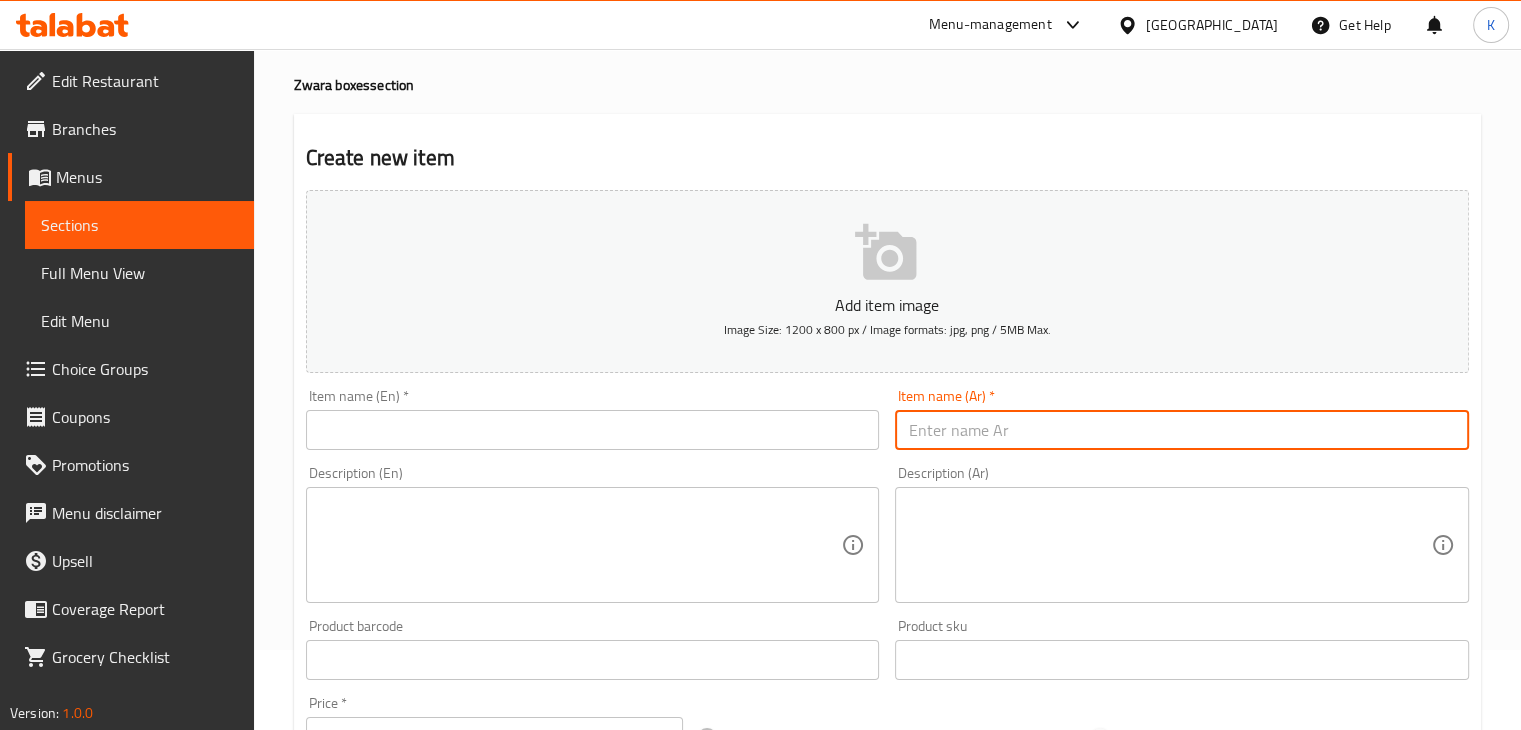 click at bounding box center (1182, 430) 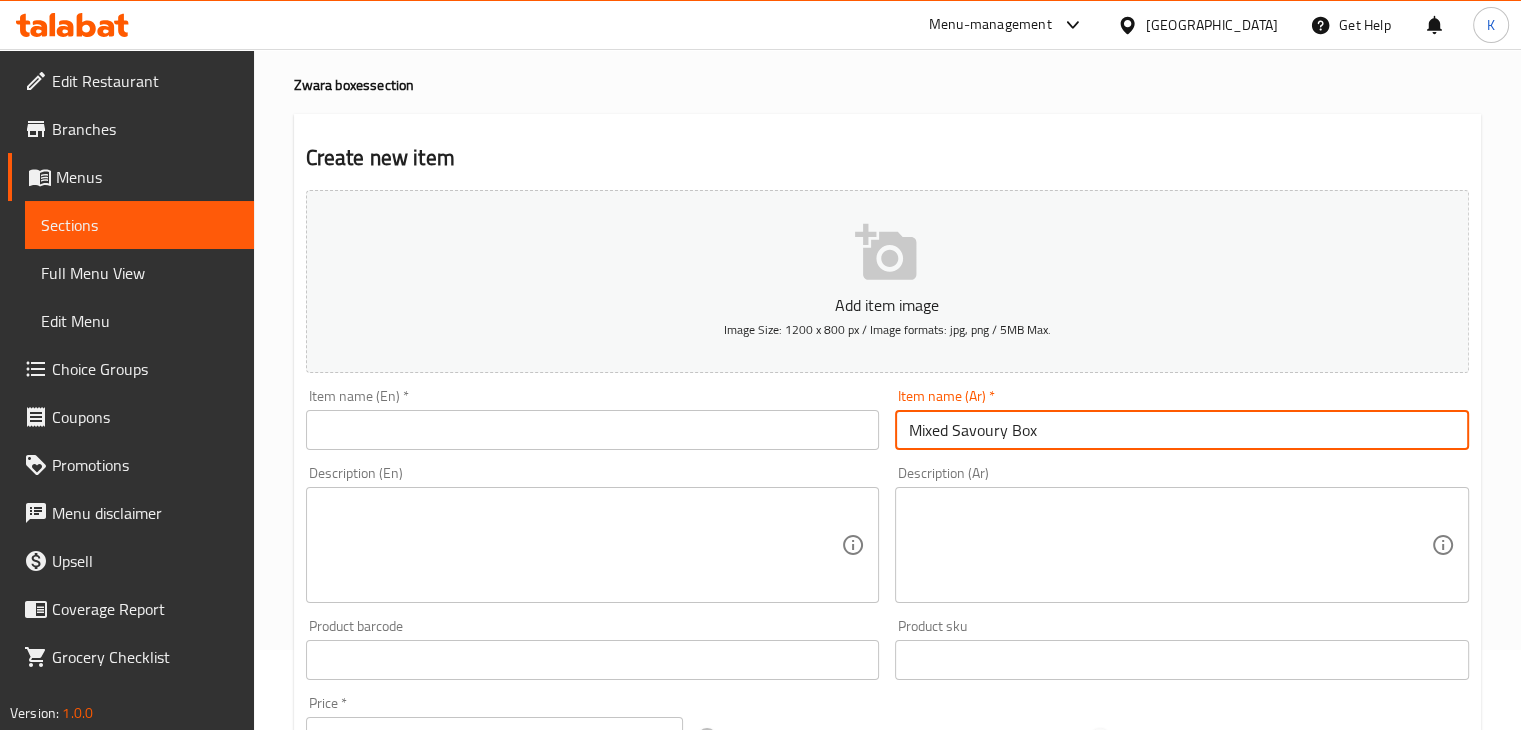 click on "Mixed Savoury Box" at bounding box center [1182, 430] 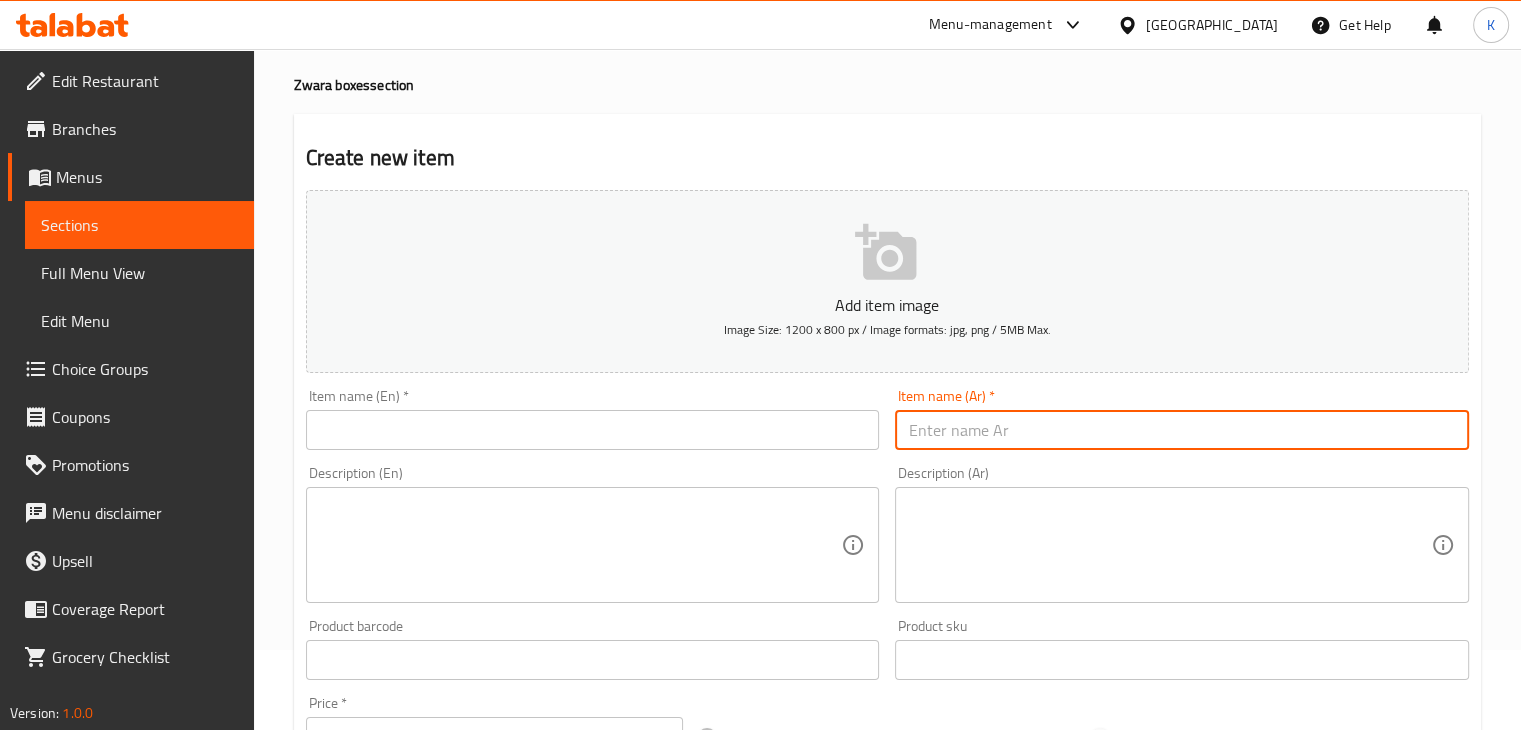 click at bounding box center (593, 430) 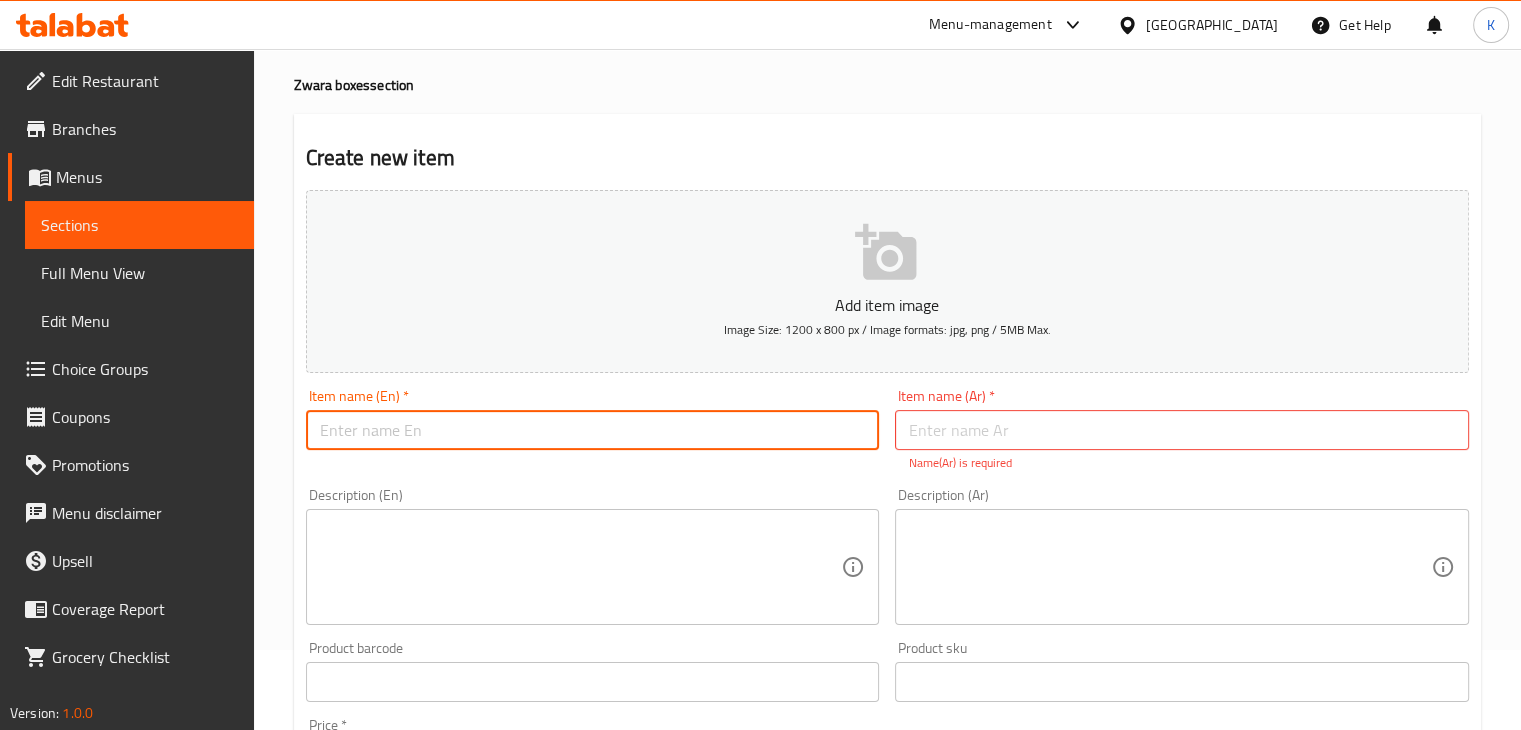 paste on "Mixed Savoury Box" 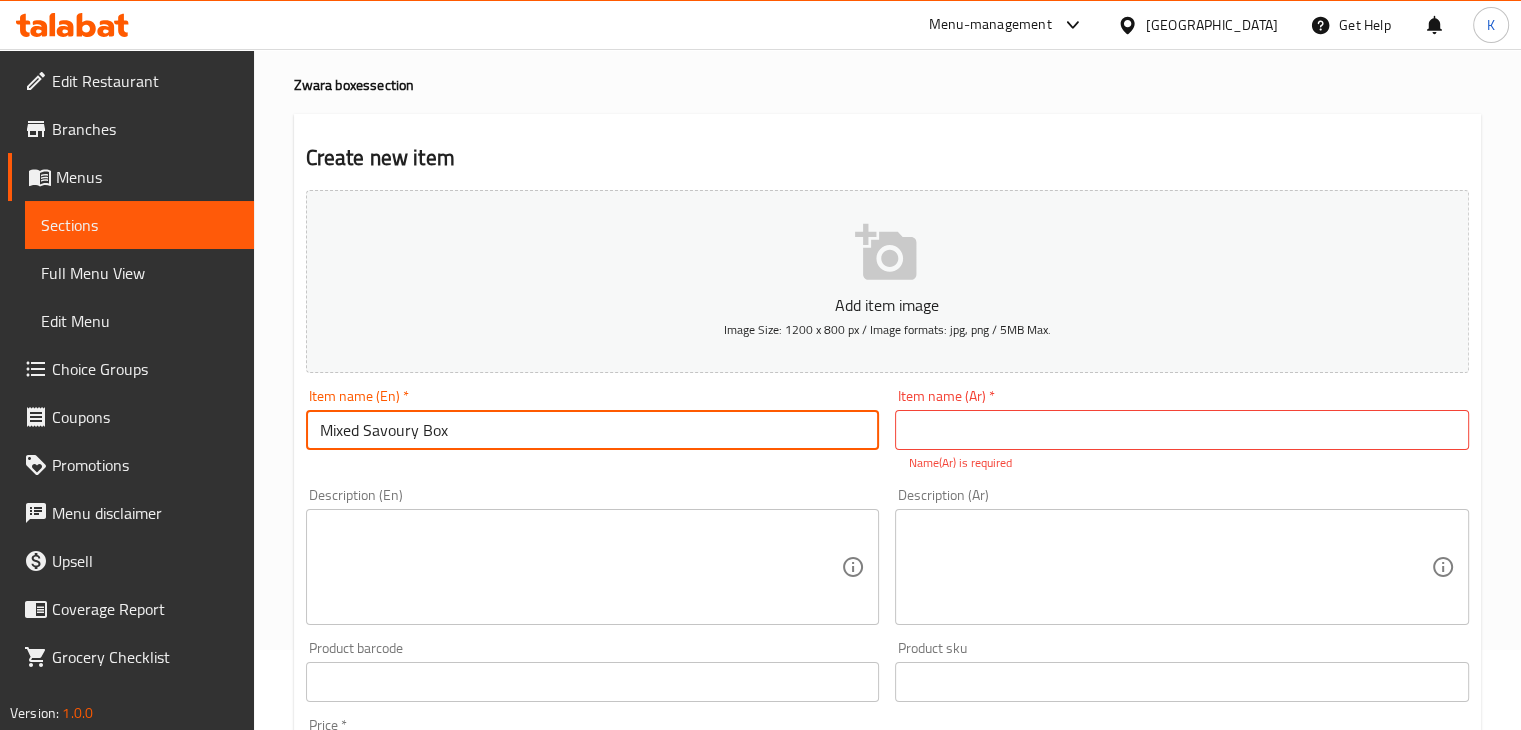 type on "Mixed Savoury Box" 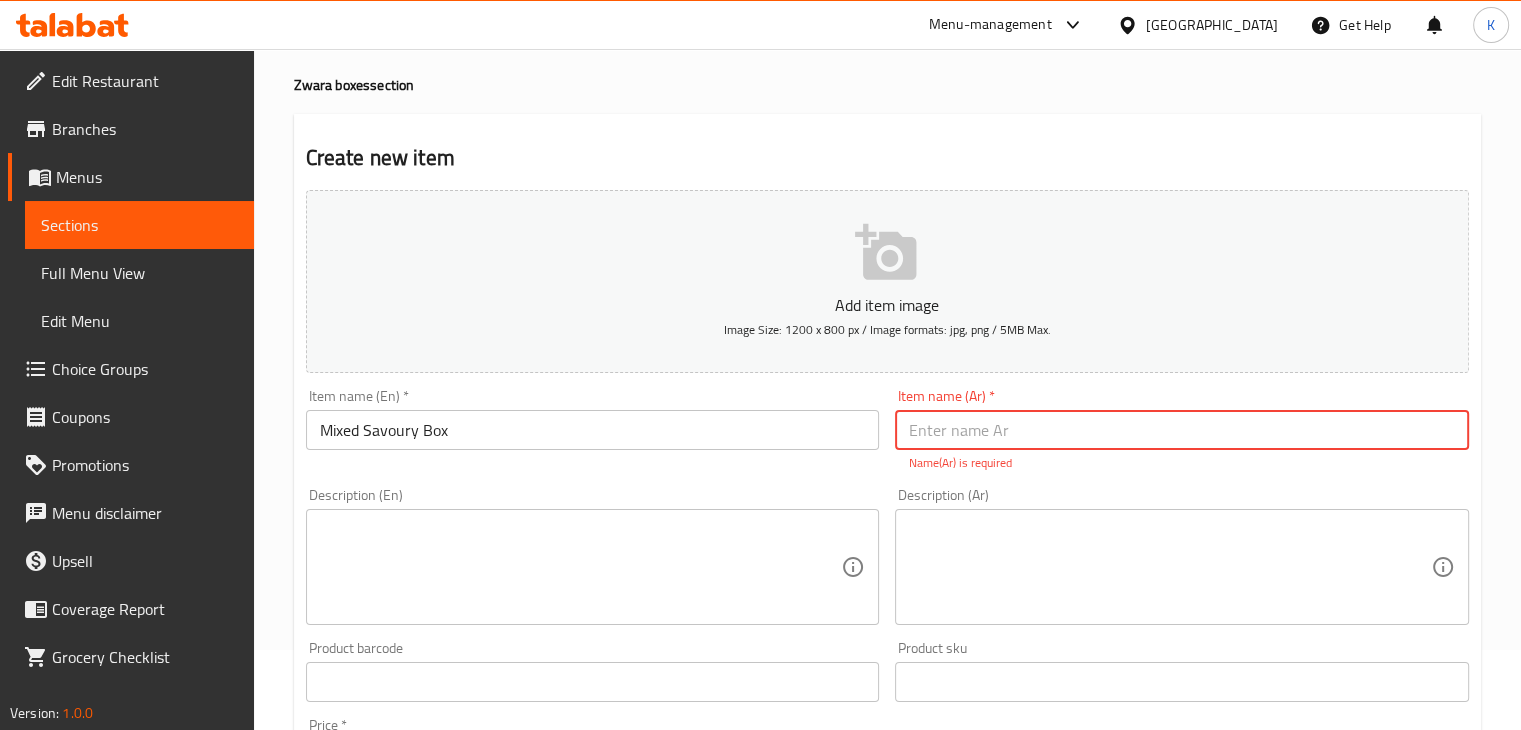 click at bounding box center [1182, 430] 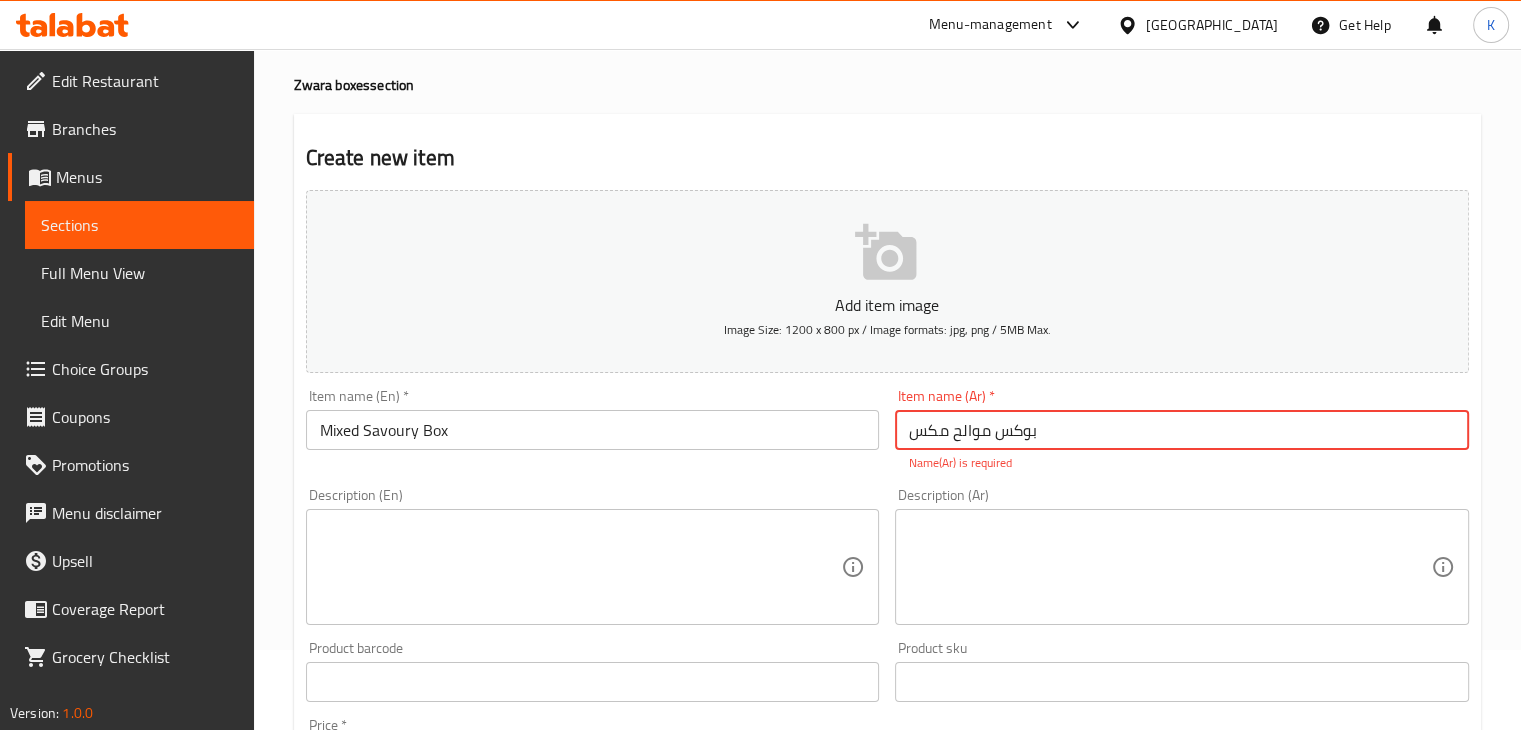 type on "بوكس موالح مكس" 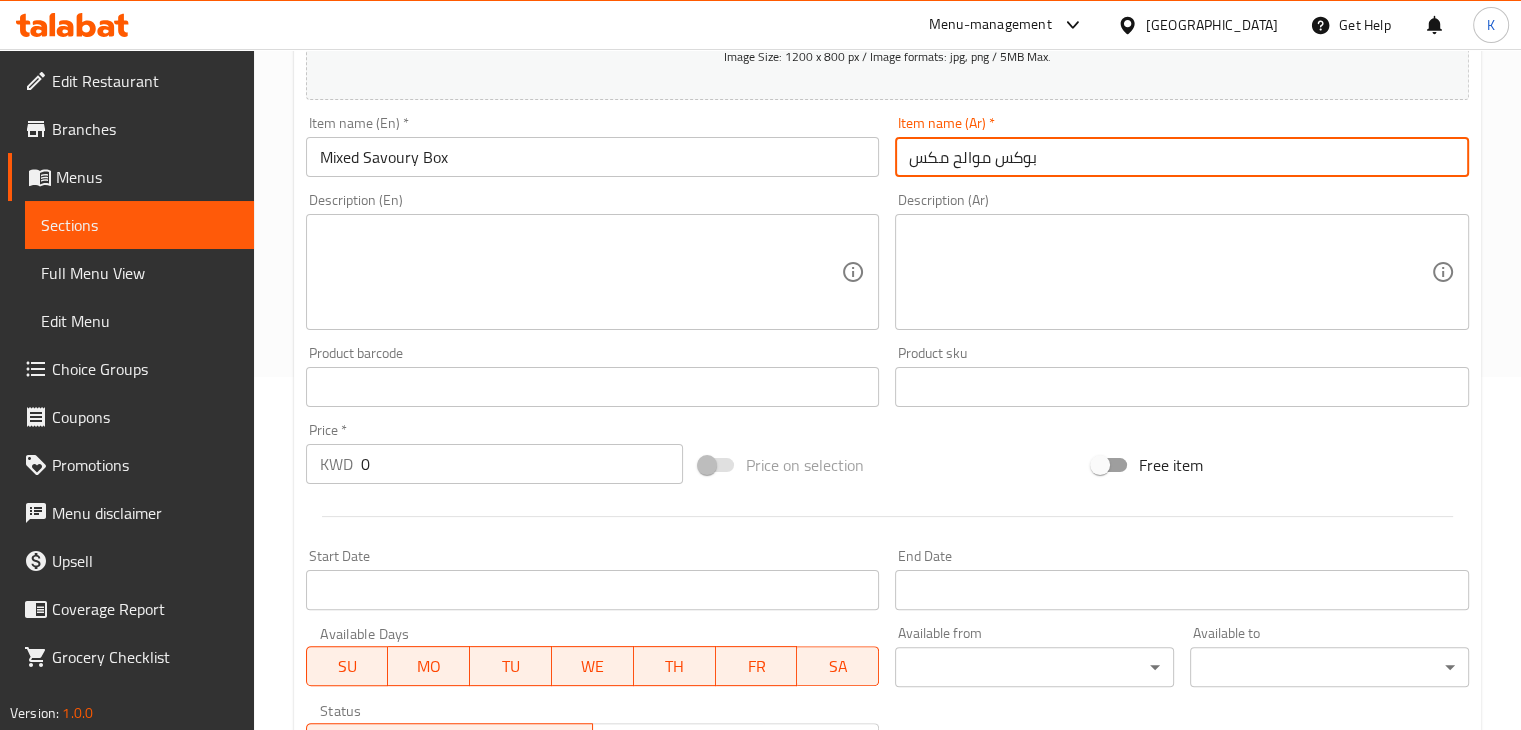 scroll, scrollTop: 354, scrollLeft: 0, axis: vertical 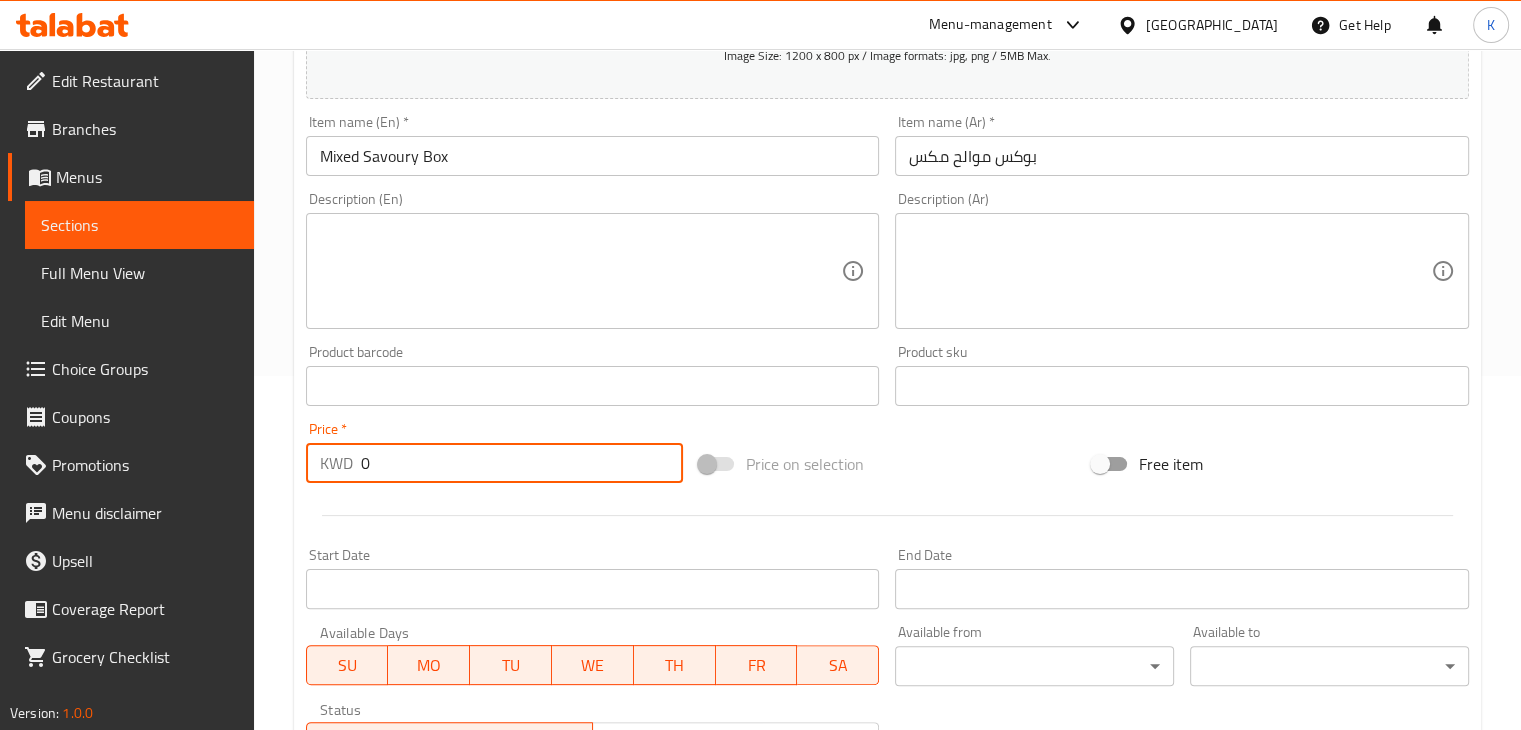 drag, startPoint x: 408, startPoint y: 480, endPoint x: 301, endPoint y: 473, distance: 107.22873 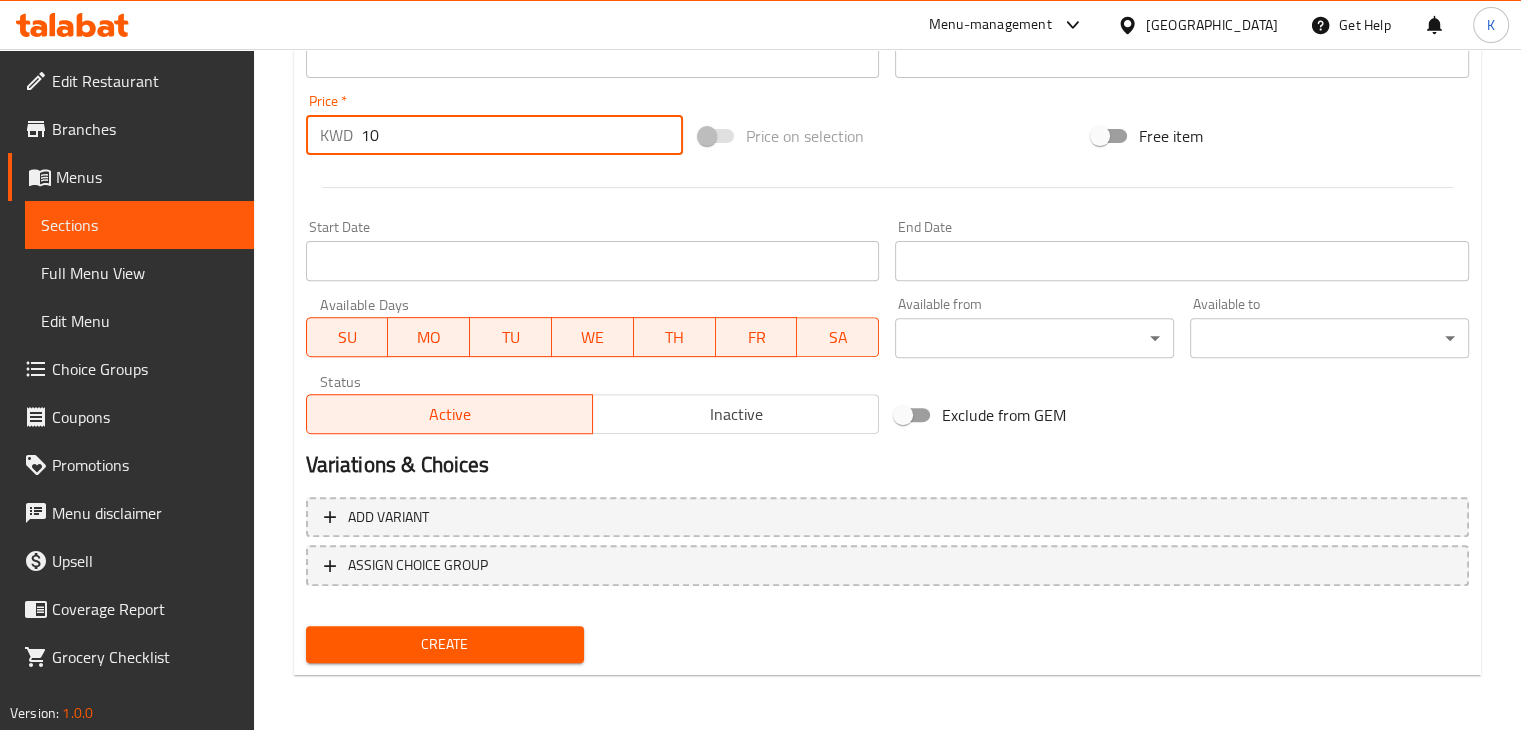 scroll, scrollTop: 683, scrollLeft: 0, axis: vertical 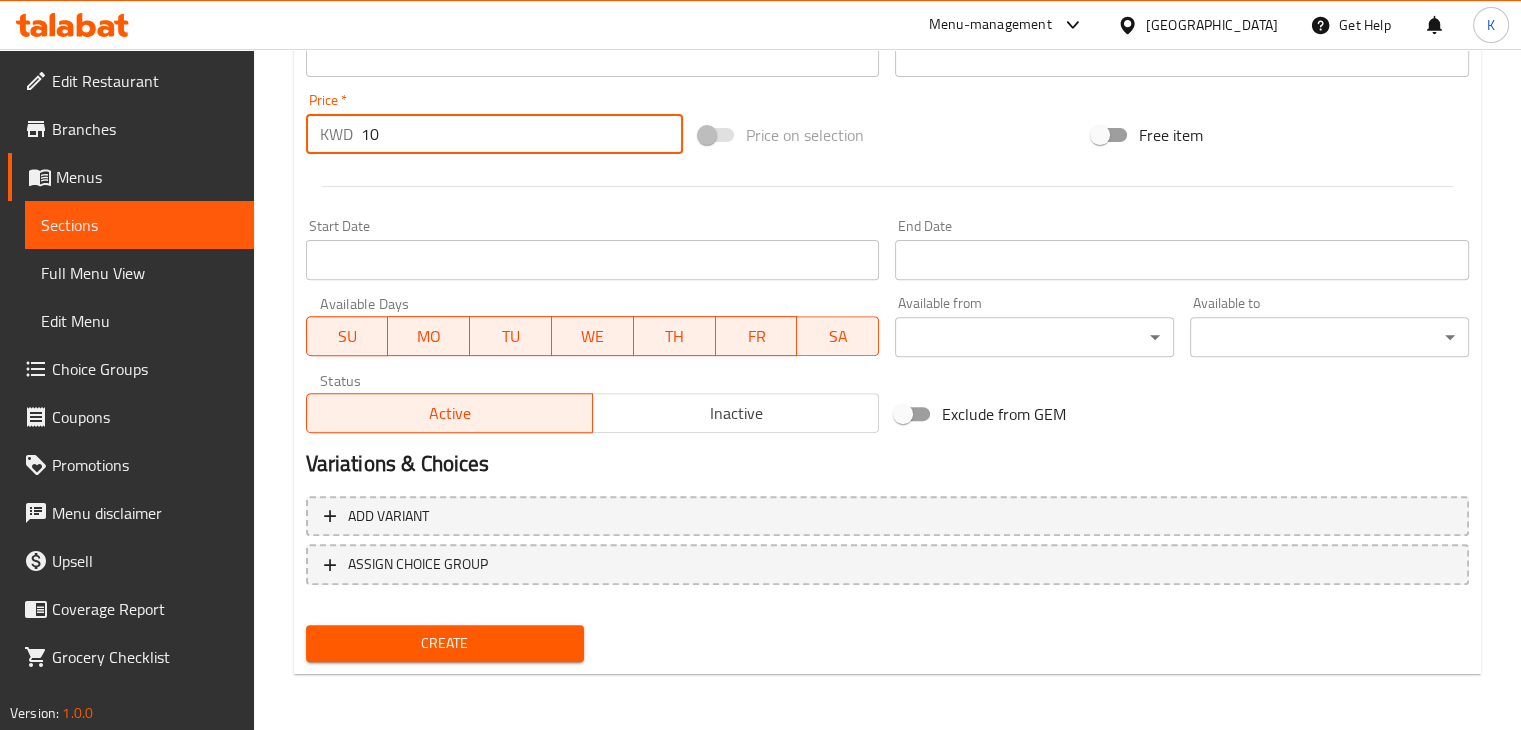 type on "10" 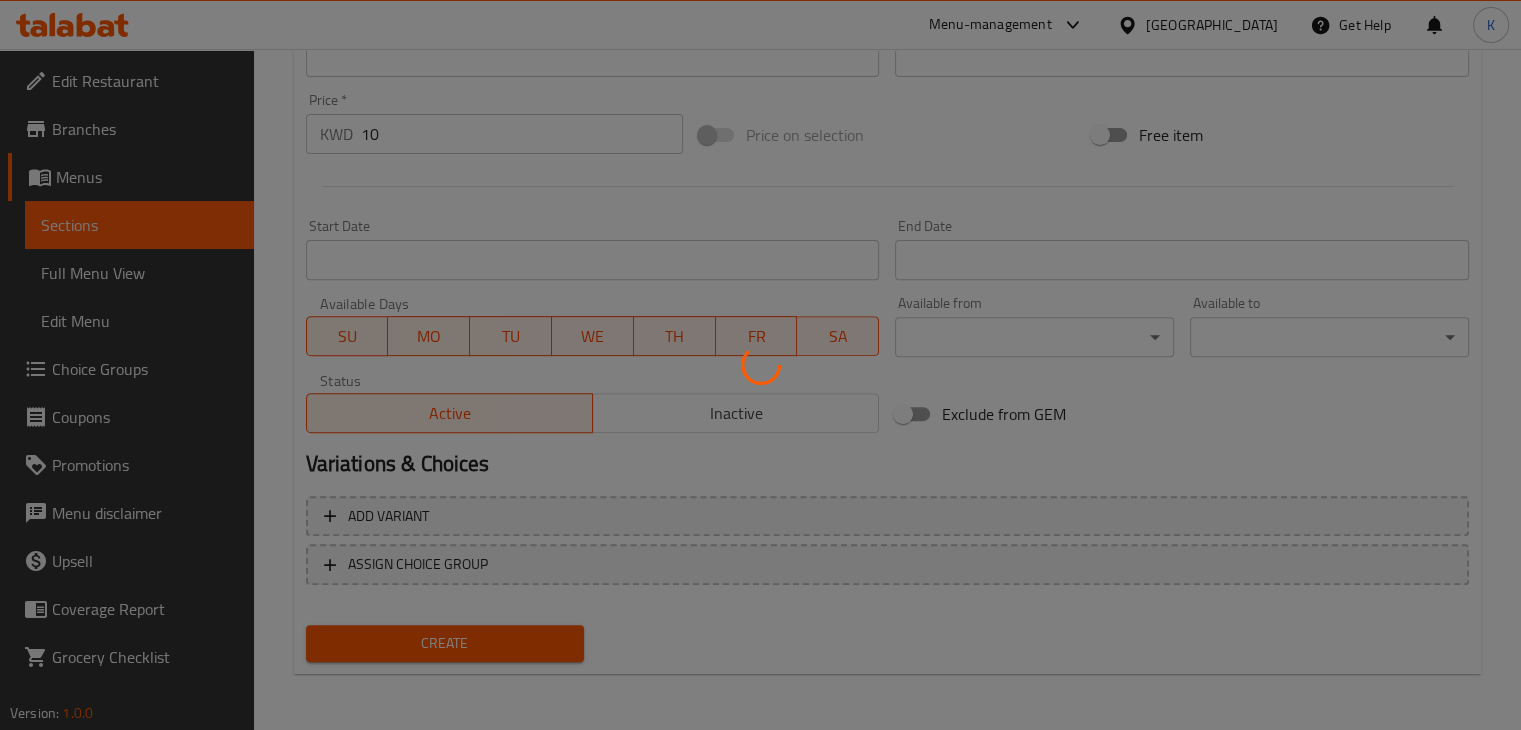 type 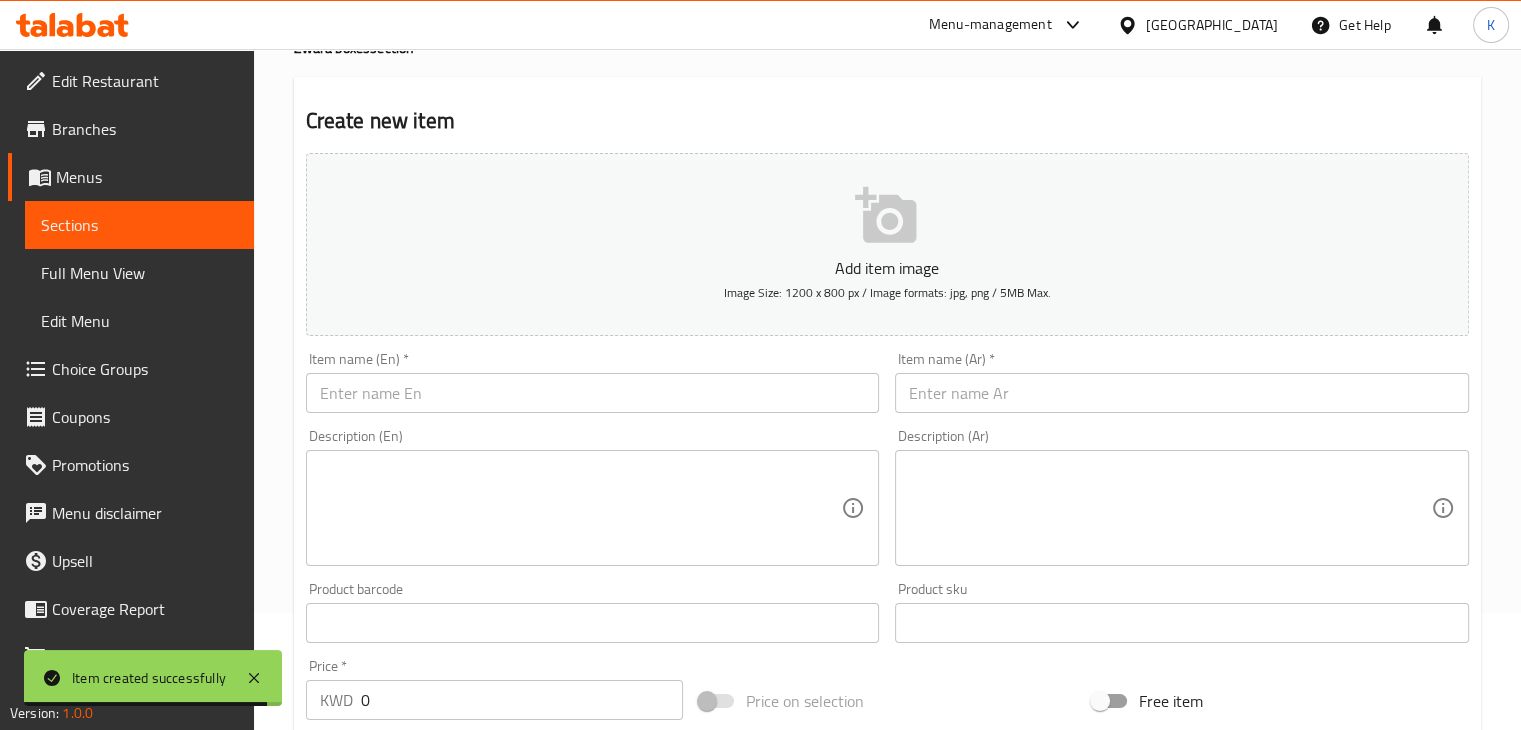 scroll, scrollTop: 0, scrollLeft: 0, axis: both 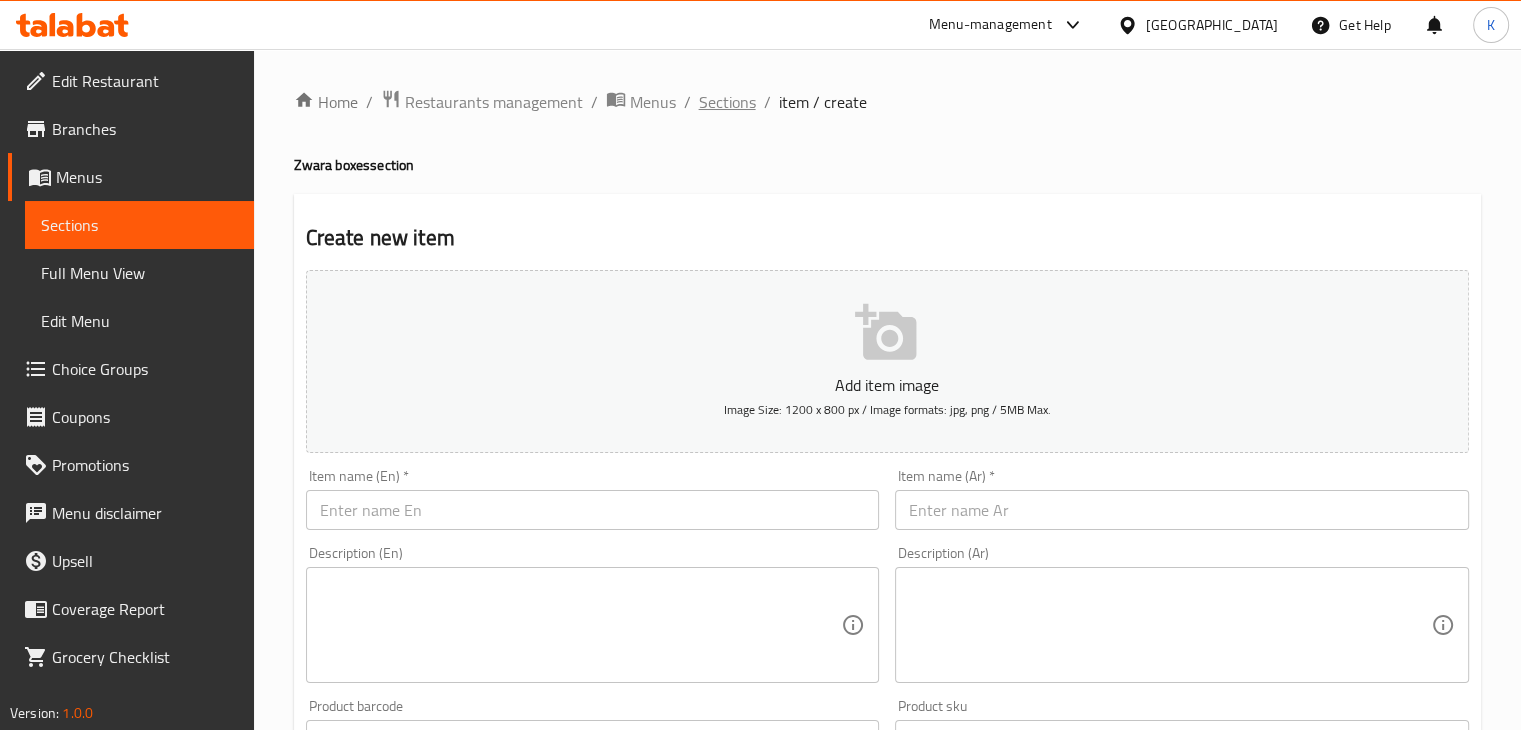 click on "Sections" at bounding box center [727, 102] 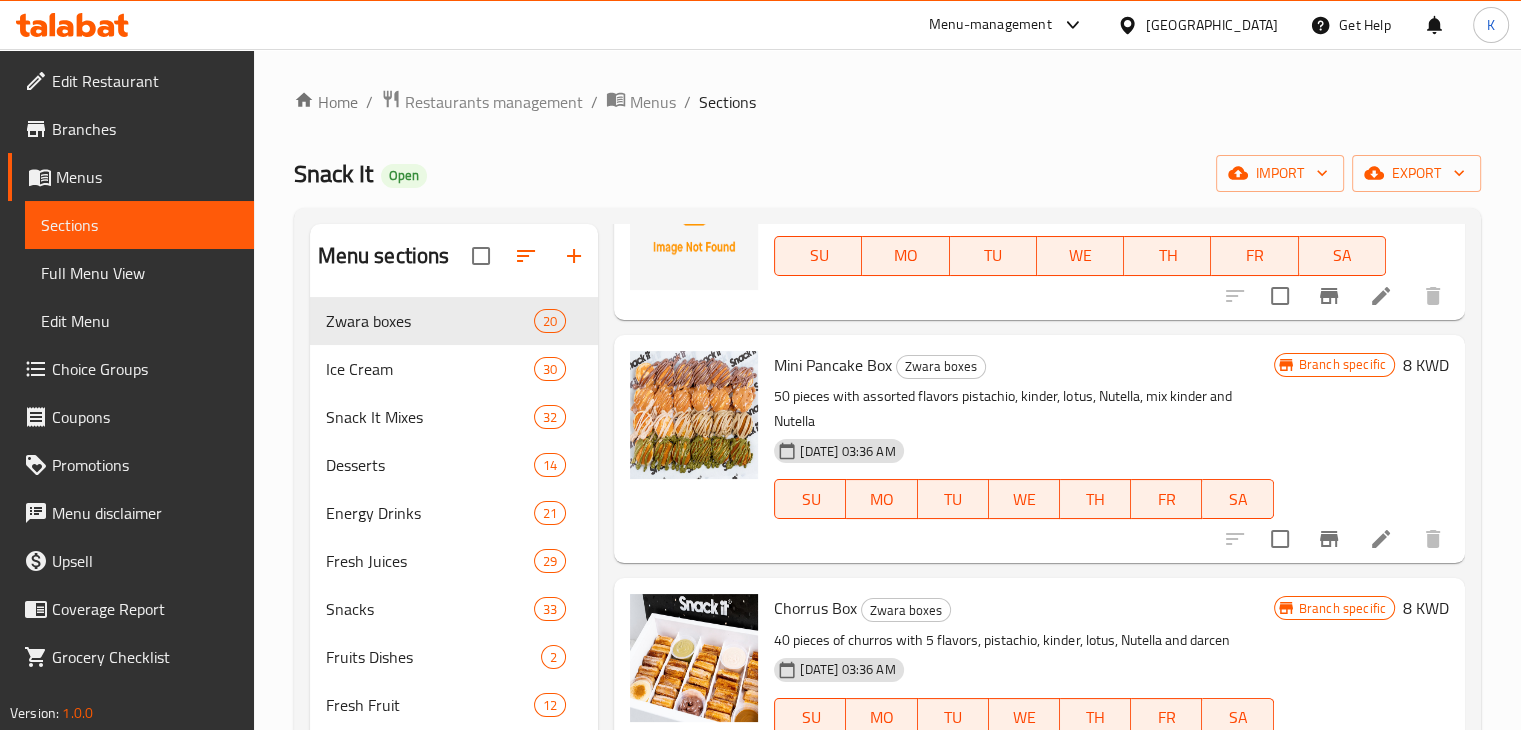scroll, scrollTop: 0, scrollLeft: 0, axis: both 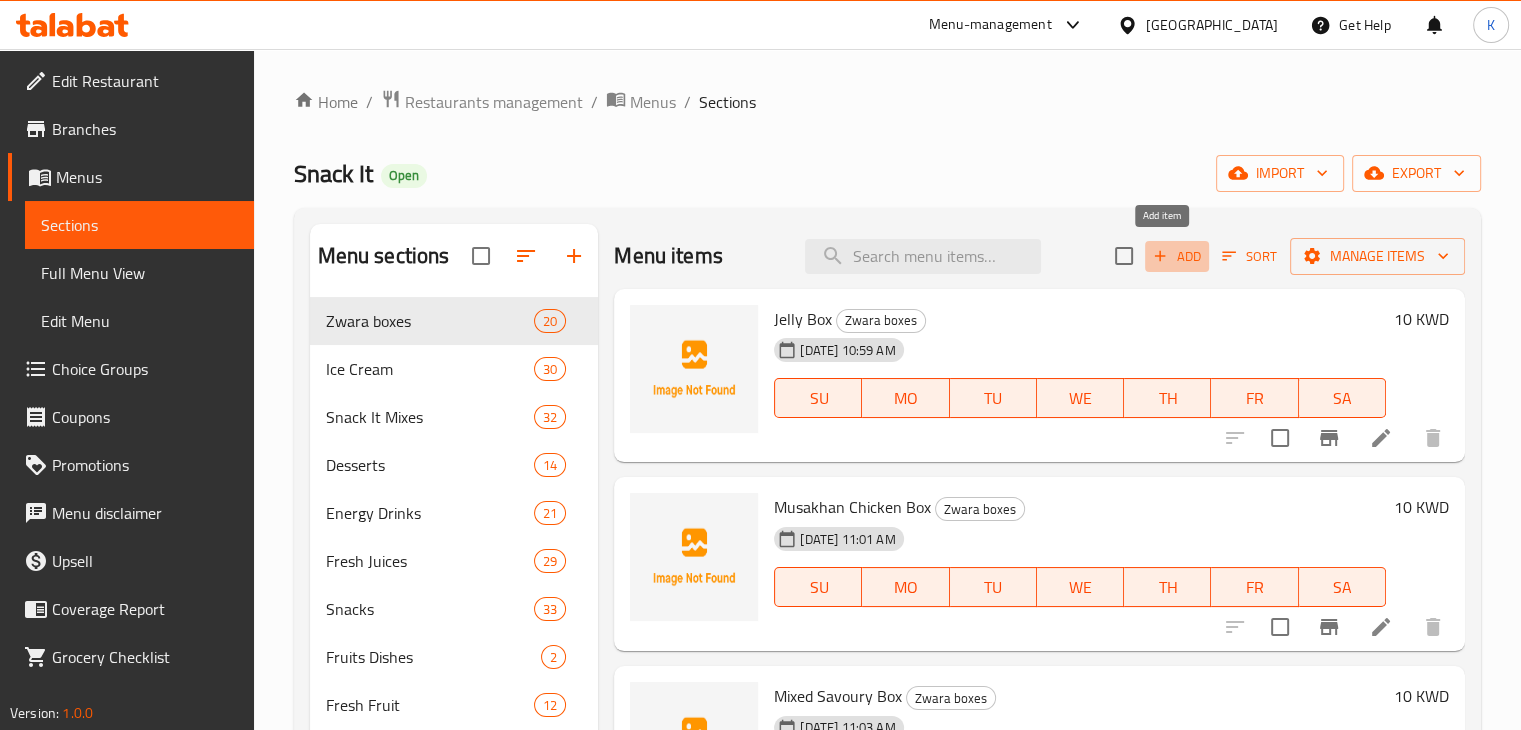 click on "Add" at bounding box center [1177, 256] 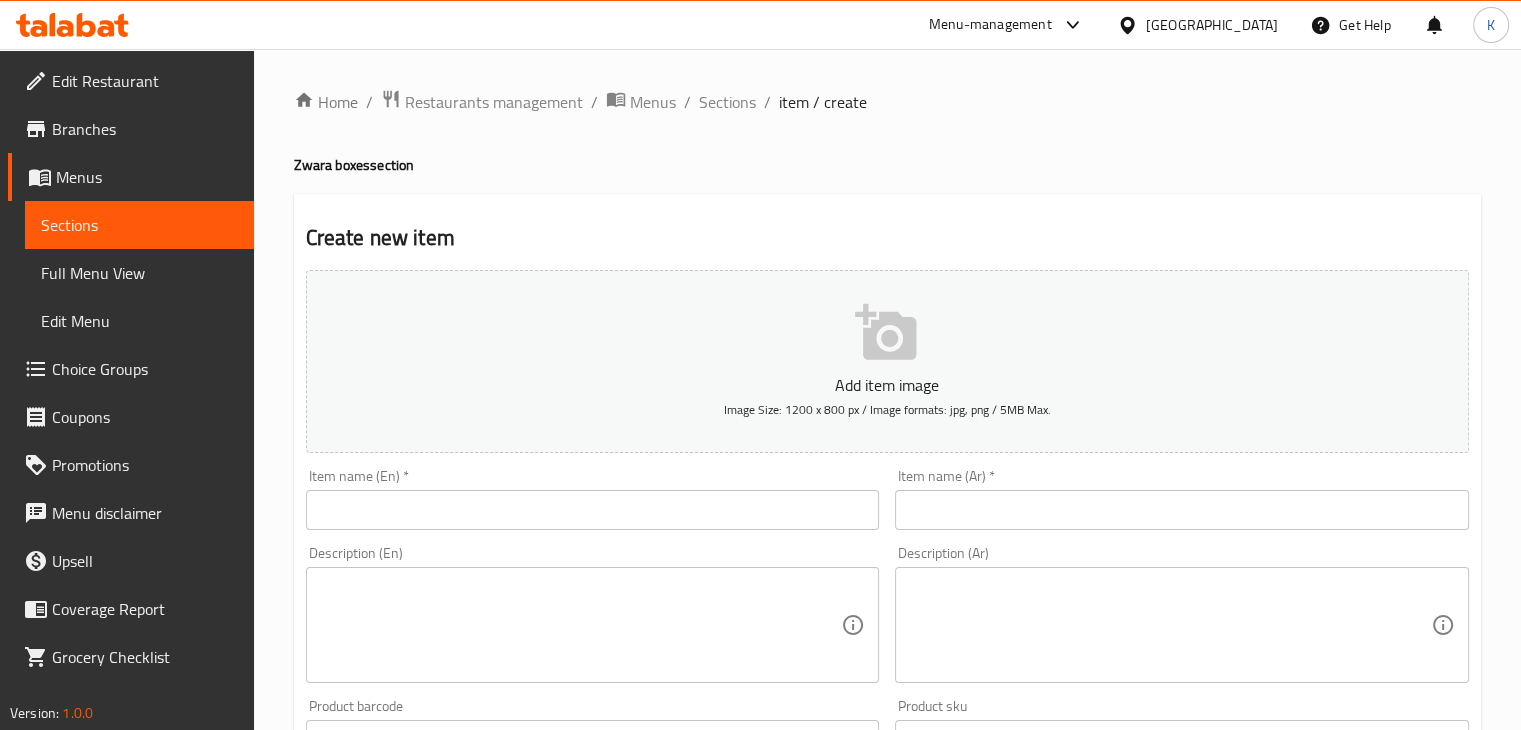 click at bounding box center [593, 510] 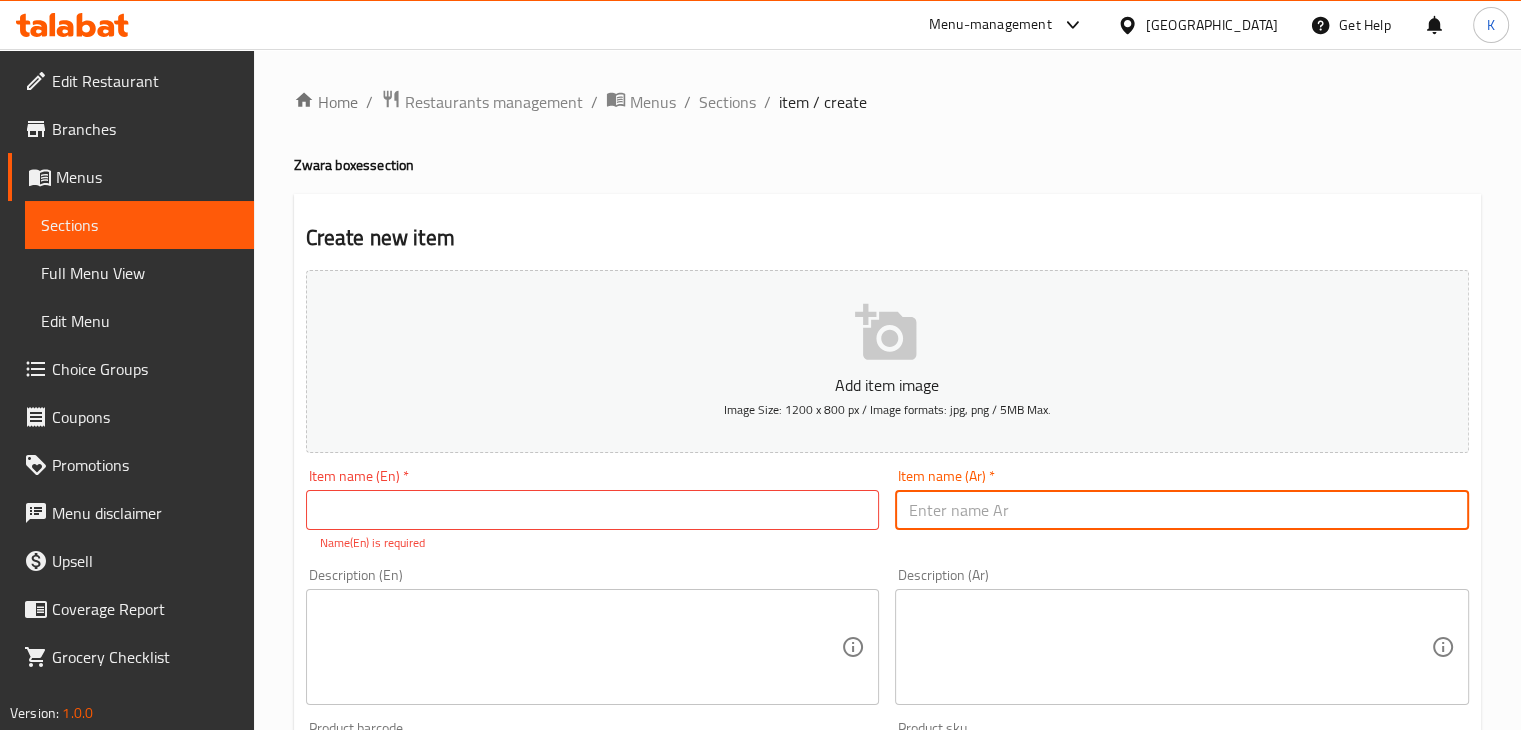 click at bounding box center [1182, 510] 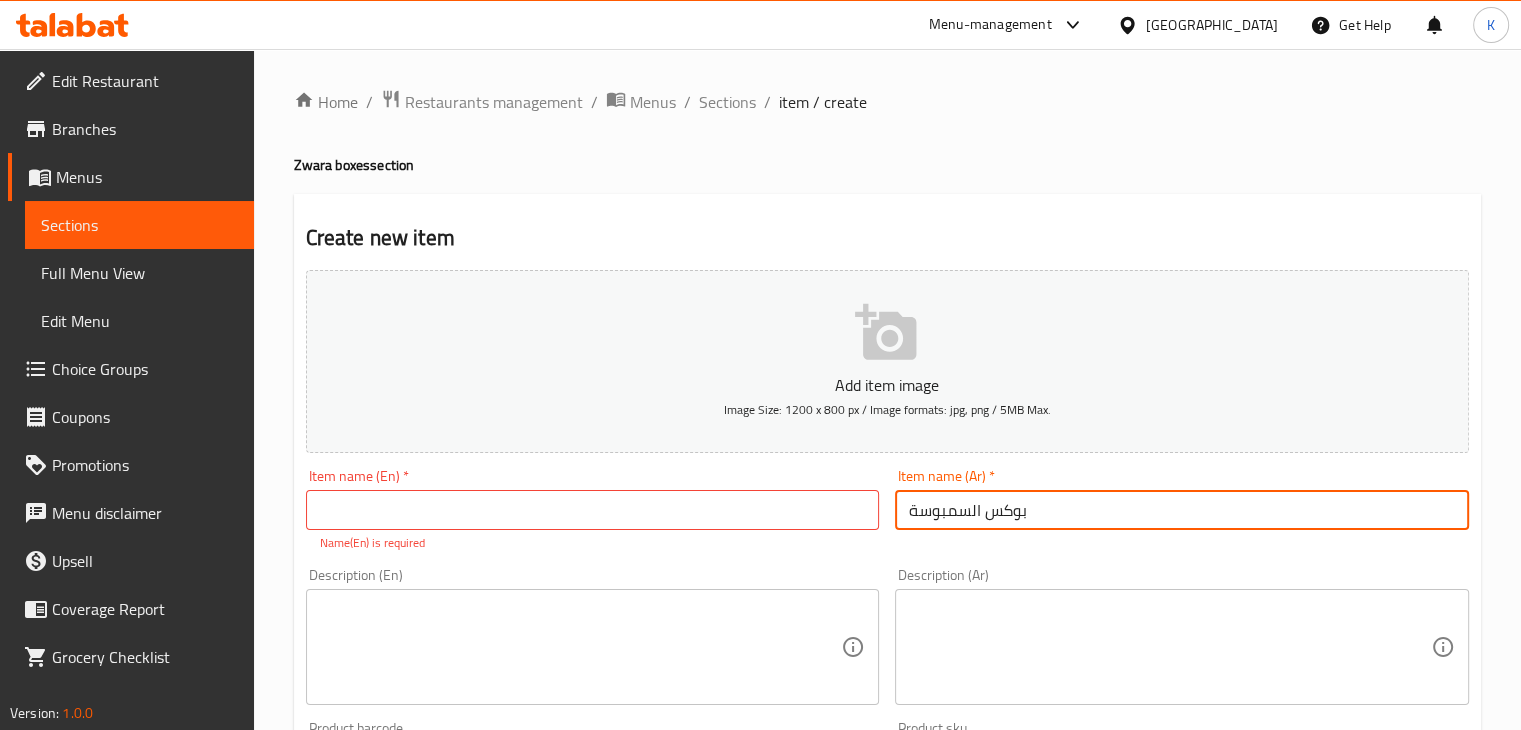 type on "بوكس السمبوسة" 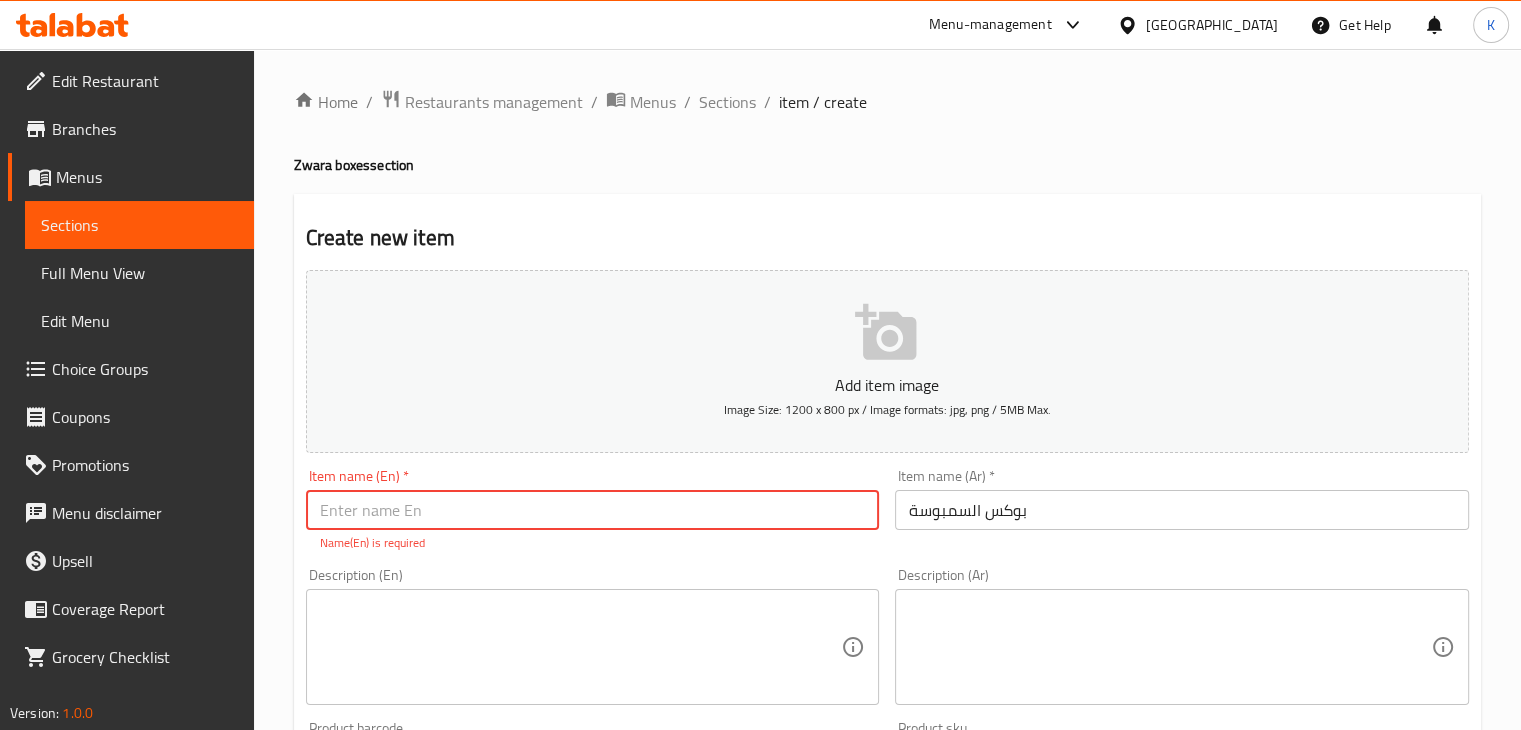 click at bounding box center (593, 510) 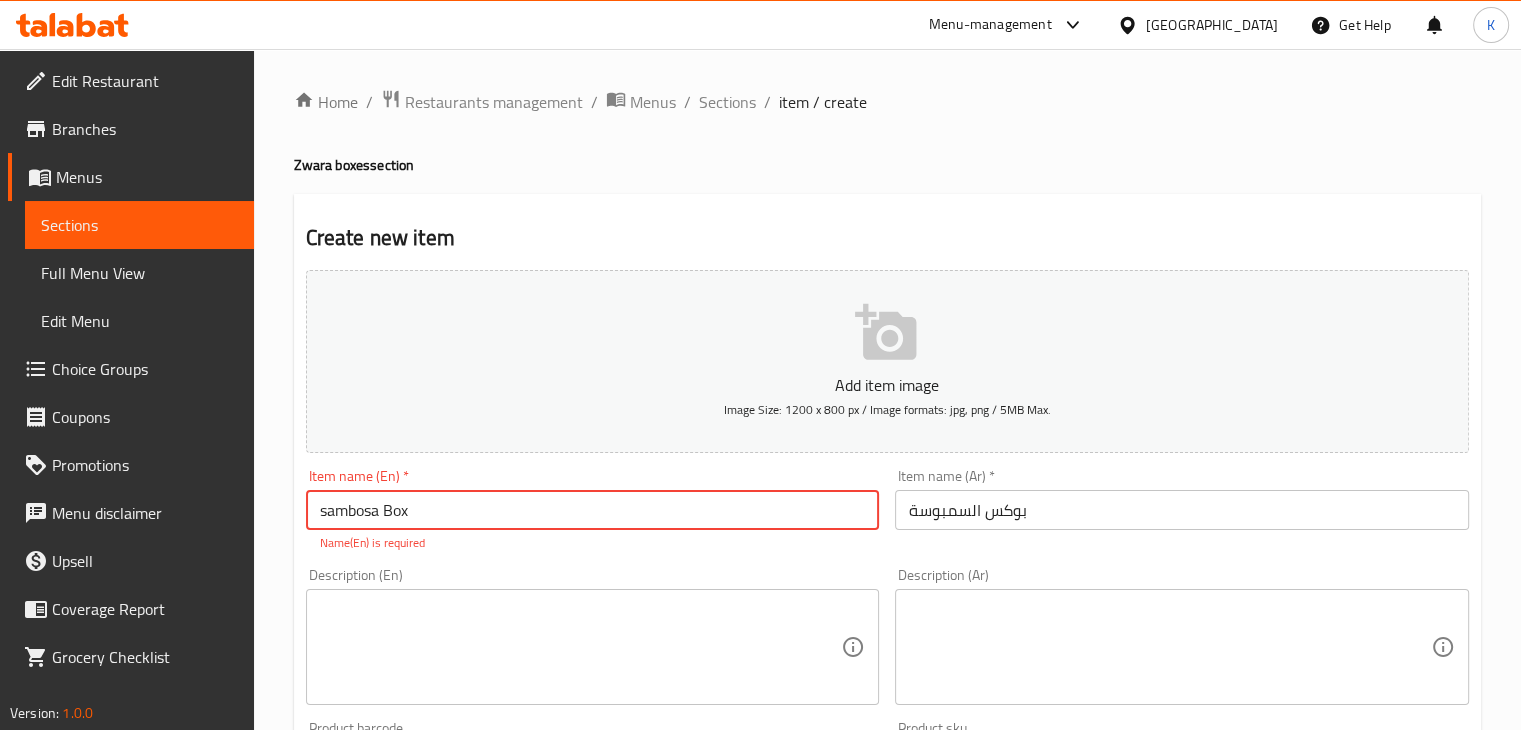 type on "sambosa Box" 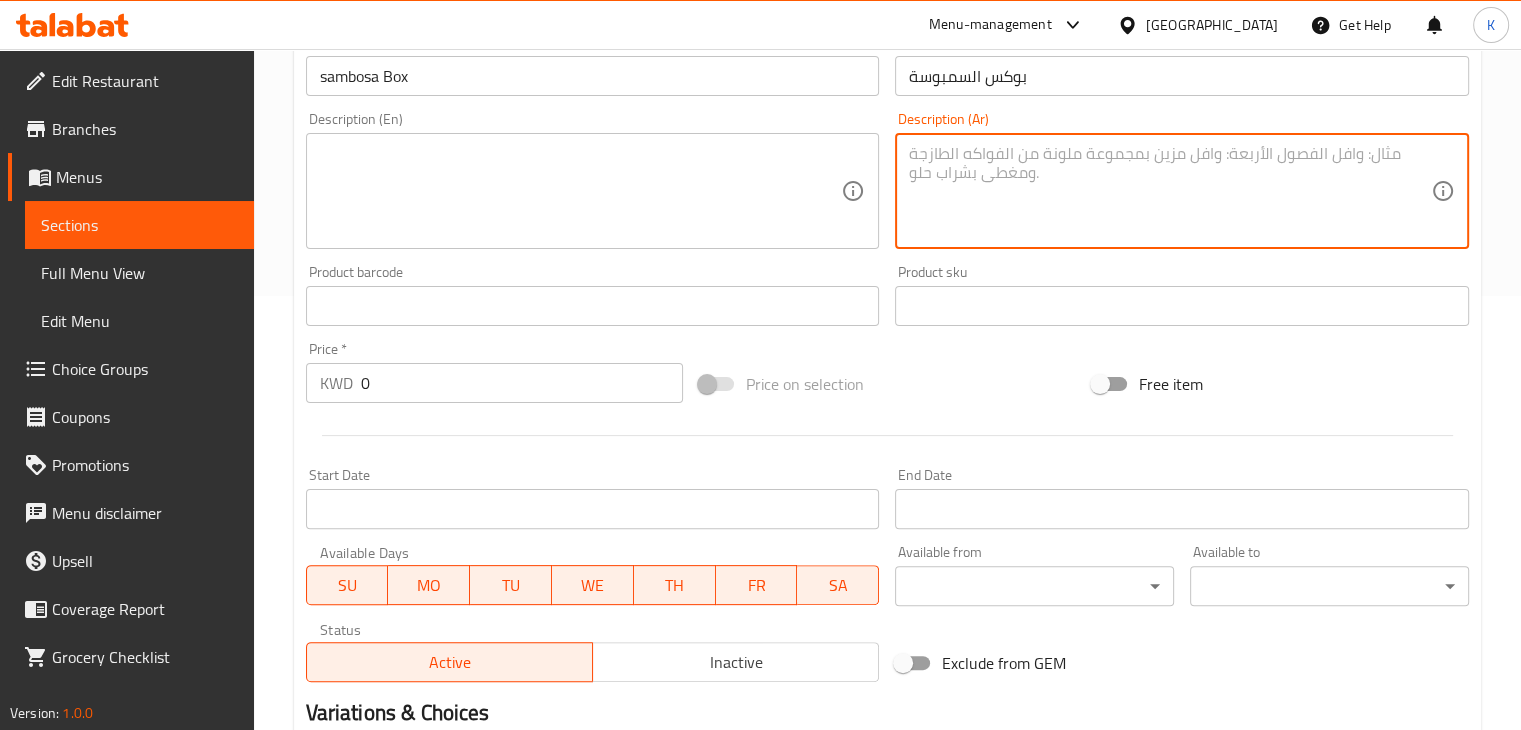 scroll, scrollTop: 435, scrollLeft: 0, axis: vertical 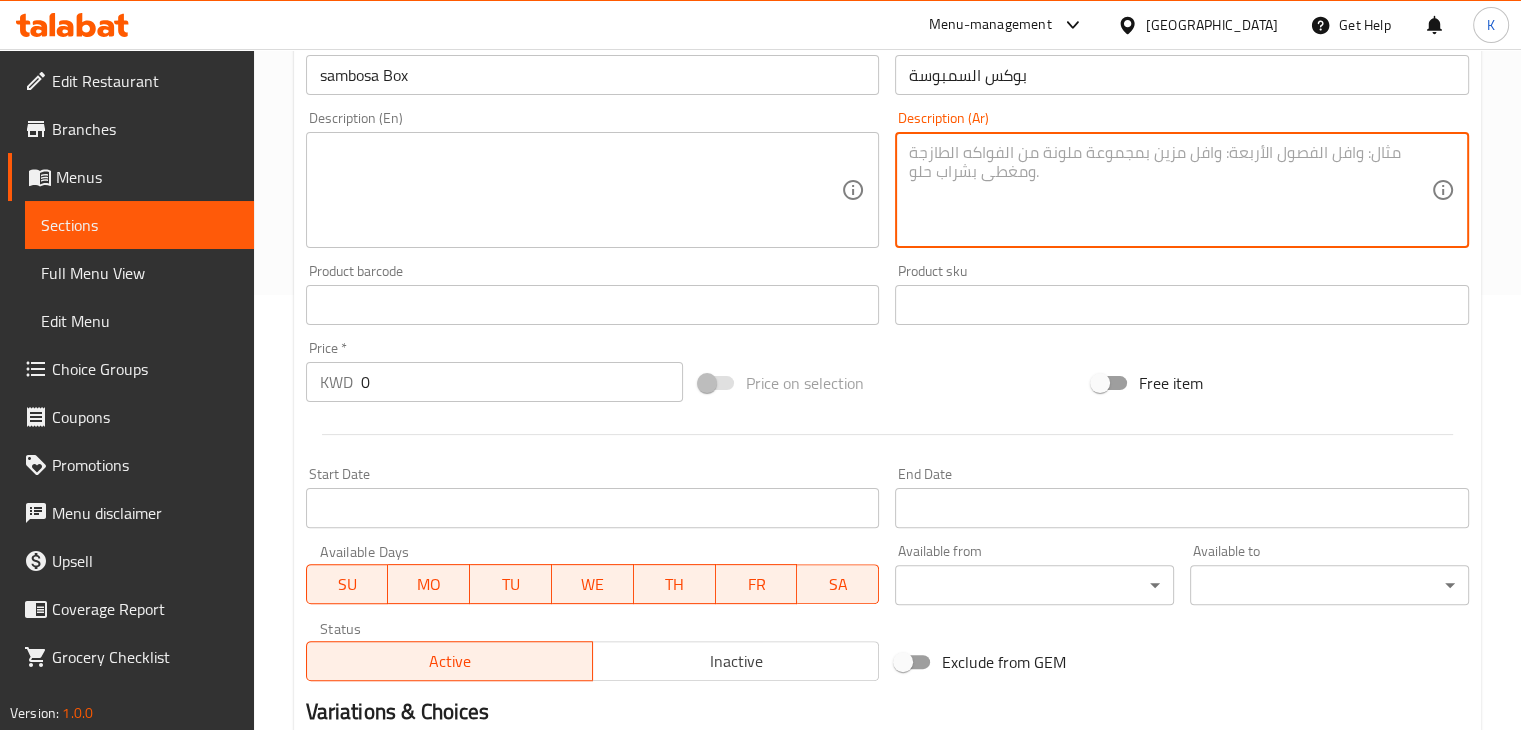 click on "Price   * KWD 0 Price  *" at bounding box center (494, 371) 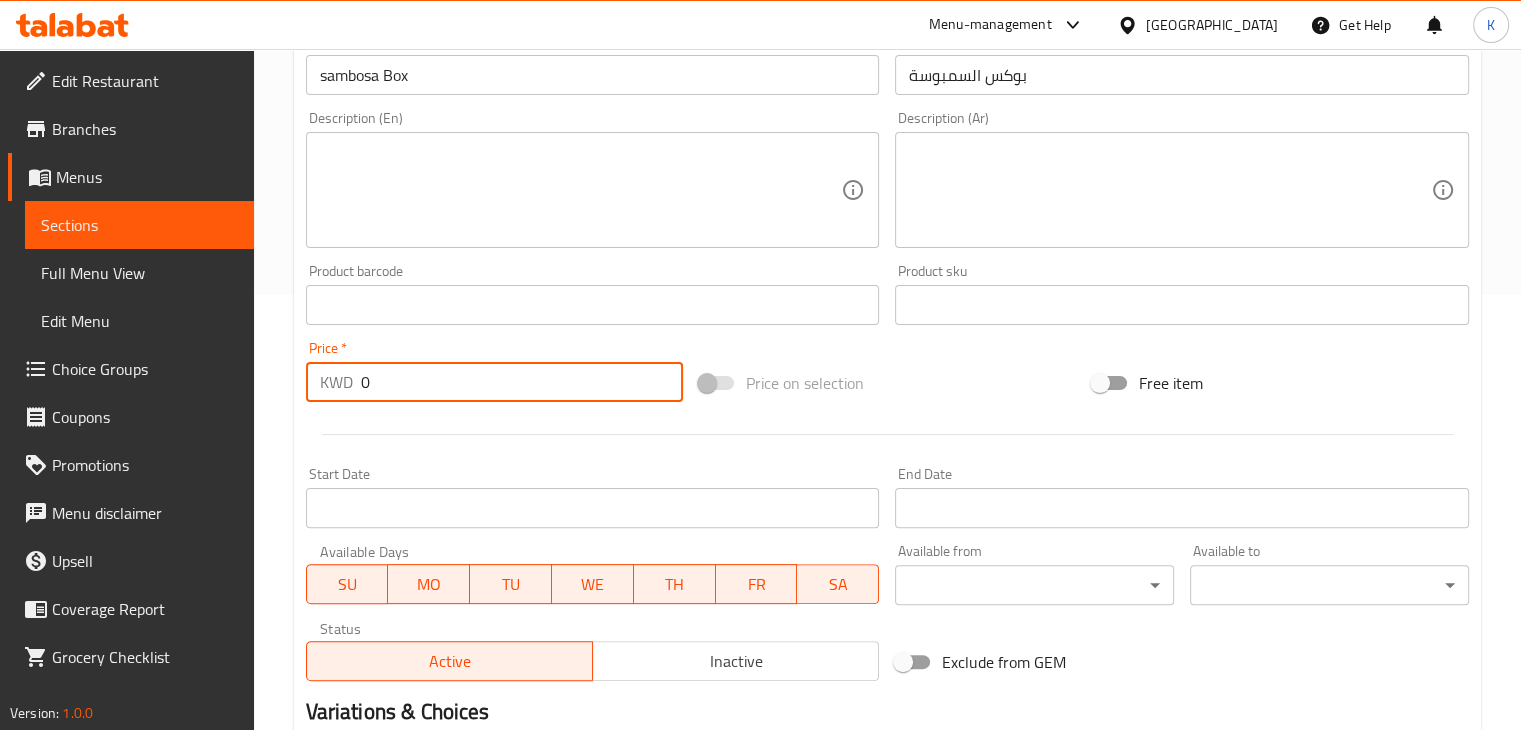 drag, startPoint x: 428, startPoint y: 394, endPoint x: 282, endPoint y: 404, distance: 146.34207 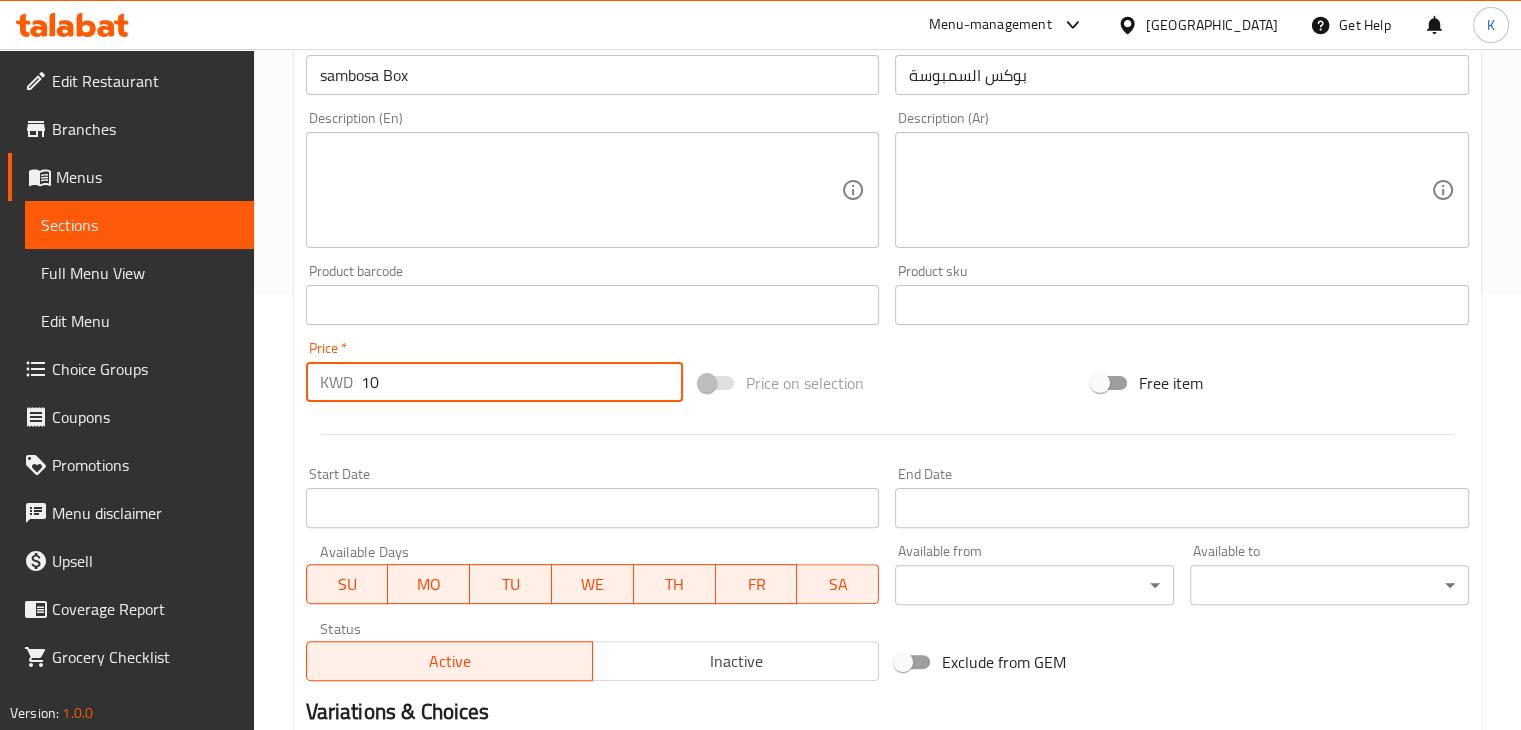 scroll, scrollTop: 683, scrollLeft: 0, axis: vertical 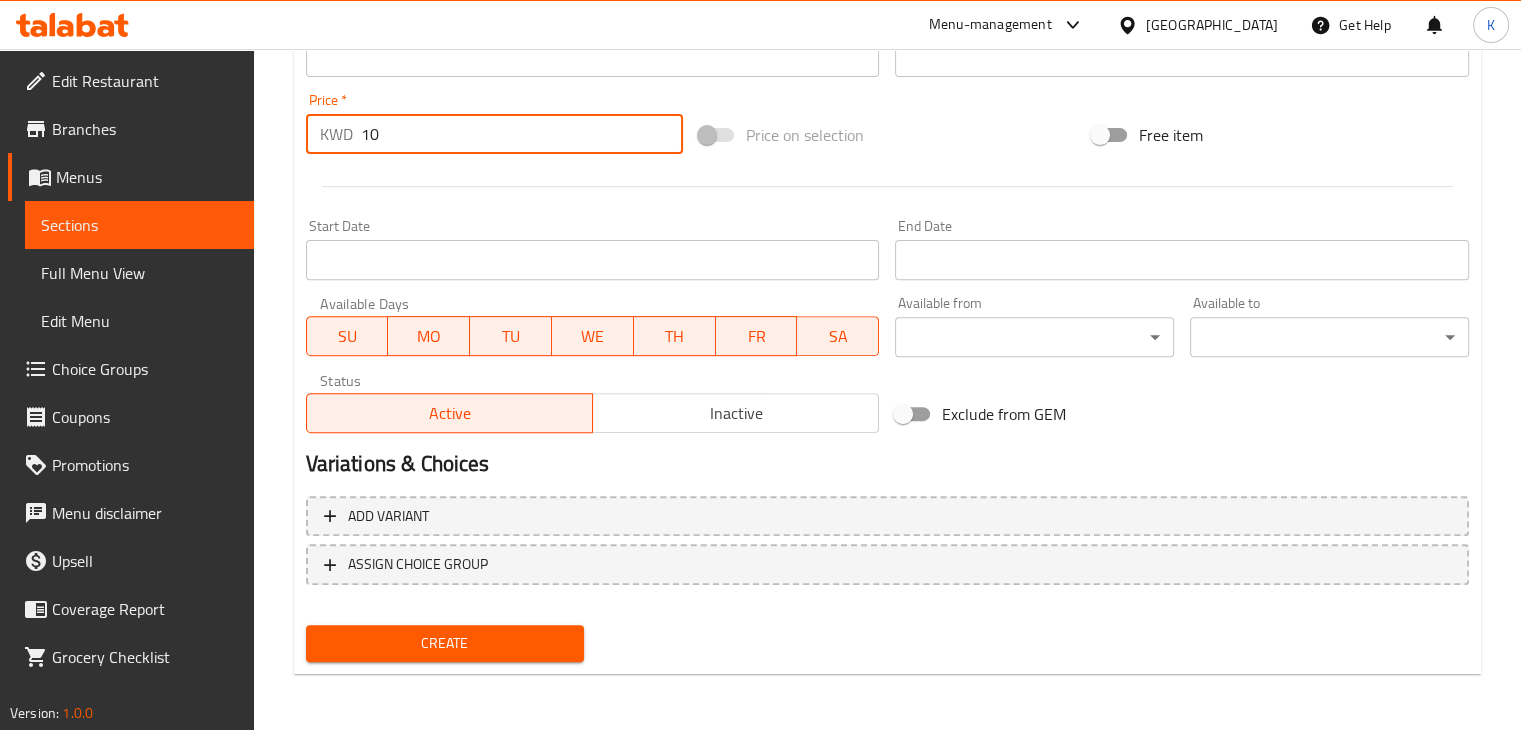 type on "10" 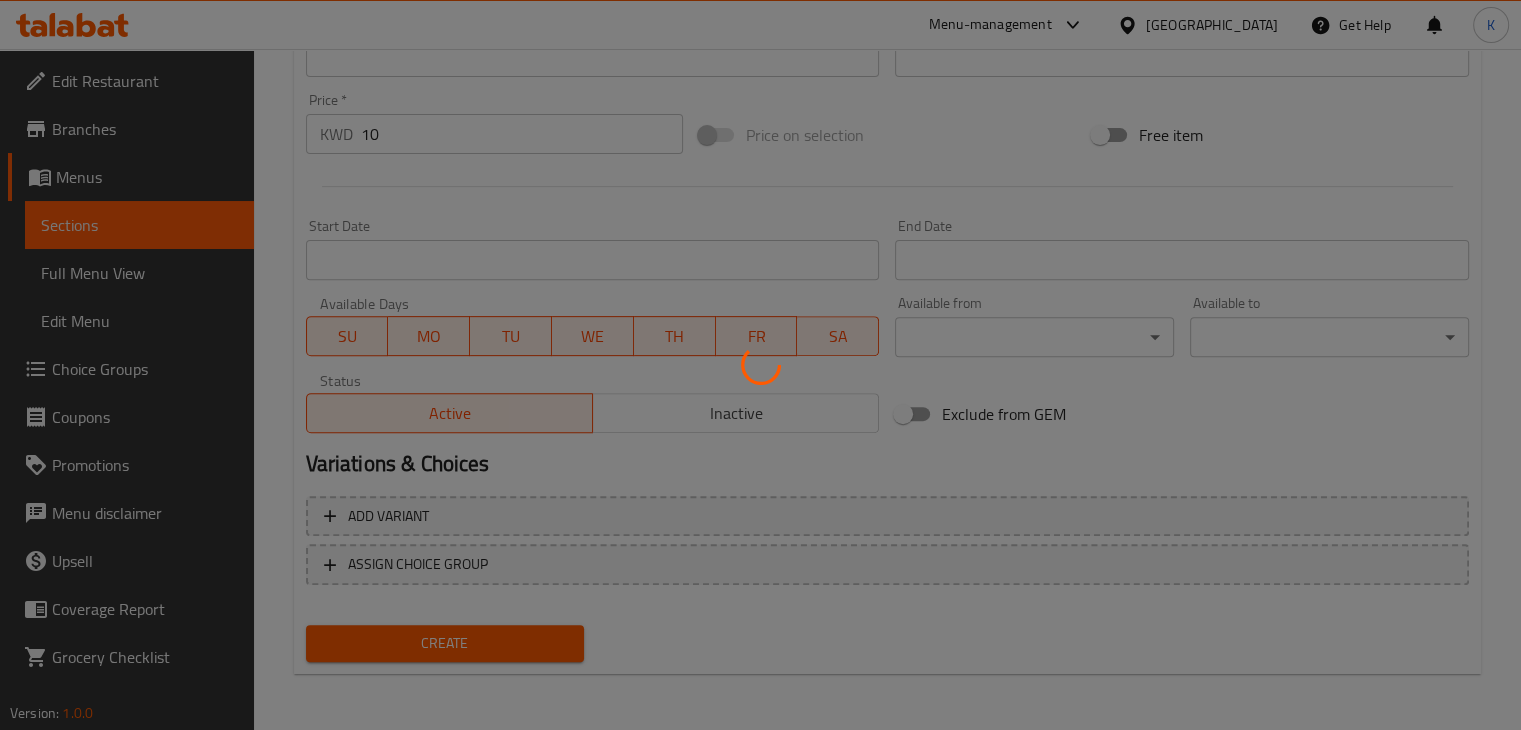 type 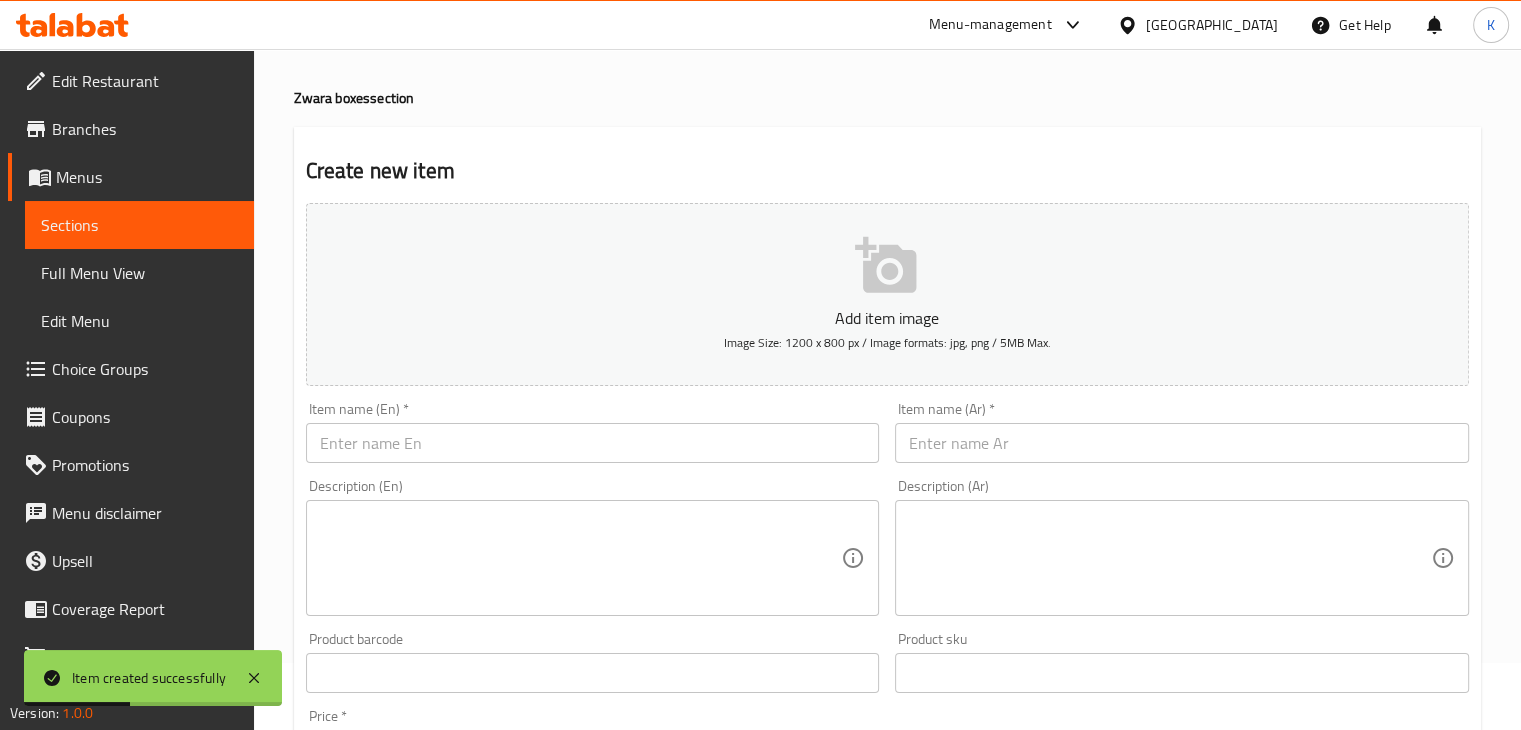 scroll, scrollTop: 0, scrollLeft: 0, axis: both 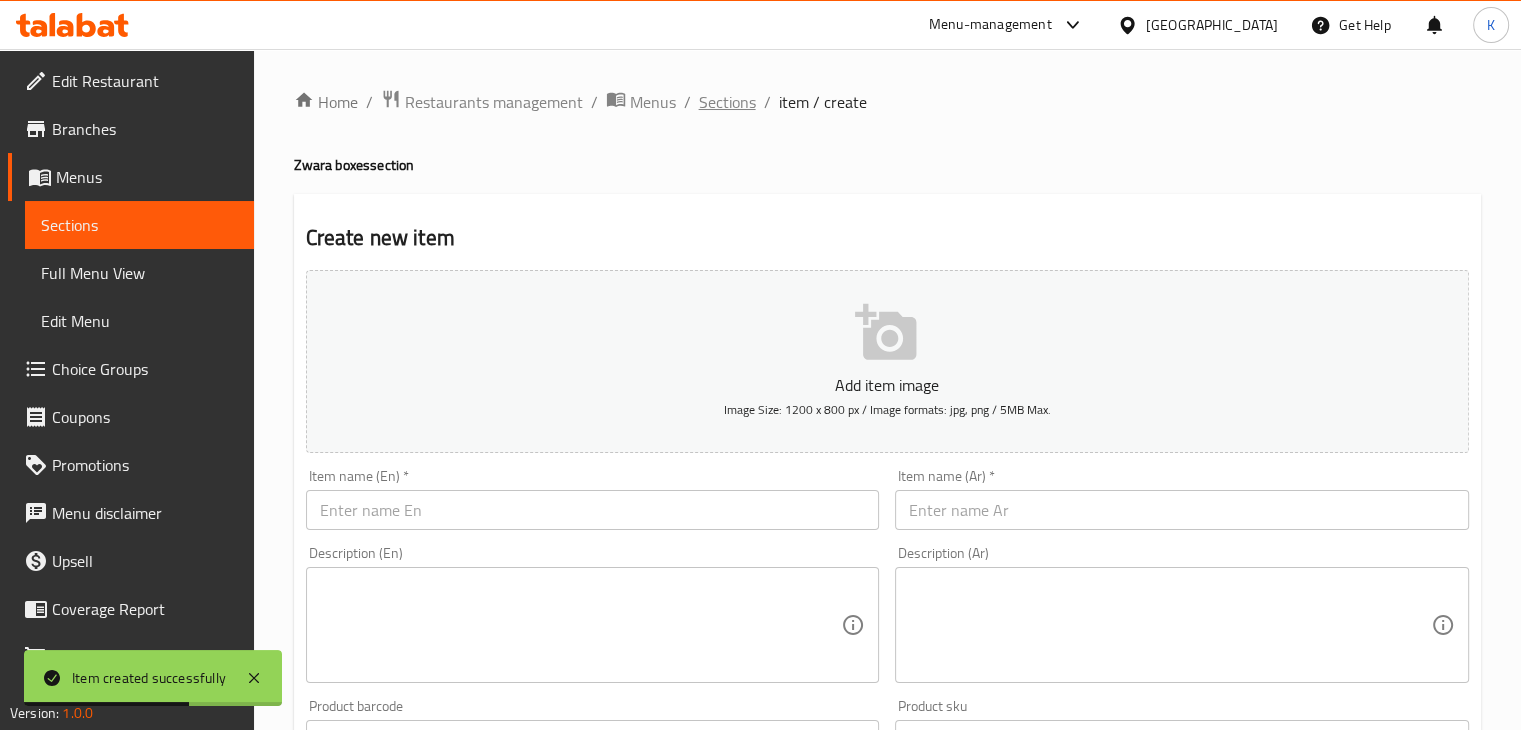 click on "Sections" at bounding box center [727, 102] 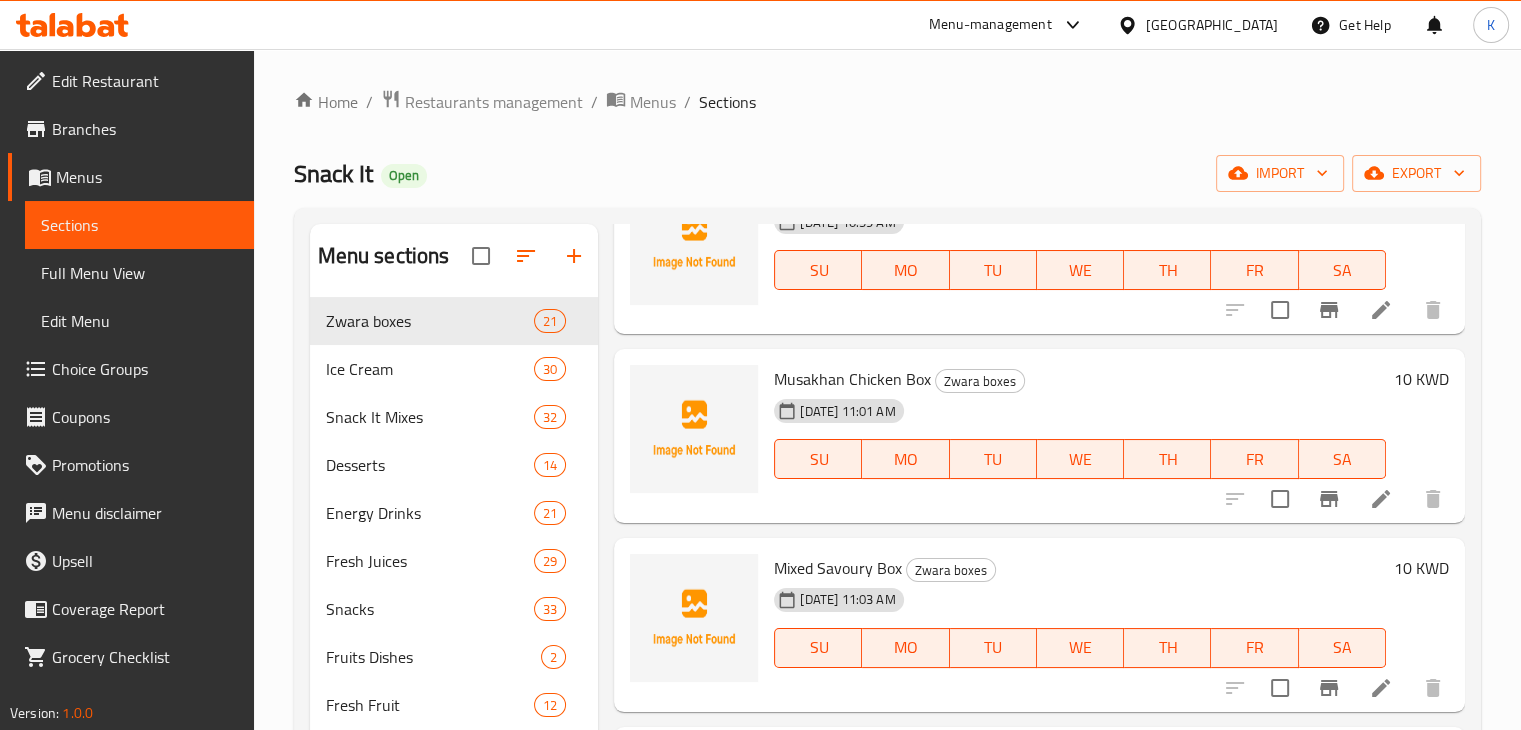 scroll, scrollTop: 0, scrollLeft: 0, axis: both 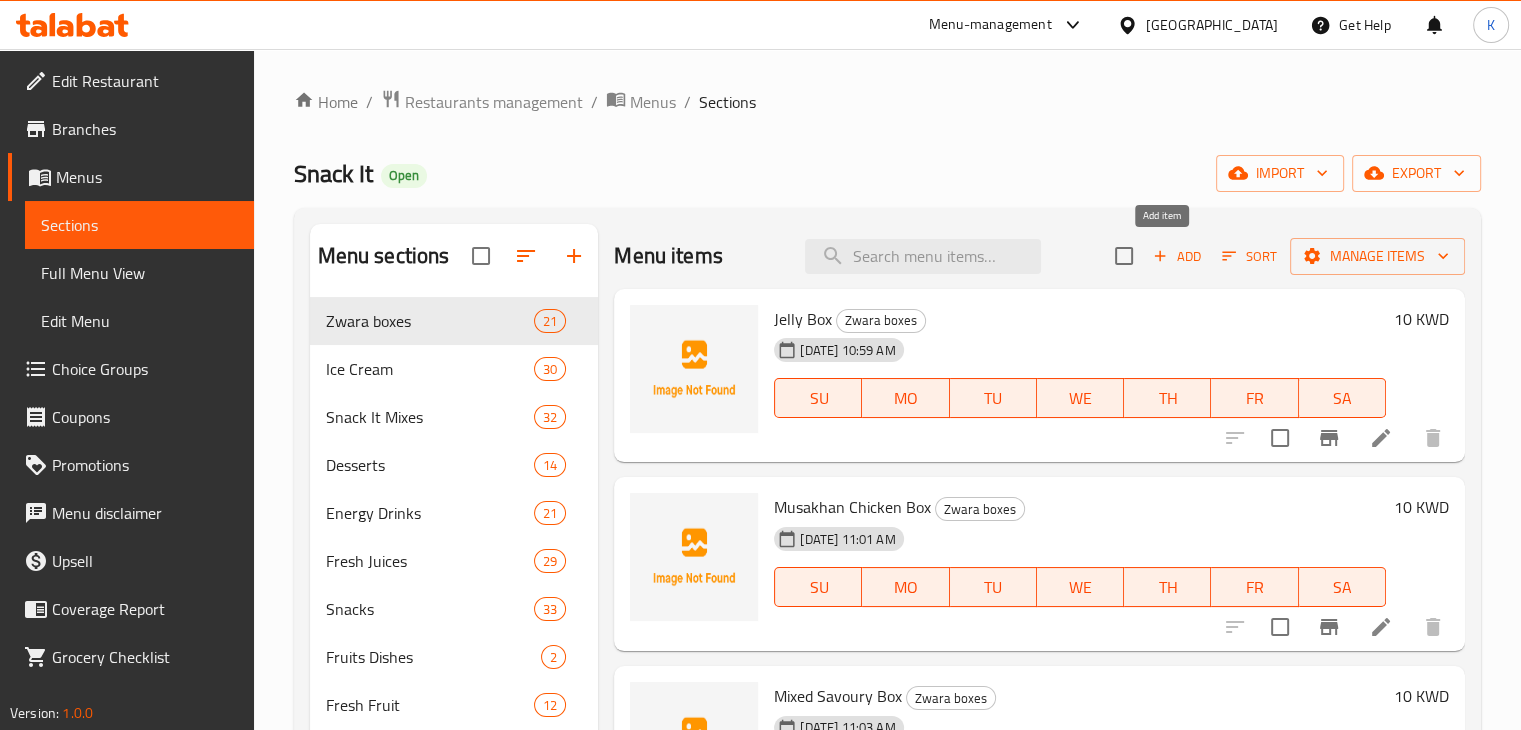 click on "Add" at bounding box center (1177, 256) 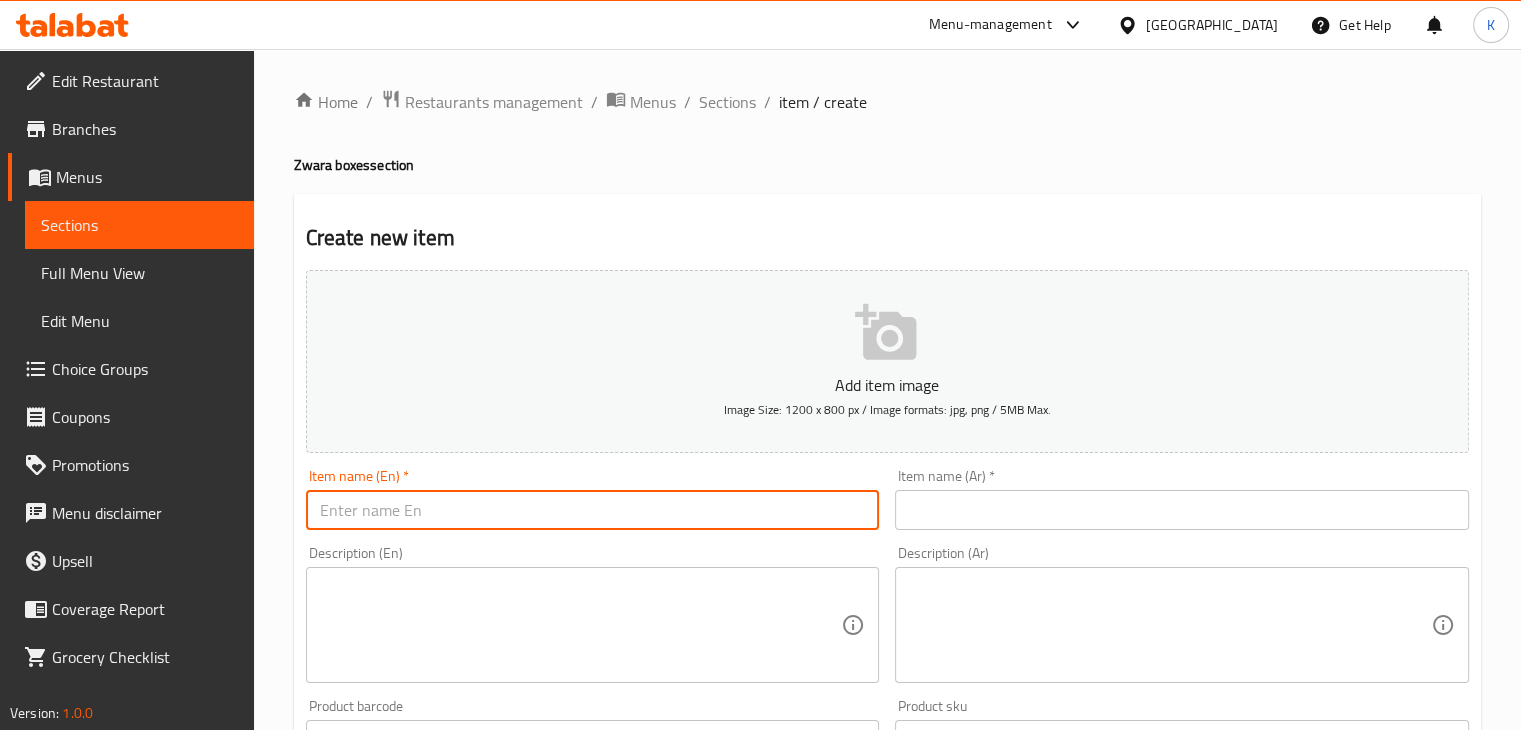 click at bounding box center (593, 510) 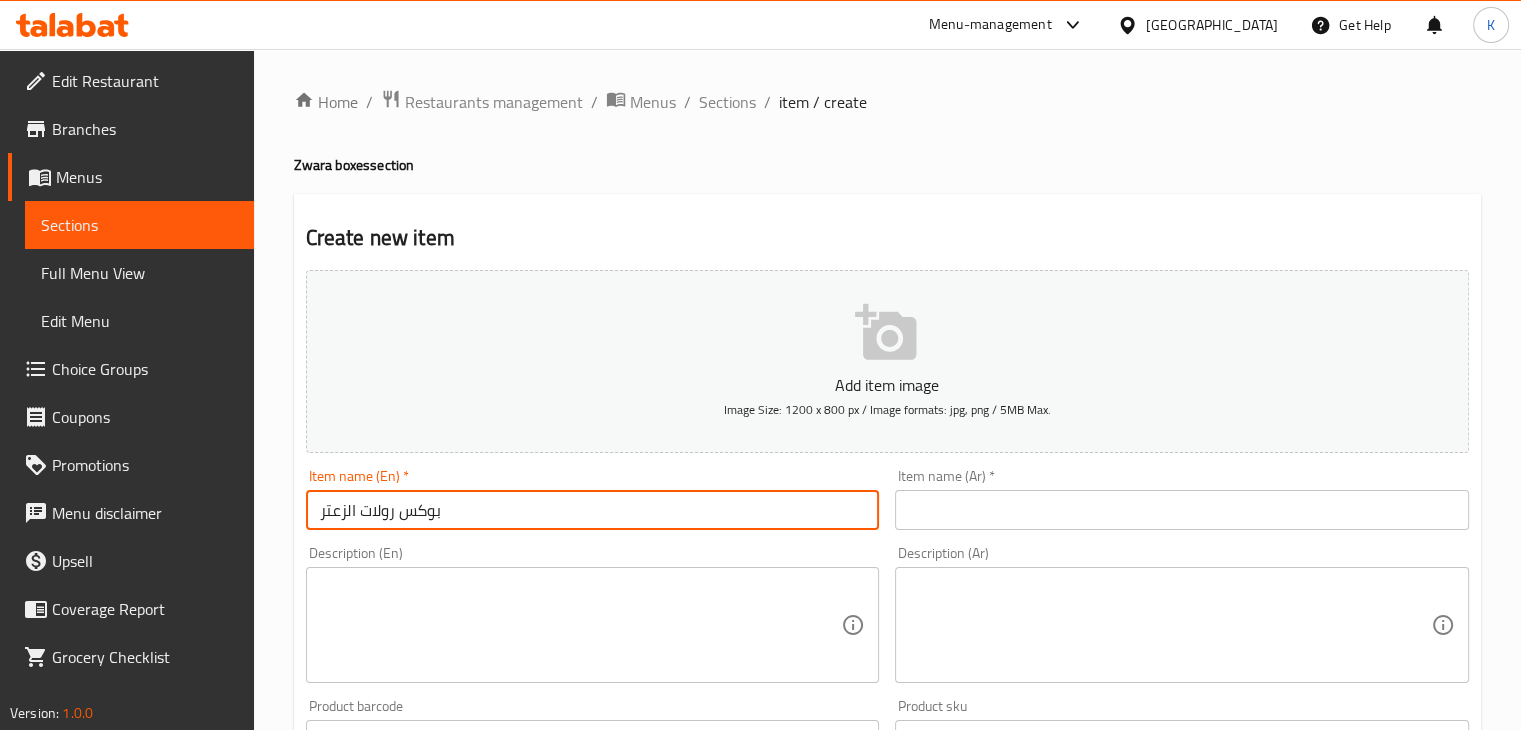 type on "بوكس رولات الزعتر" 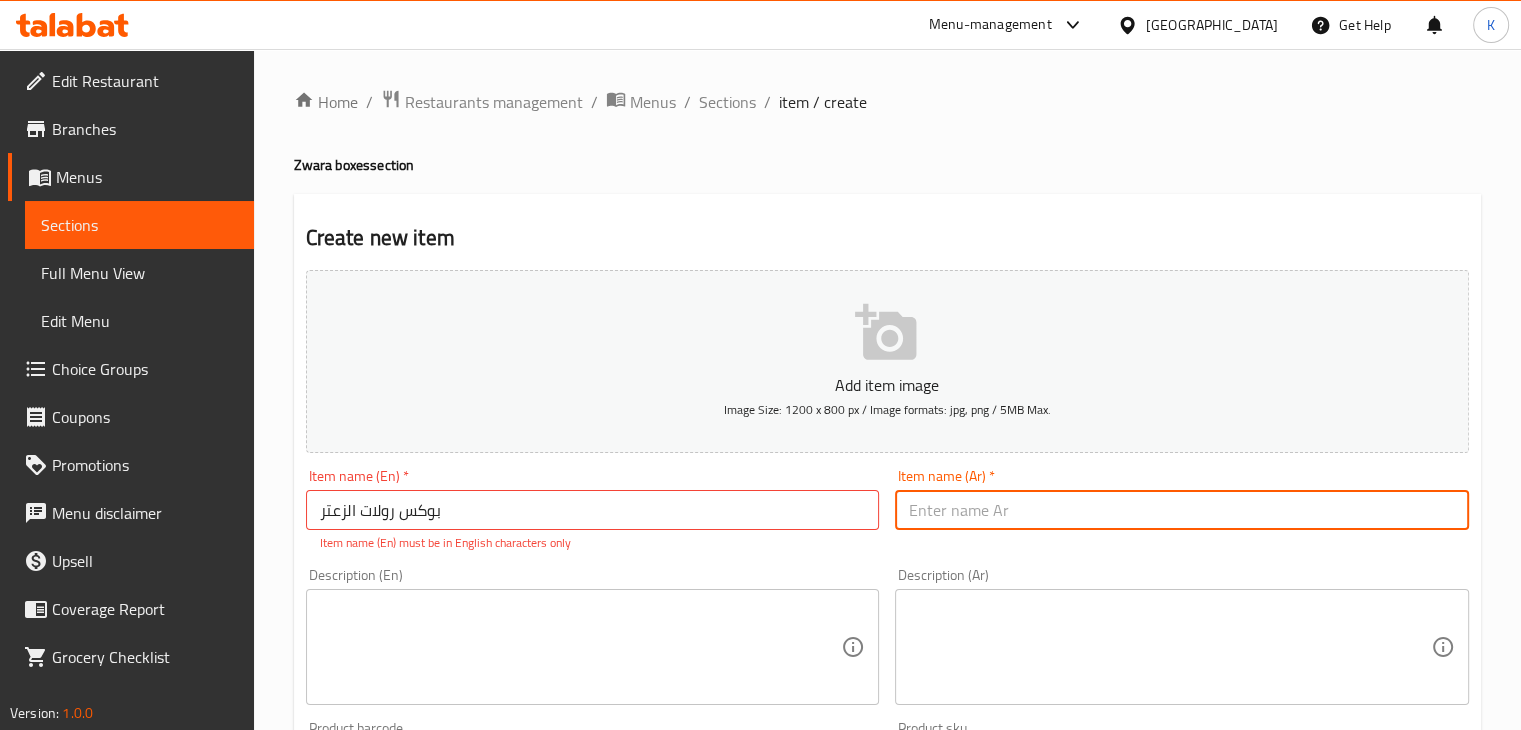 click at bounding box center [1182, 510] 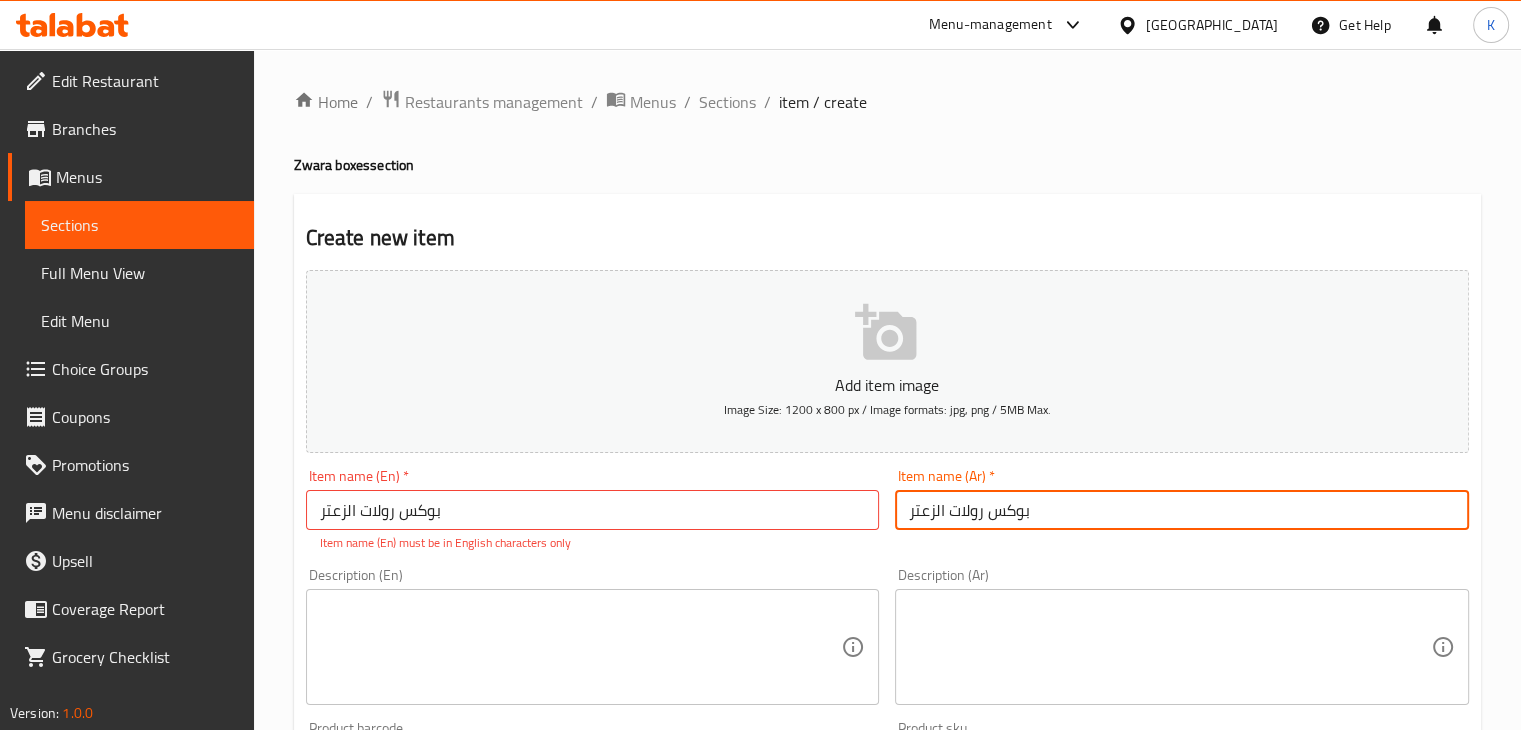 type on "بوكس رولات الزعتر" 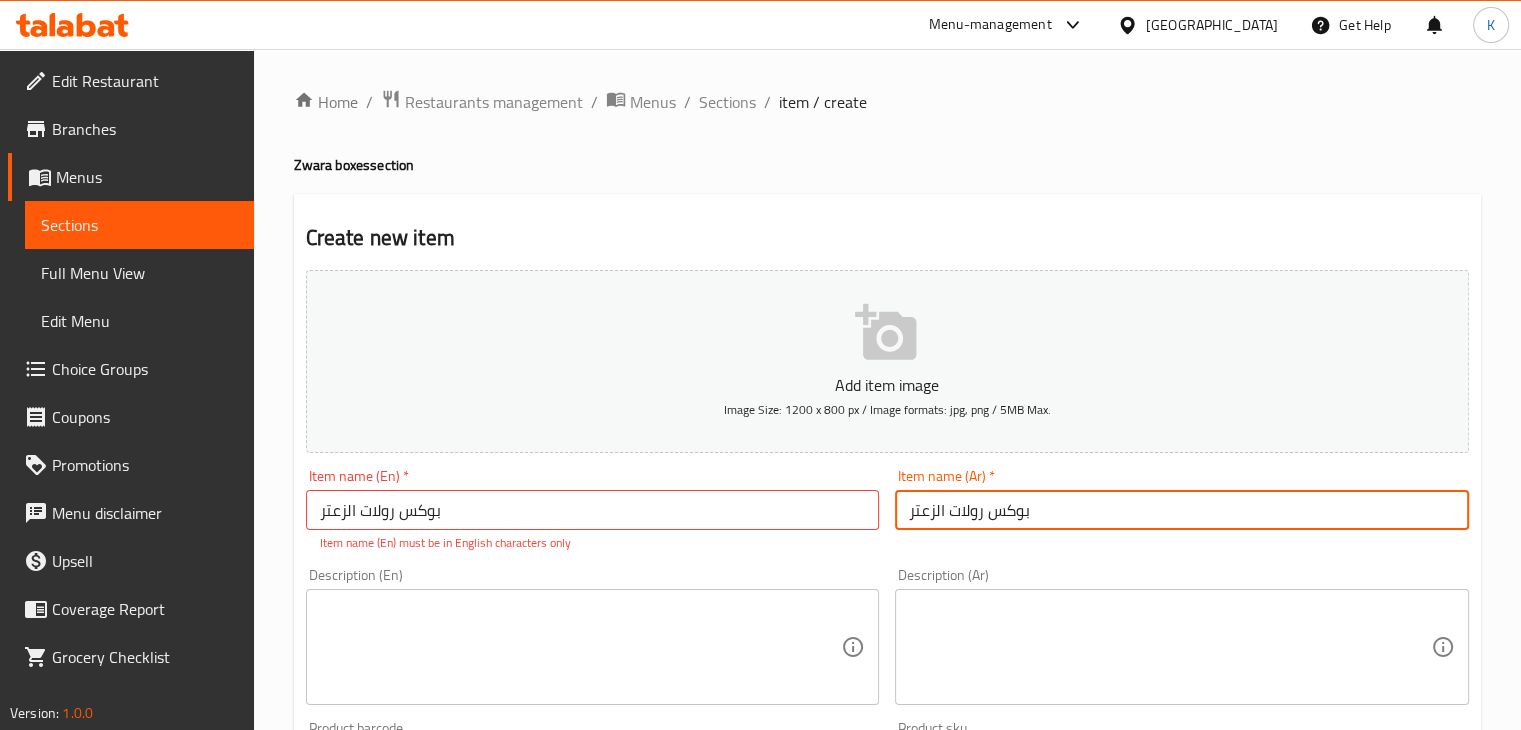 click on "بوكس رولات الزعتر" at bounding box center (593, 510) 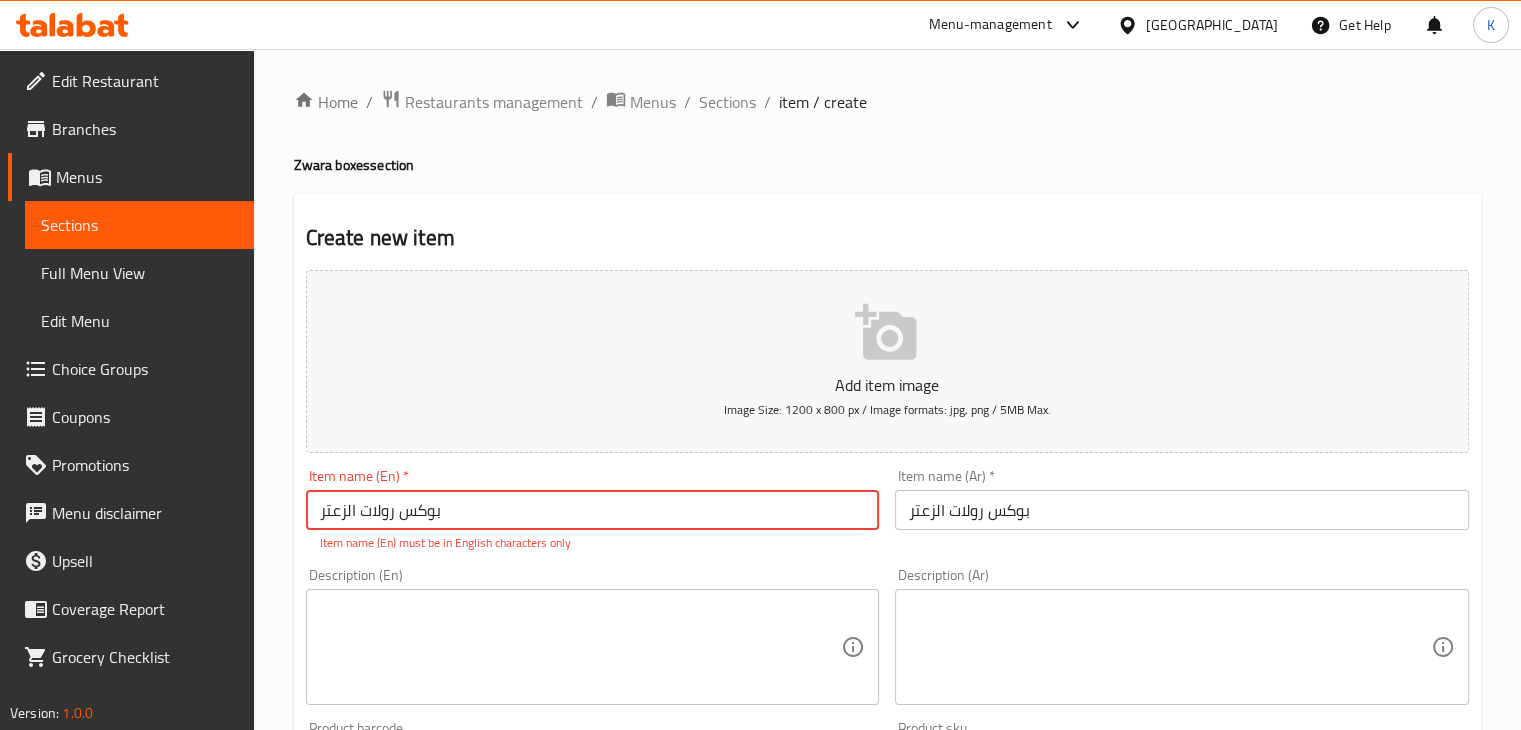 click on "بوكس رولات الزعتر" at bounding box center (593, 510) 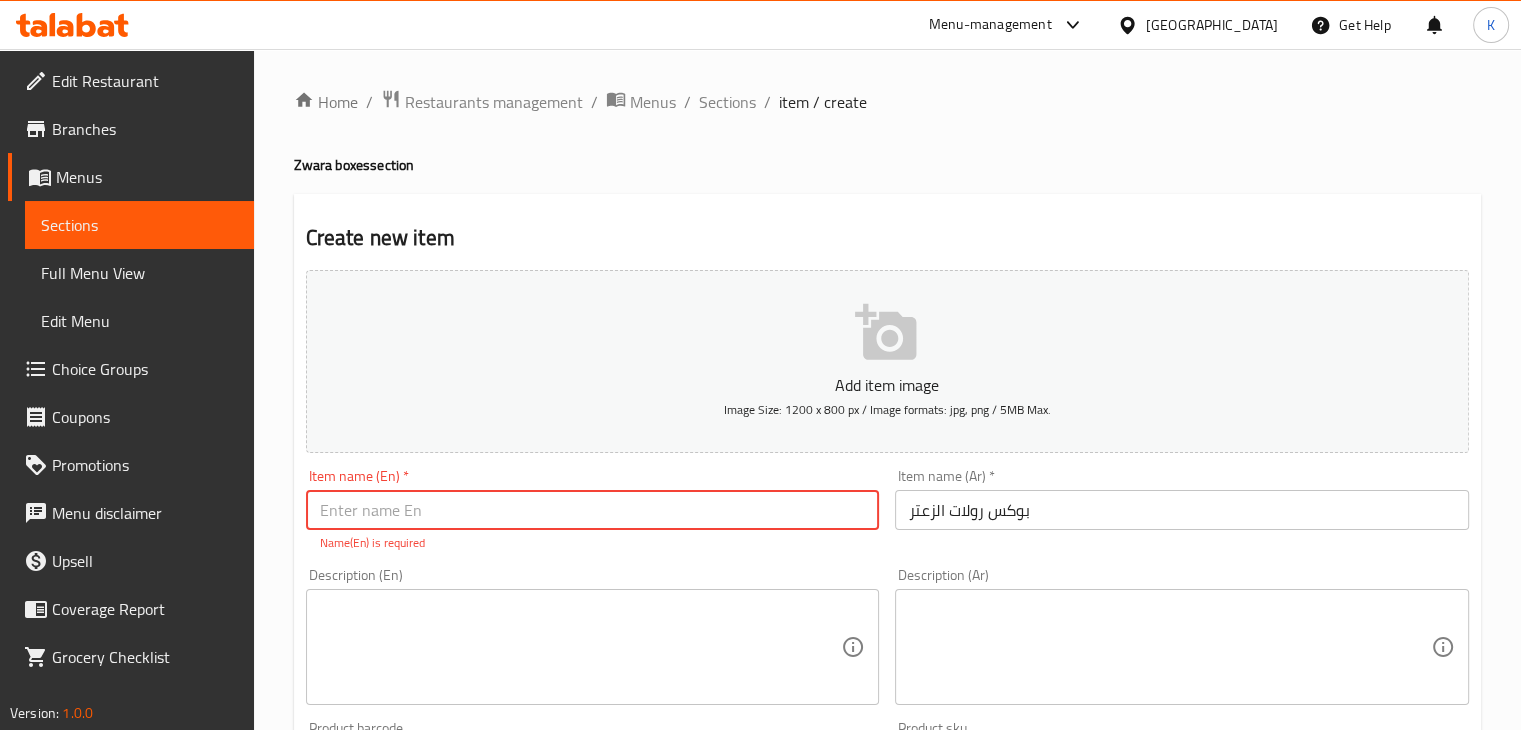 click at bounding box center (593, 510) 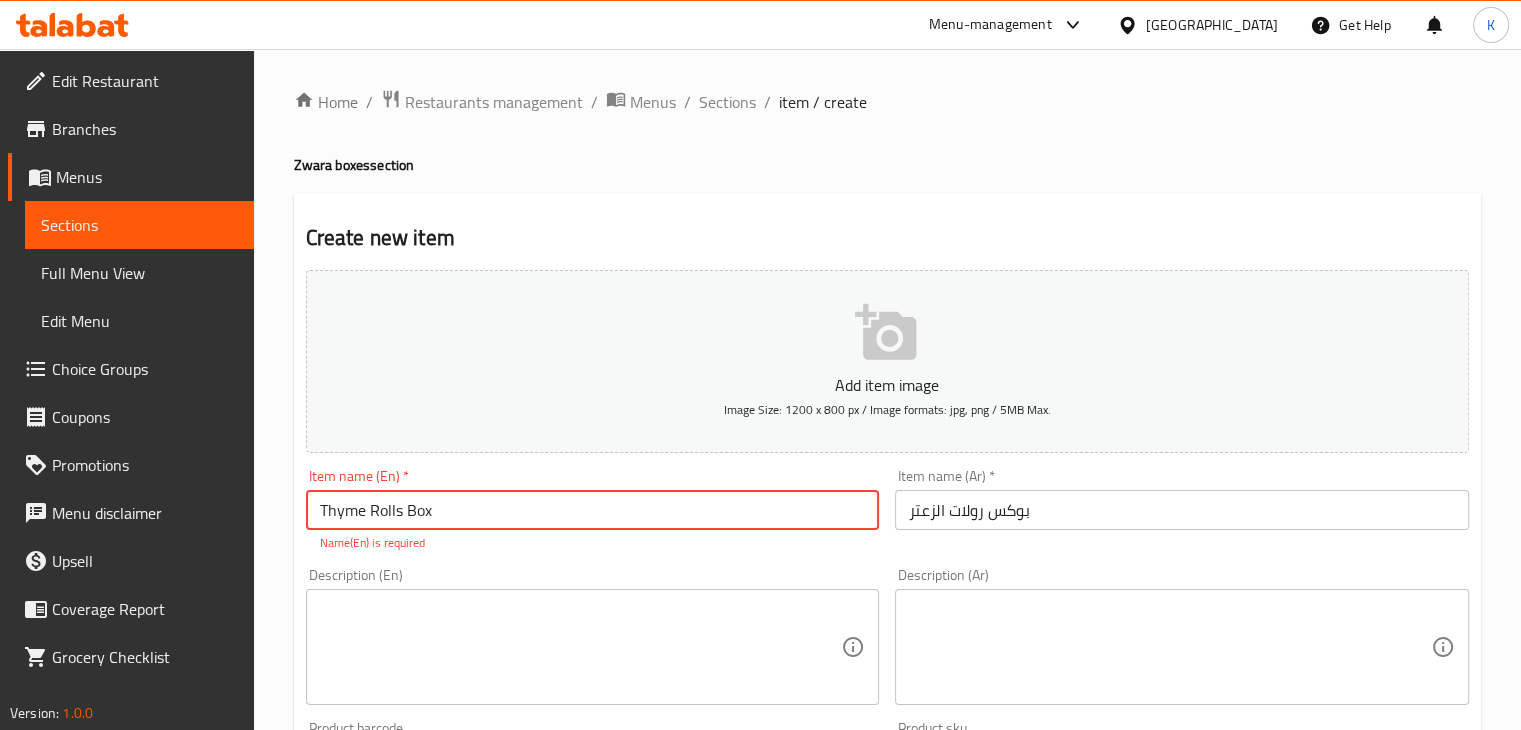 type on "Thyme Rolls Box" 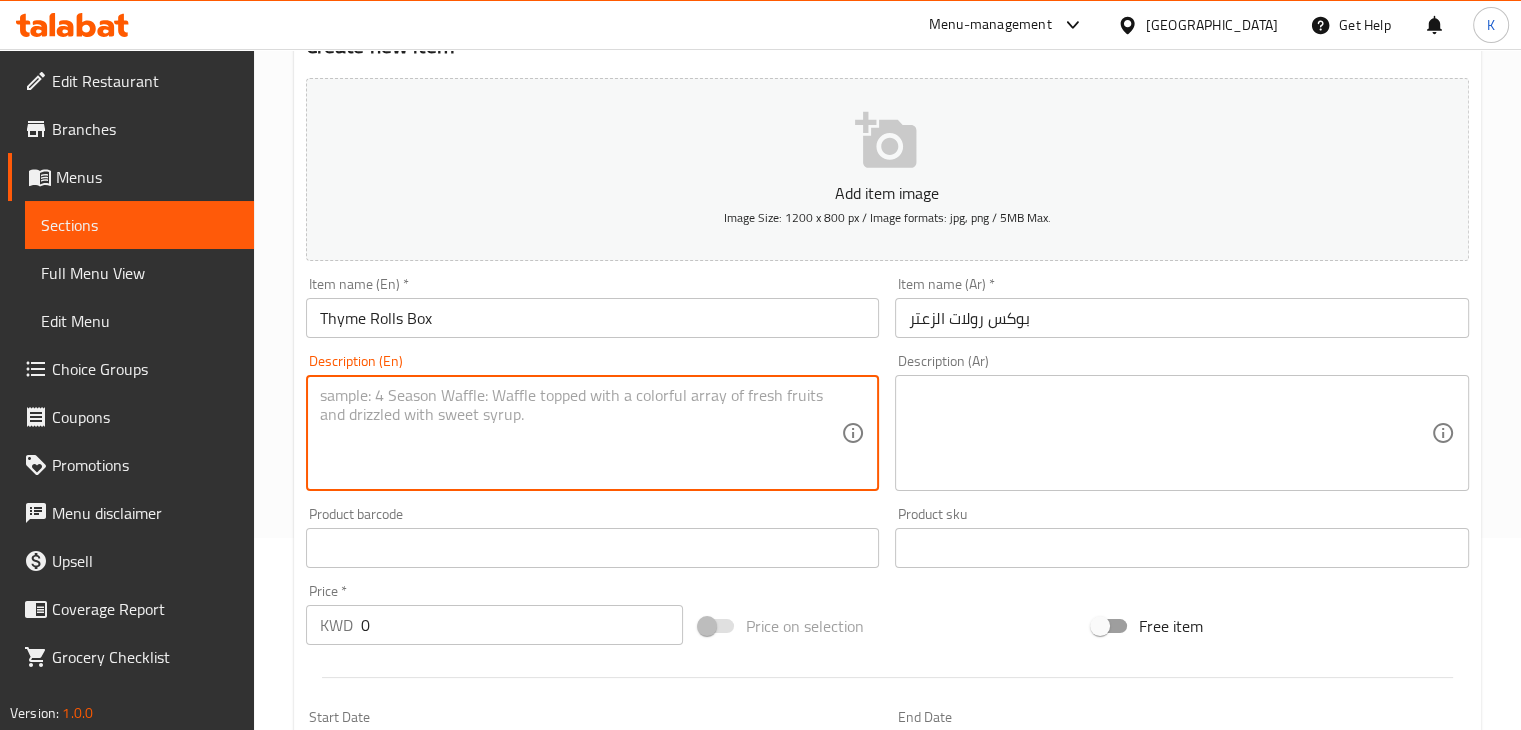 scroll, scrollTop: 195, scrollLeft: 0, axis: vertical 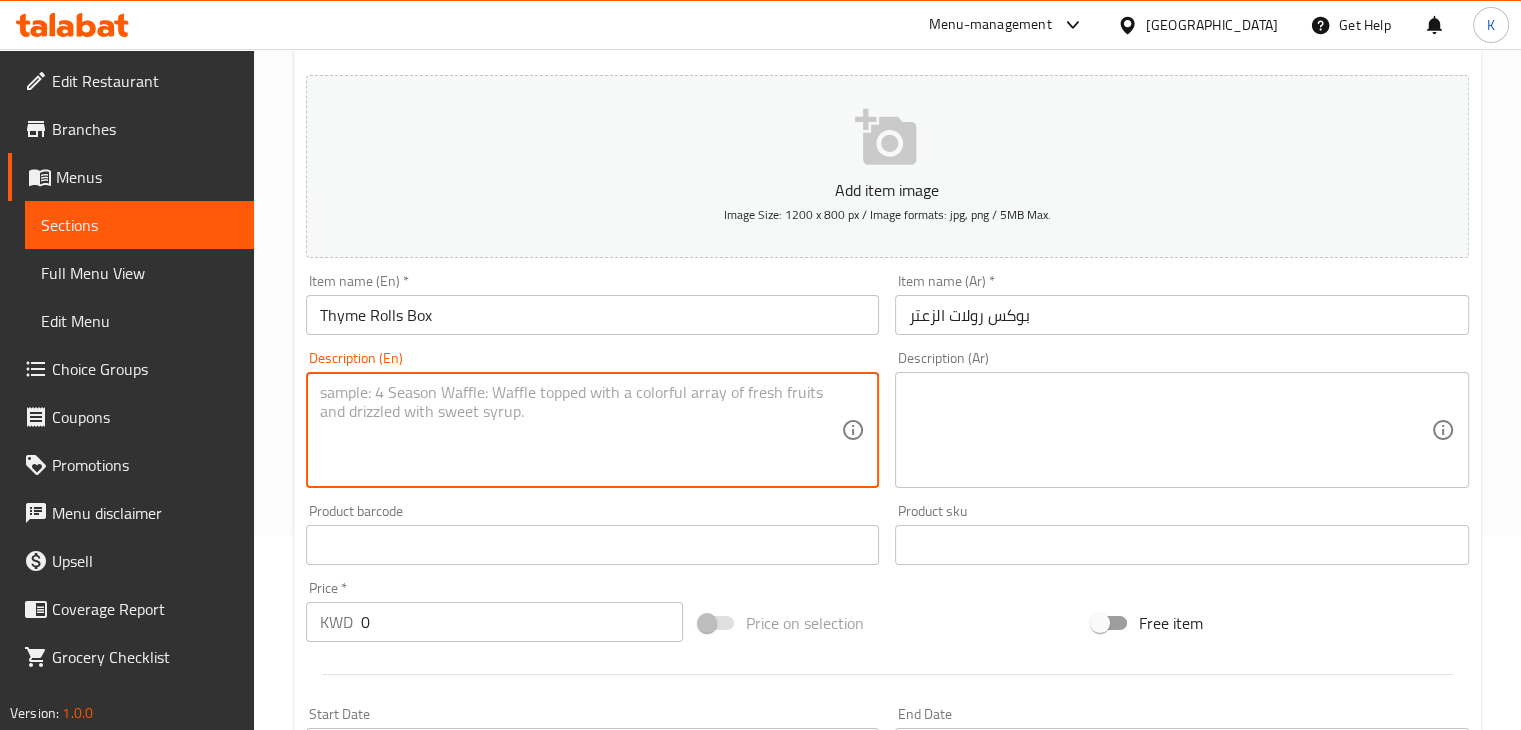 click on "0" at bounding box center [522, 622] 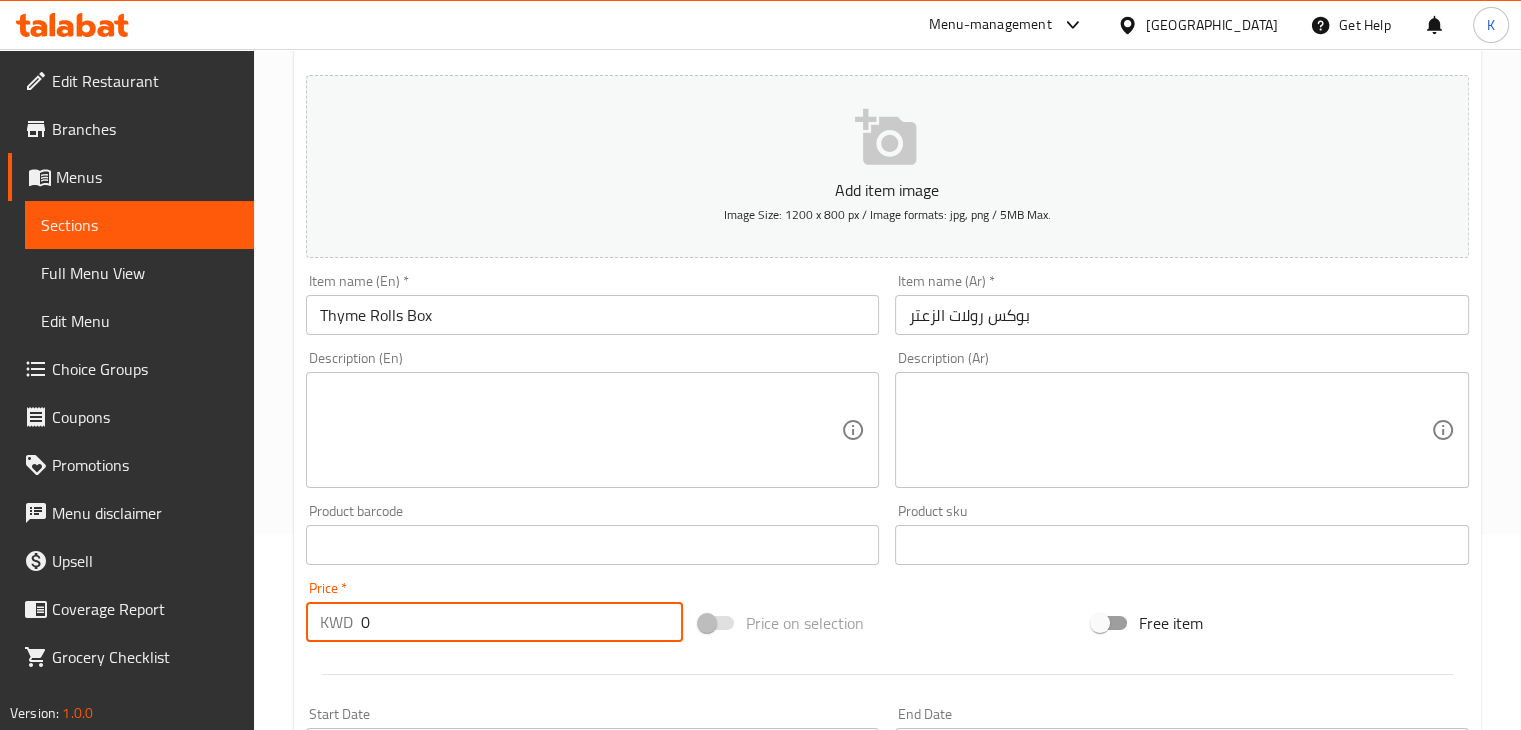 click on "0" at bounding box center (522, 622) 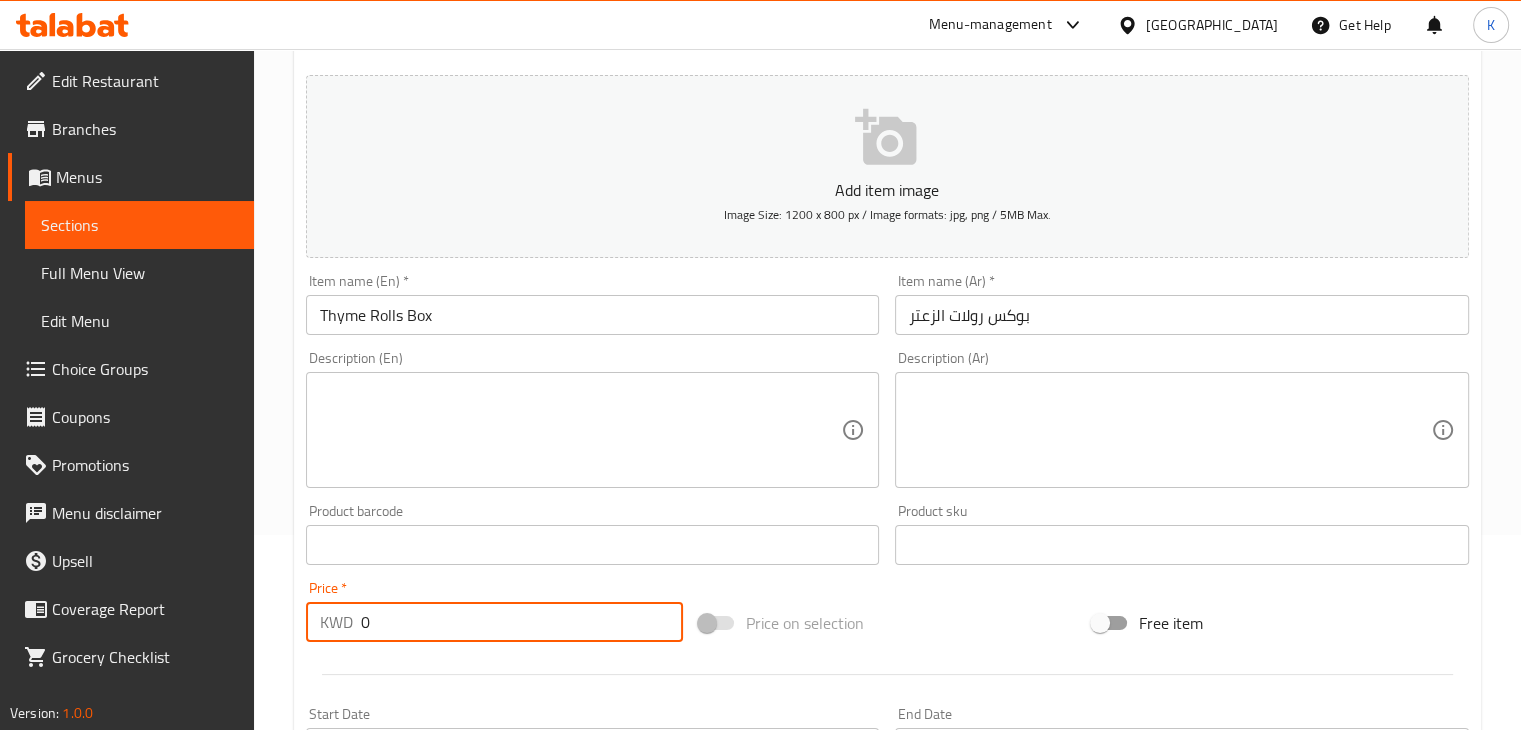 click on "0" at bounding box center (522, 622) 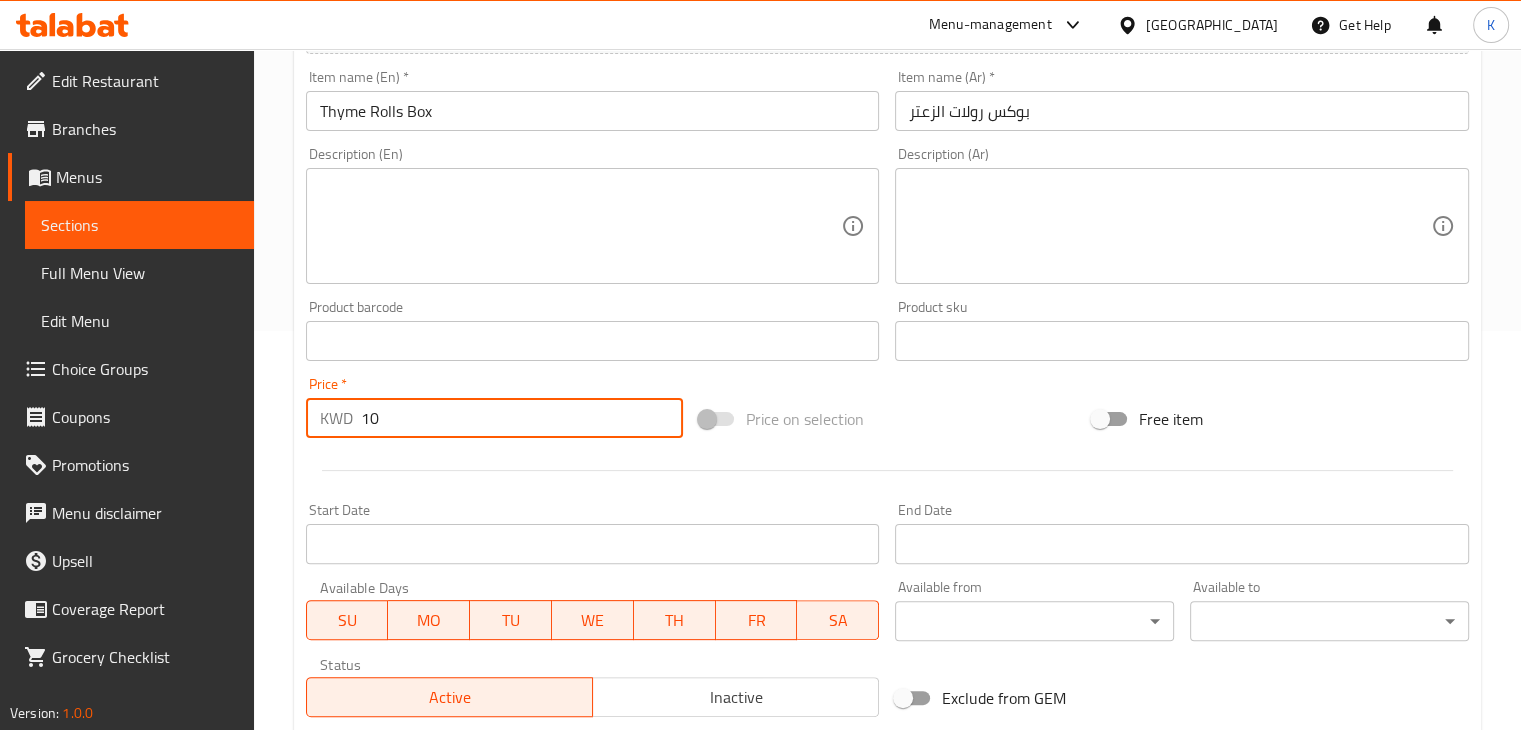 scroll, scrollTop: 683, scrollLeft: 0, axis: vertical 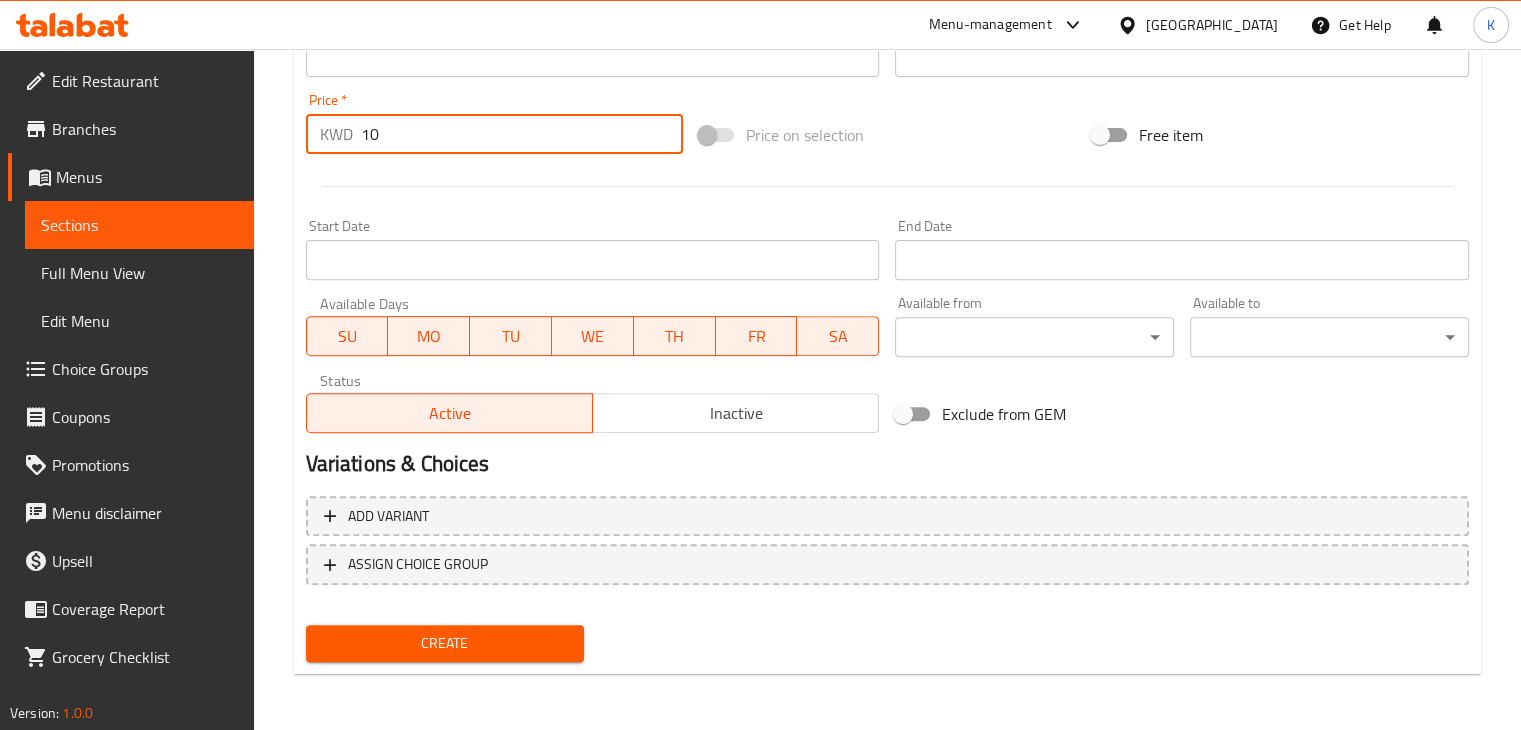 type on "10" 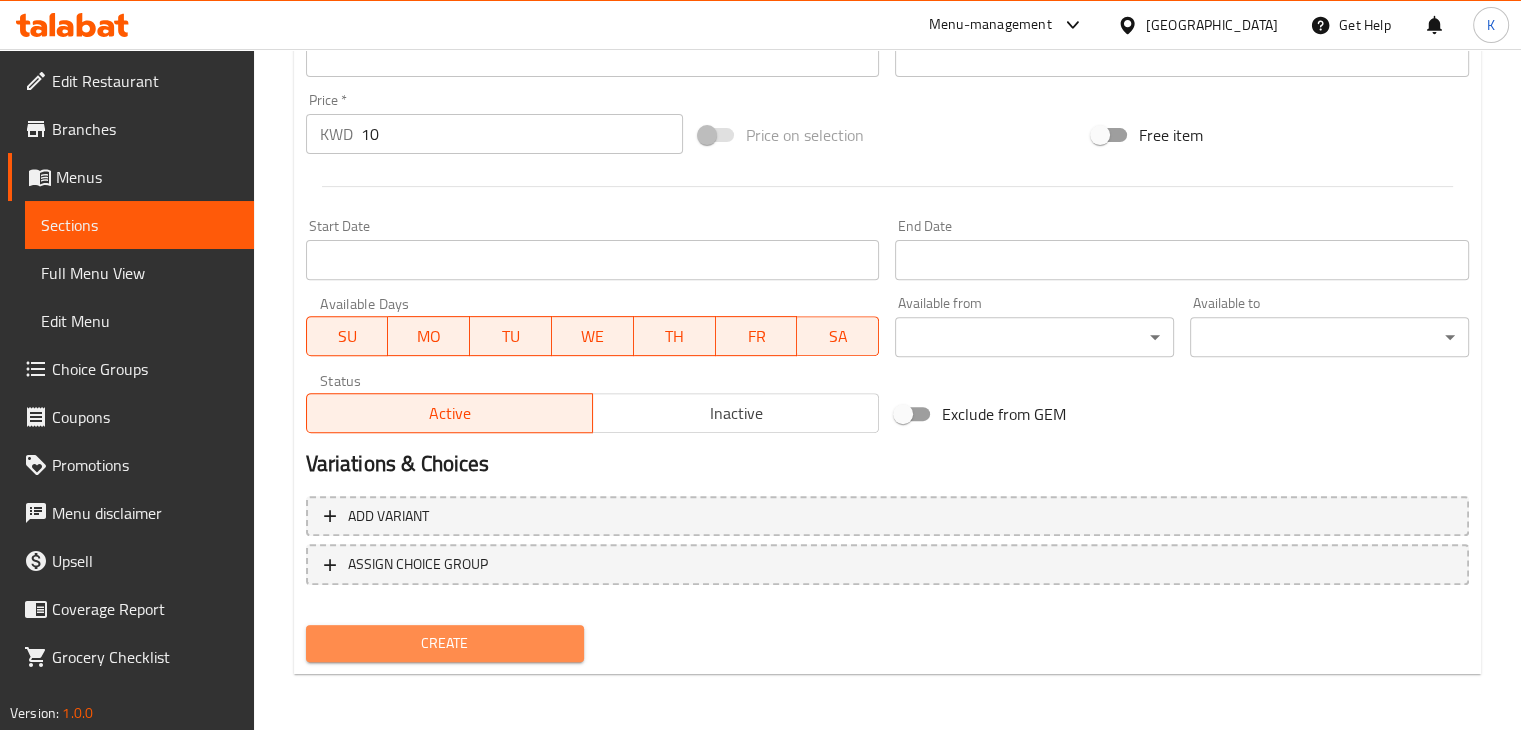 click on "Create" at bounding box center (445, 643) 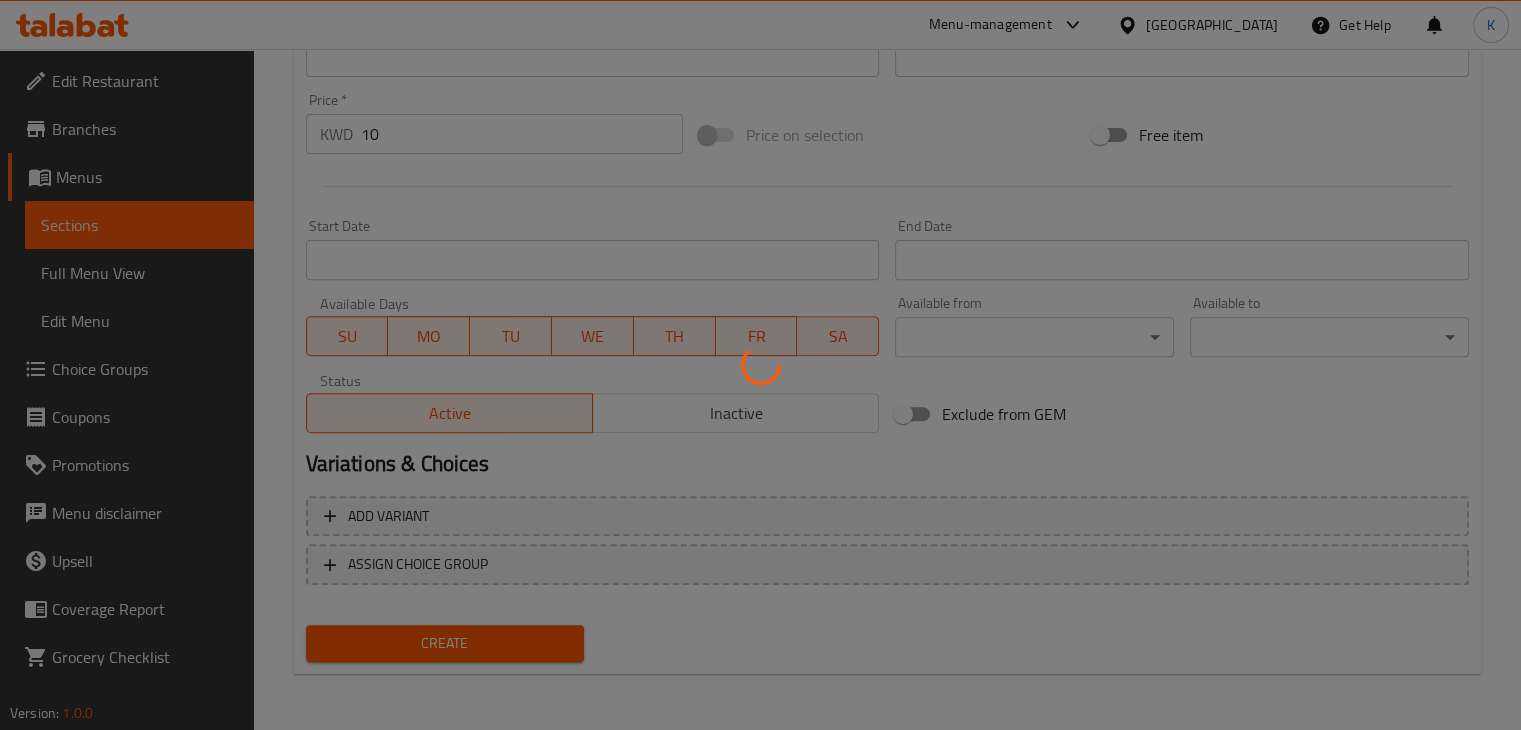type 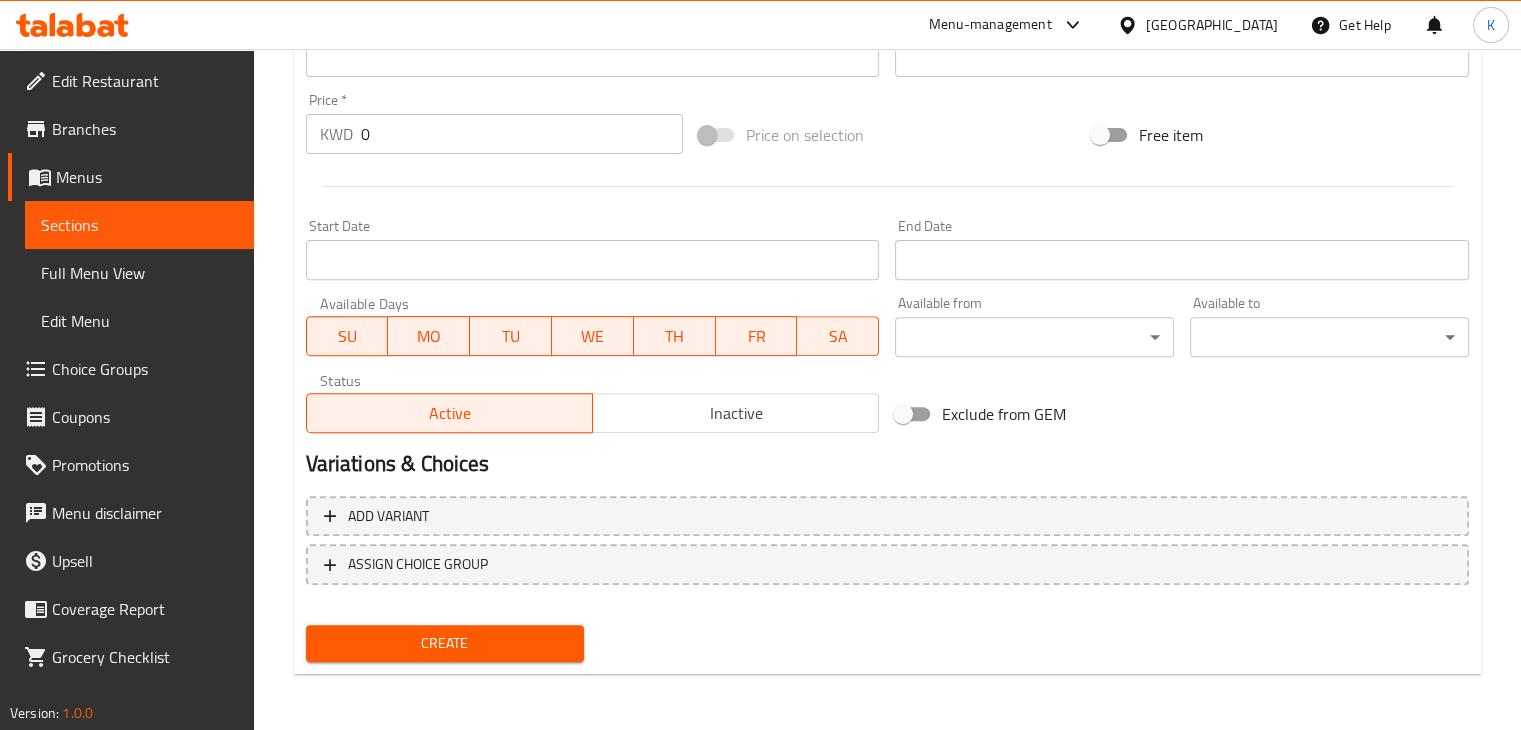 scroll, scrollTop: 0, scrollLeft: 0, axis: both 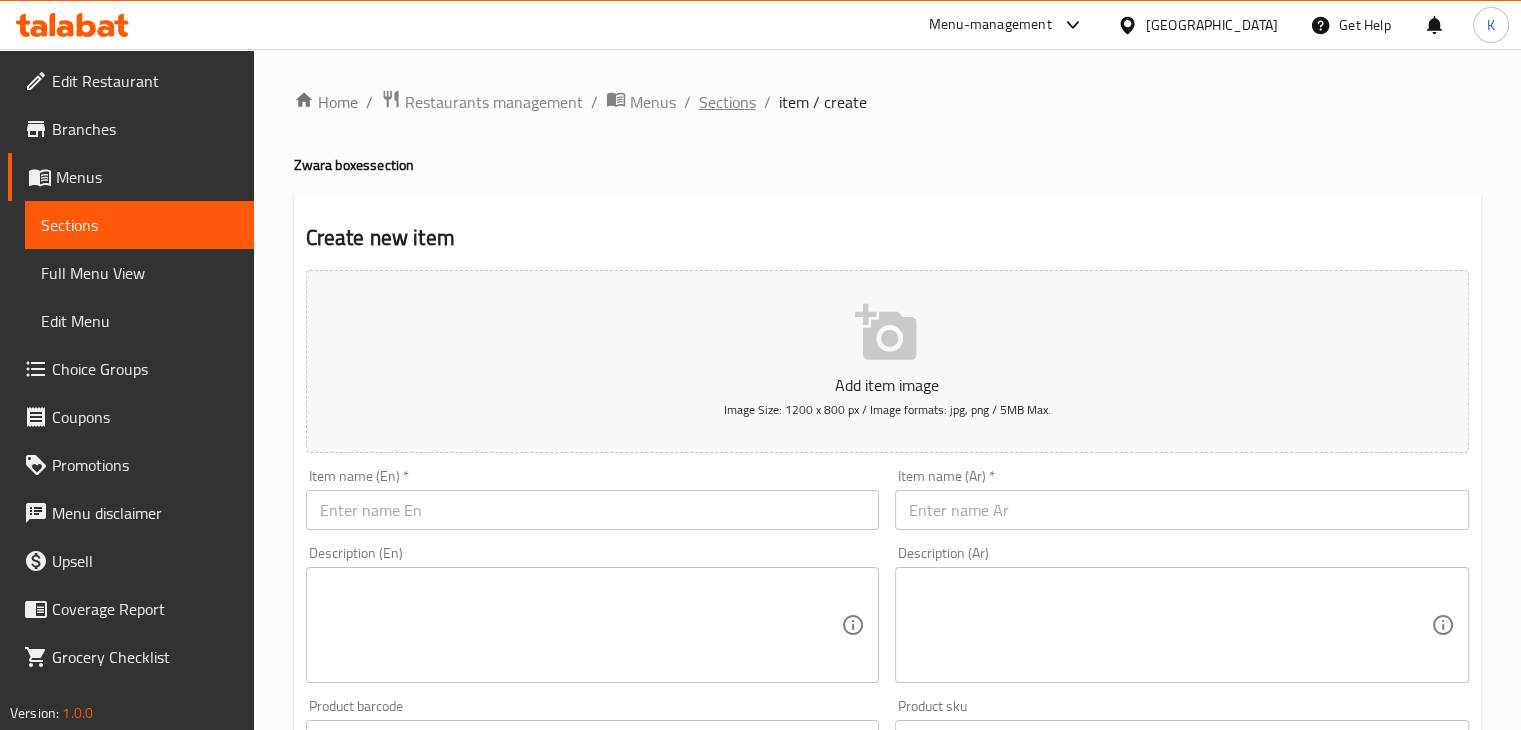 click on "Sections" at bounding box center (727, 102) 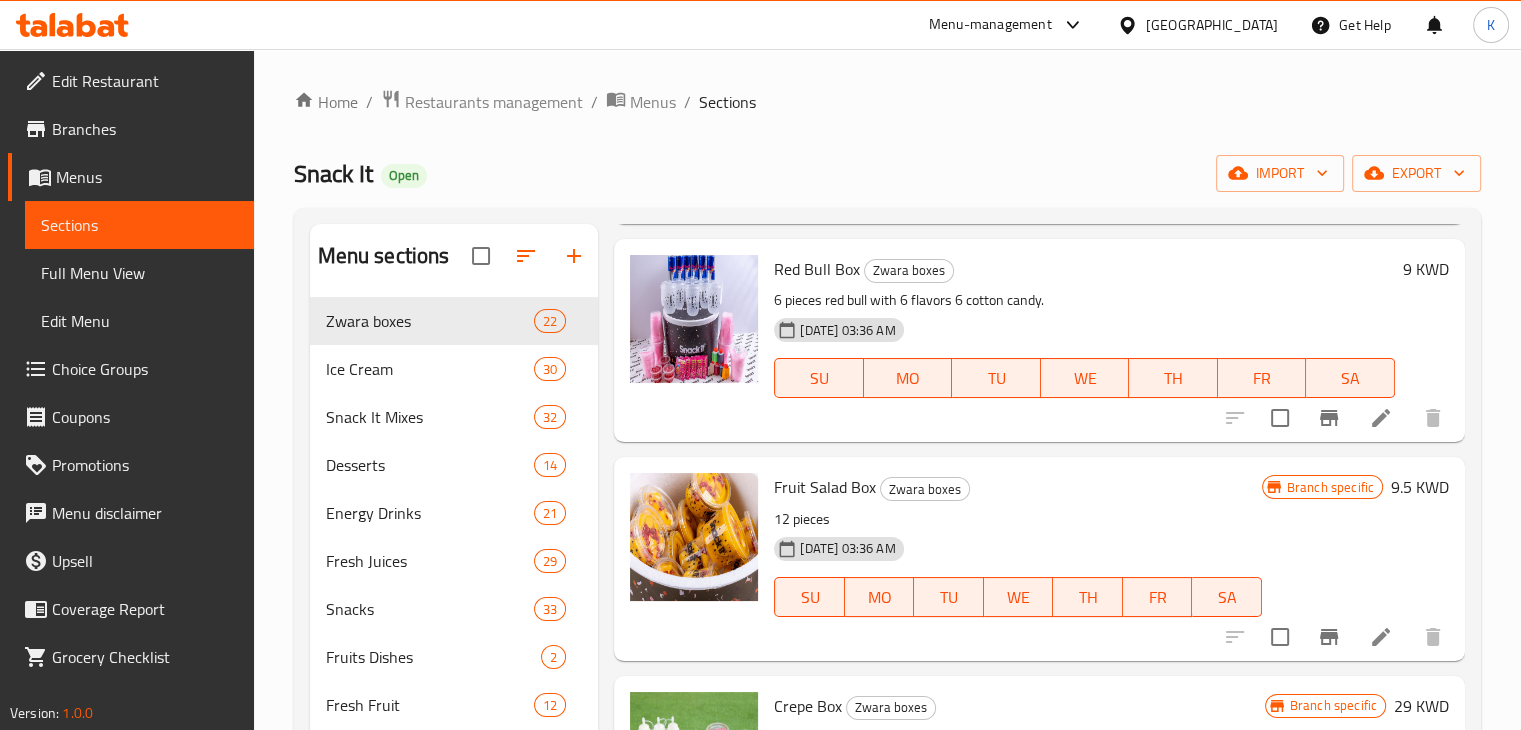 scroll, scrollTop: 4102, scrollLeft: 0, axis: vertical 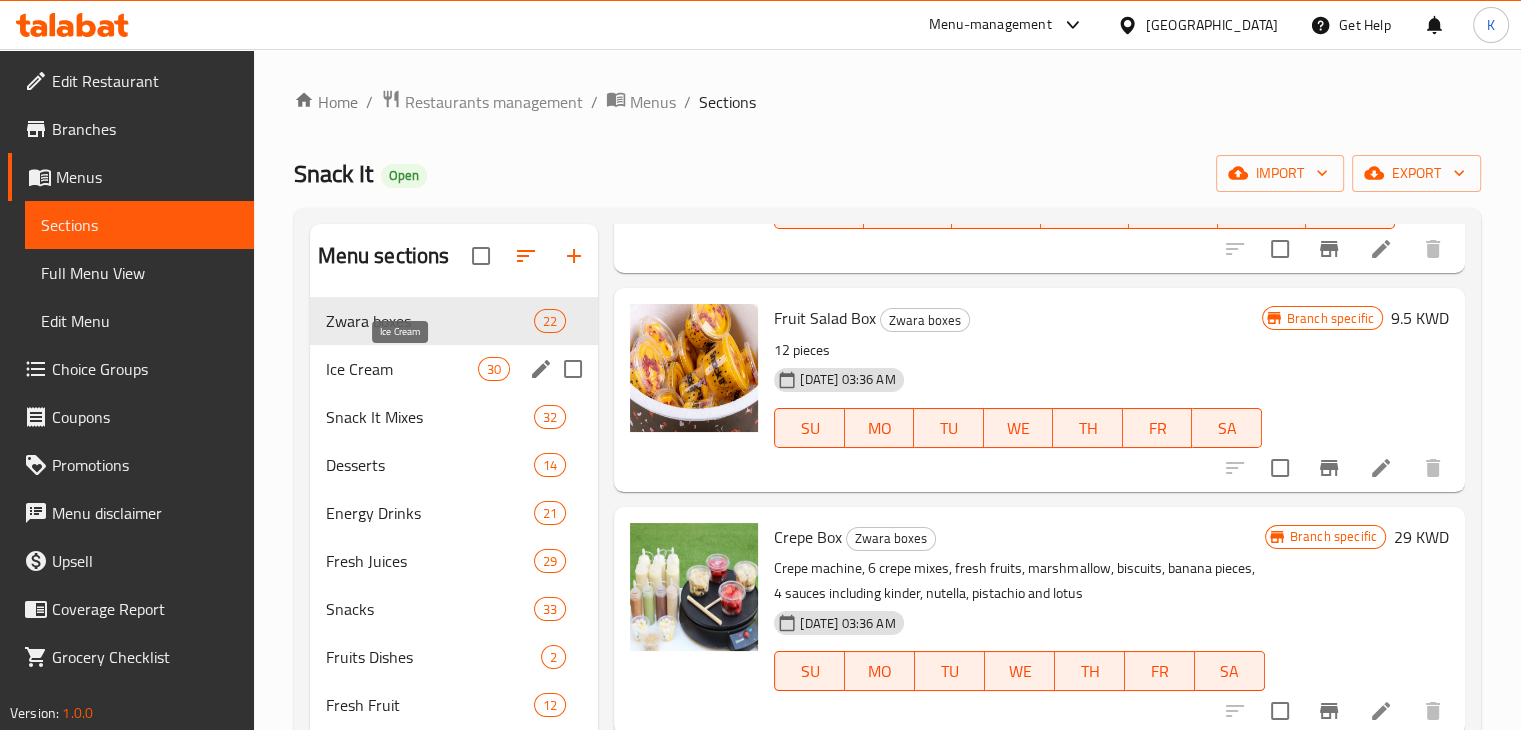 click on "Ice Cream" at bounding box center [402, 369] 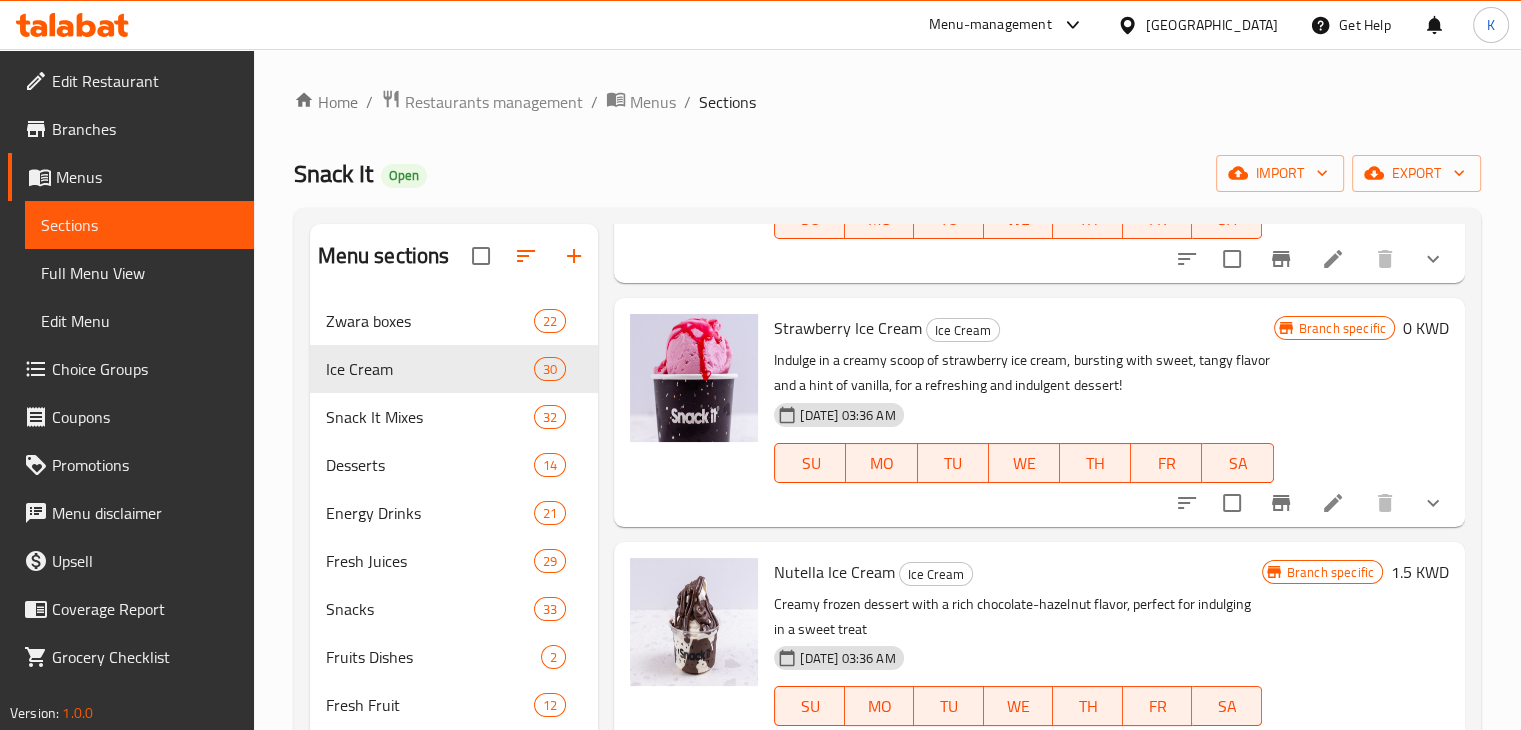 scroll, scrollTop: 5766, scrollLeft: 0, axis: vertical 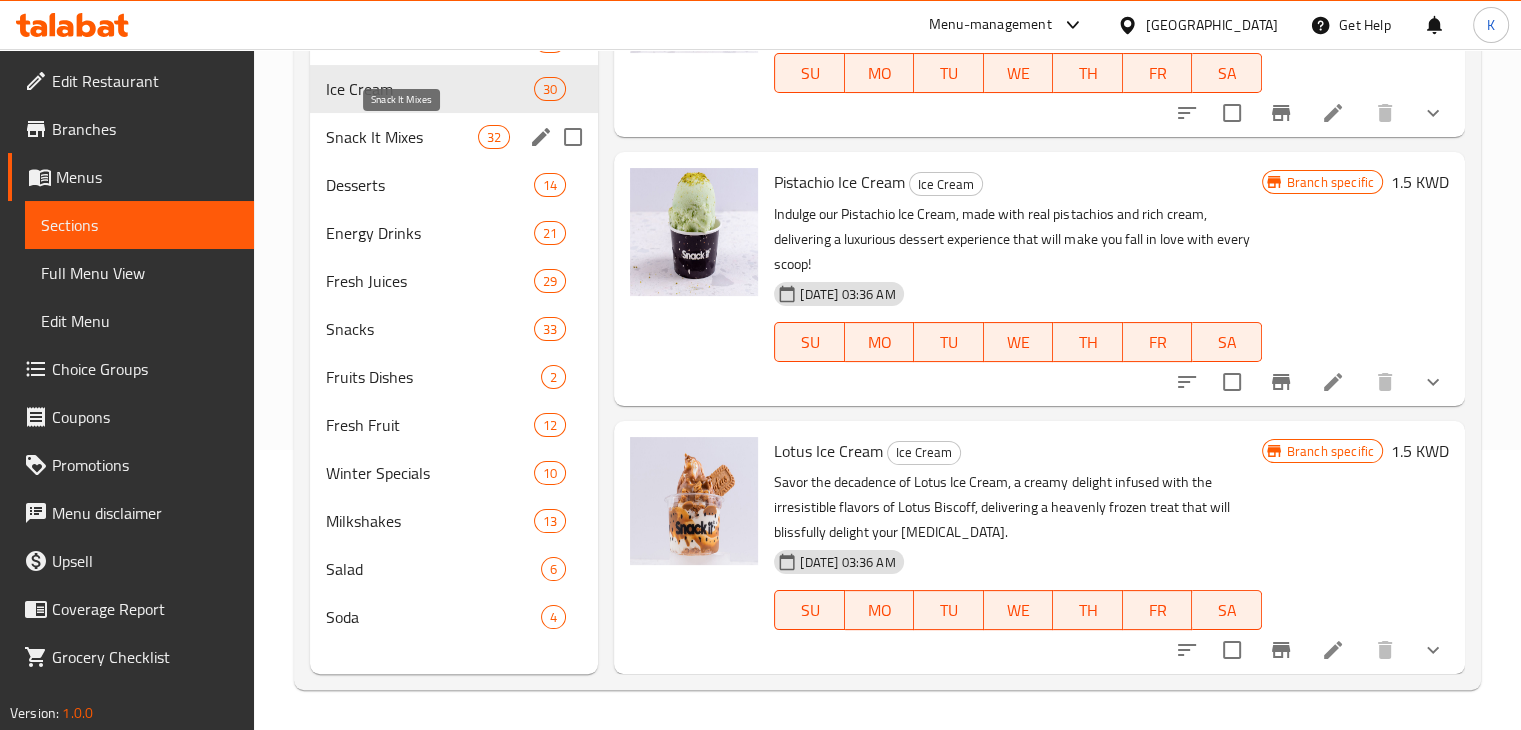 click on "Snack It Mixes" at bounding box center (402, 137) 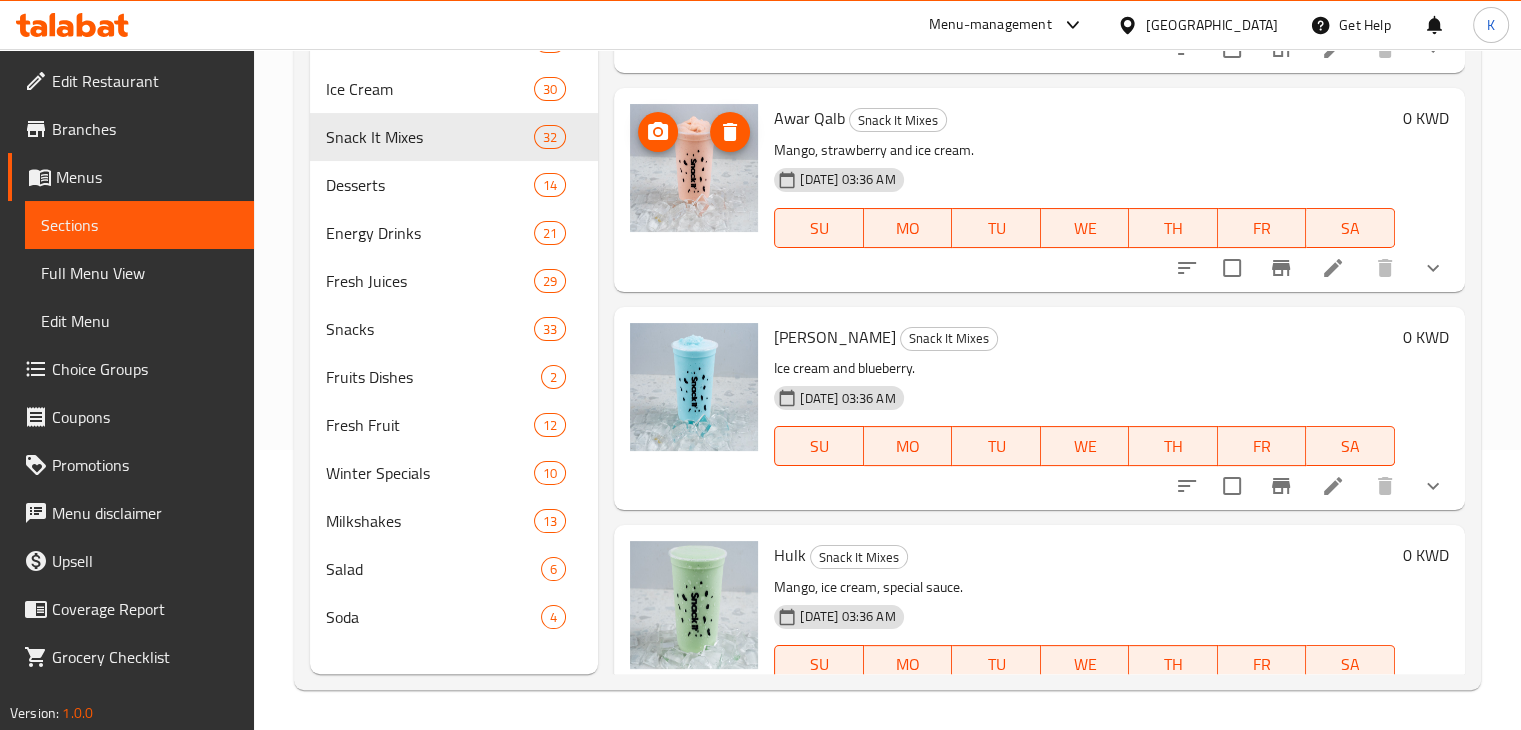 scroll, scrollTop: 0, scrollLeft: 0, axis: both 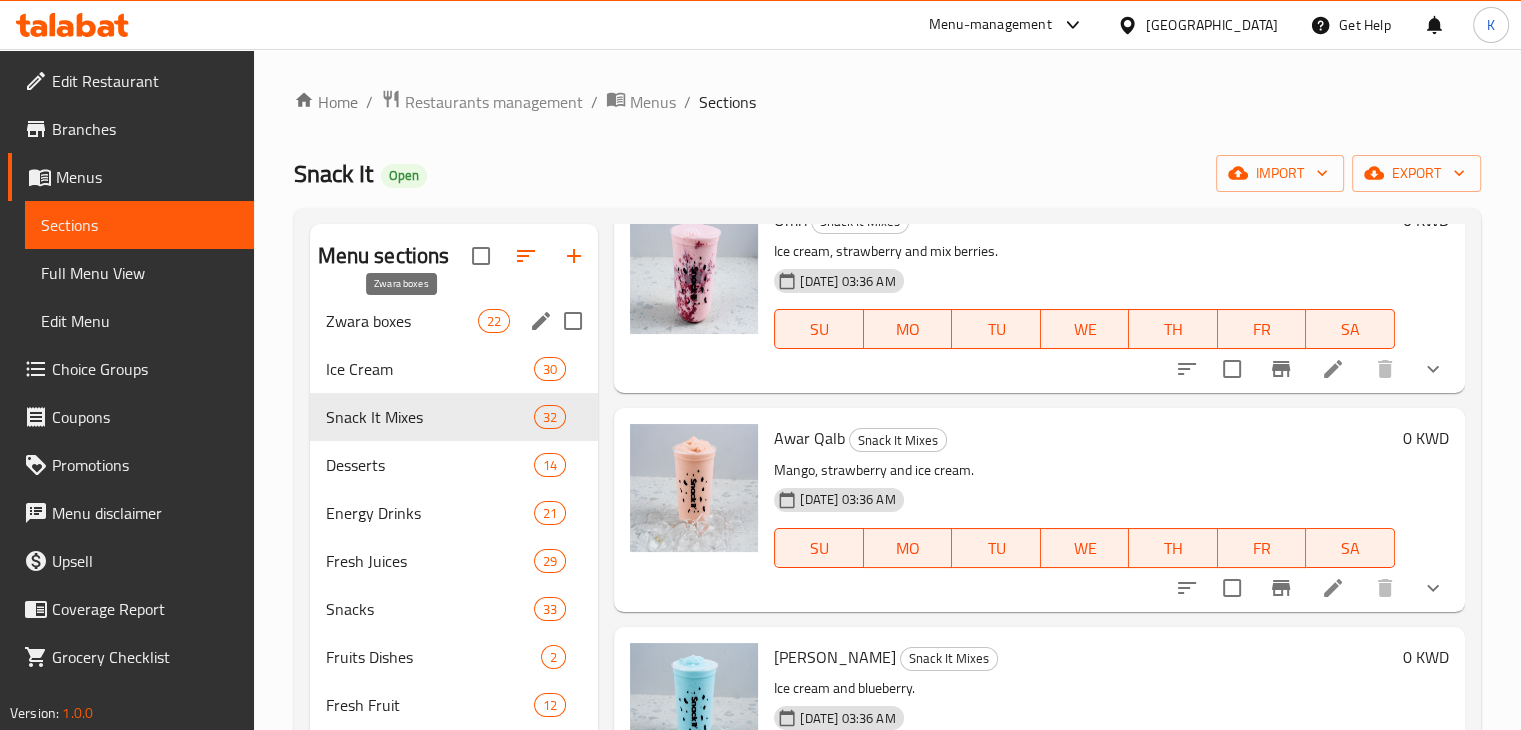 click on "Zwara boxes" at bounding box center (402, 321) 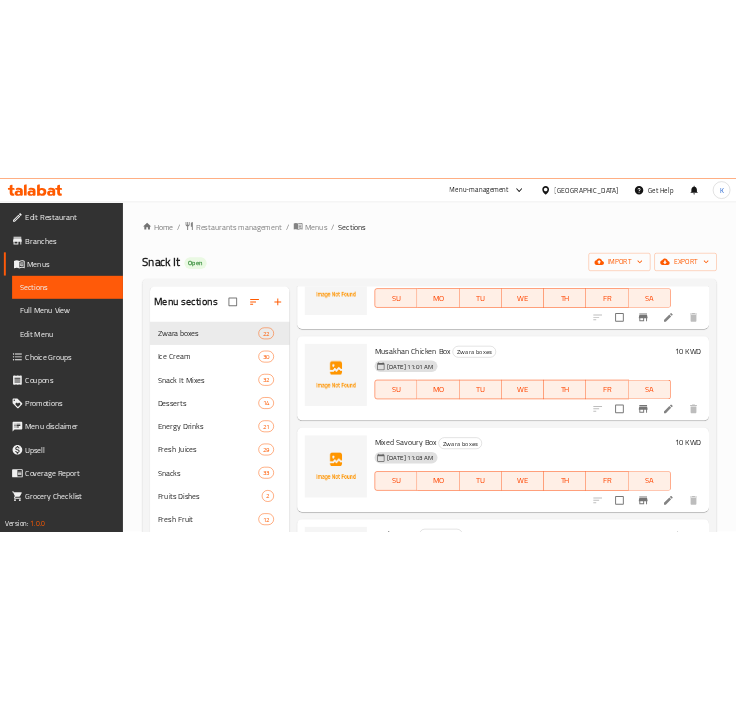 scroll, scrollTop: 0, scrollLeft: 0, axis: both 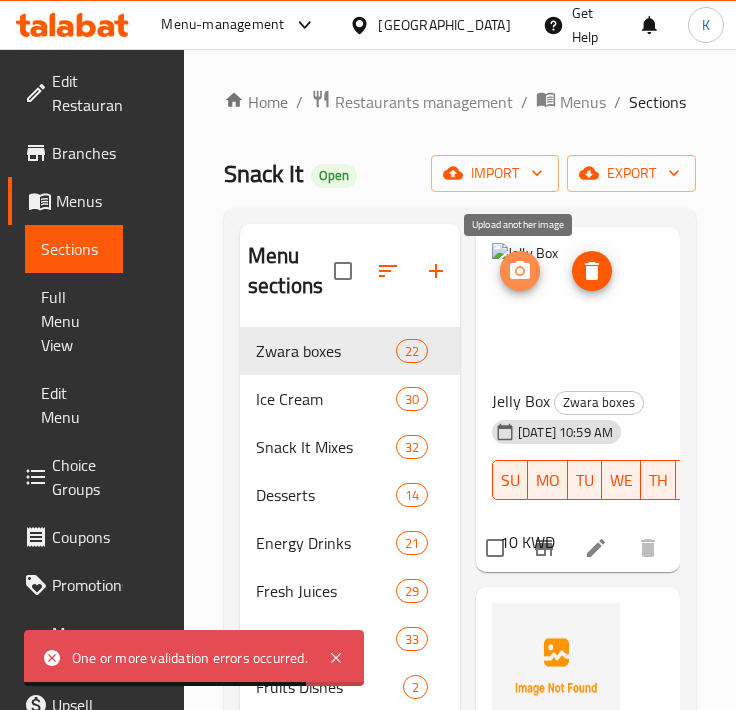 click 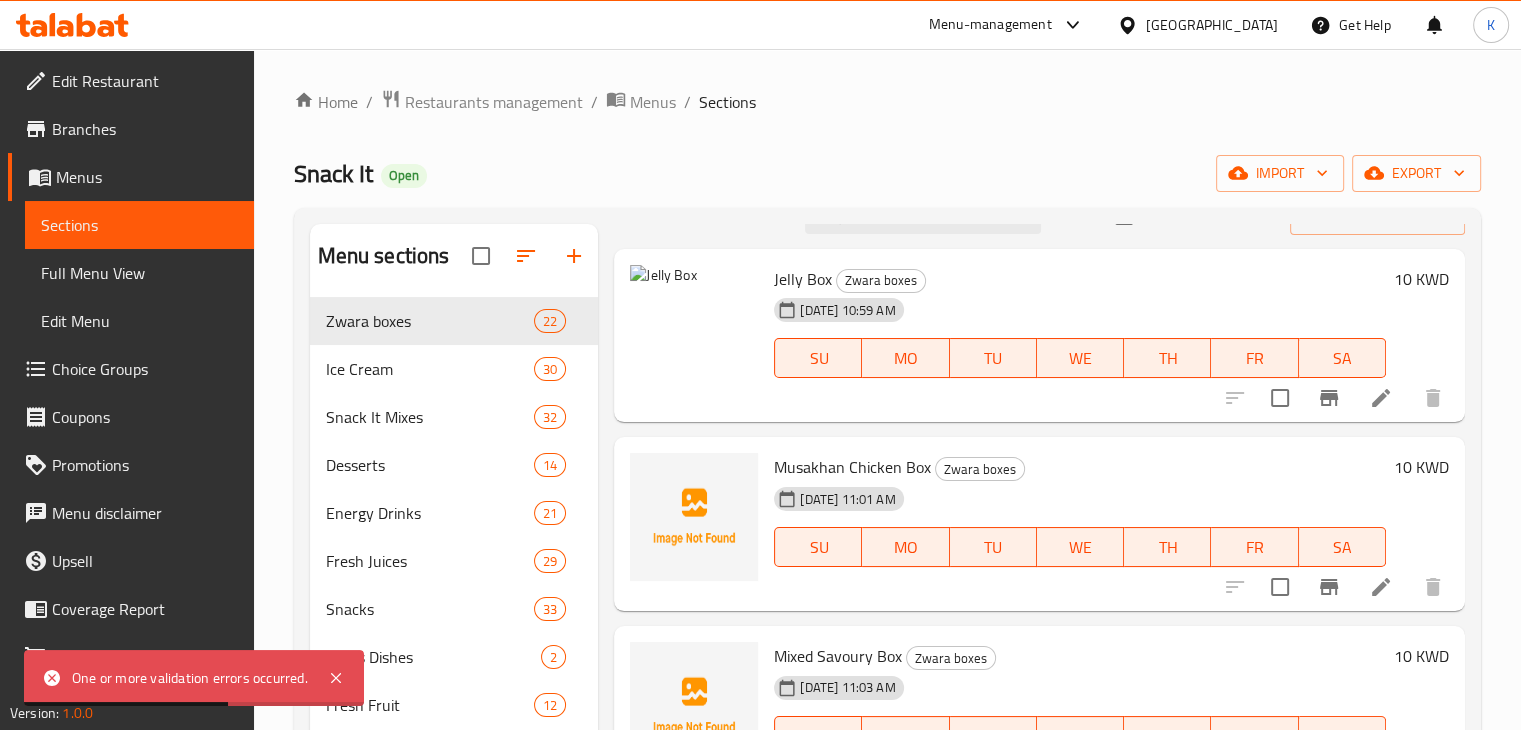 scroll, scrollTop: 26, scrollLeft: 0, axis: vertical 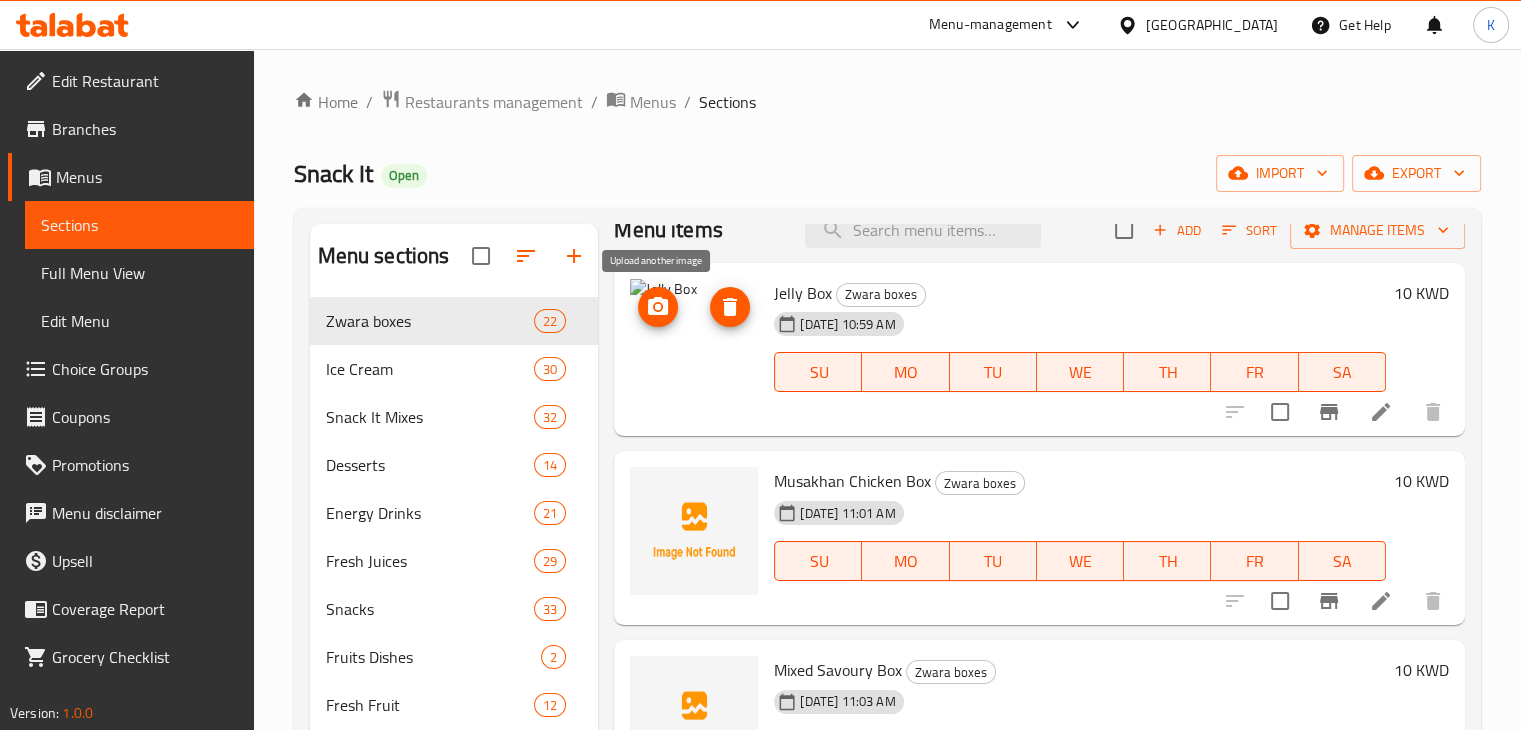 click 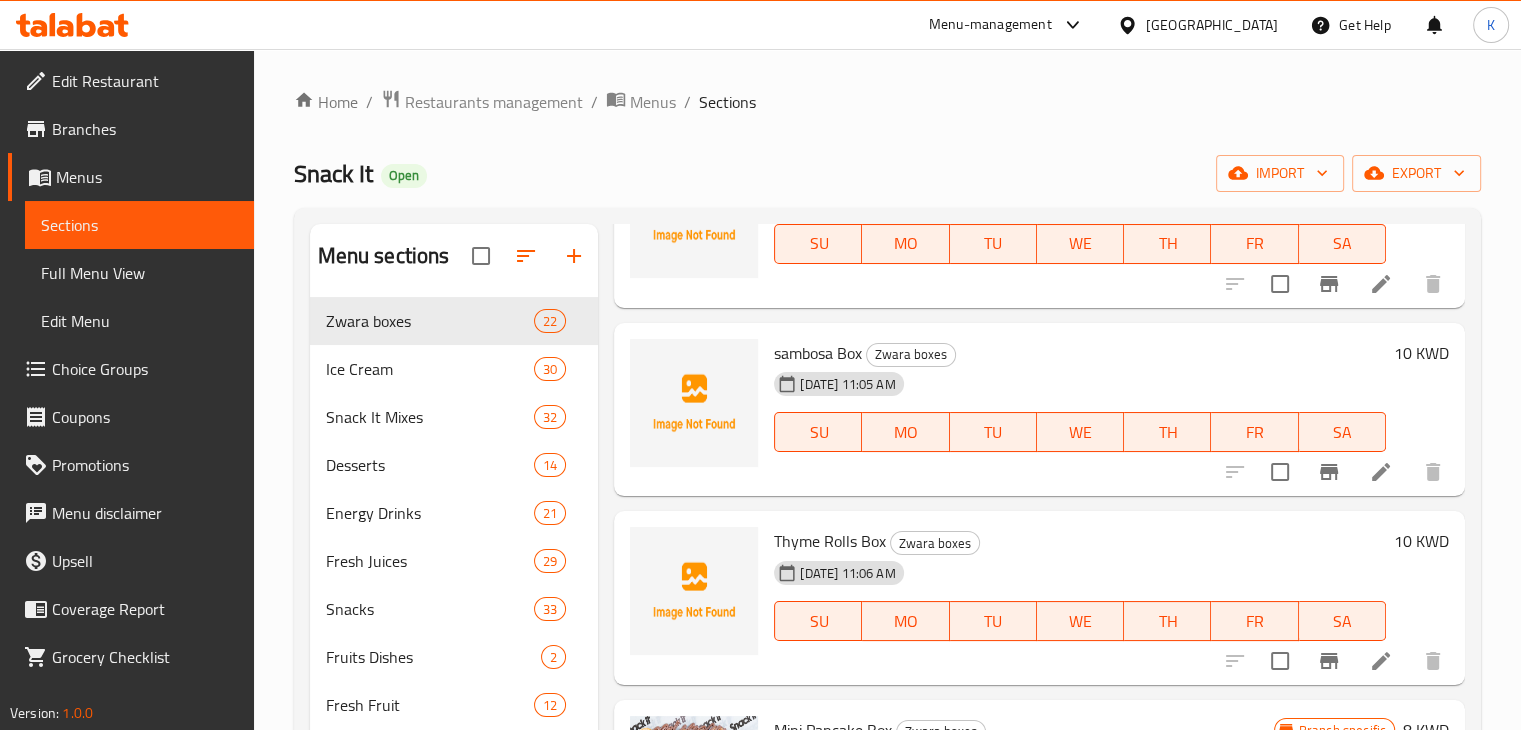 scroll, scrollTop: 0, scrollLeft: 0, axis: both 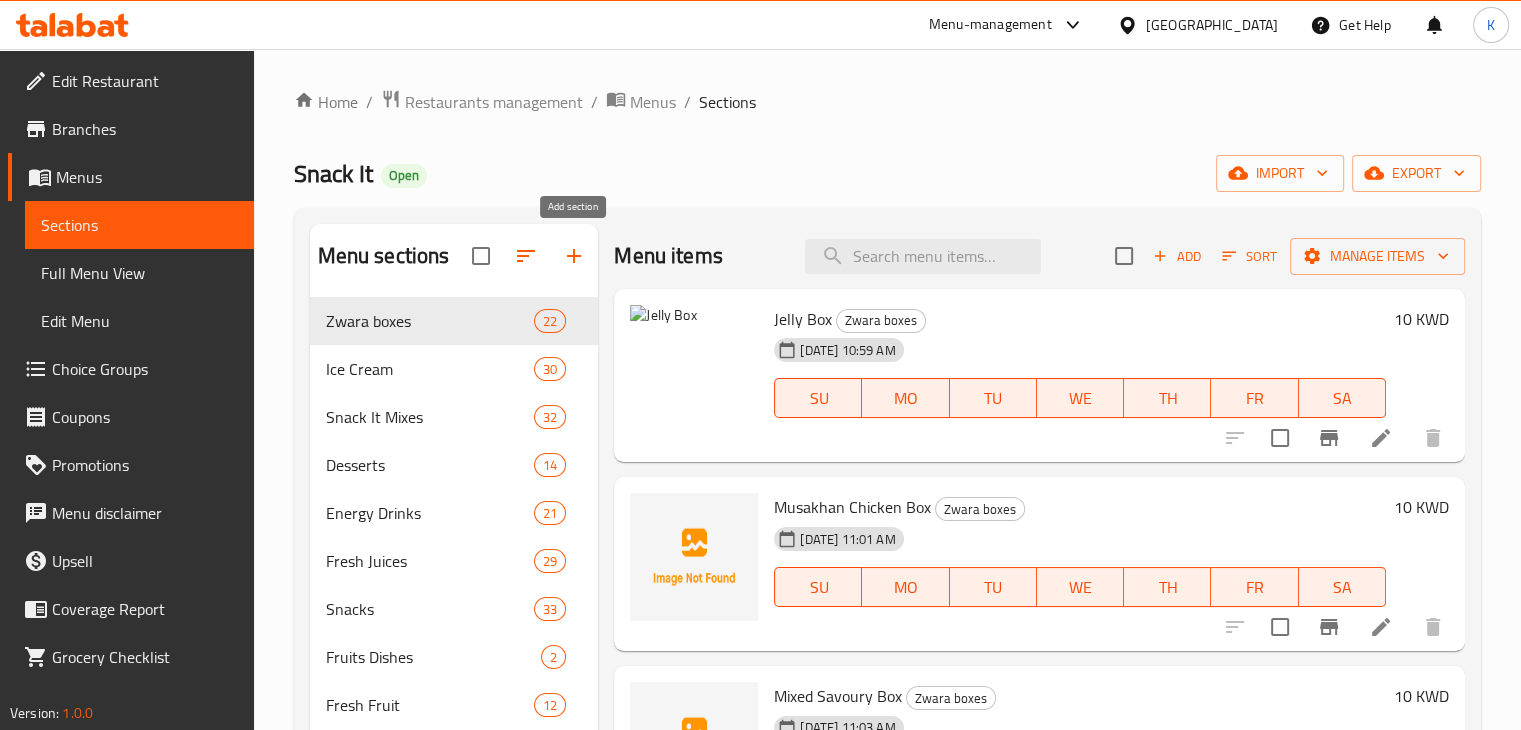 click 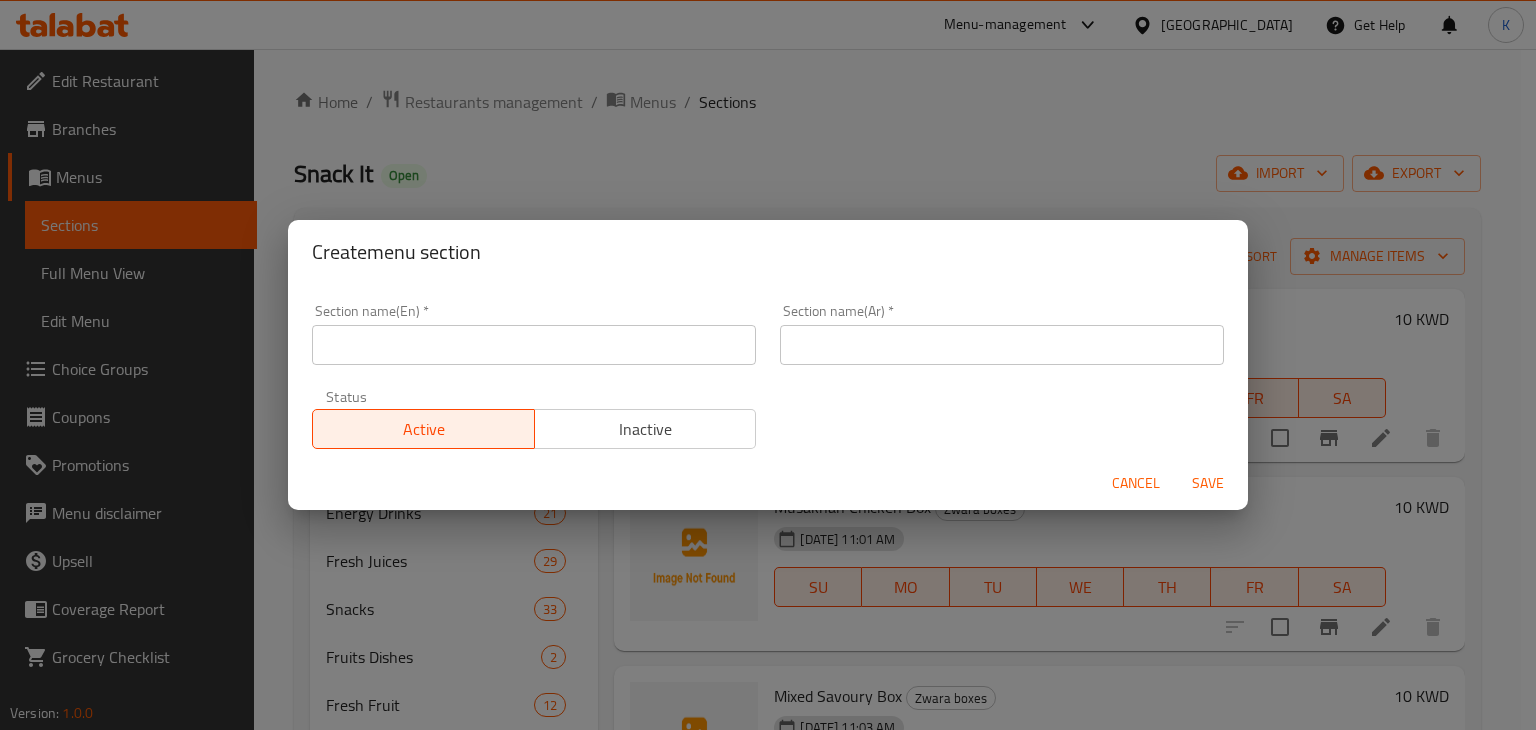 click at bounding box center [534, 345] 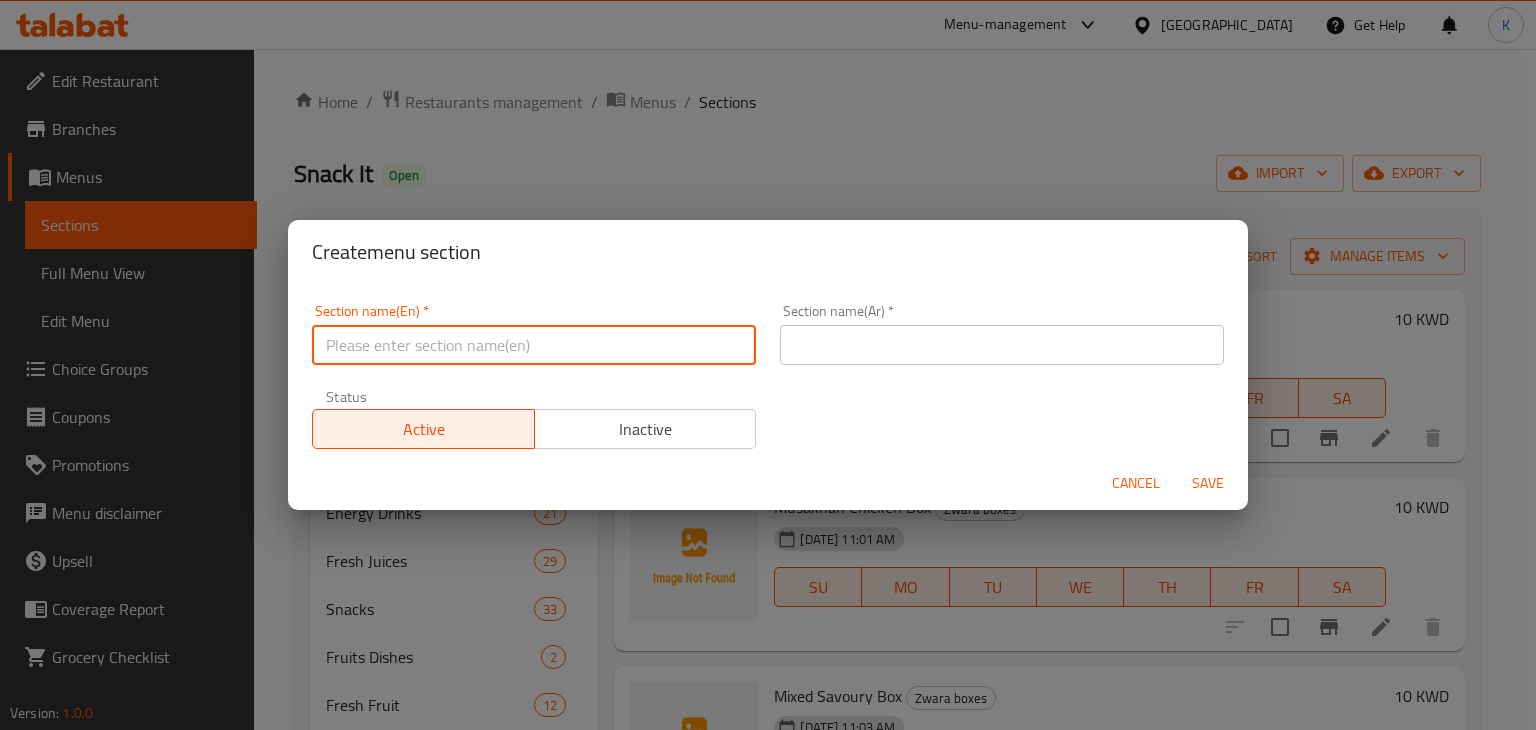 type on "c" 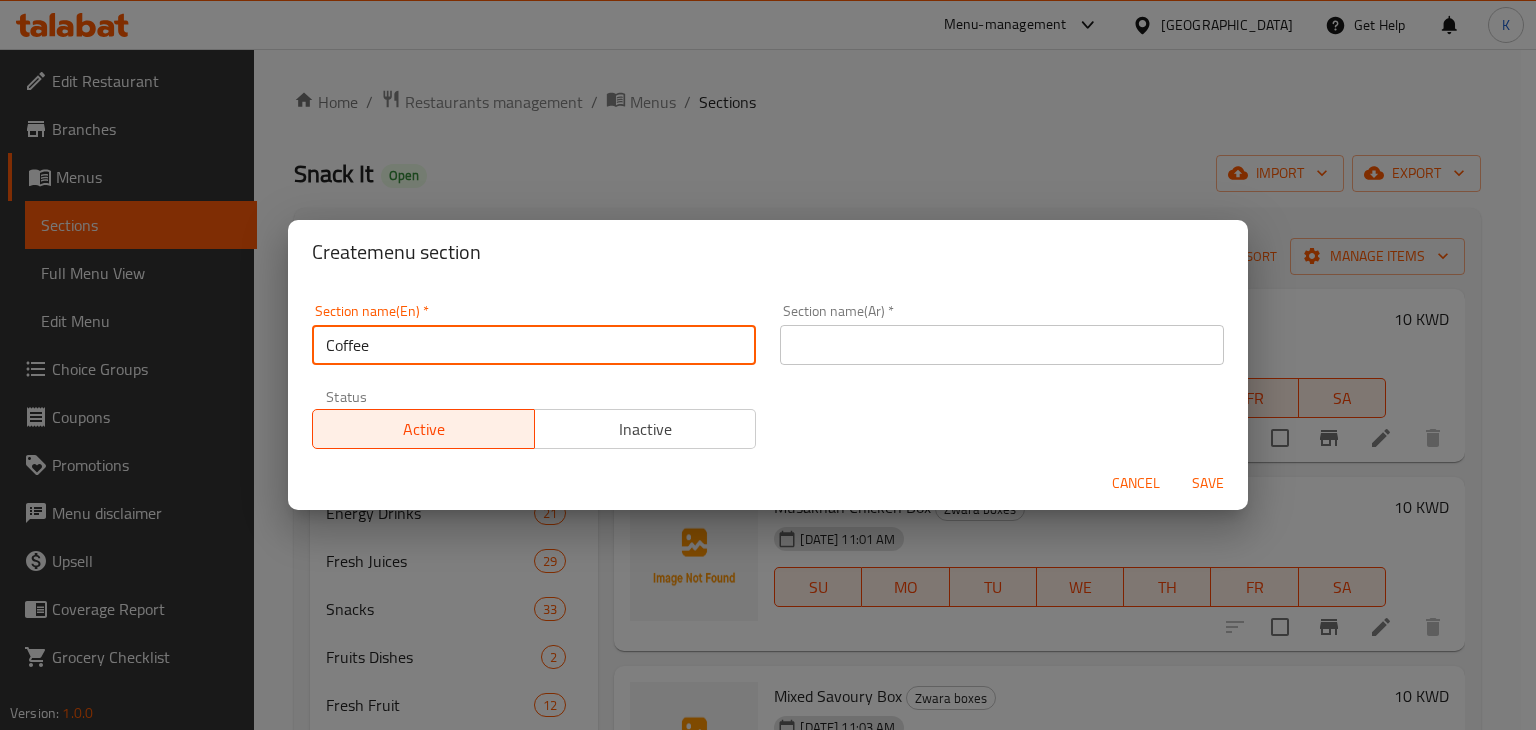 type on "Coffee" 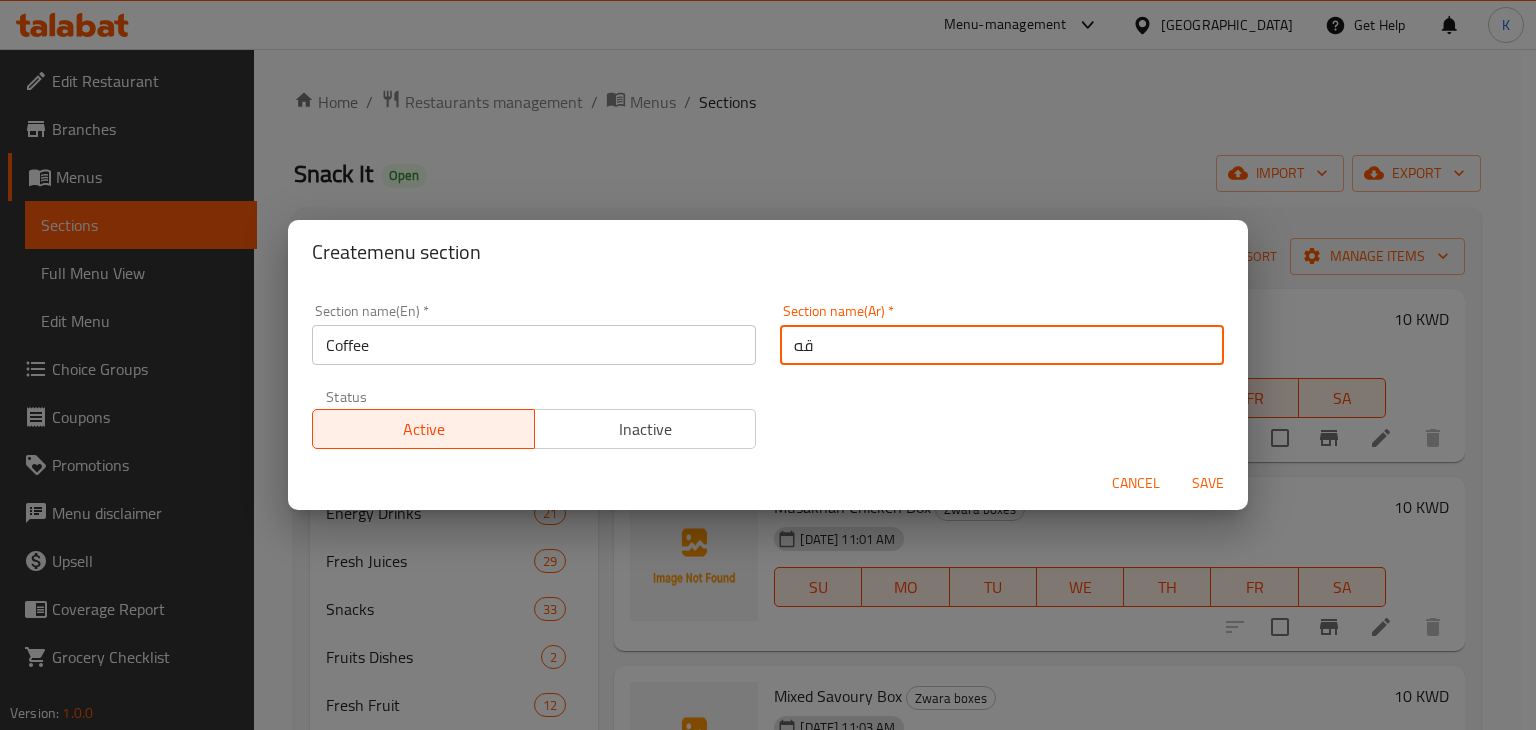 type on "ق" 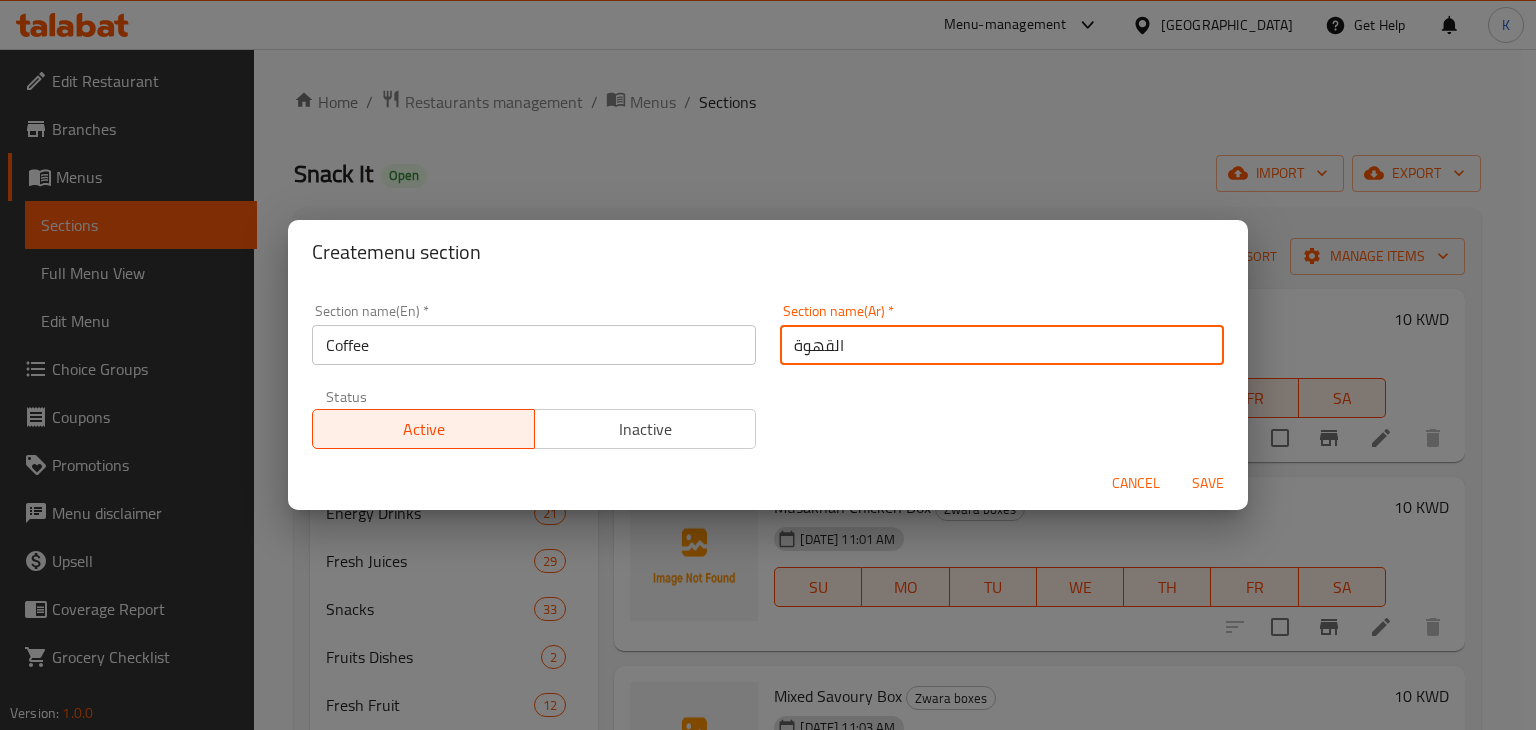 type on "القهوة" 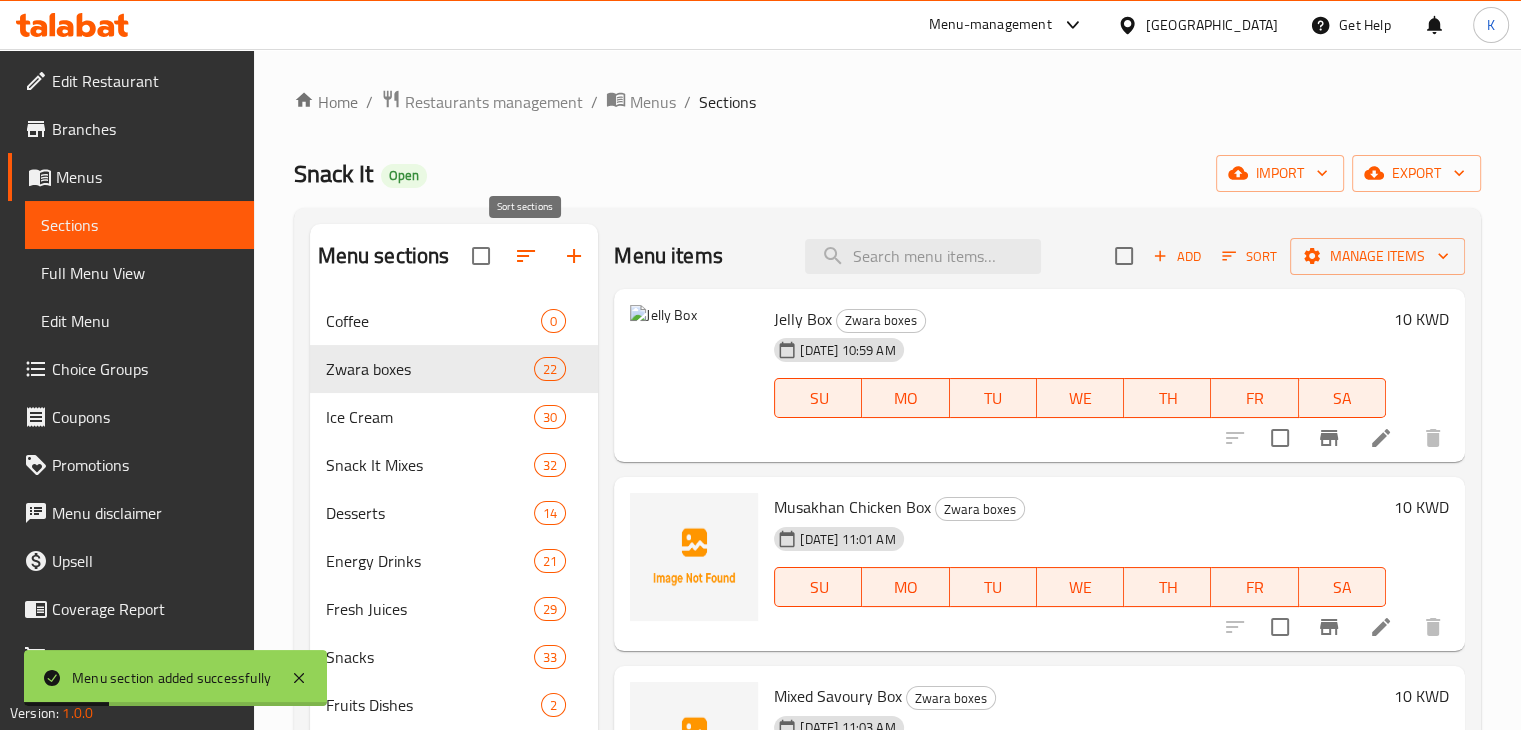 click 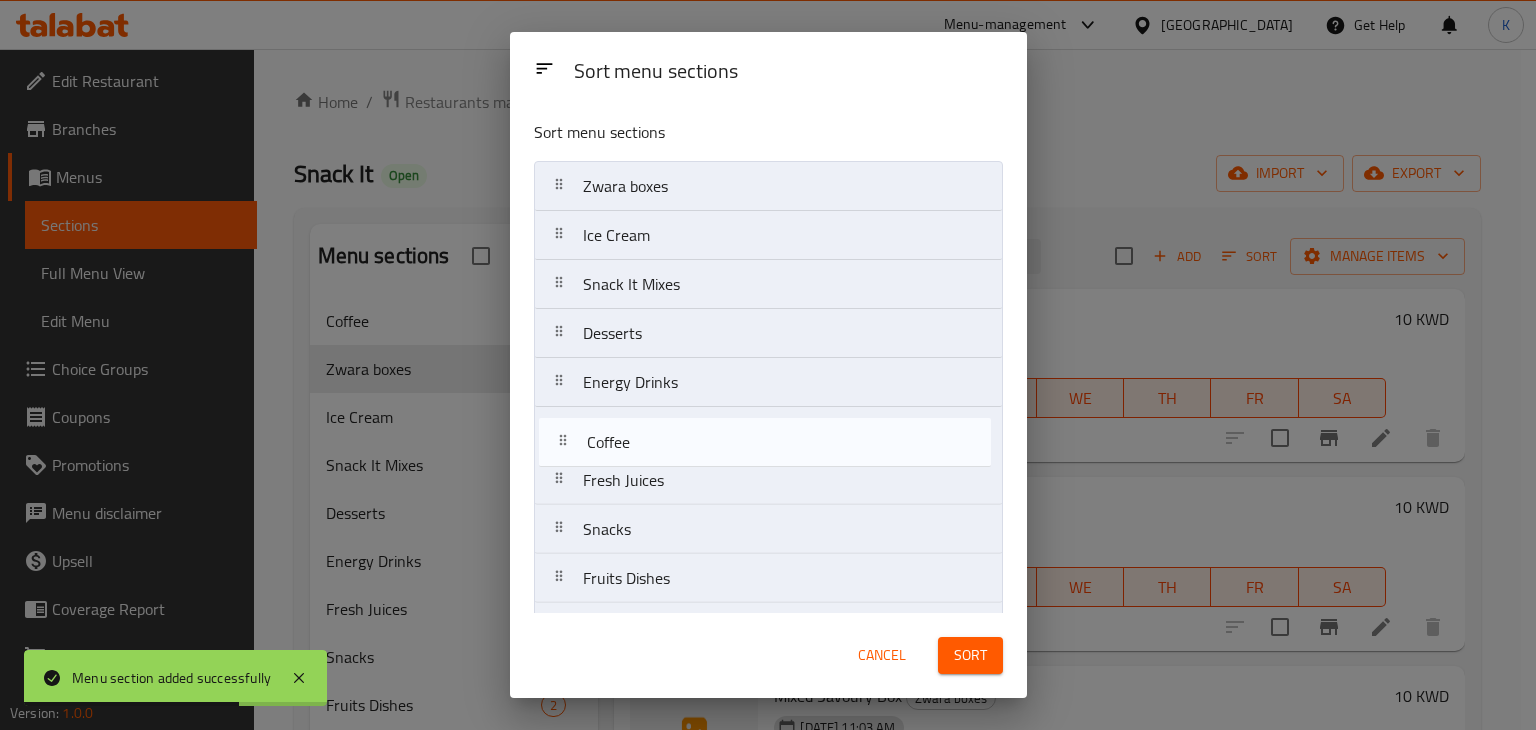 drag, startPoint x: 624, startPoint y: 185, endPoint x: 628, endPoint y: 448, distance: 263.03043 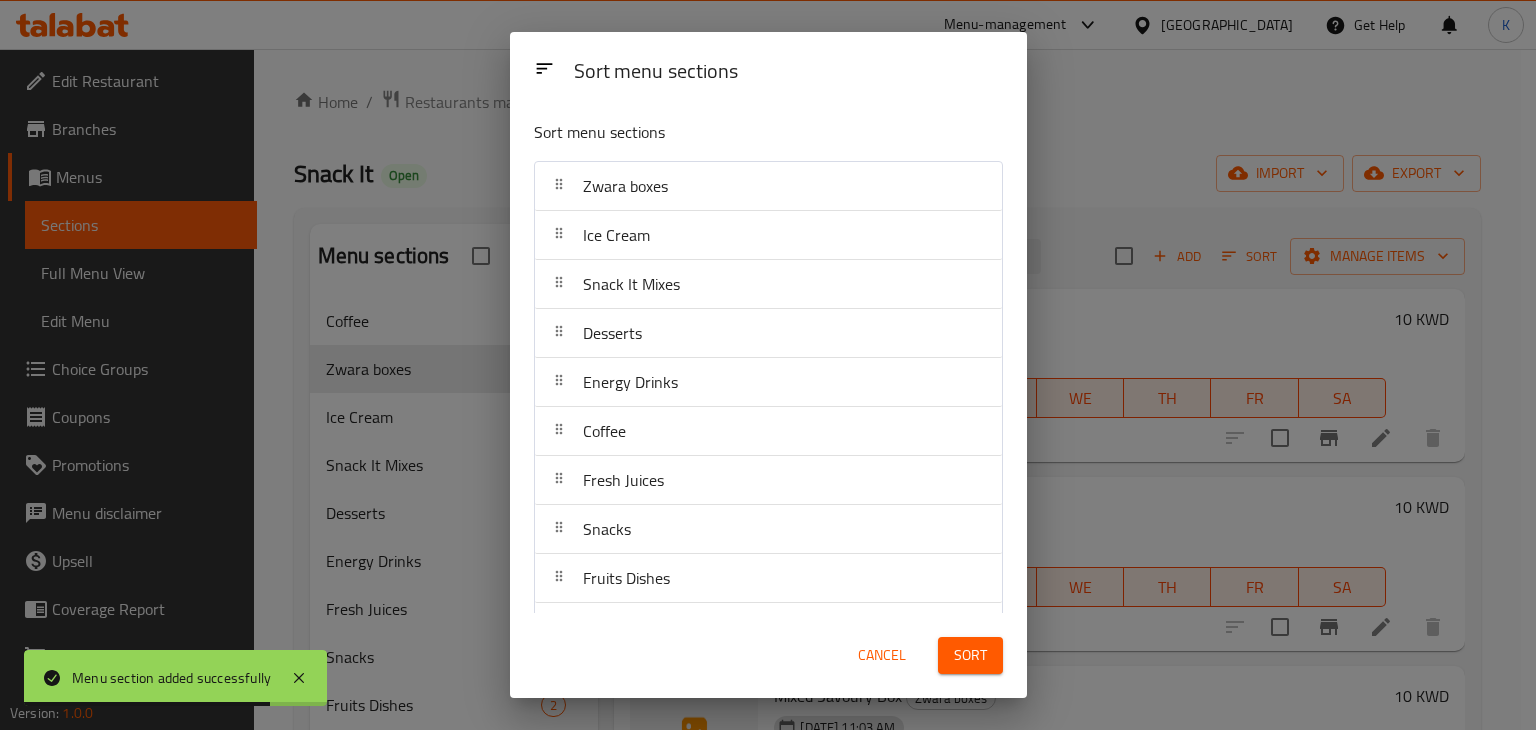 click on "Sort" at bounding box center (970, 655) 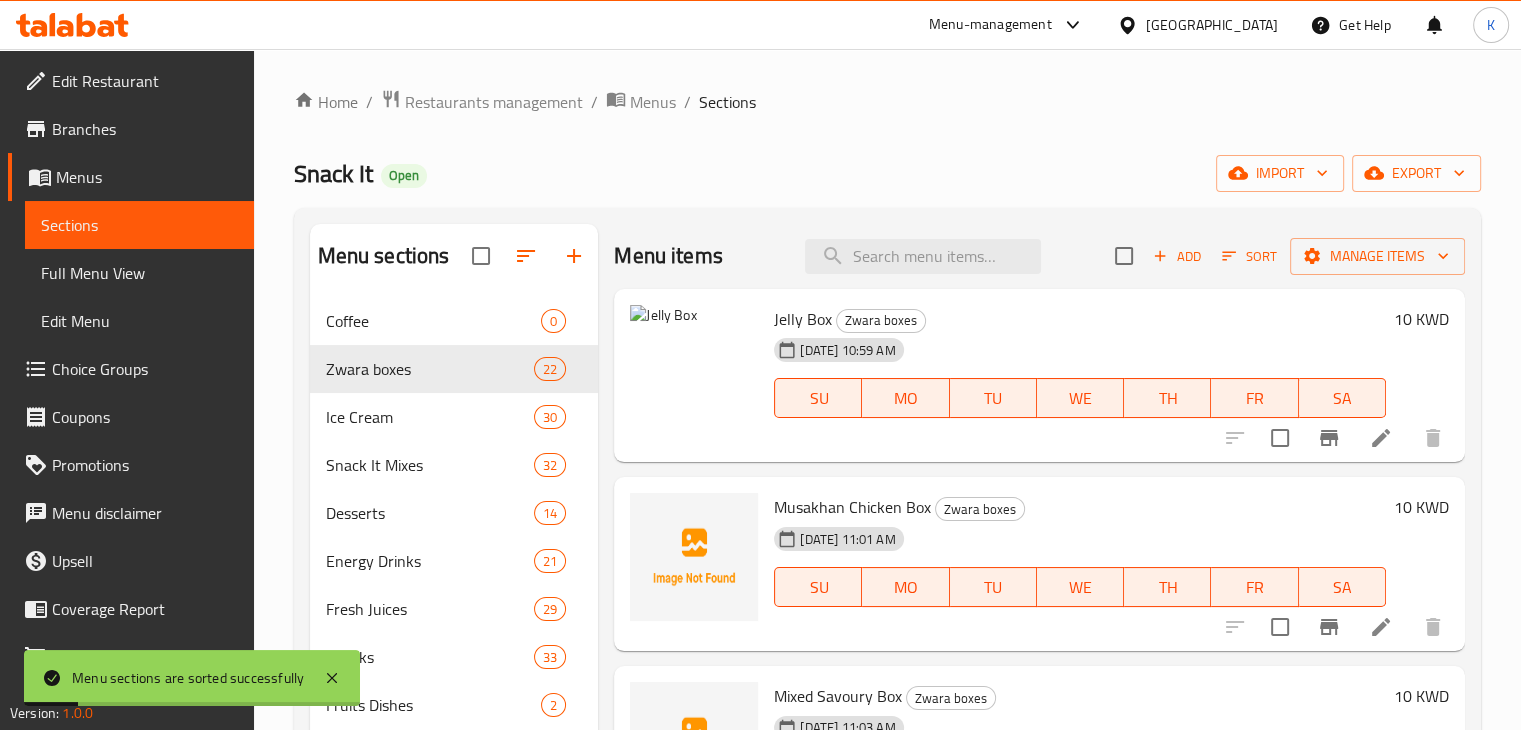 click on "Snack It Open import export" at bounding box center (887, 173) 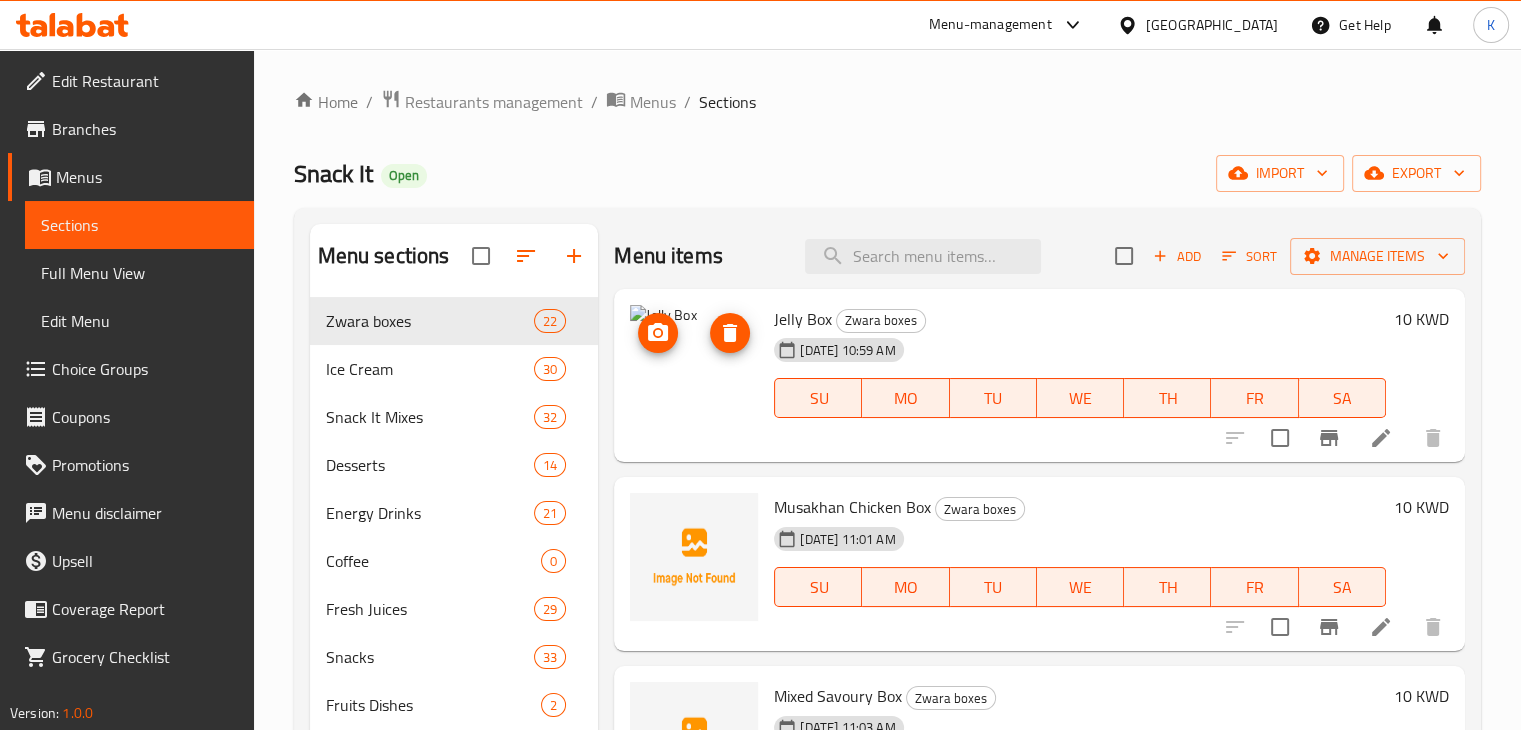 click at bounding box center [694, 369] 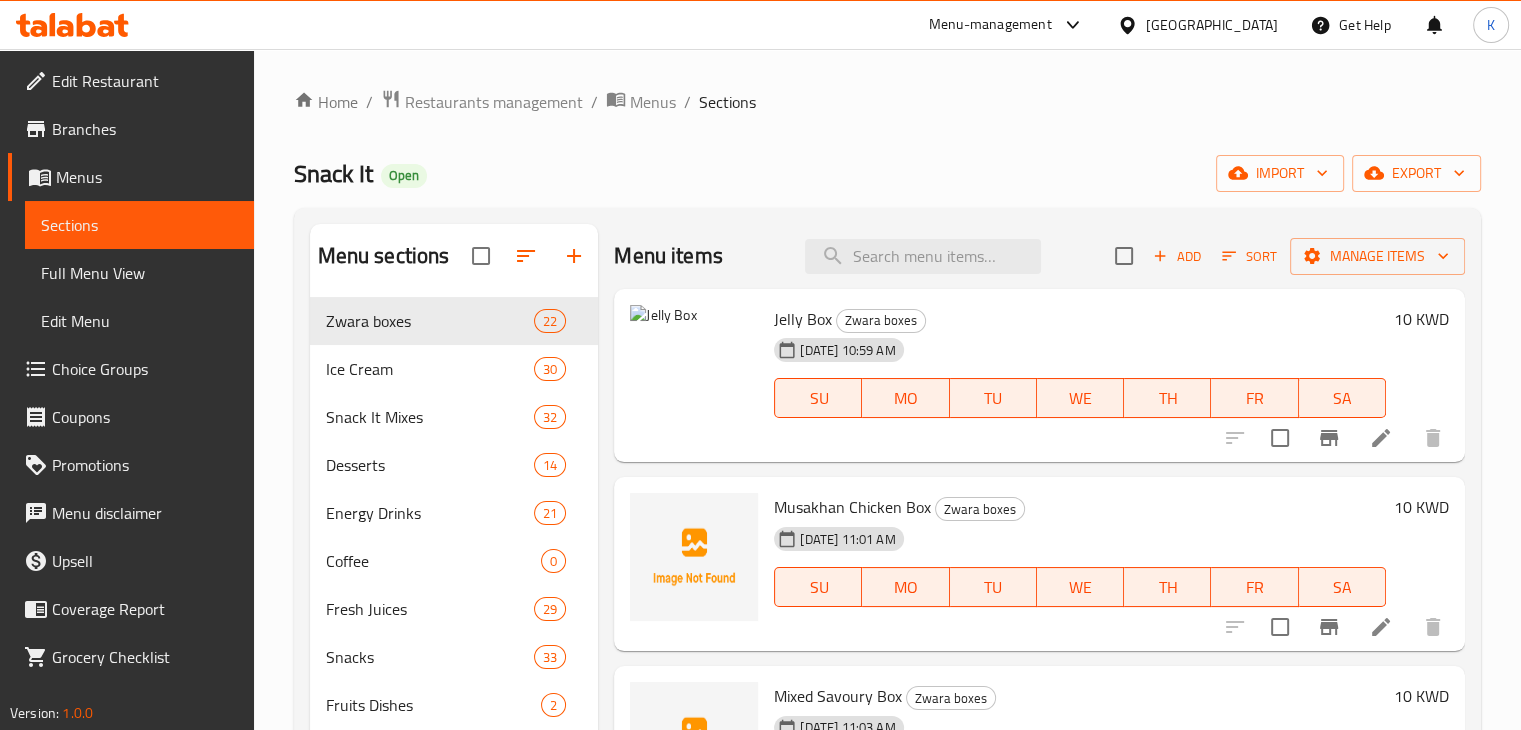 click 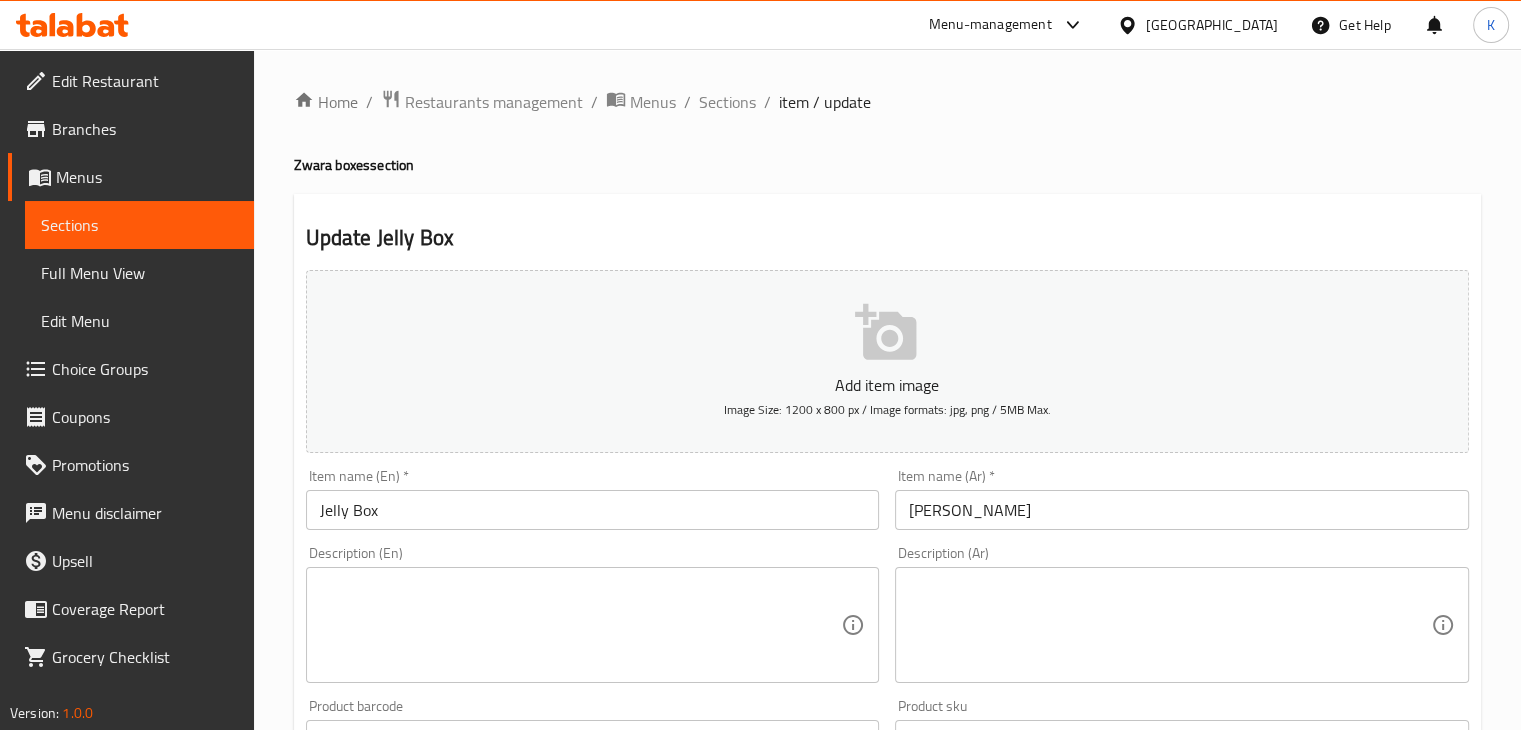 click on "Add item image" at bounding box center (887, 385) 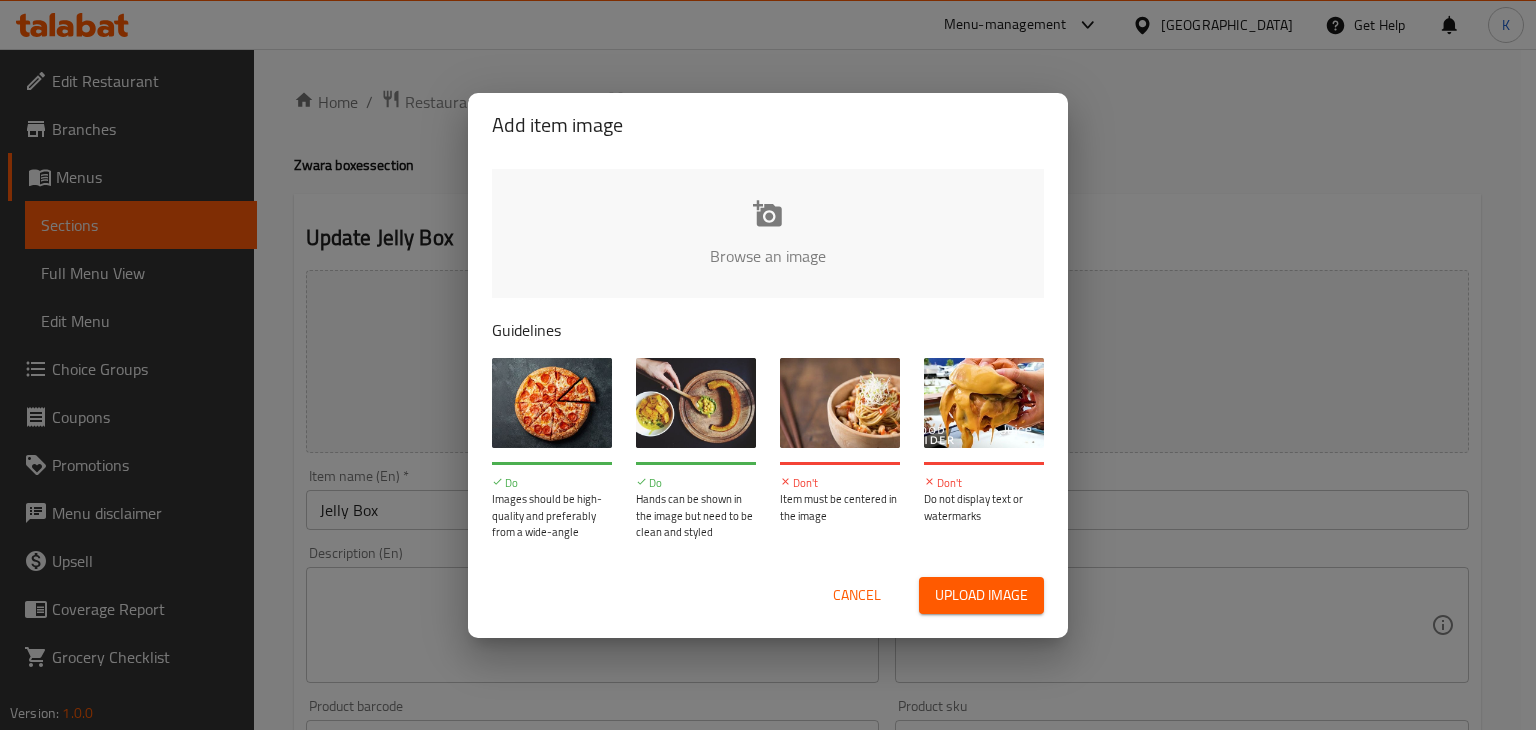 click on "Upload image" at bounding box center (981, 595) 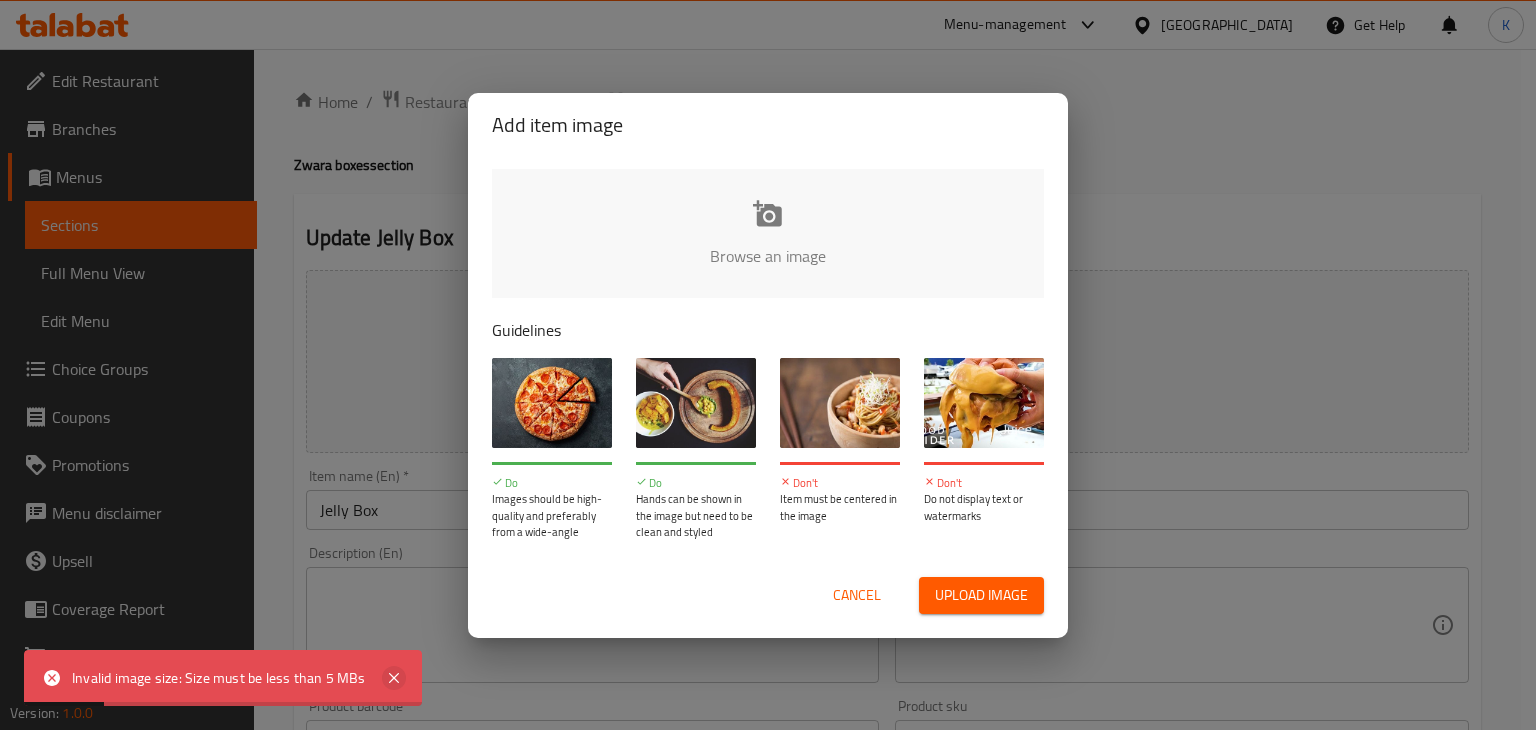 click 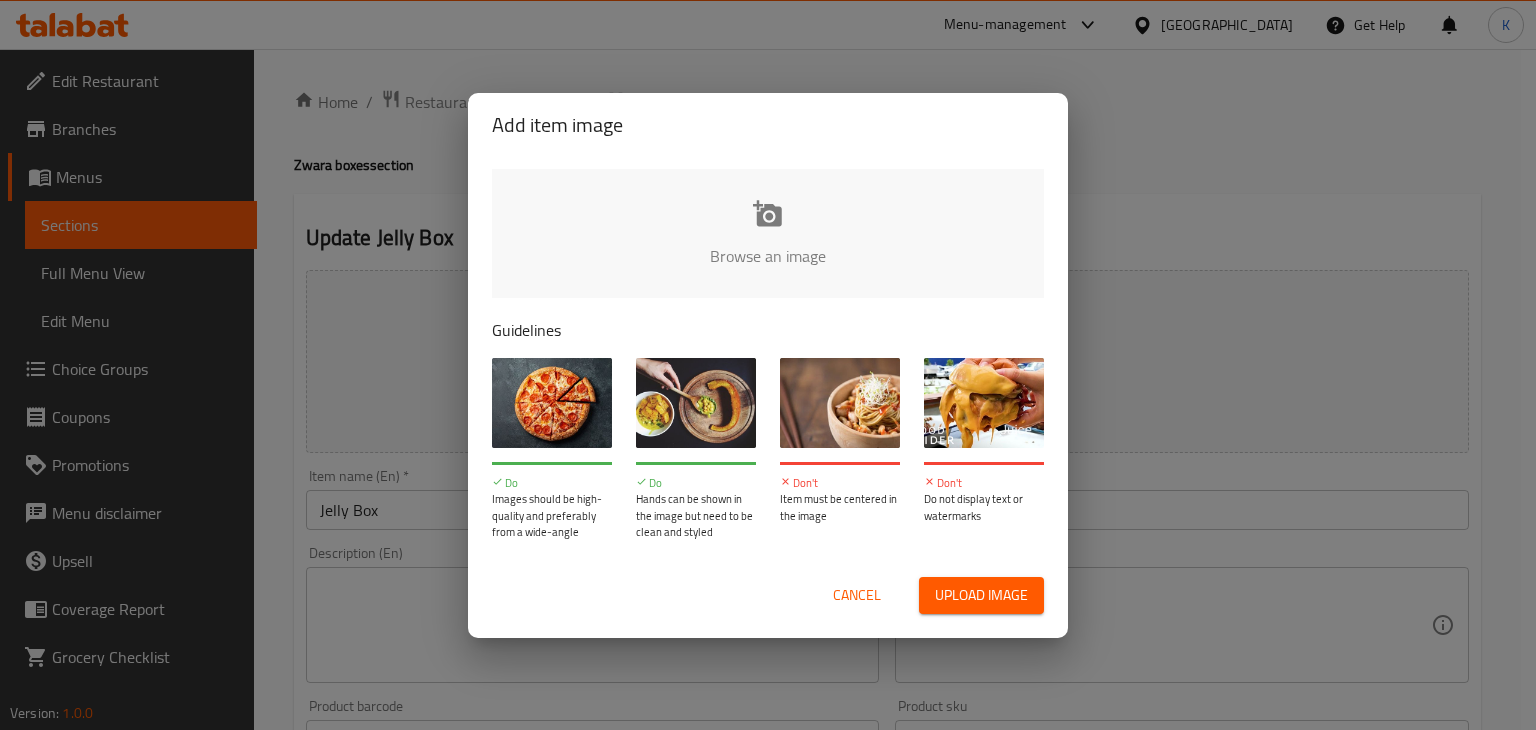 click on "Cancel" at bounding box center (857, 595) 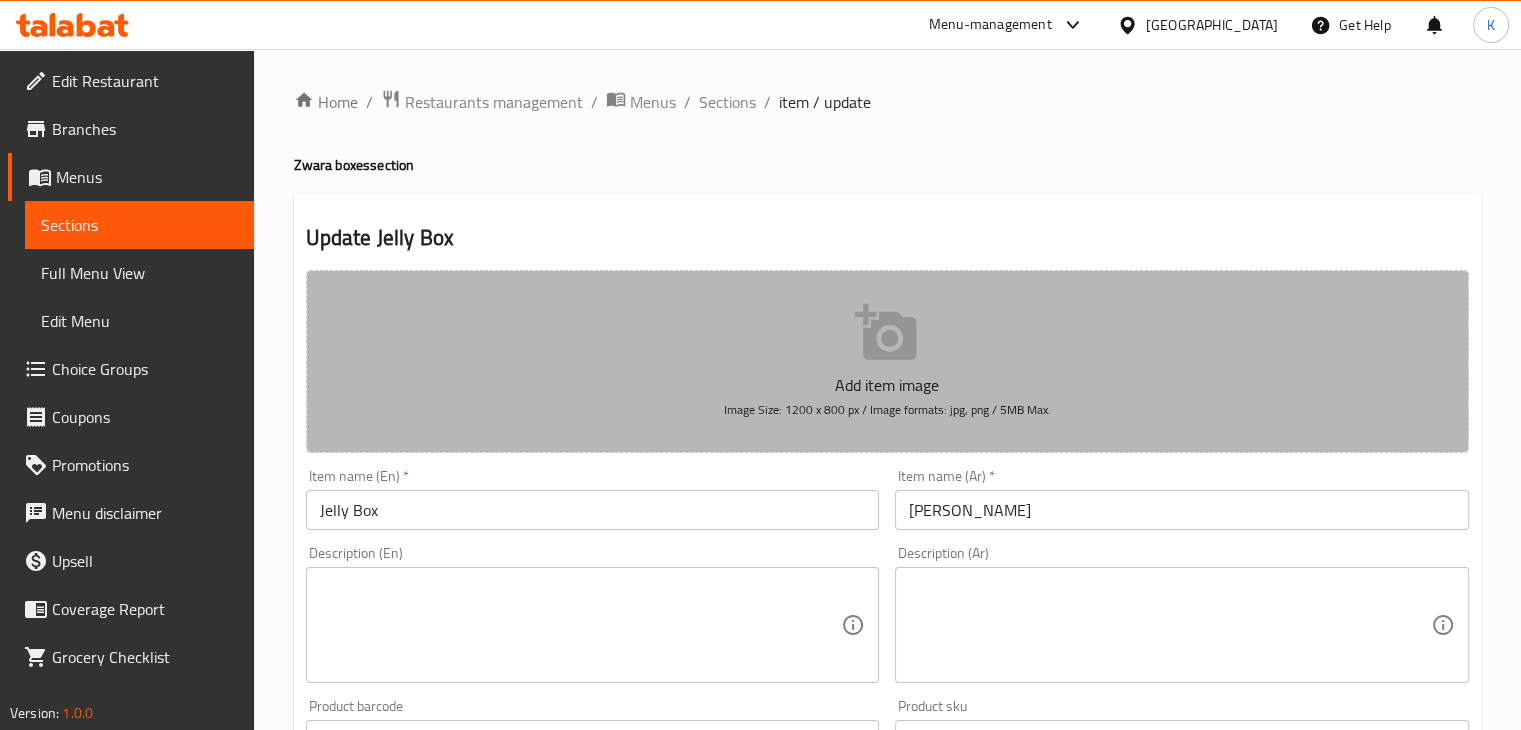drag, startPoint x: 714, startPoint y: 407, endPoint x: 870, endPoint y: 417, distance: 156.32019 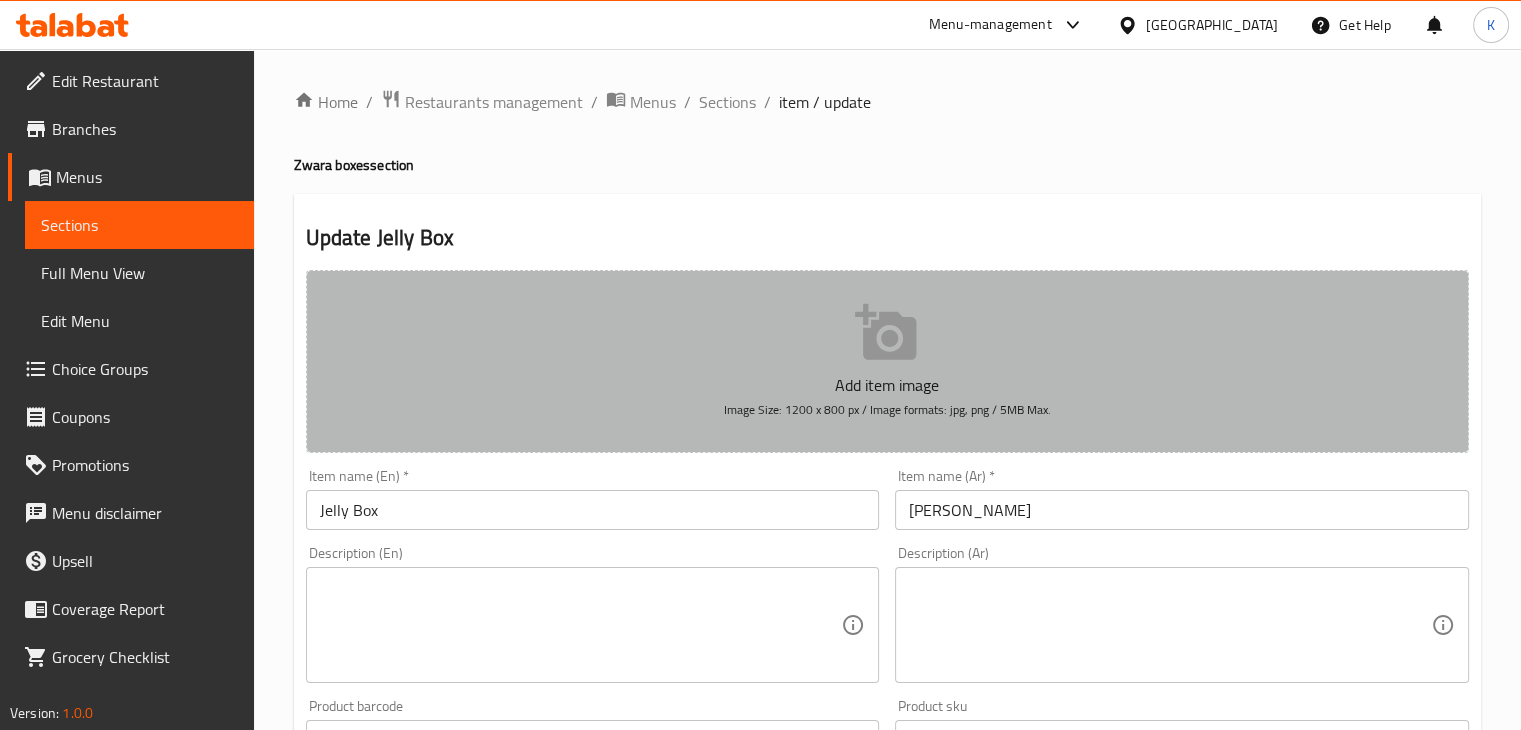 click on "Add item image Image Size: 1200 x 800 px / Image formats: jpg, png / 5MB Max." at bounding box center (887, 361) 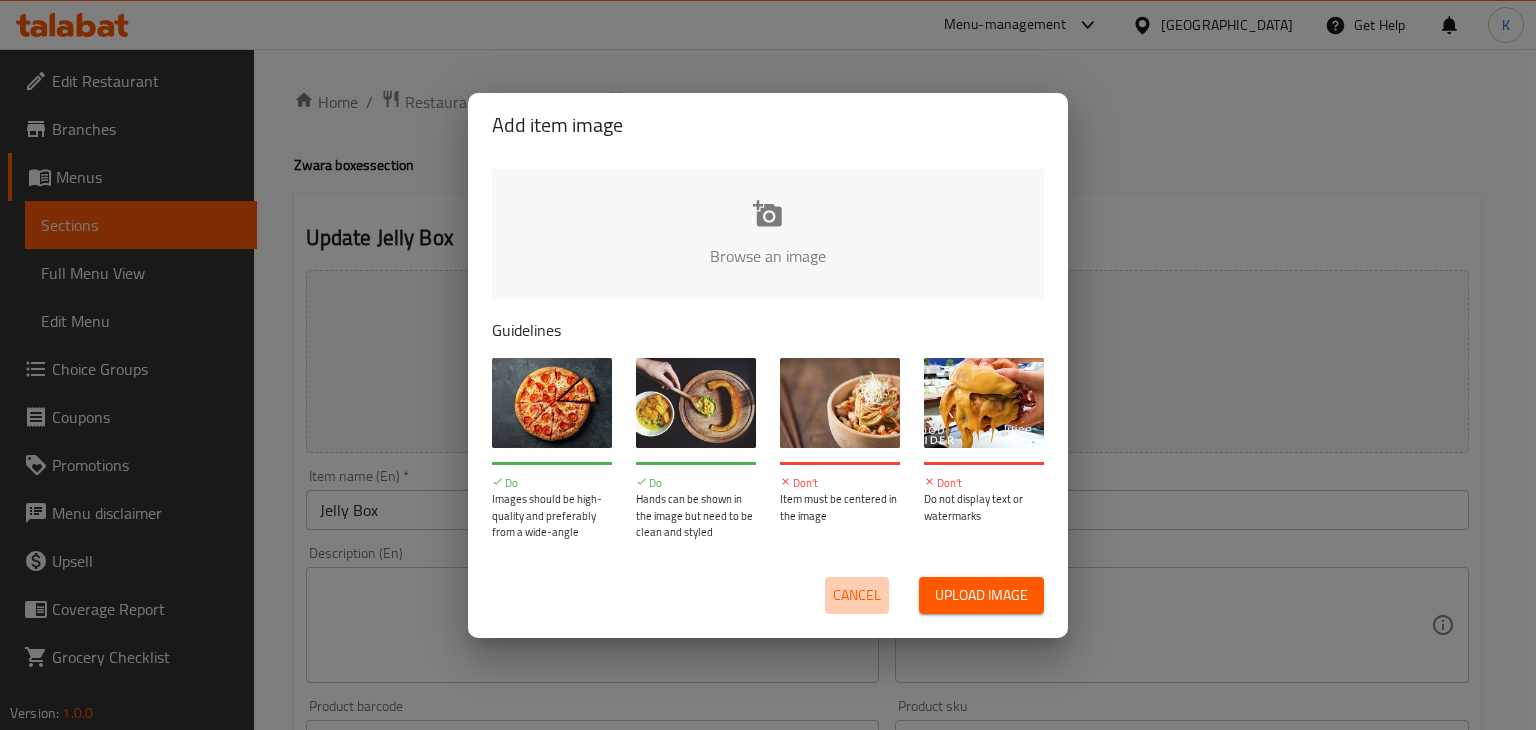 click on "Cancel" at bounding box center (857, 595) 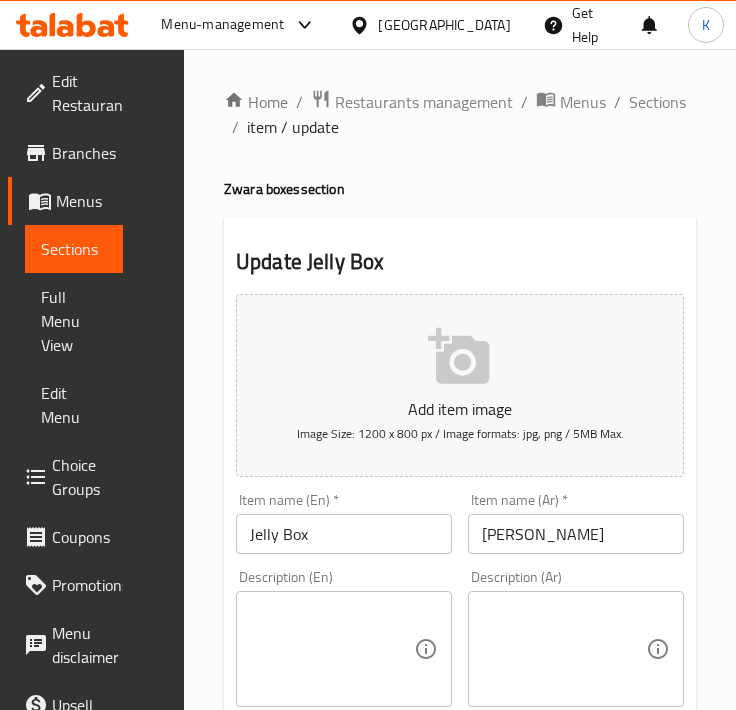 click 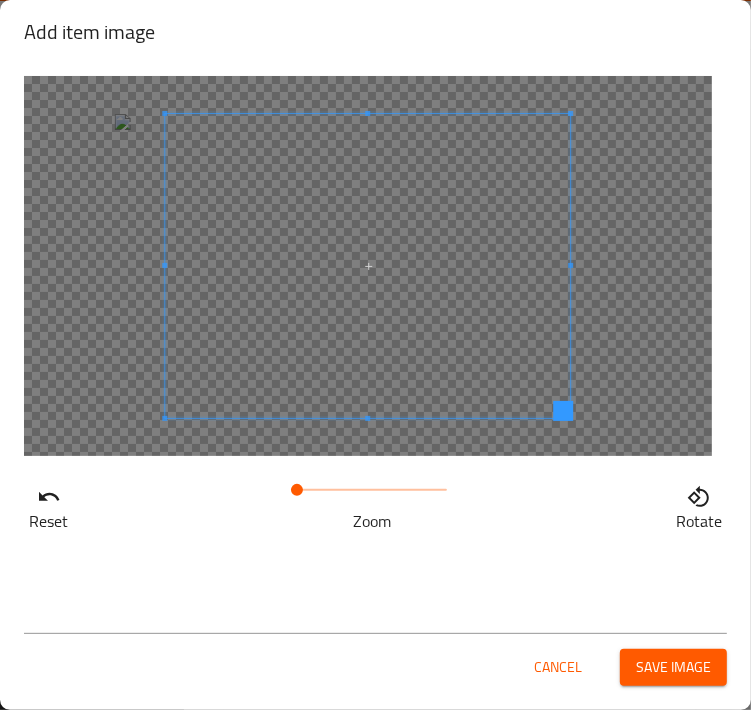 click at bounding box center (367, 266) 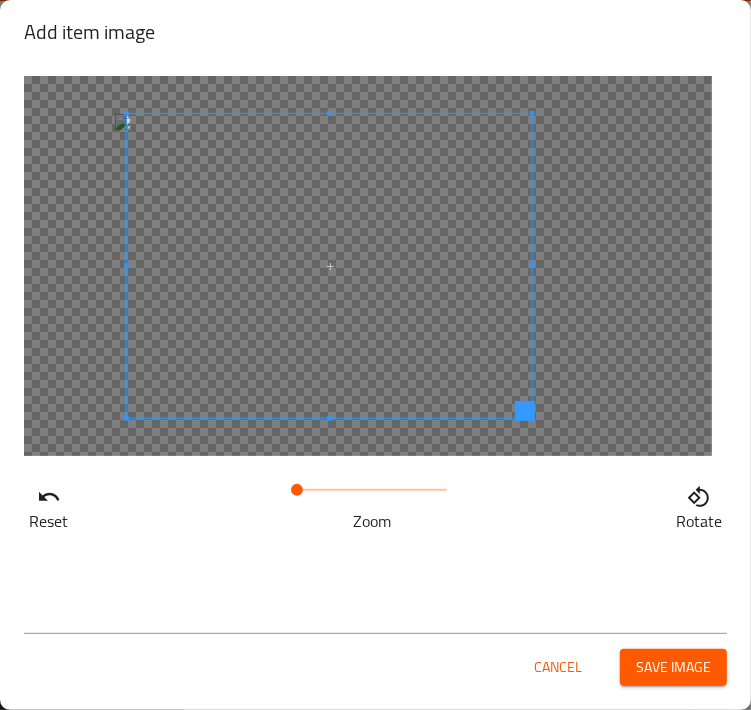 click at bounding box center [329, 266] 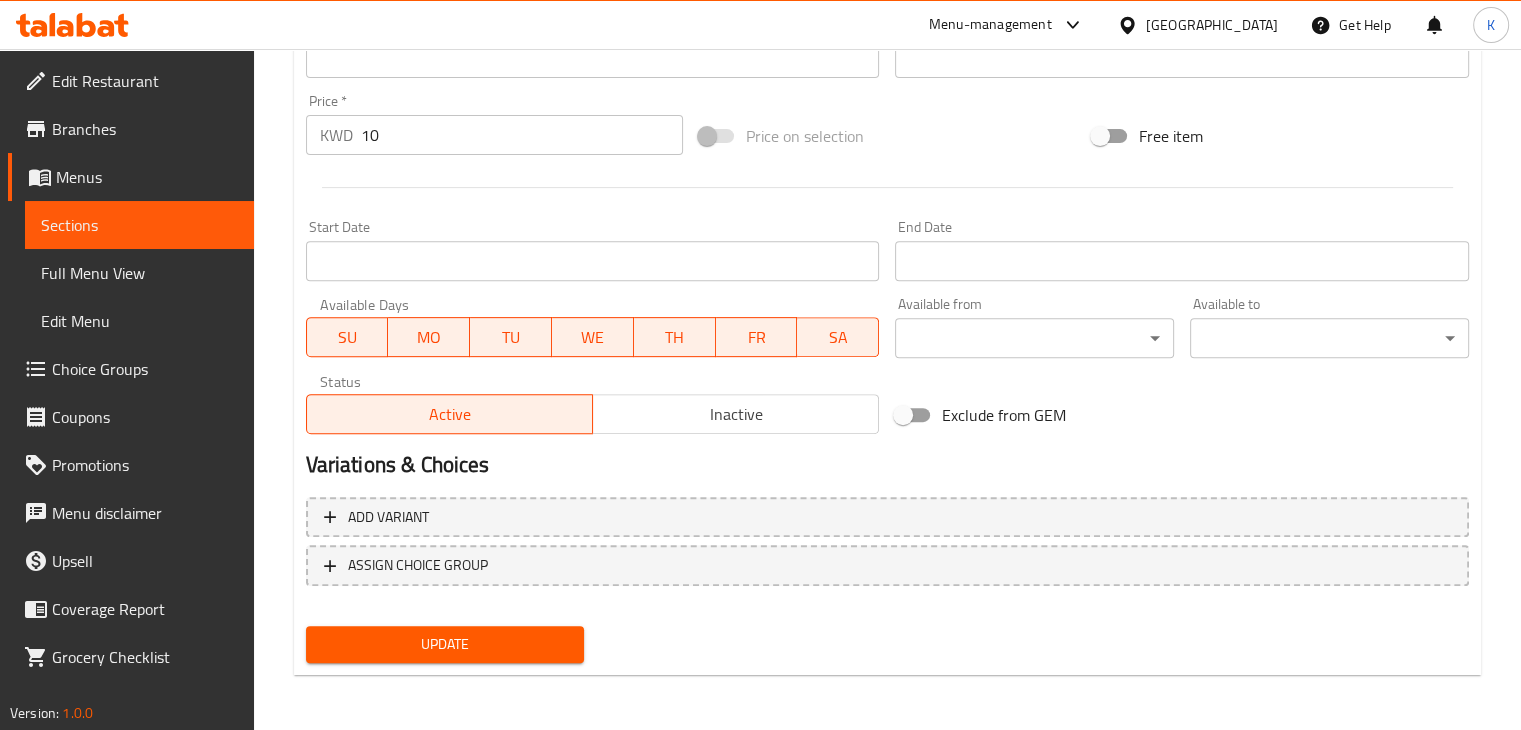 scroll, scrollTop: 710, scrollLeft: 0, axis: vertical 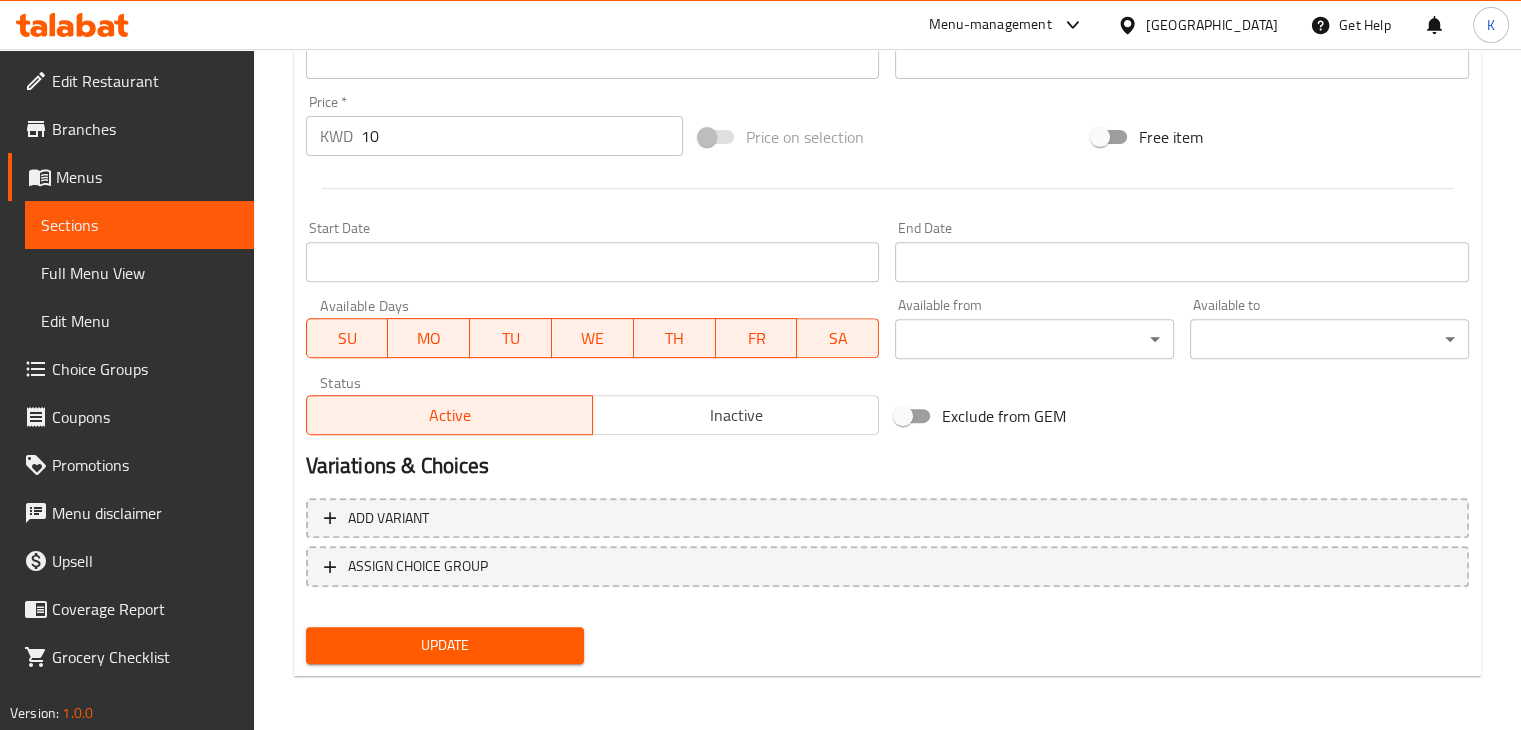 click on "Update" at bounding box center (445, 645) 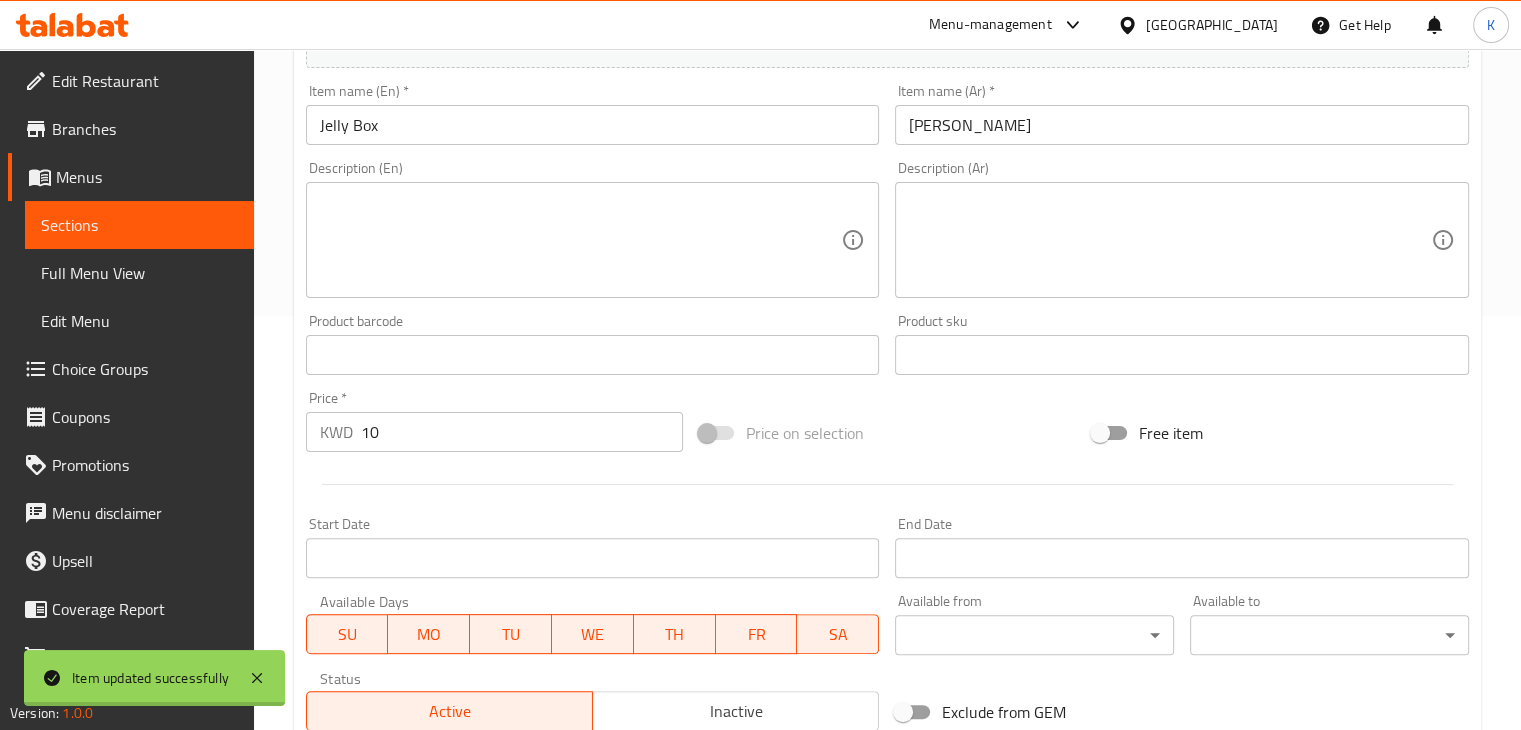 scroll, scrollTop: 0, scrollLeft: 0, axis: both 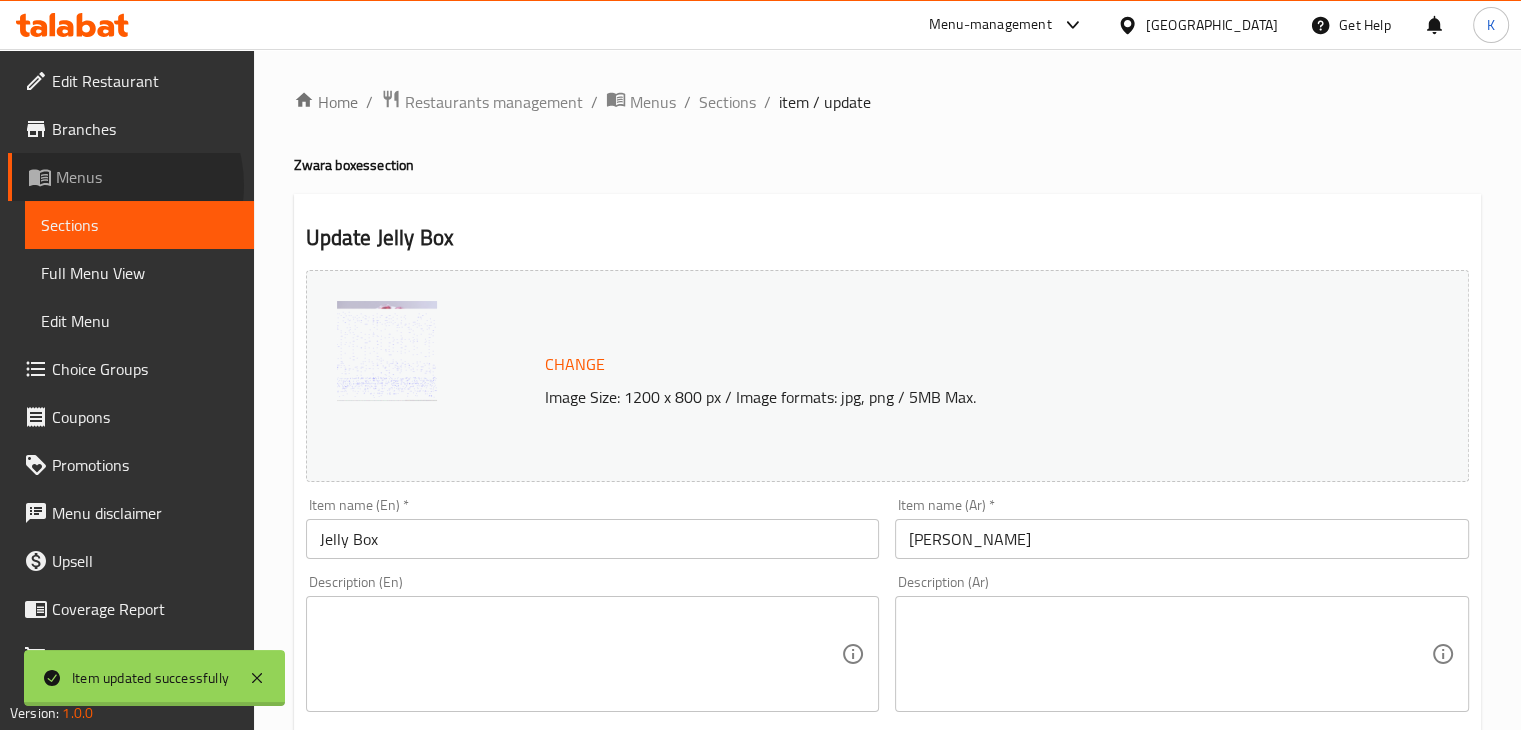 click on "Menus" at bounding box center (147, 177) 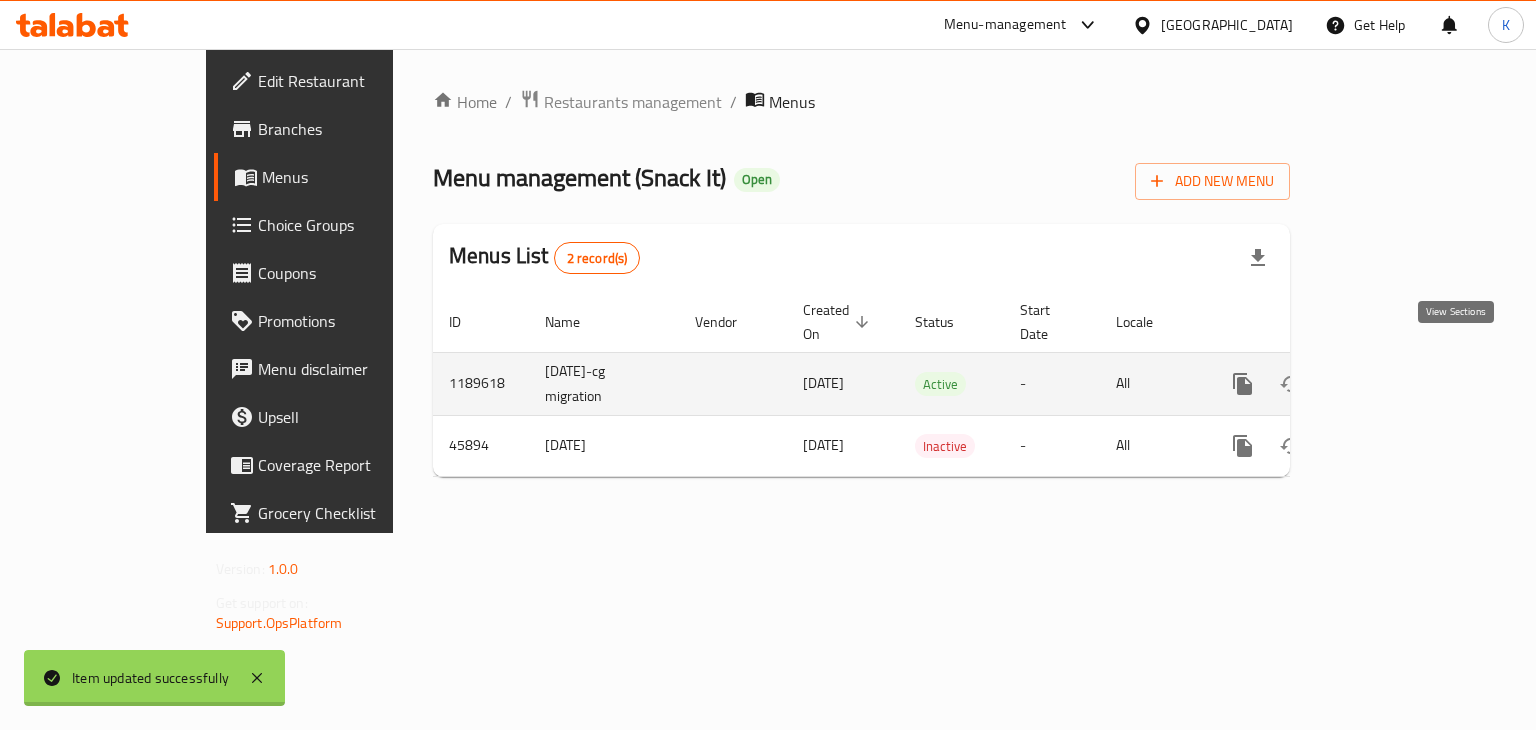 click 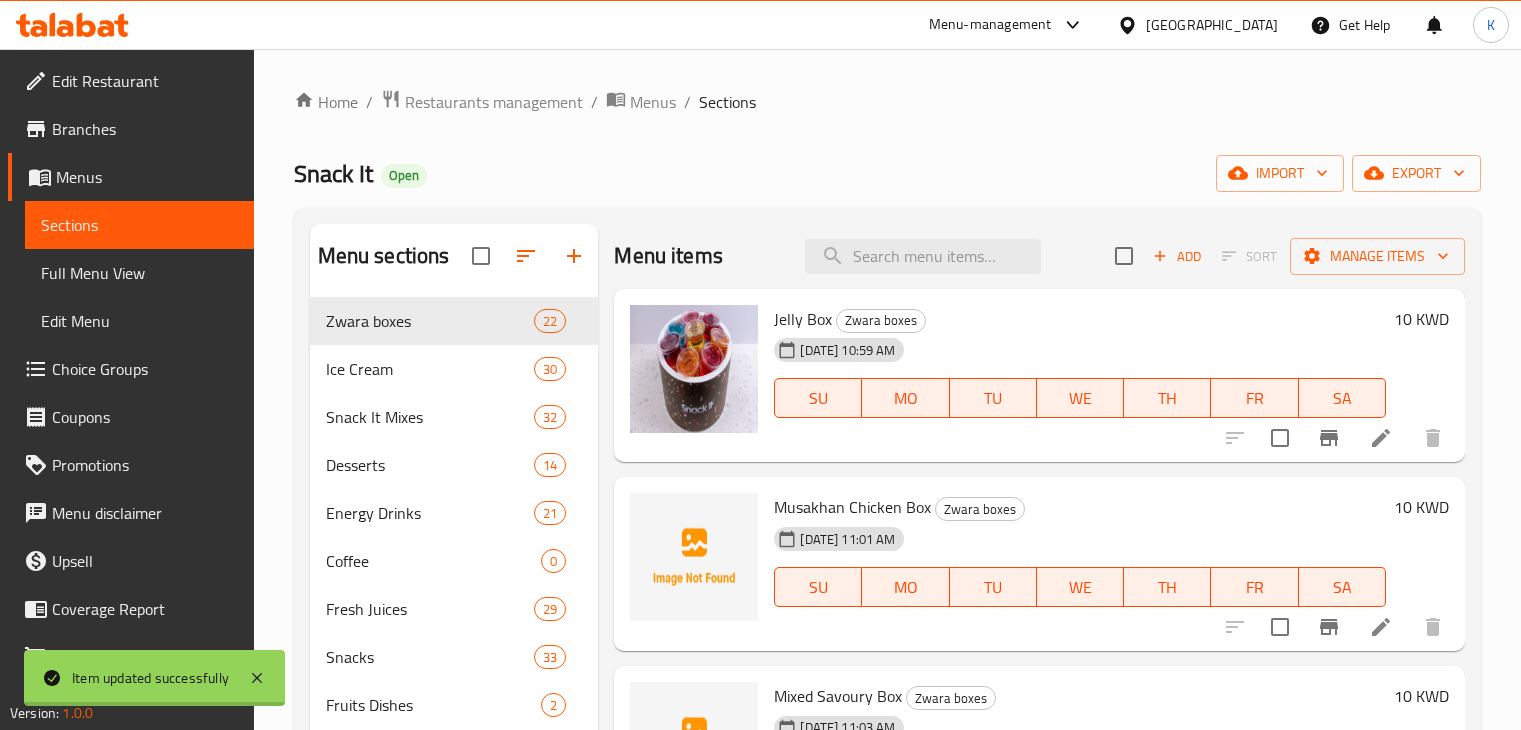 scroll, scrollTop: 0, scrollLeft: 0, axis: both 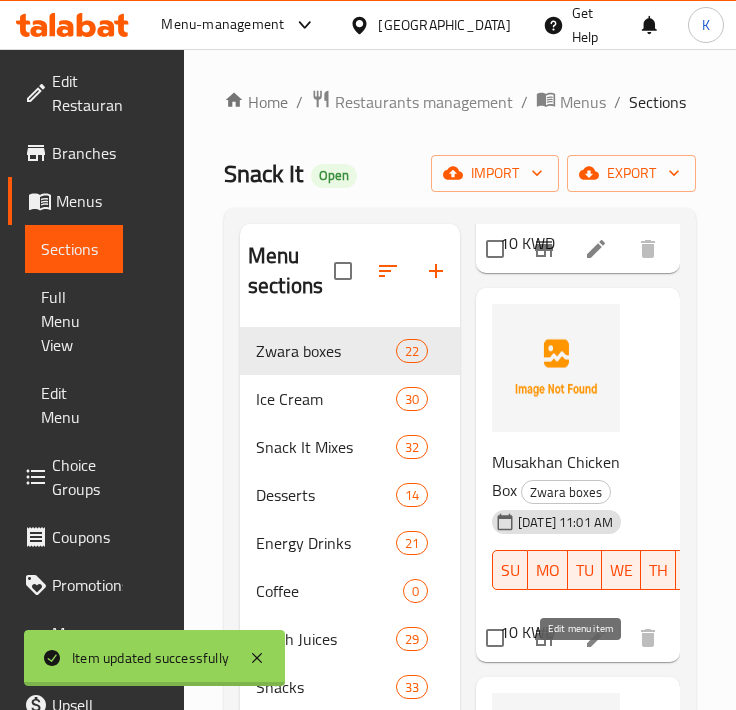 click 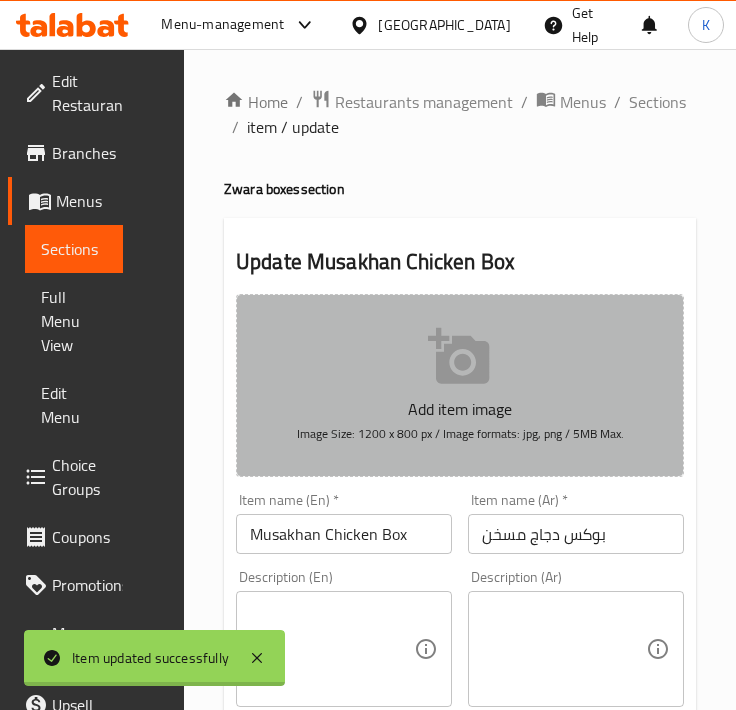 click 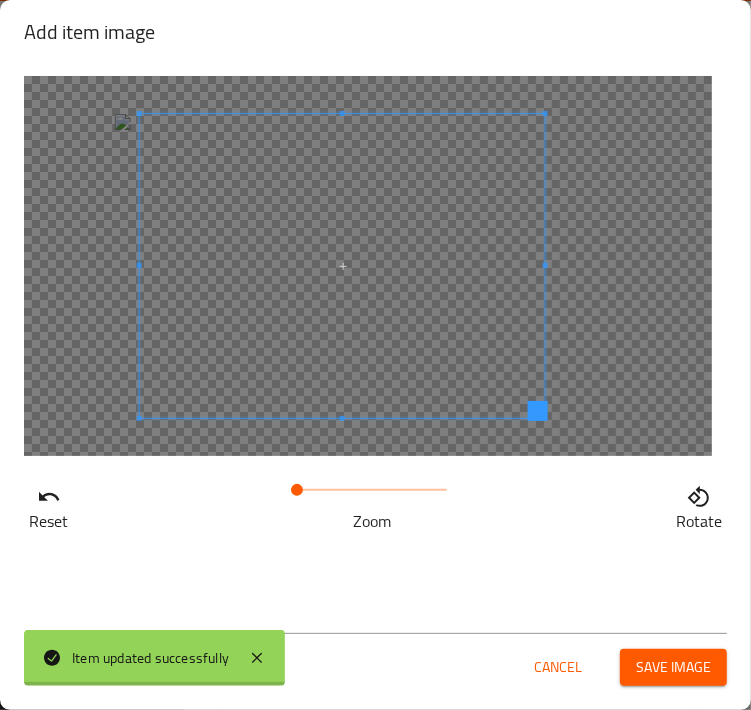click at bounding box center (342, 266) 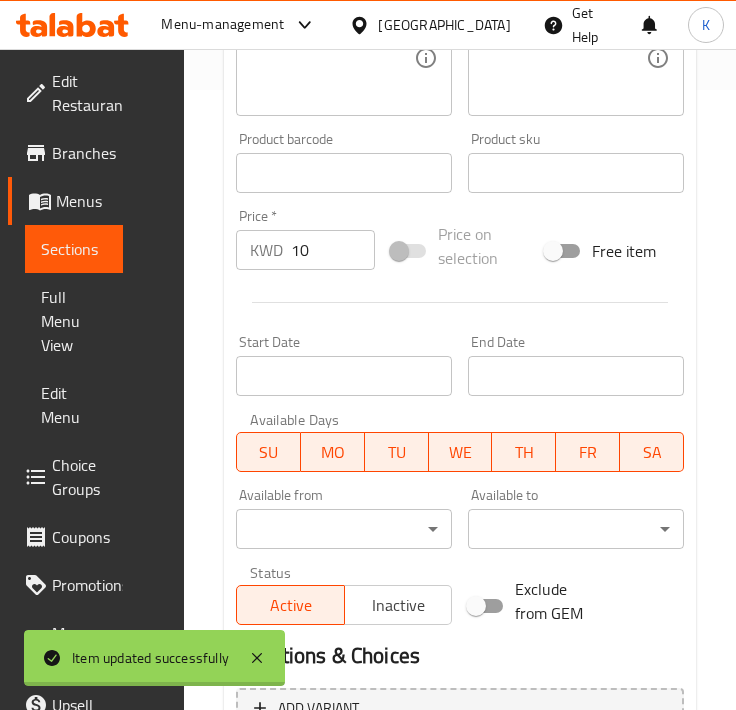 scroll, scrollTop: 831, scrollLeft: 0, axis: vertical 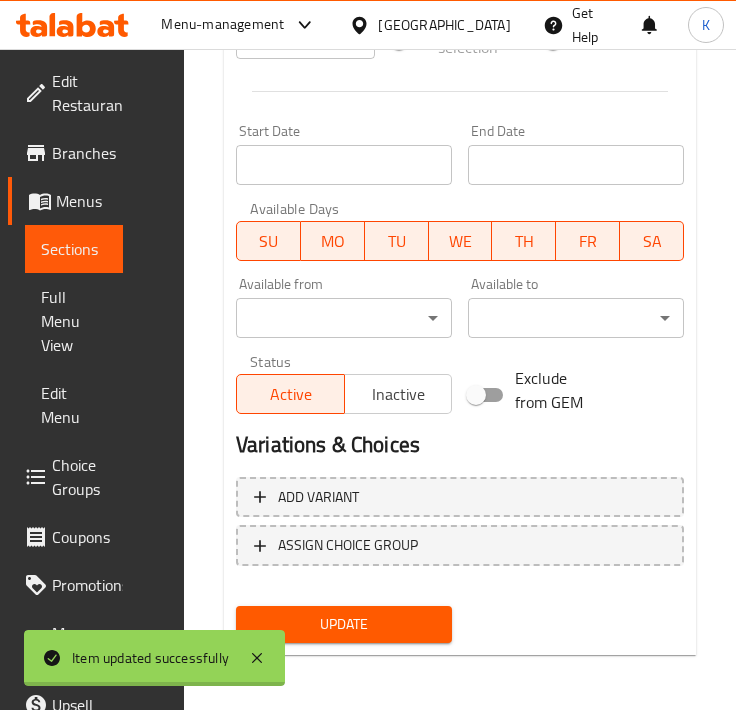 click on "Update" at bounding box center [344, 624] 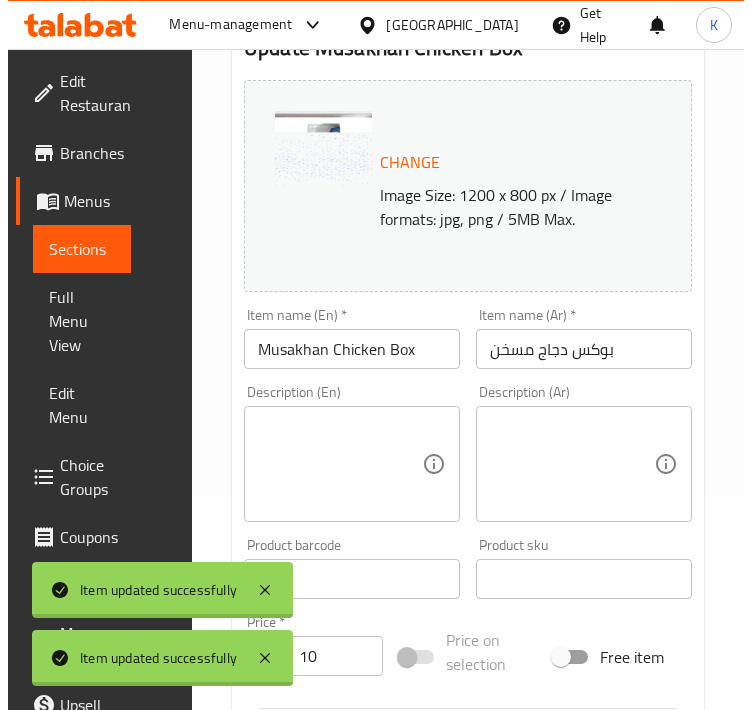 scroll, scrollTop: 0, scrollLeft: 0, axis: both 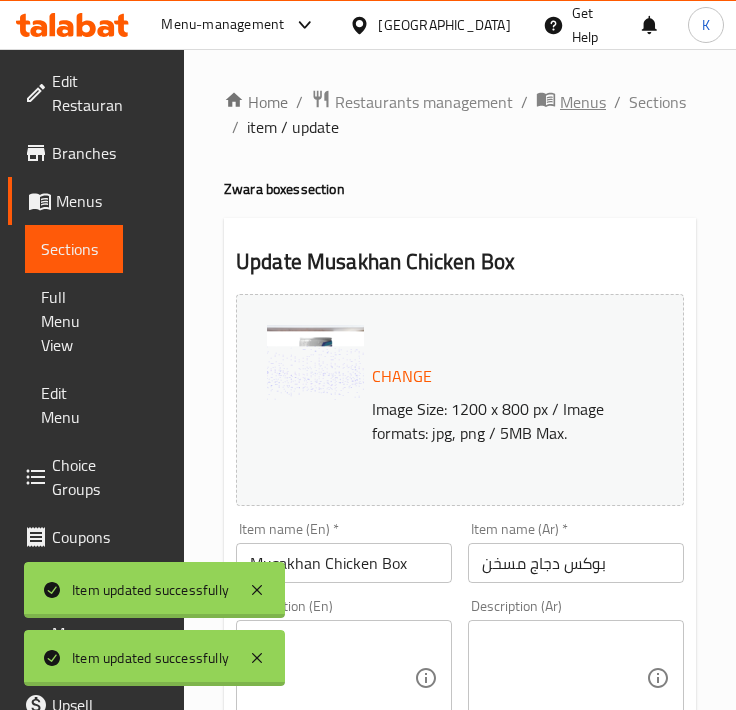 click on "Menus" at bounding box center [583, 102] 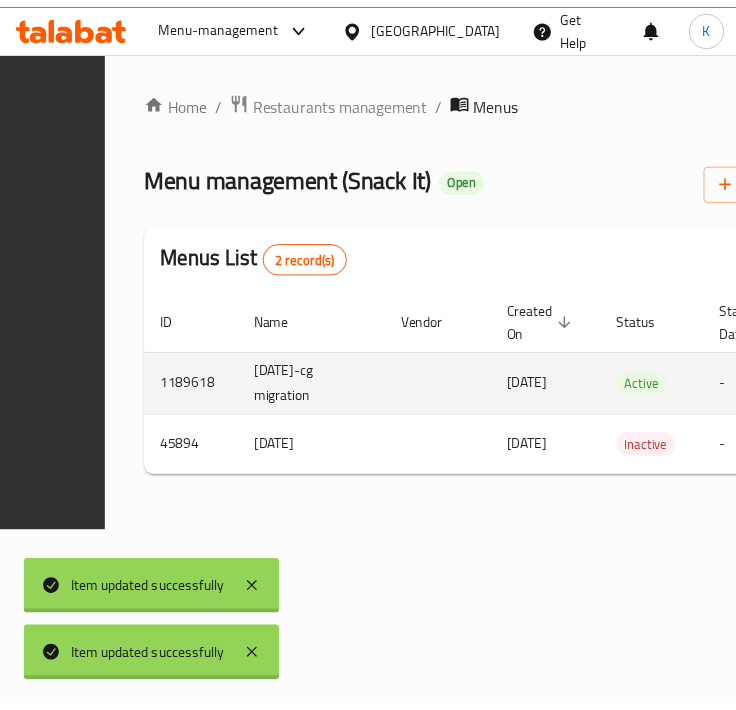 scroll, scrollTop: 0, scrollLeft: 510, axis: horizontal 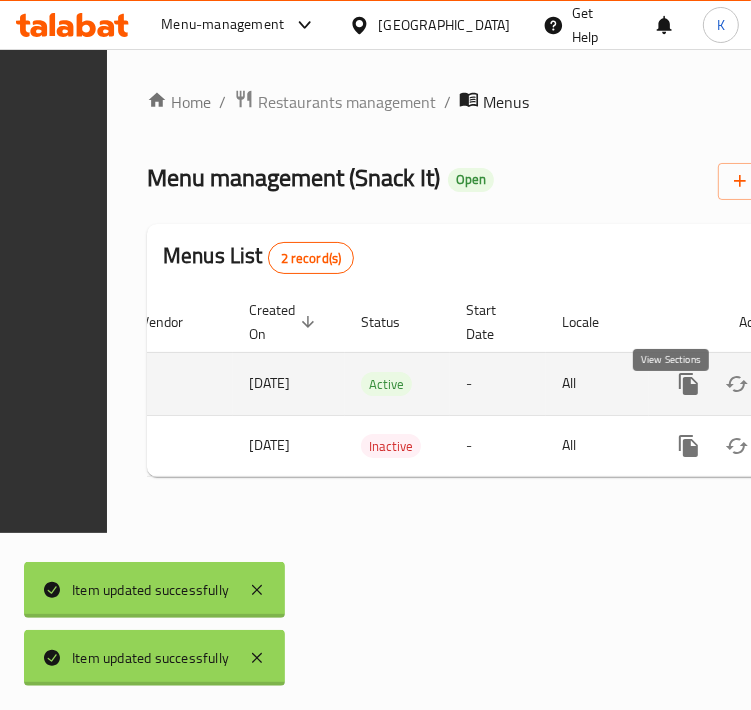 click at bounding box center [833, 384] 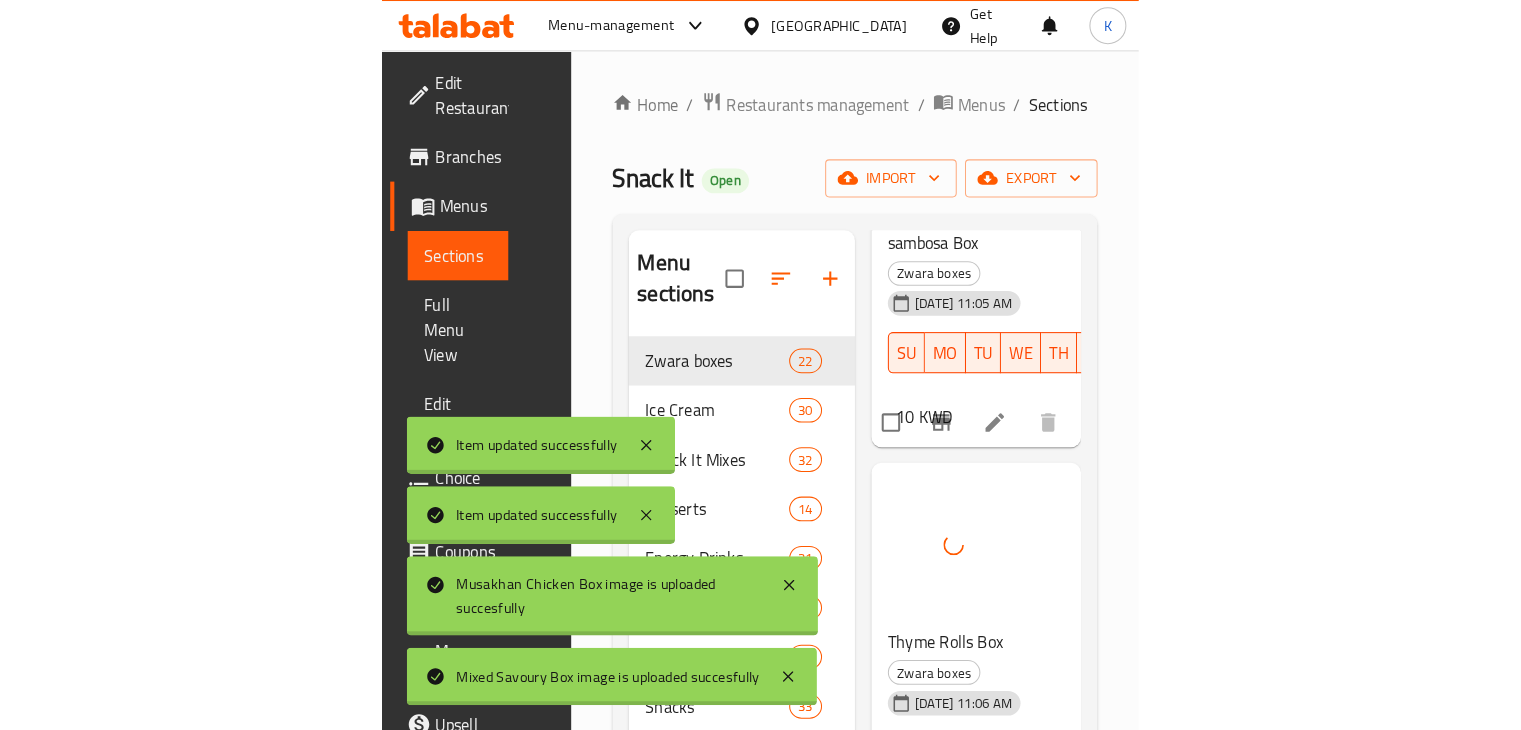 scroll, scrollTop: 1496, scrollLeft: 0, axis: vertical 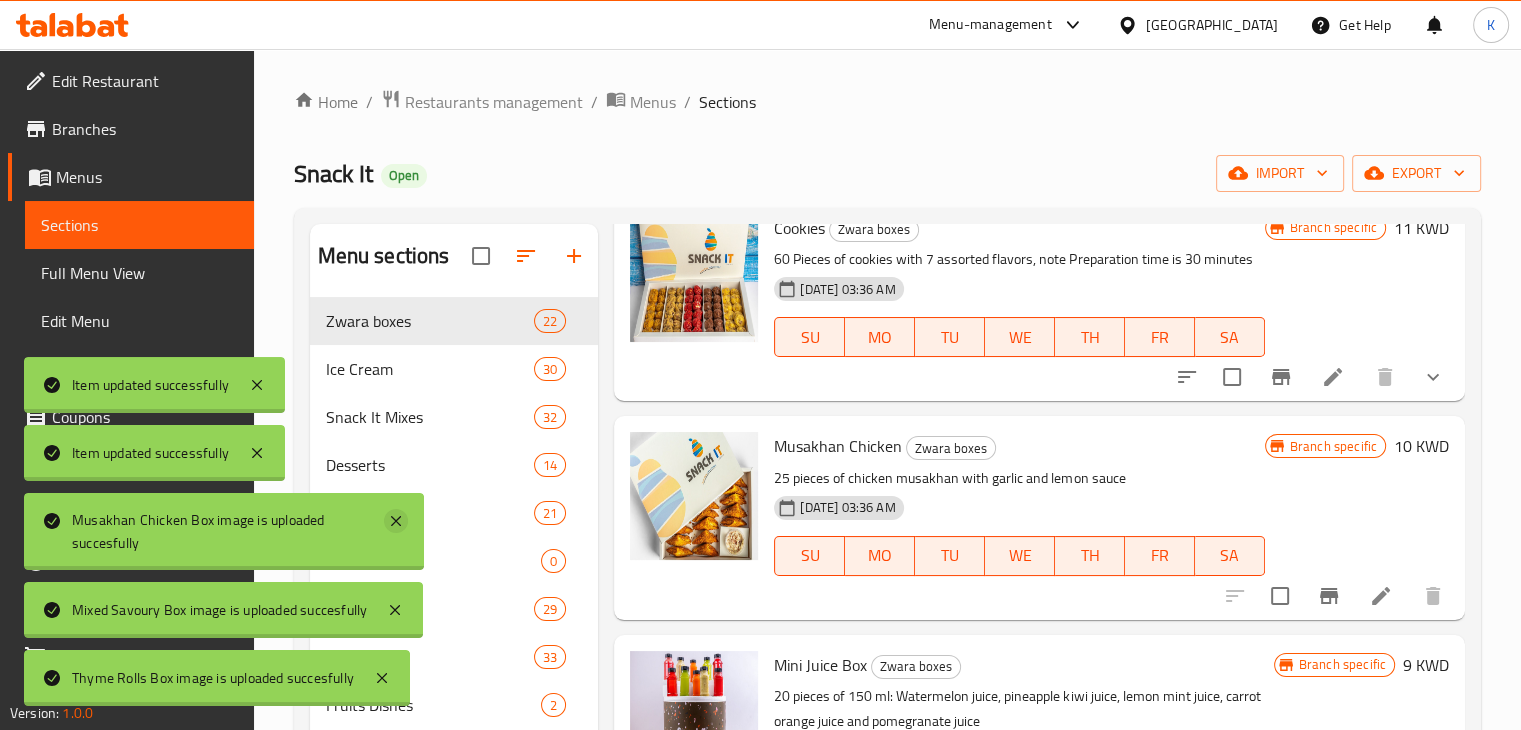 click 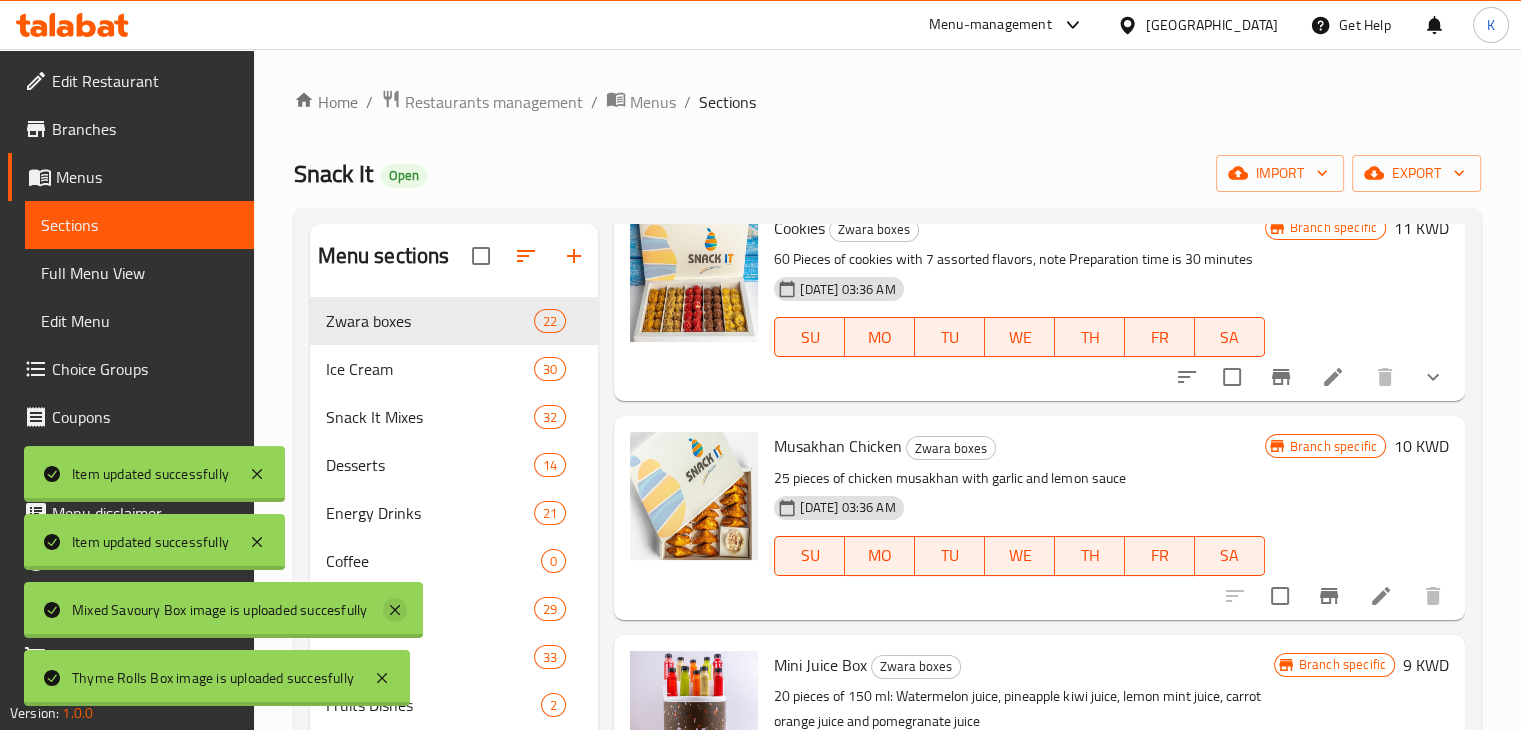 click 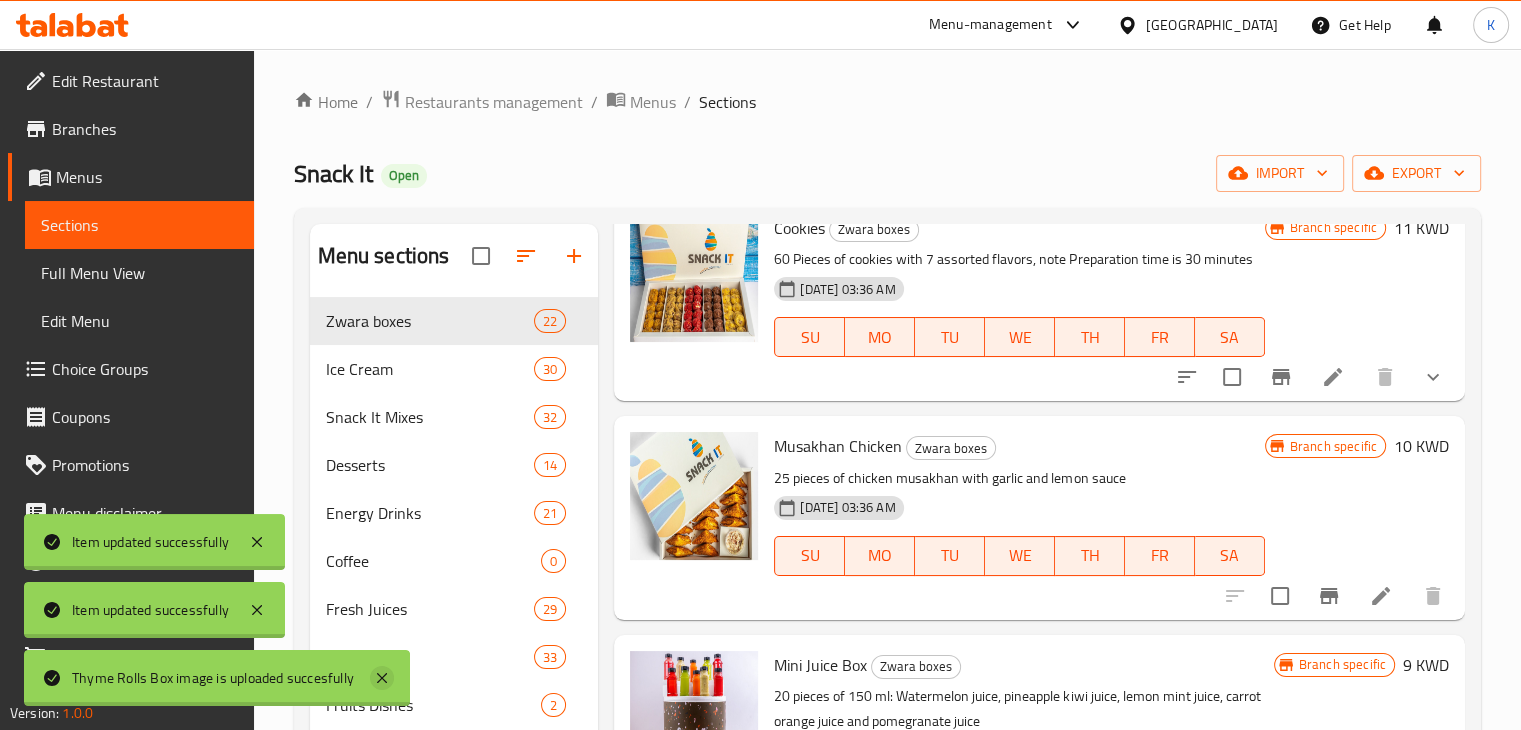 click 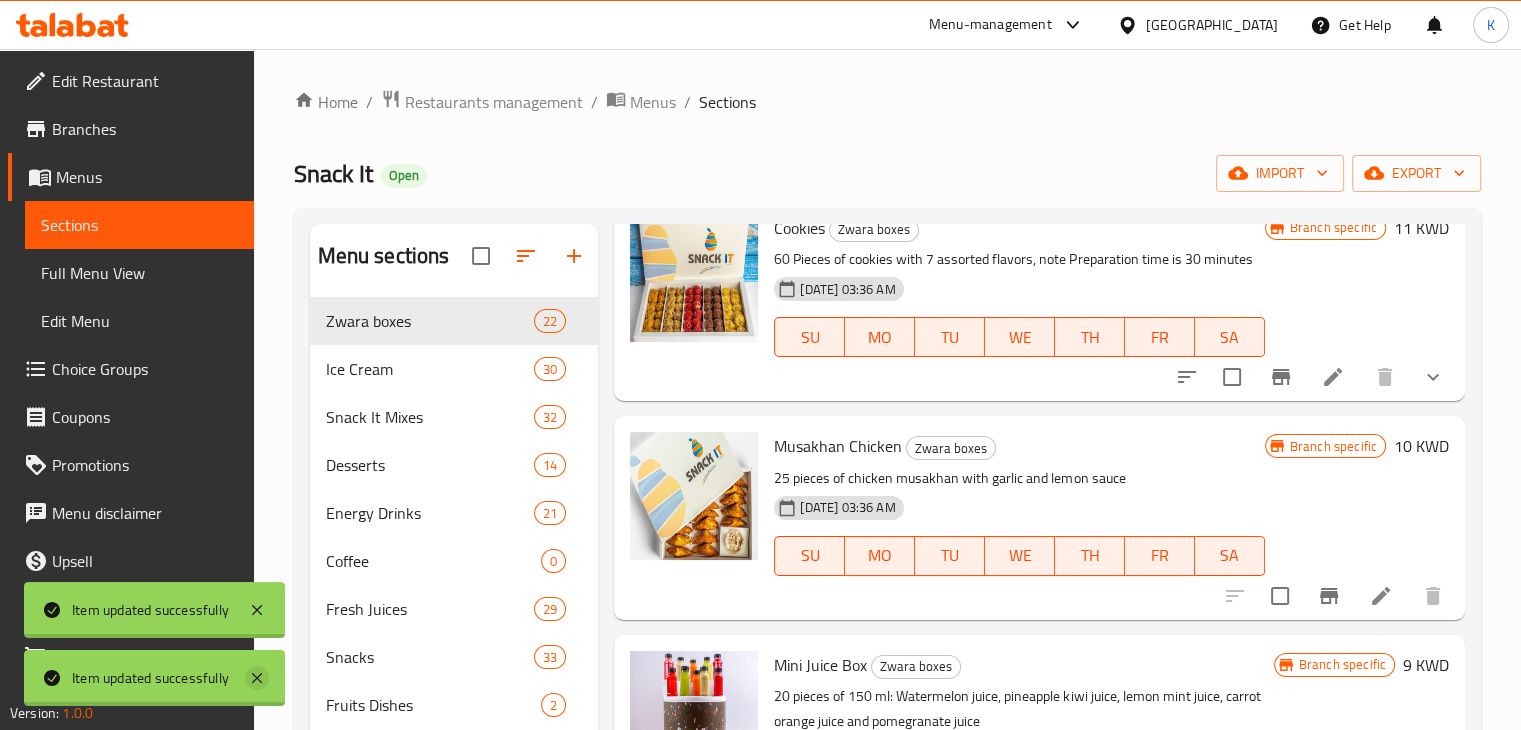 click 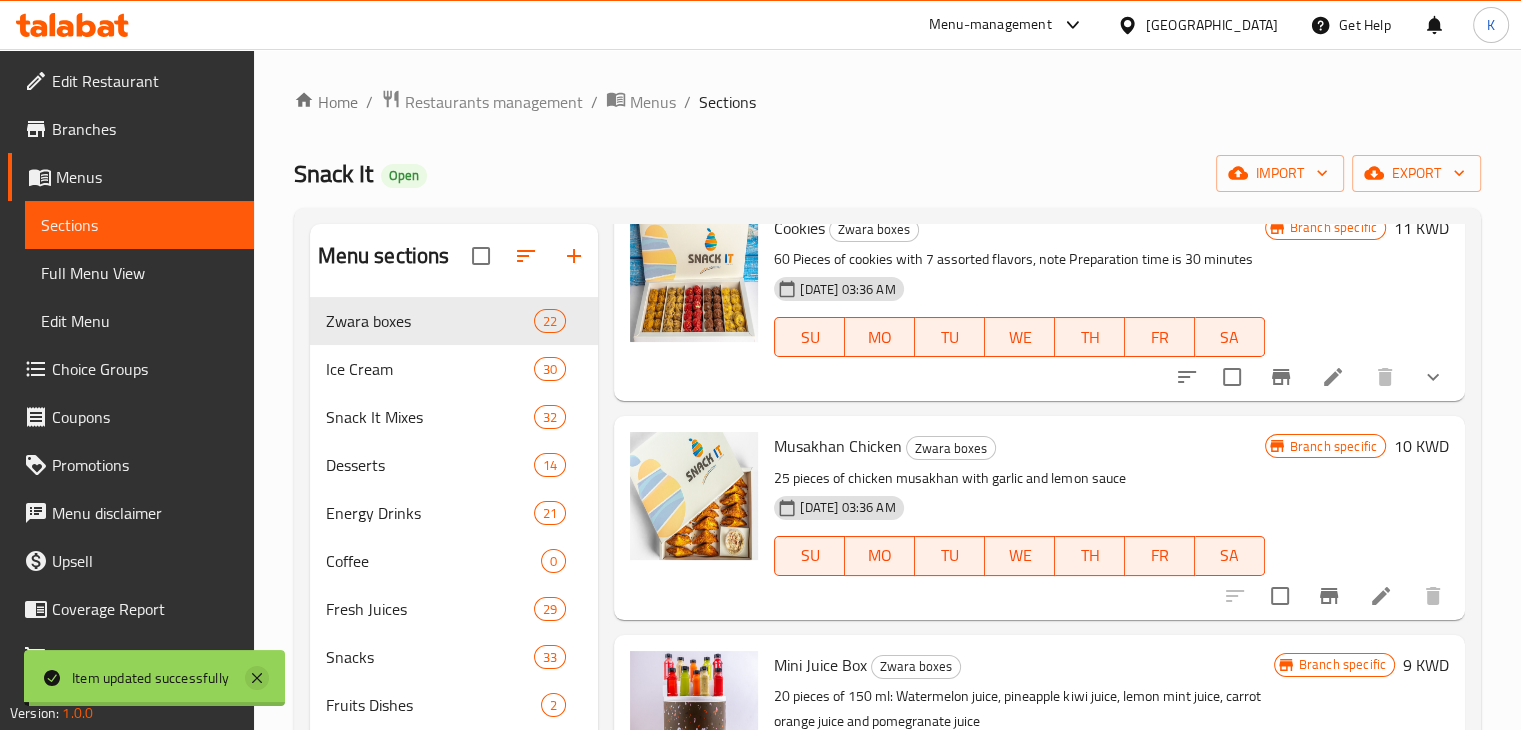 click 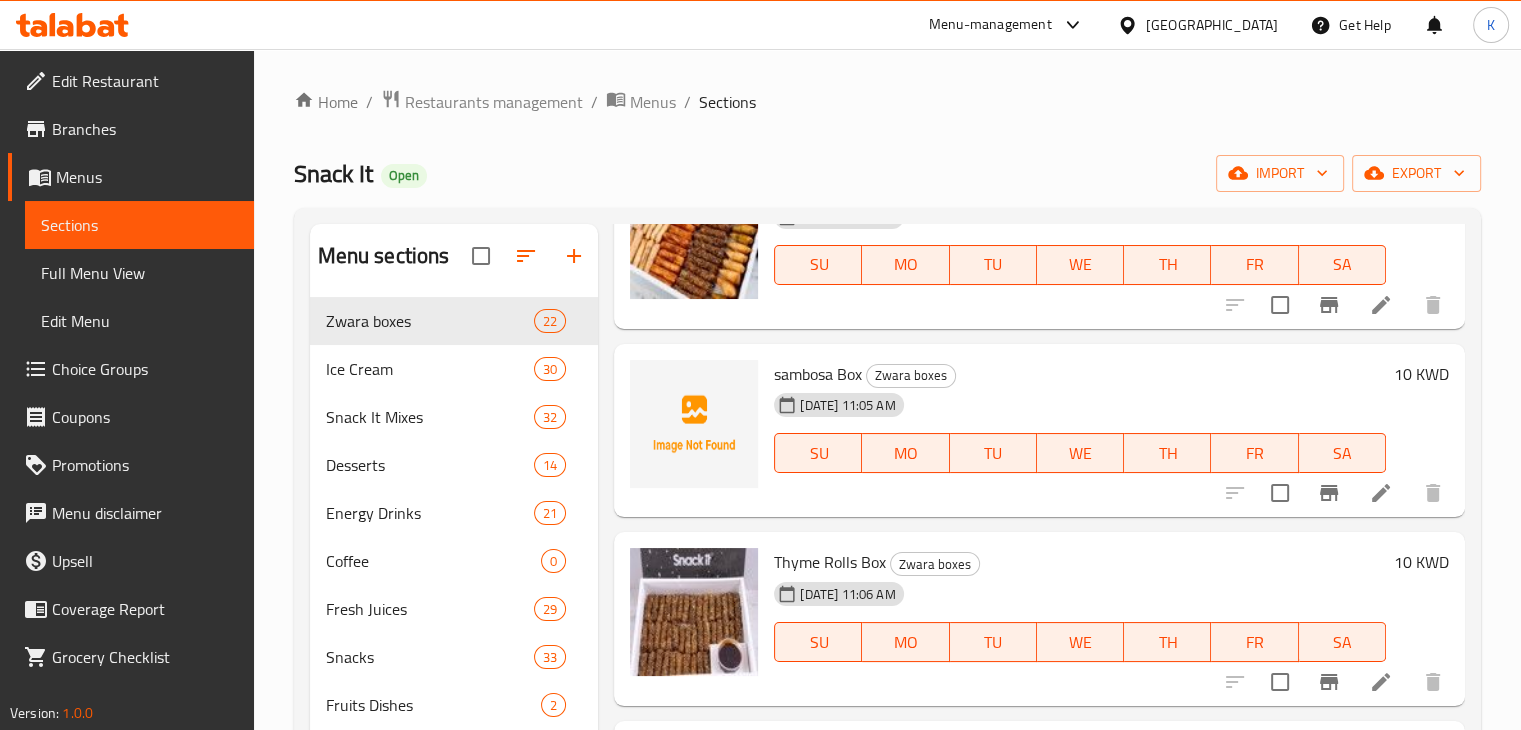 scroll, scrollTop: 522, scrollLeft: 0, axis: vertical 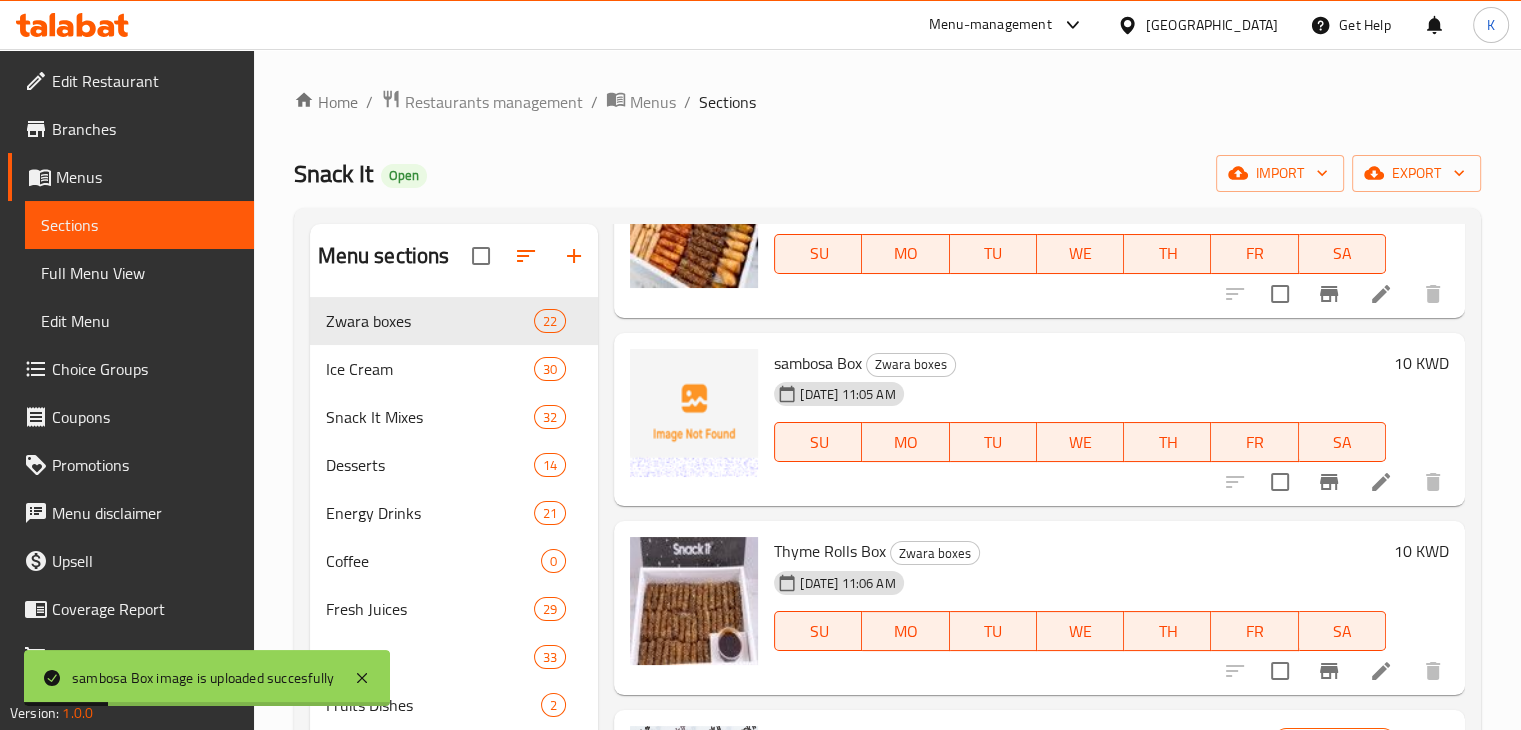 click at bounding box center [694, 413] 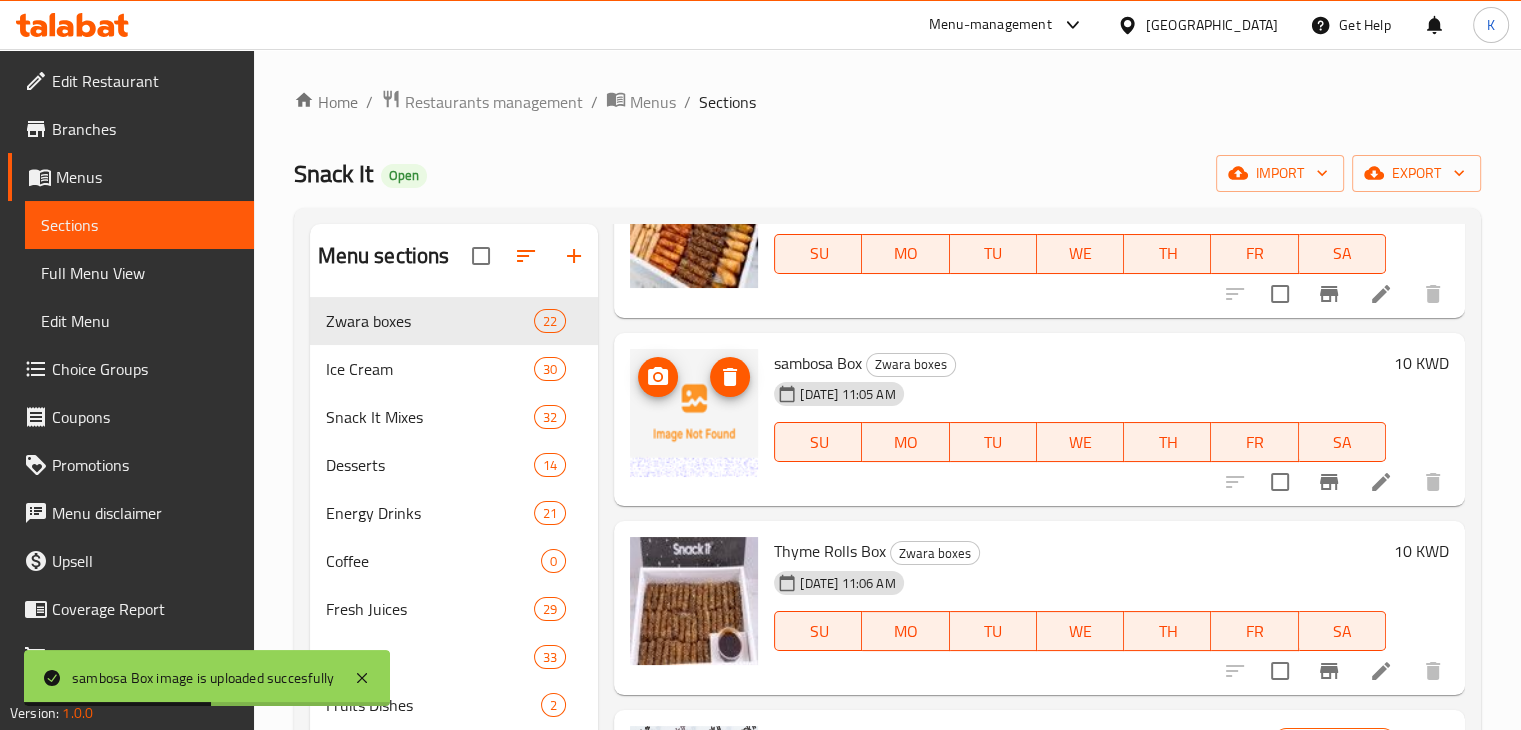 click at bounding box center [694, 413] 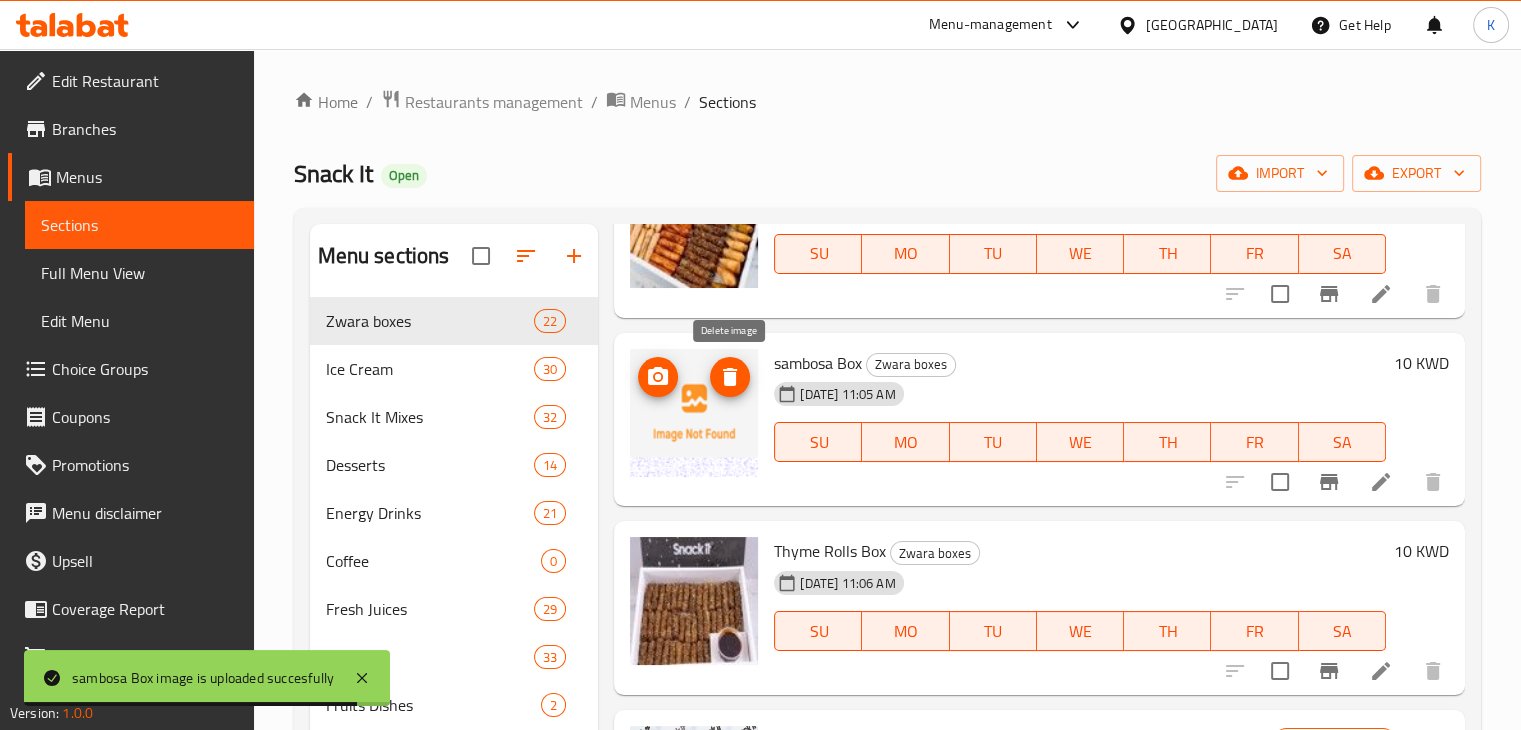 click 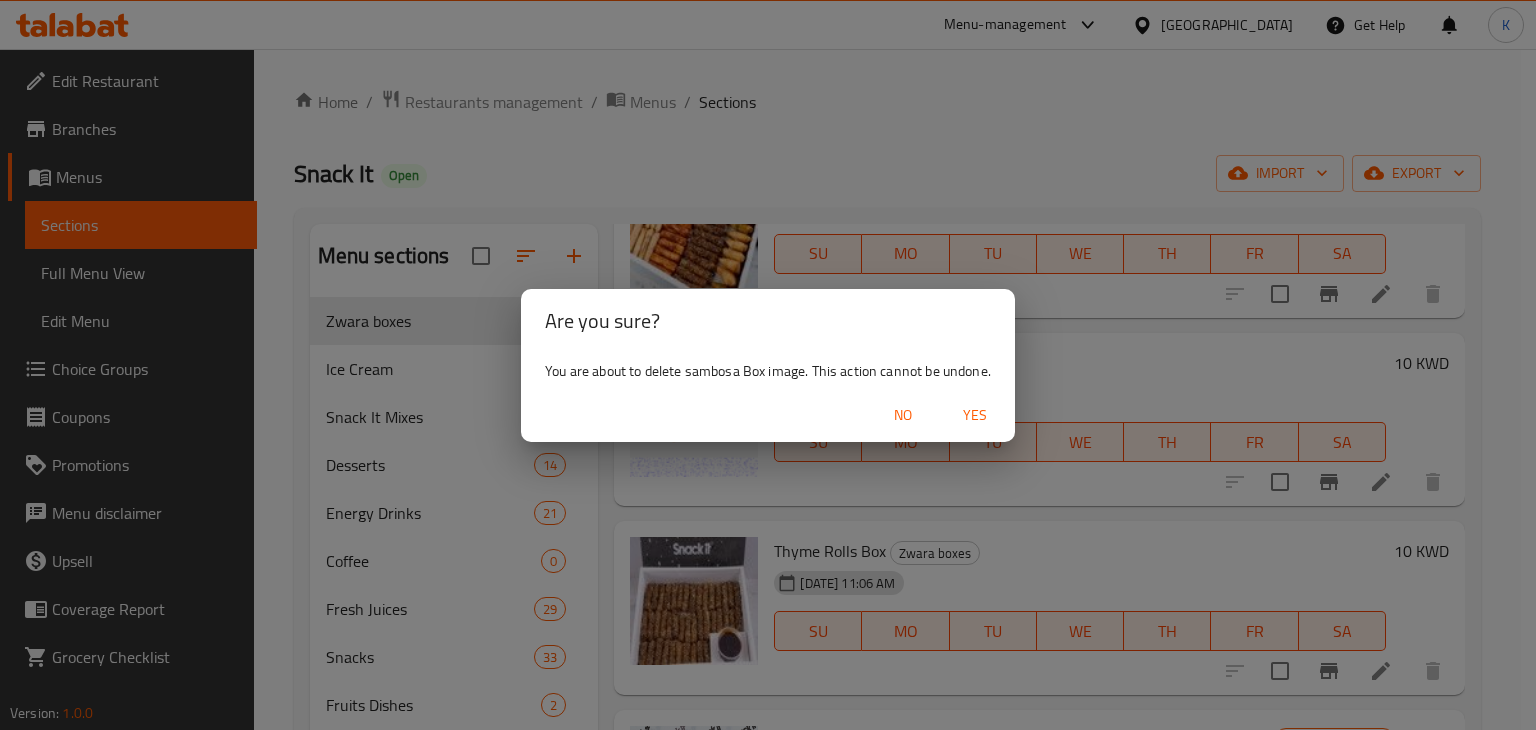 click on "Yes" at bounding box center (975, 415) 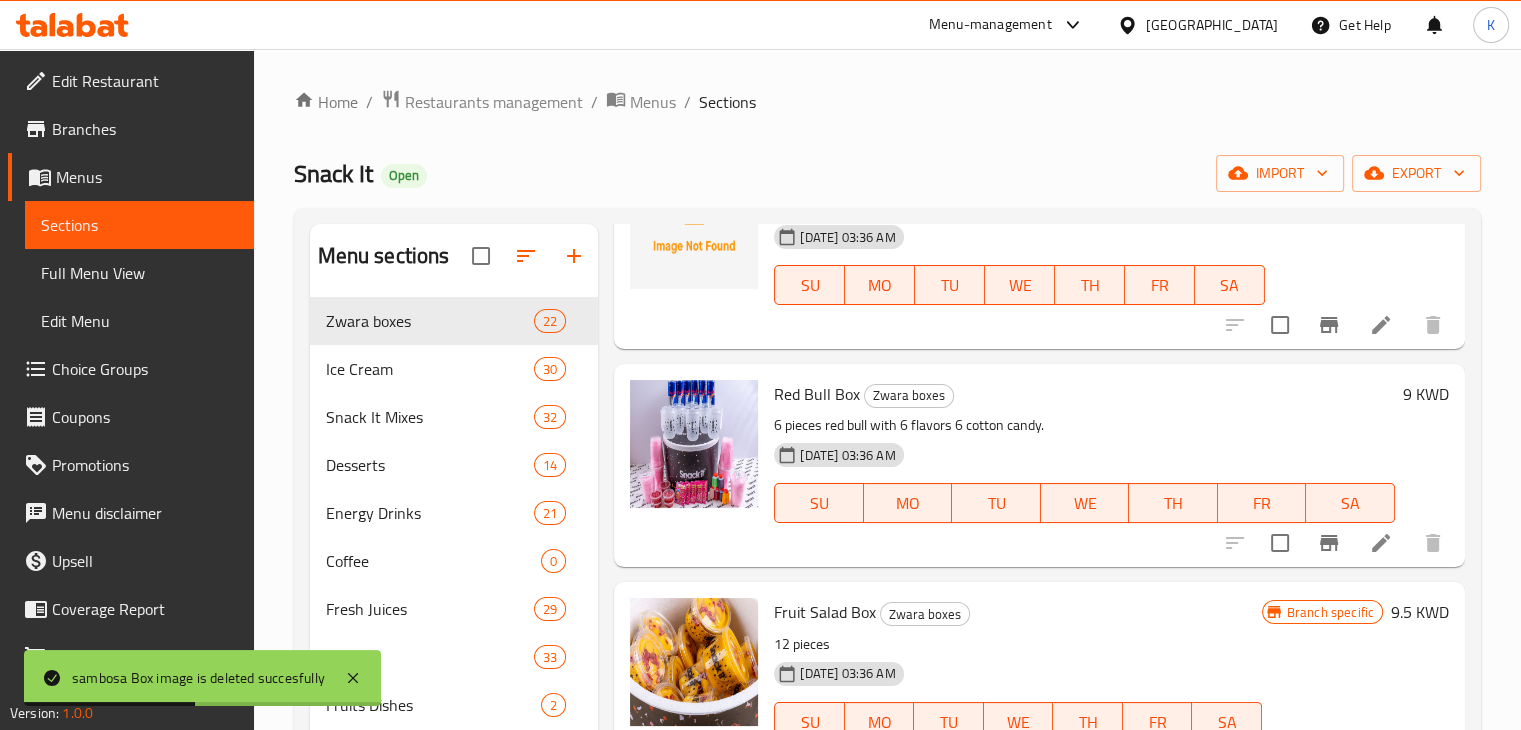 scroll, scrollTop: 4079, scrollLeft: 0, axis: vertical 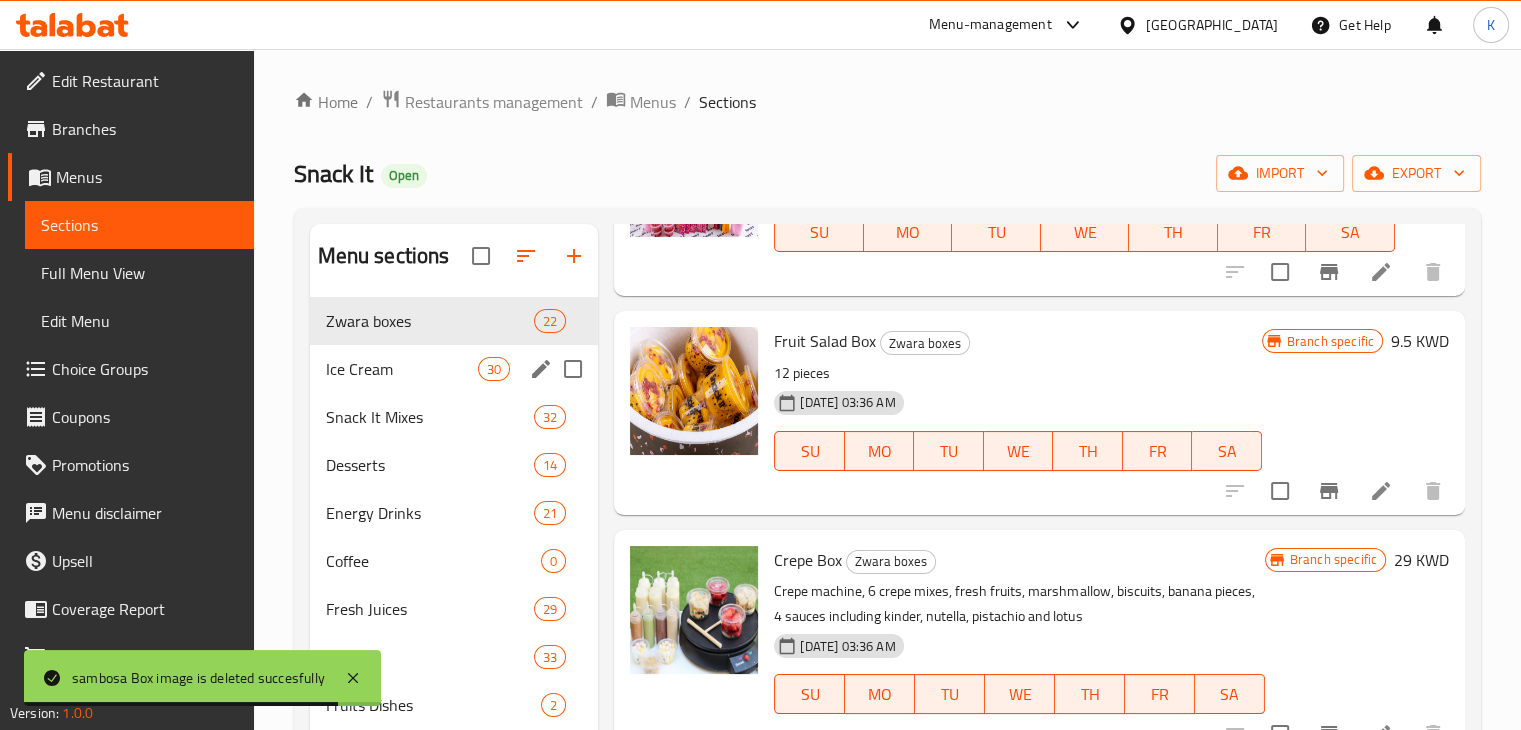 click on "Ice Cream 30" at bounding box center [454, 369] 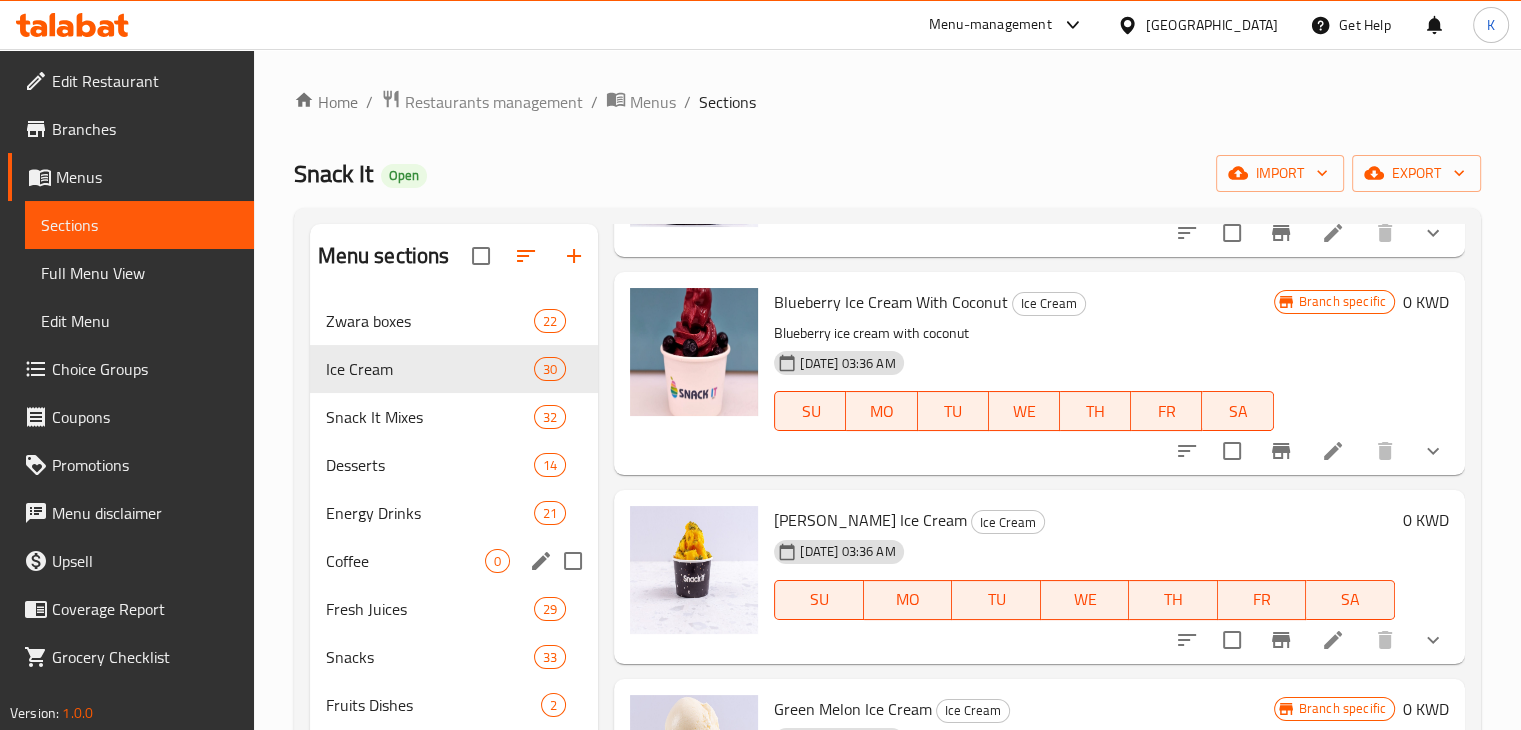 scroll, scrollTop: 1043, scrollLeft: 0, axis: vertical 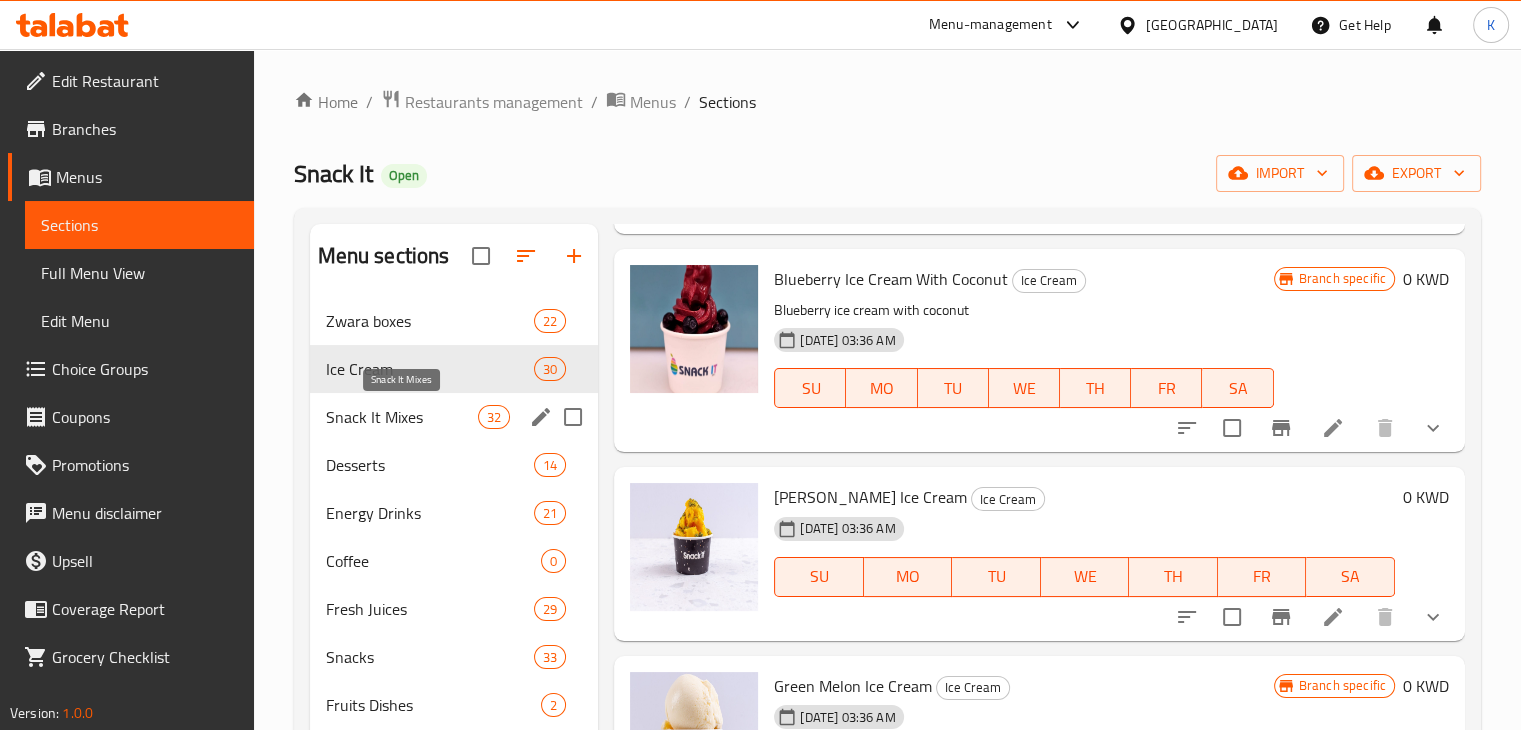 click on "Snack It Mixes" at bounding box center [402, 417] 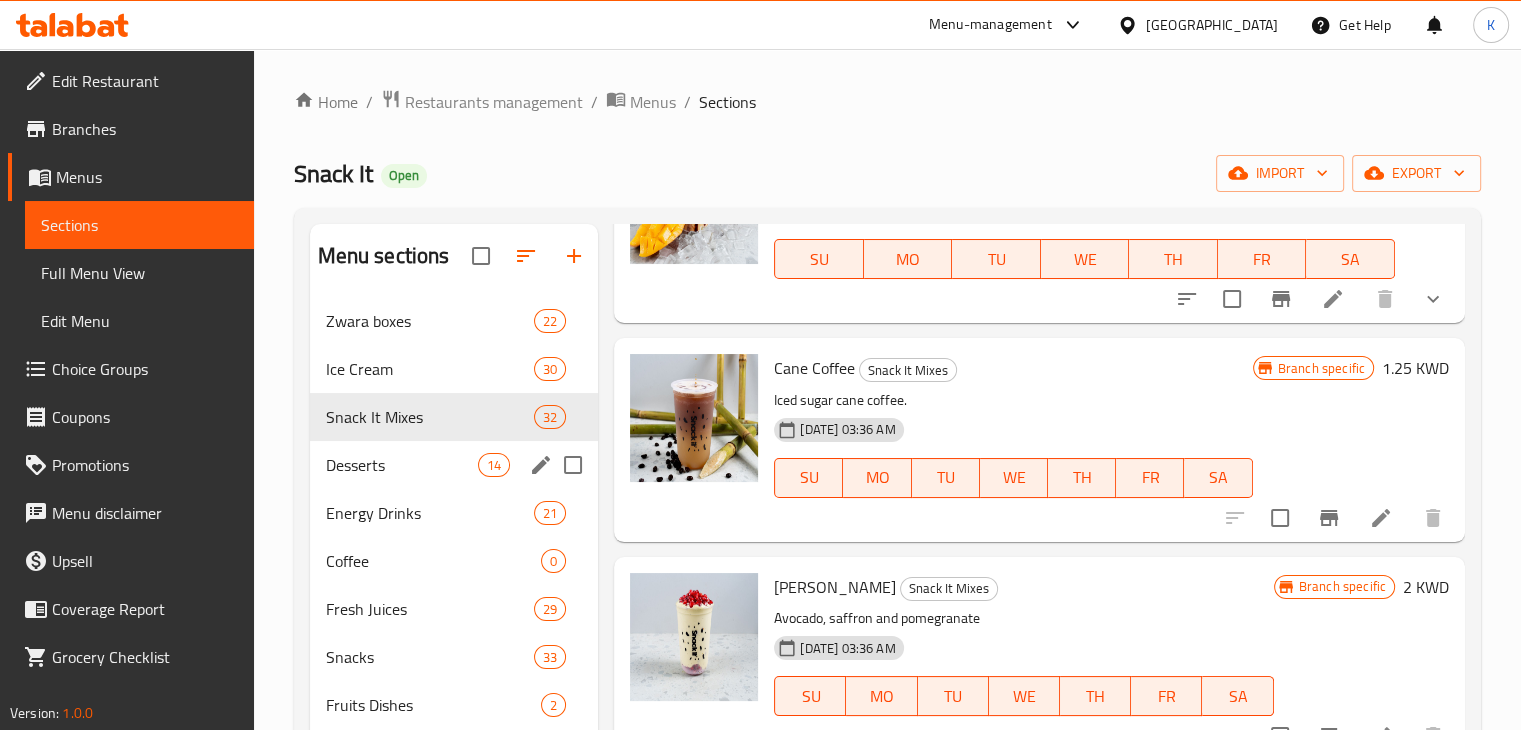 click on "Desserts 14" at bounding box center [454, 465] 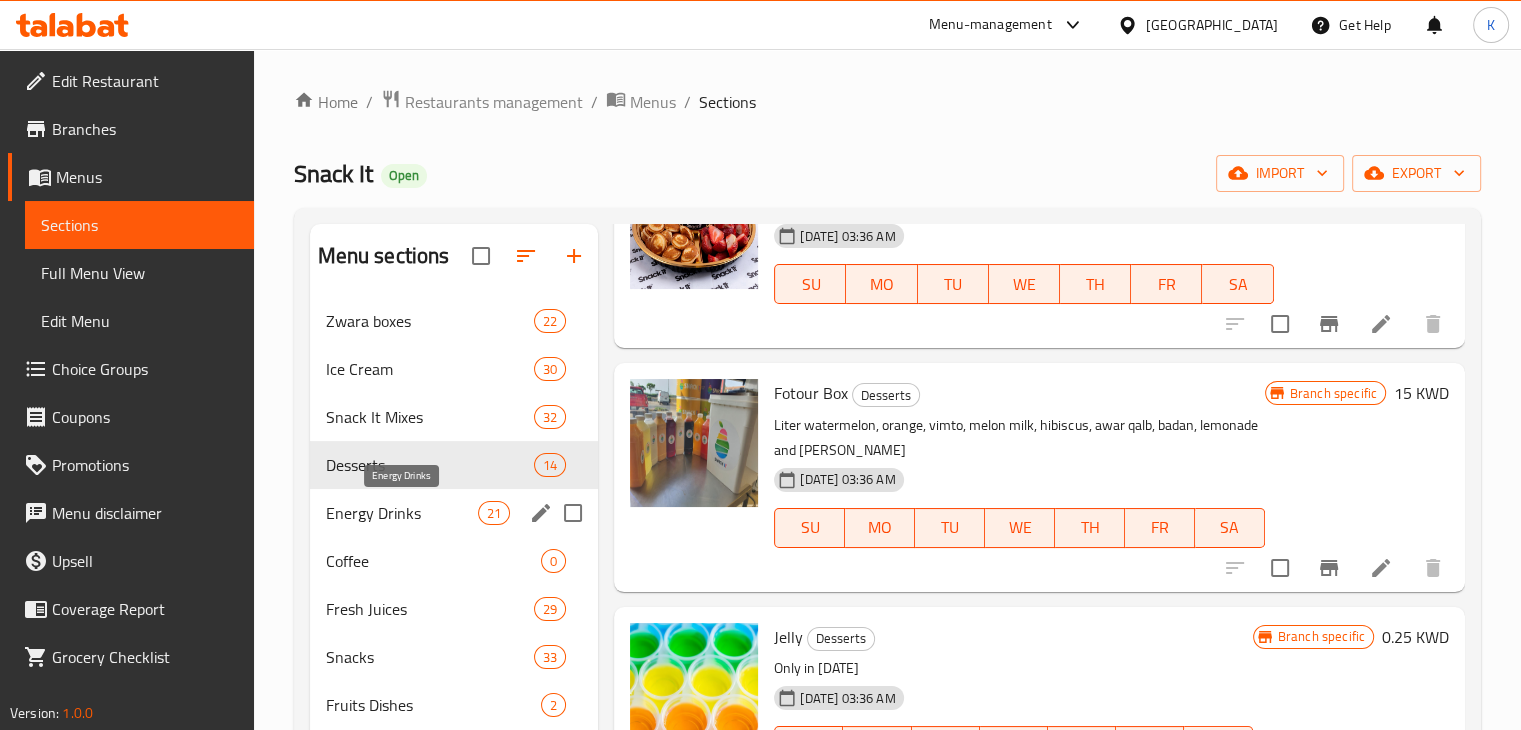 click on "Energy Drinks" at bounding box center (402, 513) 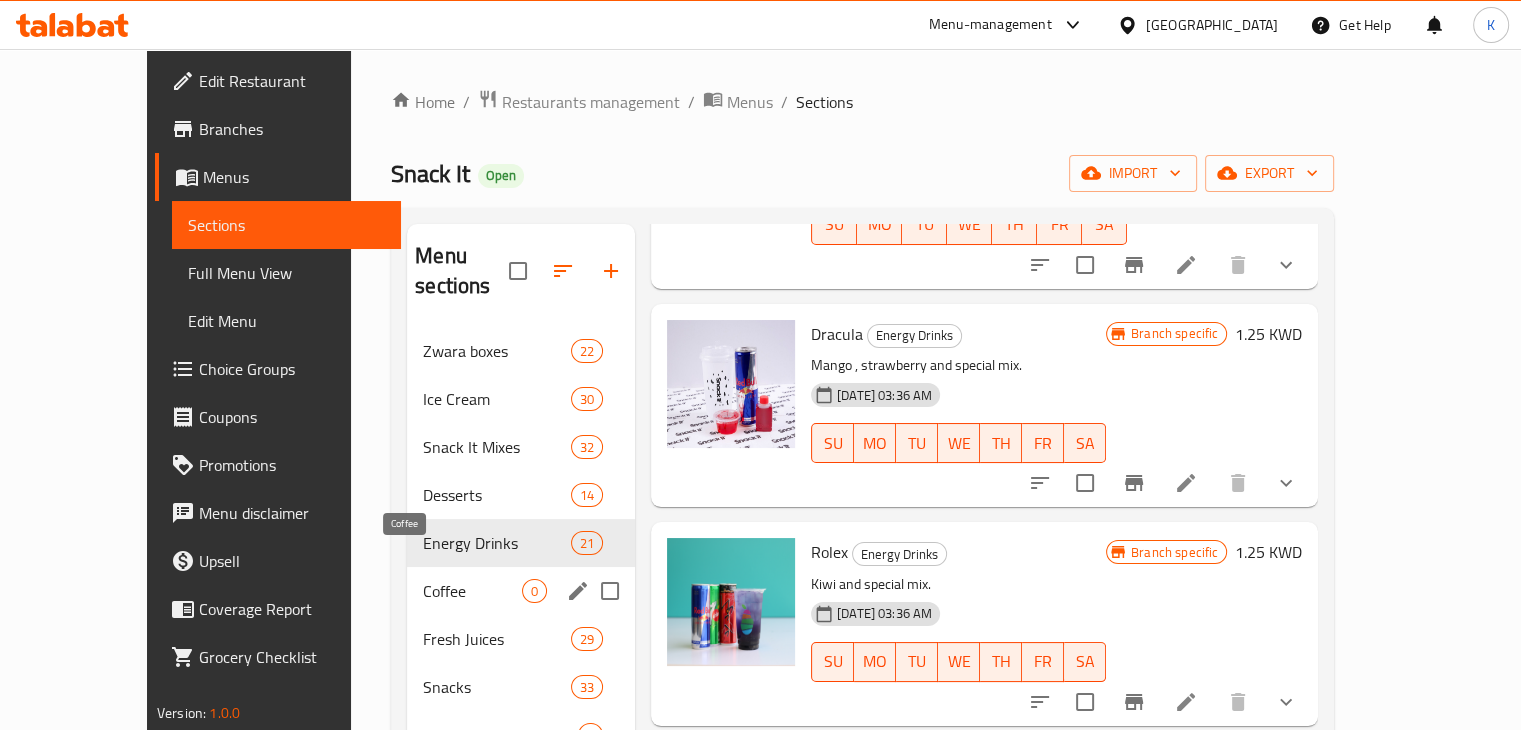 click on "Coffee" at bounding box center [472, 591] 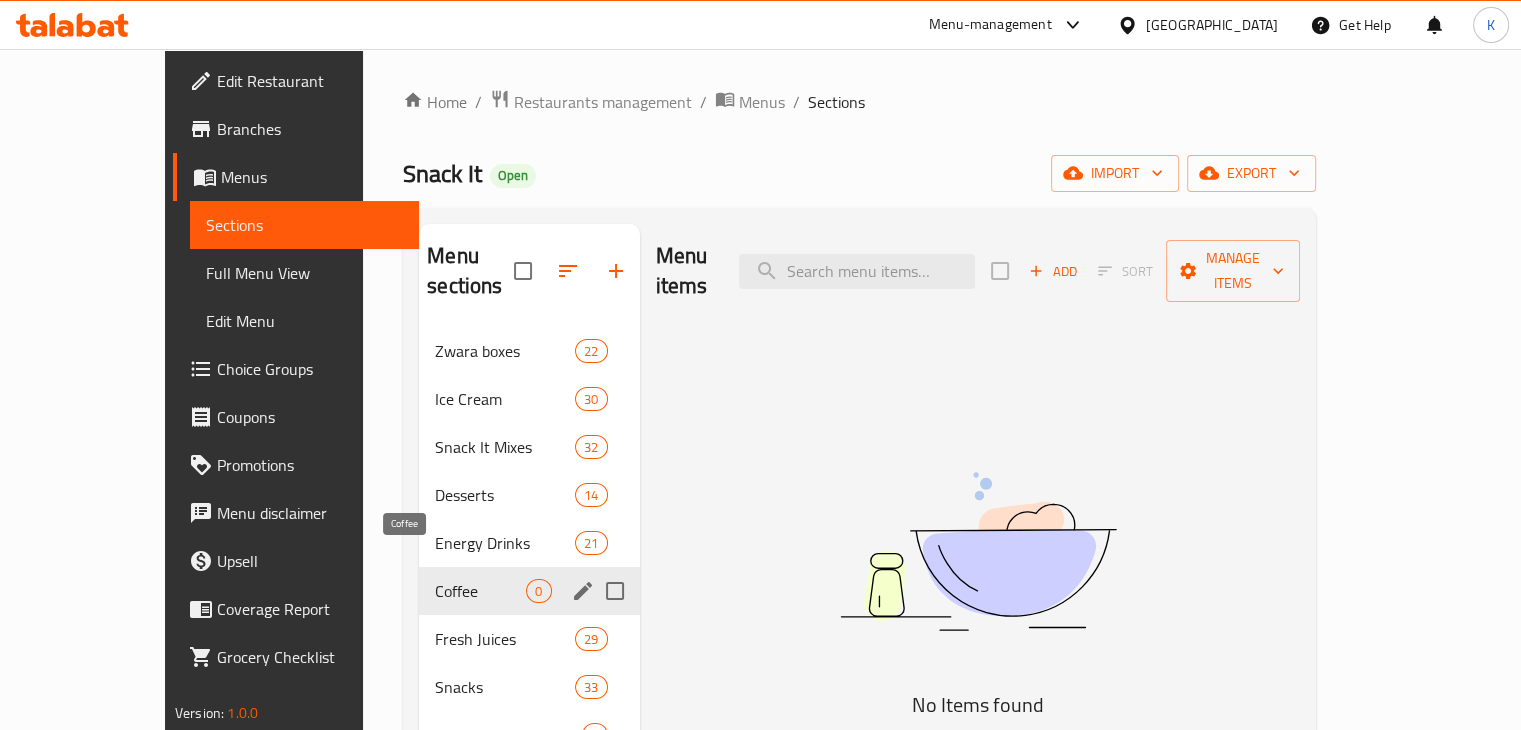 scroll, scrollTop: 0, scrollLeft: 0, axis: both 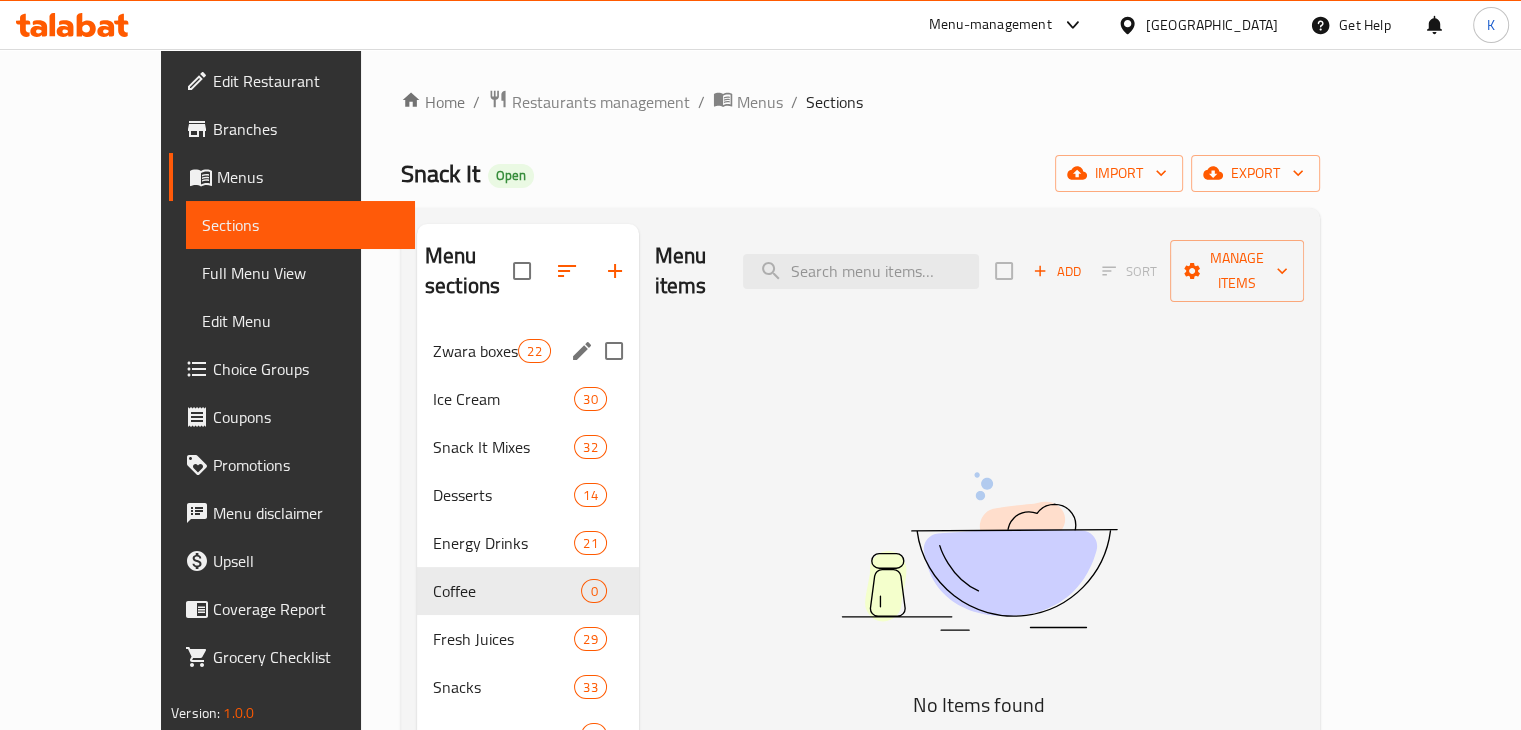 click on "Zwara boxes 22" at bounding box center [528, 351] 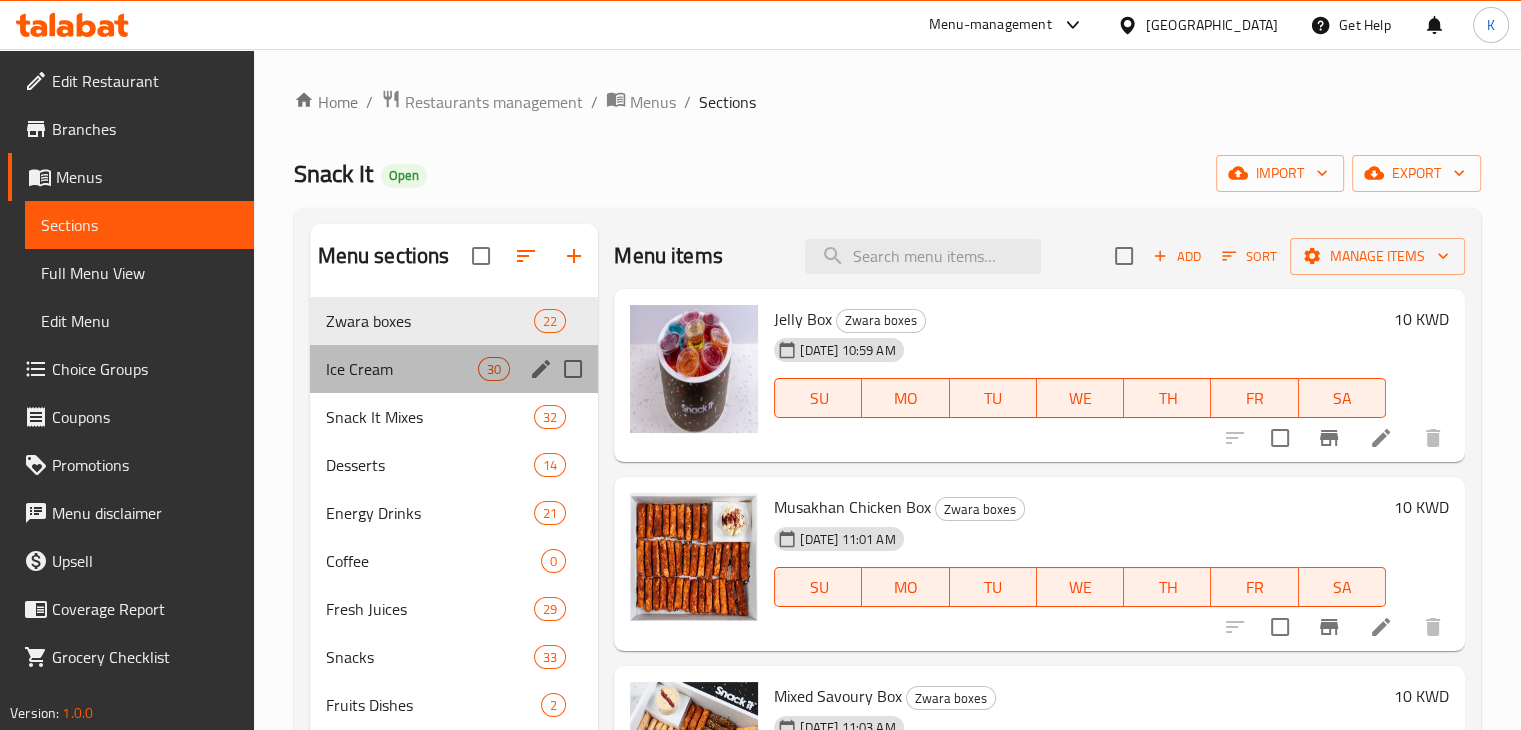 click on "Ice Cream" at bounding box center (402, 369) 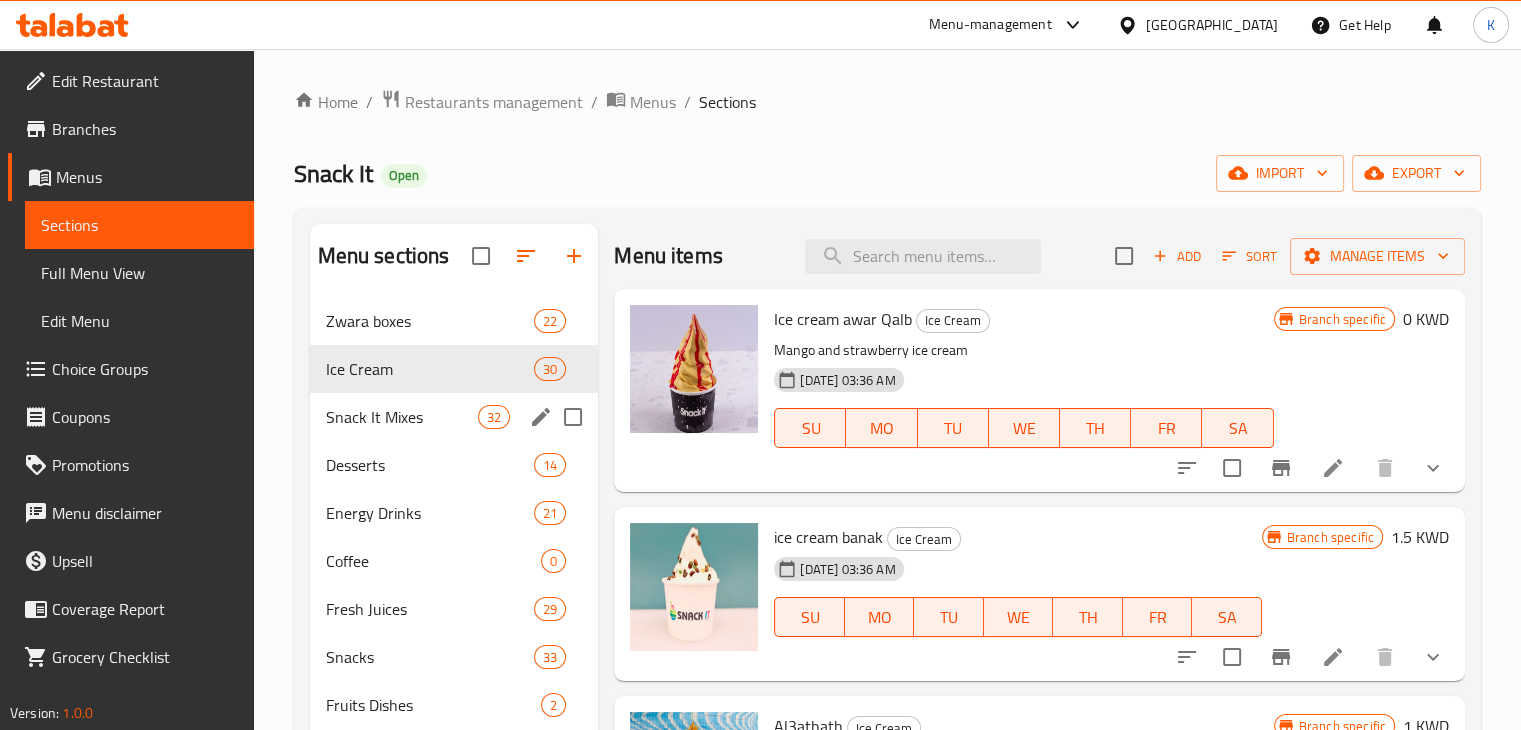 click on "Snack It Mixes" at bounding box center (402, 417) 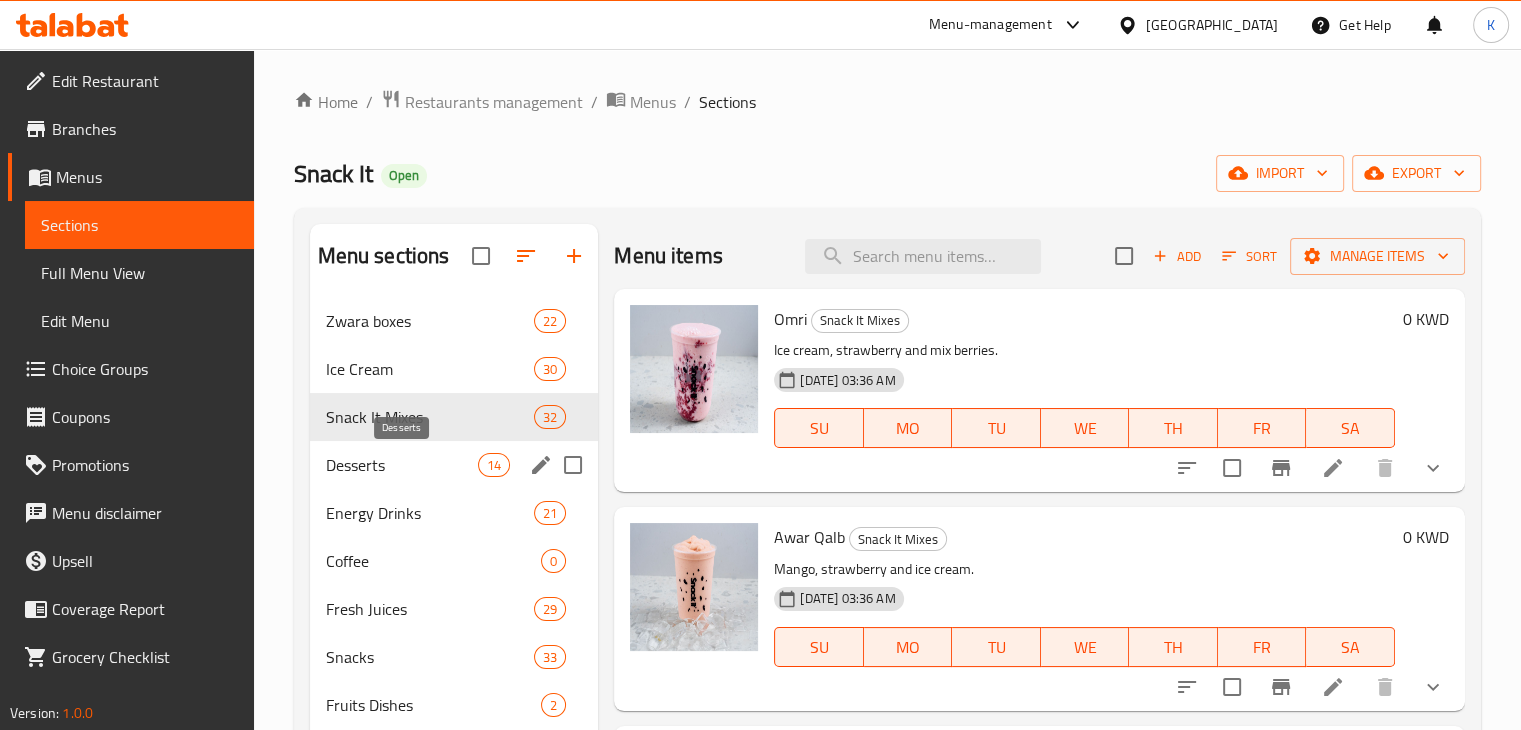 click on "Desserts" at bounding box center [402, 465] 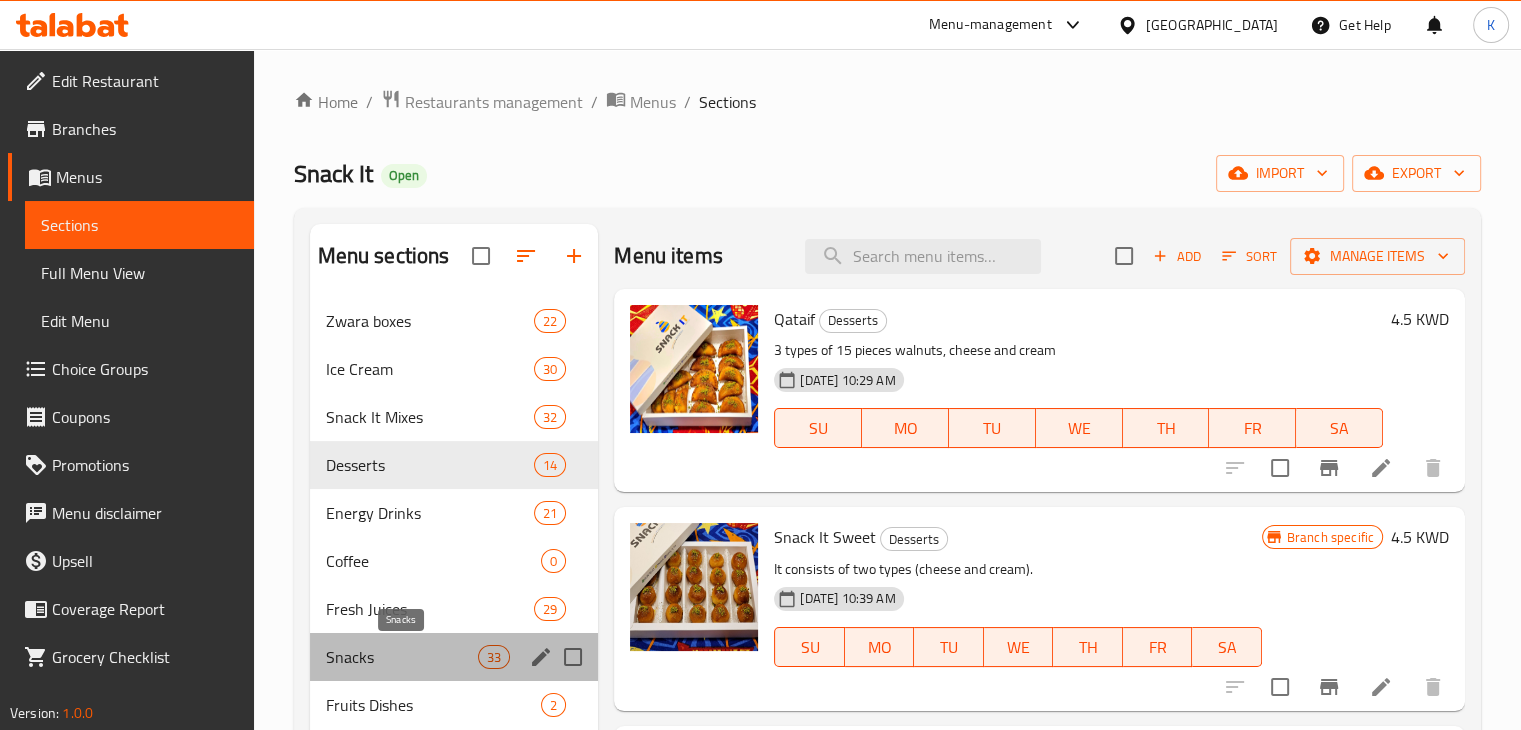 click on "Snacks" at bounding box center [402, 657] 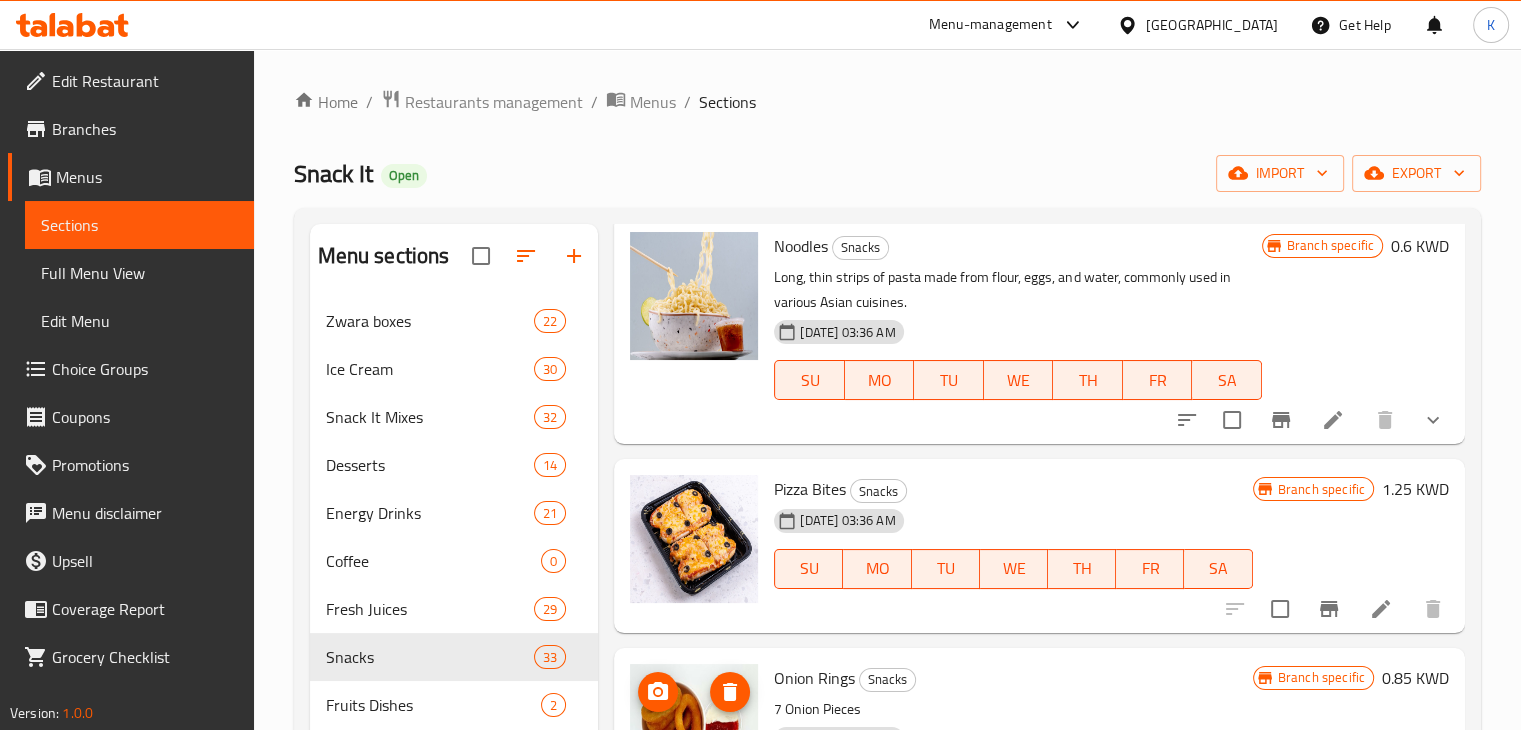 scroll, scrollTop: 6179, scrollLeft: 0, axis: vertical 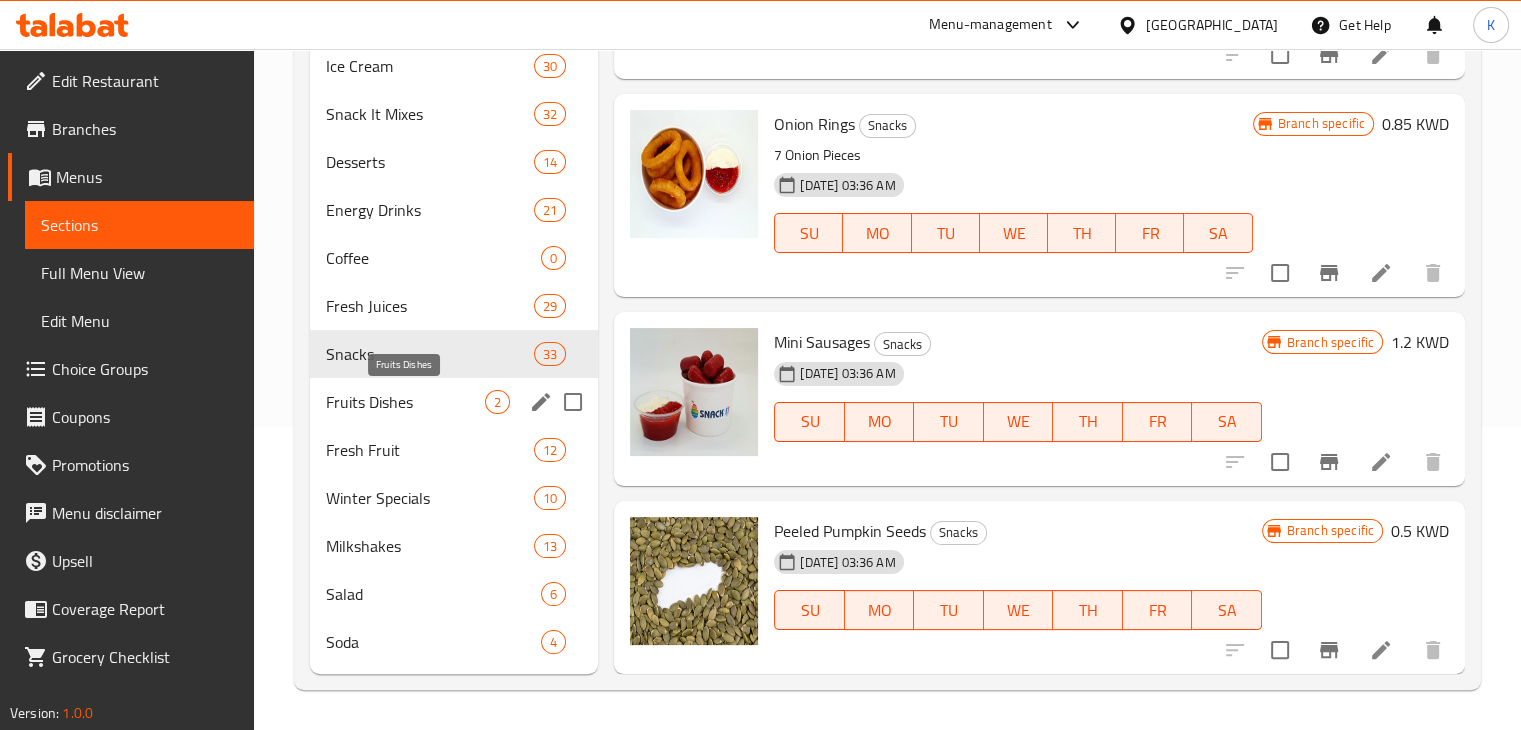 click on "Fruits Dishes" at bounding box center (406, 402) 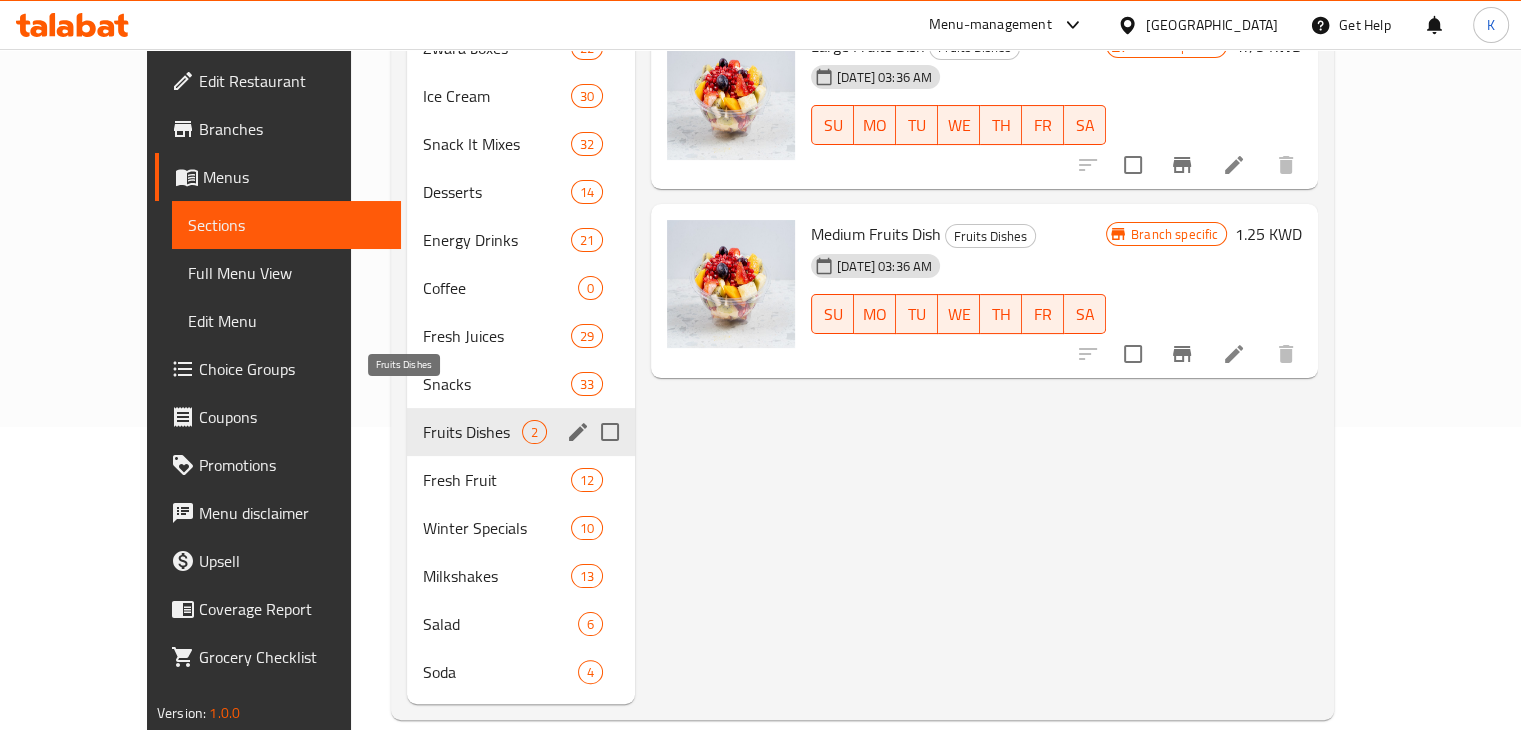scroll, scrollTop: 0, scrollLeft: 0, axis: both 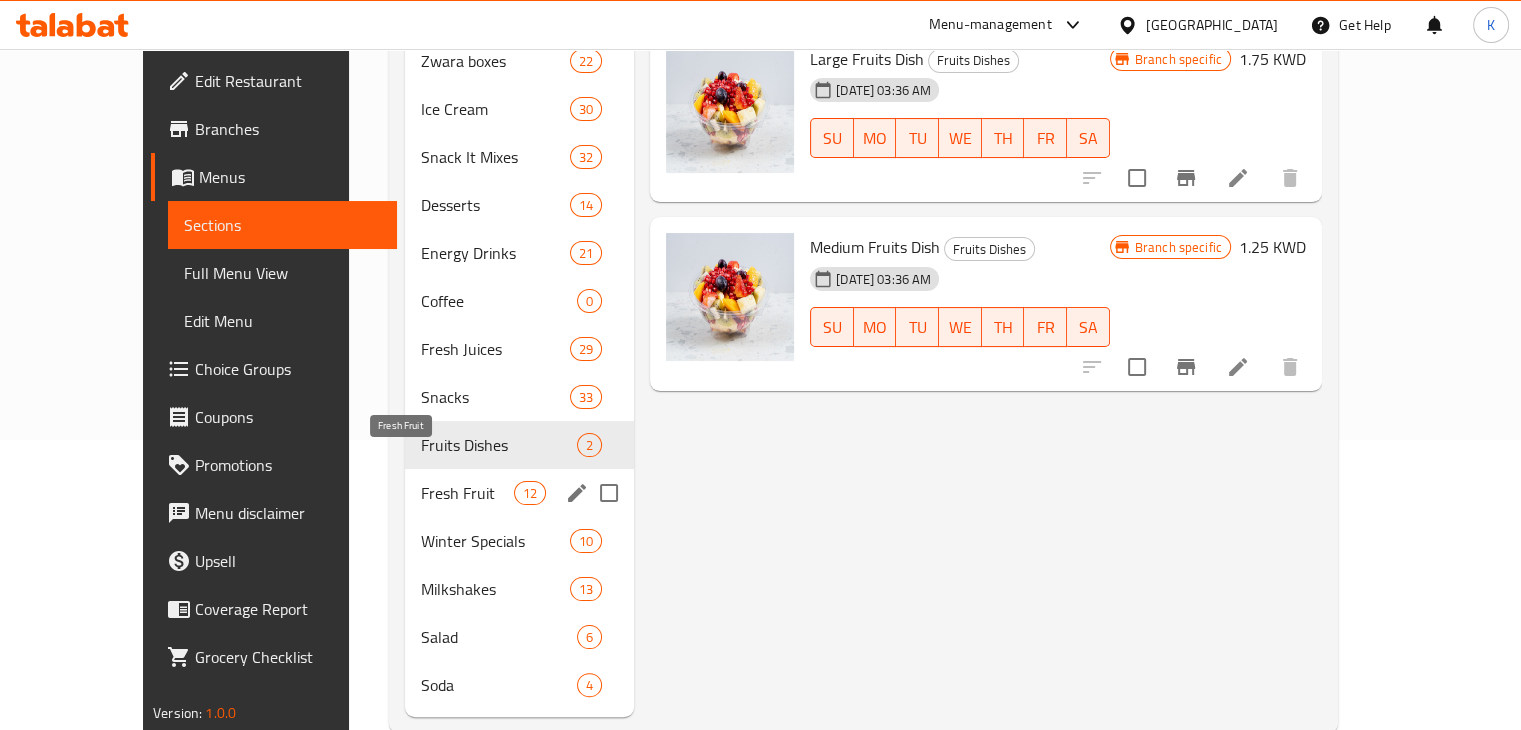 click on "Fresh Fruit" at bounding box center [467, 493] 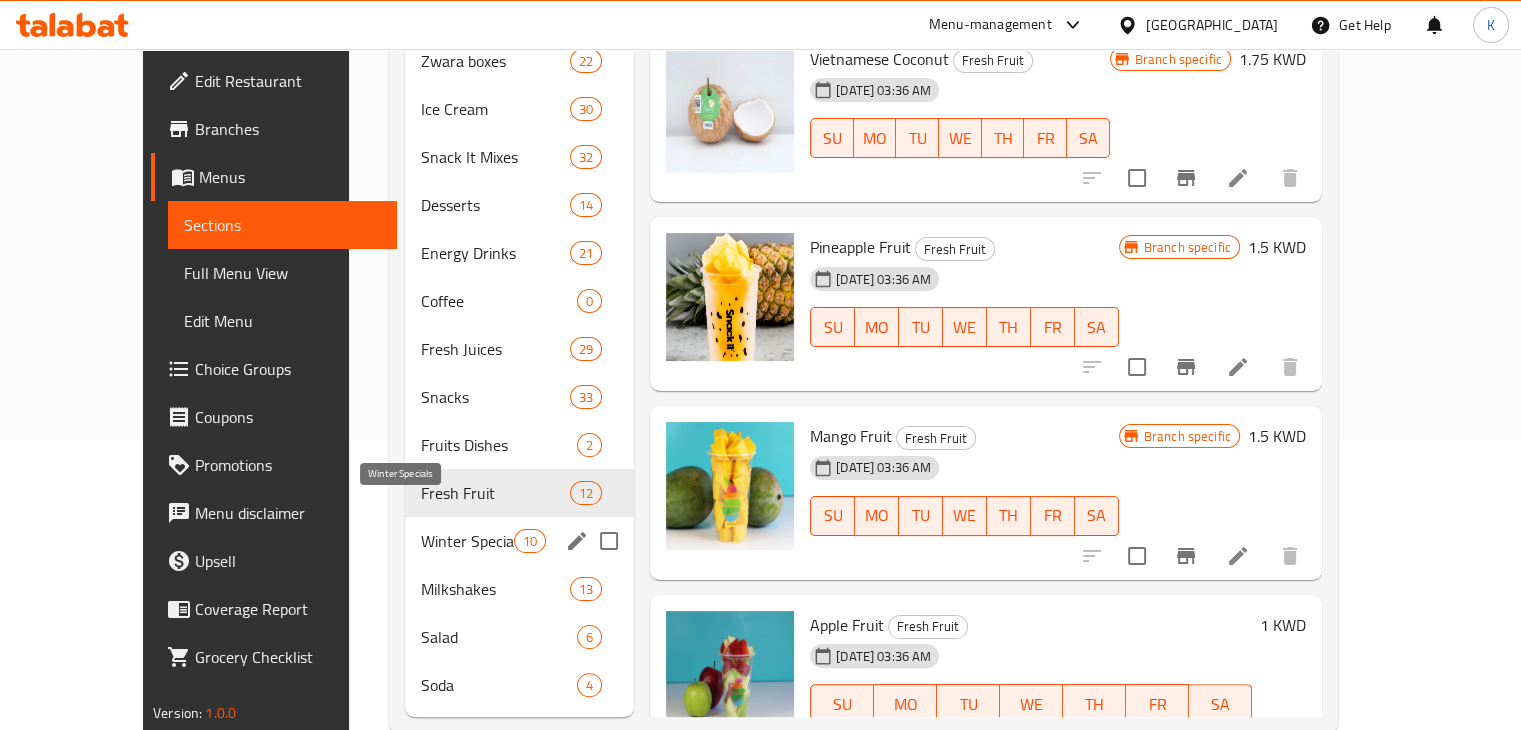 click on "Winter Specials" at bounding box center (467, 541) 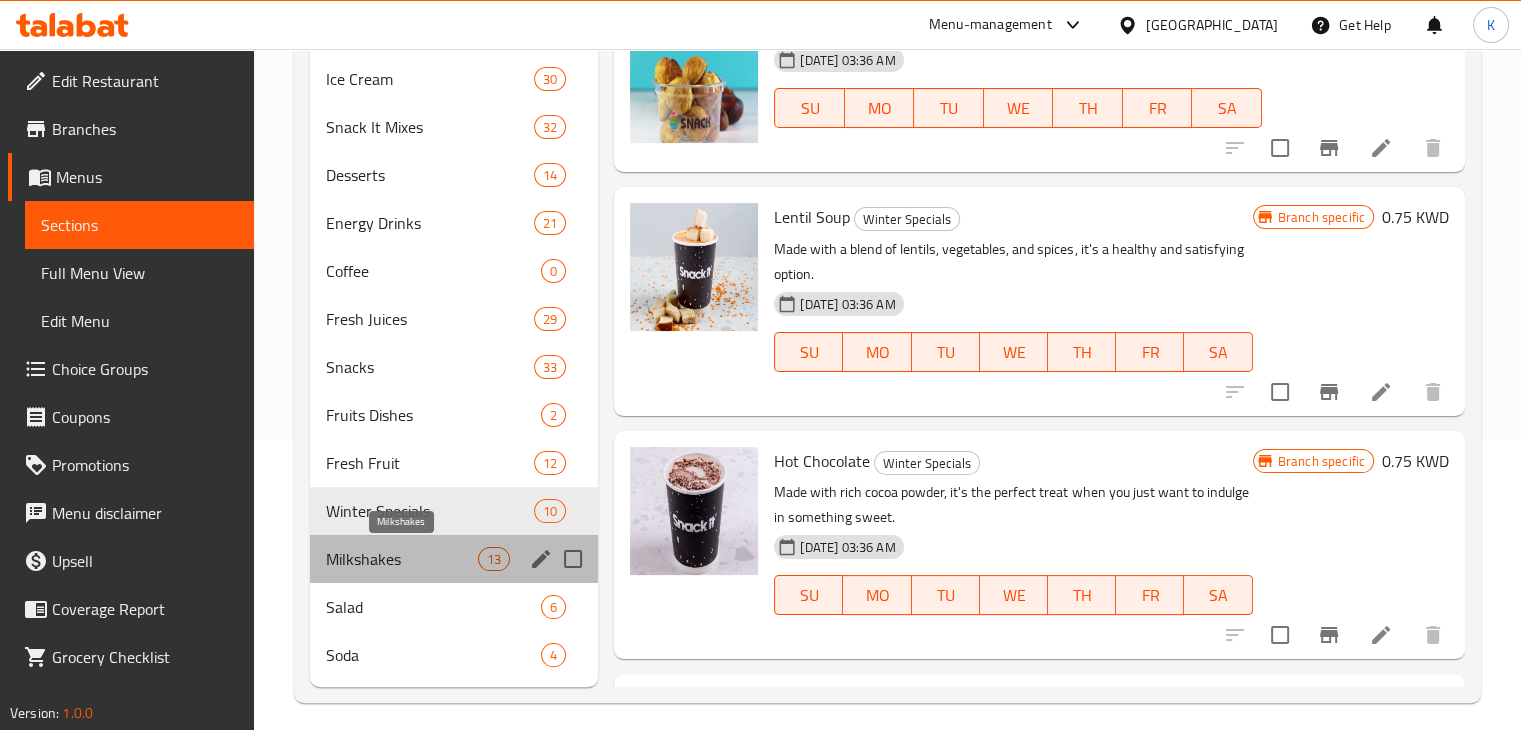 click on "Milkshakes" at bounding box center (402, 559) 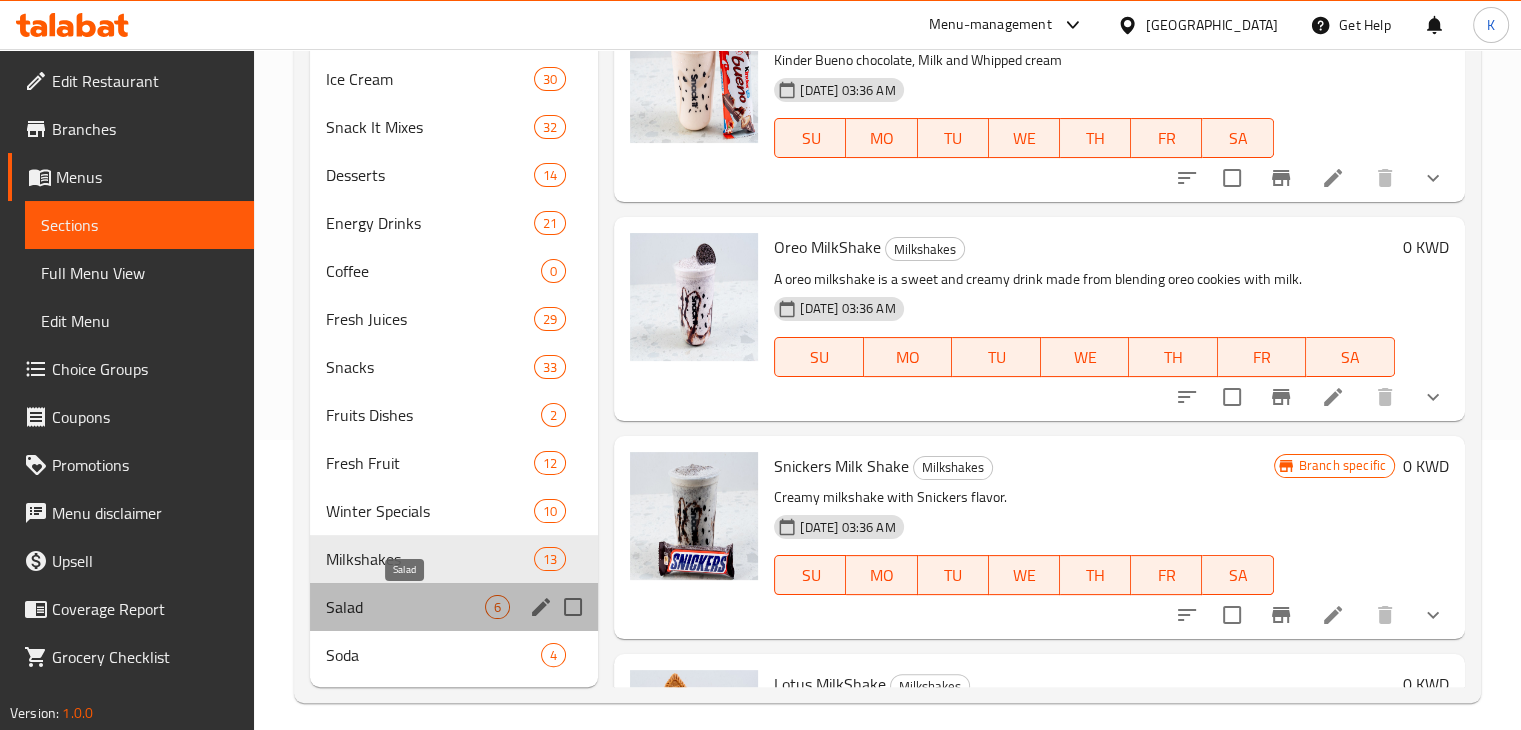 click on "Salad" at bounding box center [406, 607] 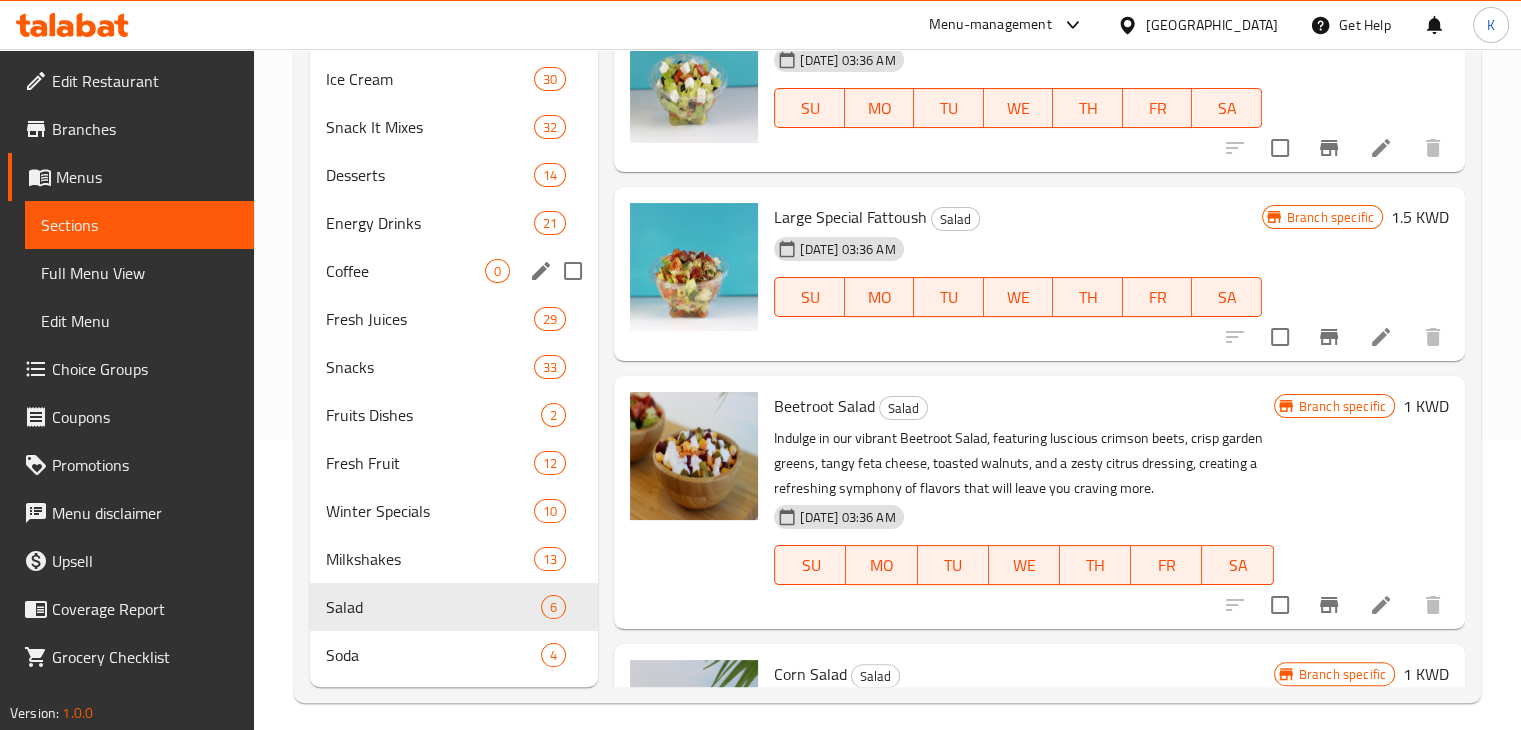 scroll, scrollTop: 0, scrollLeft: 0, axis: both 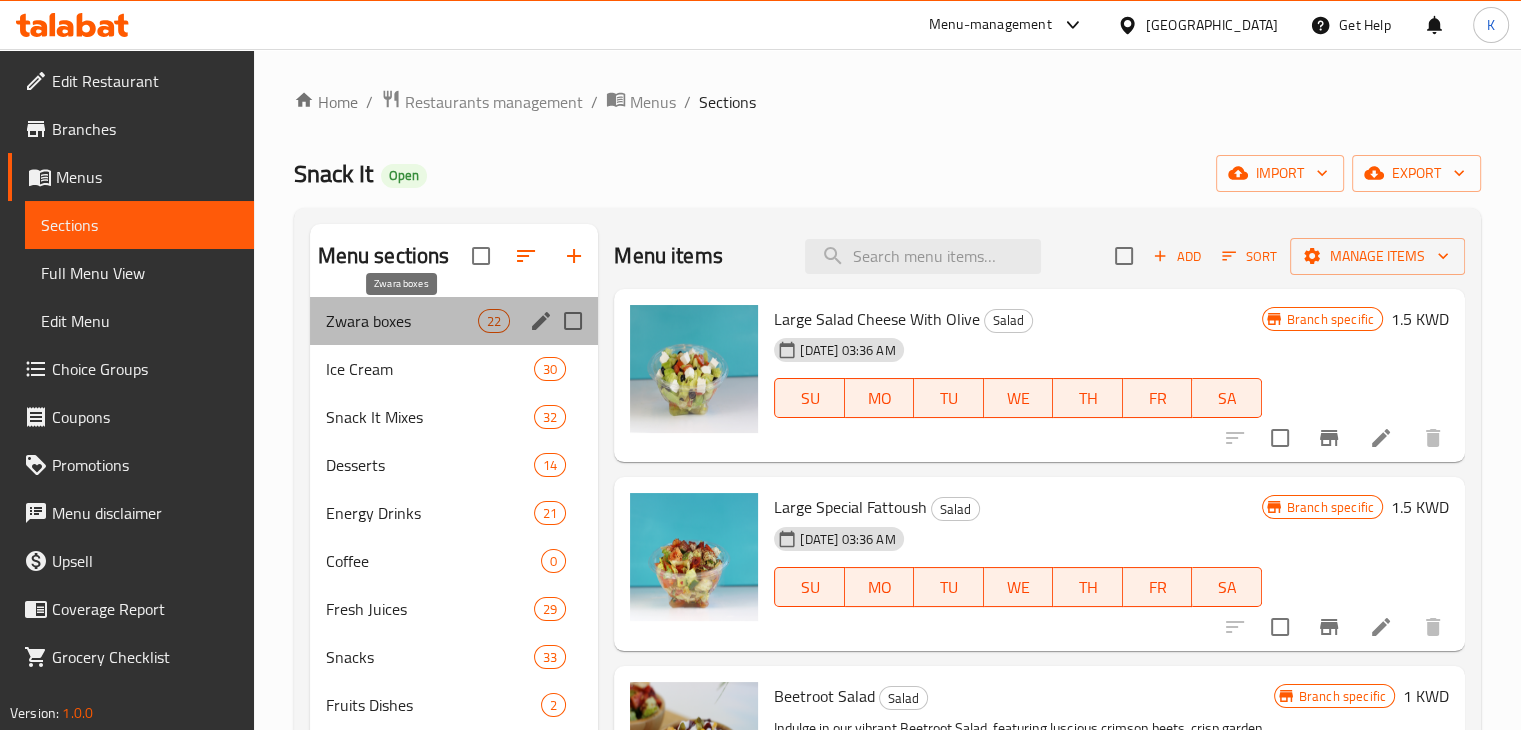 click on "Zwara boxes" at bounding box center (402, 321) 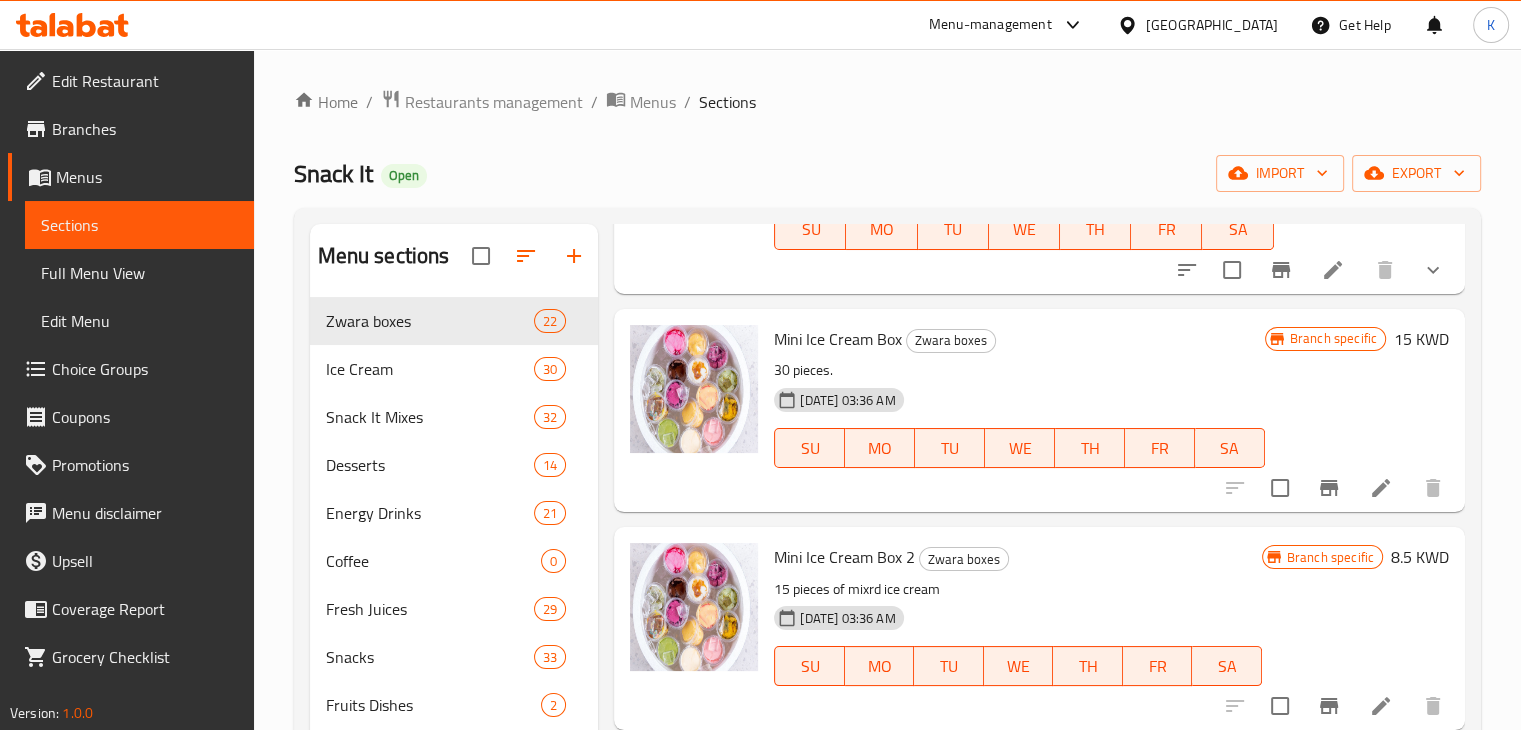 scroll, scrollTop: 3144, scrollLeft: 0, axis: vertical 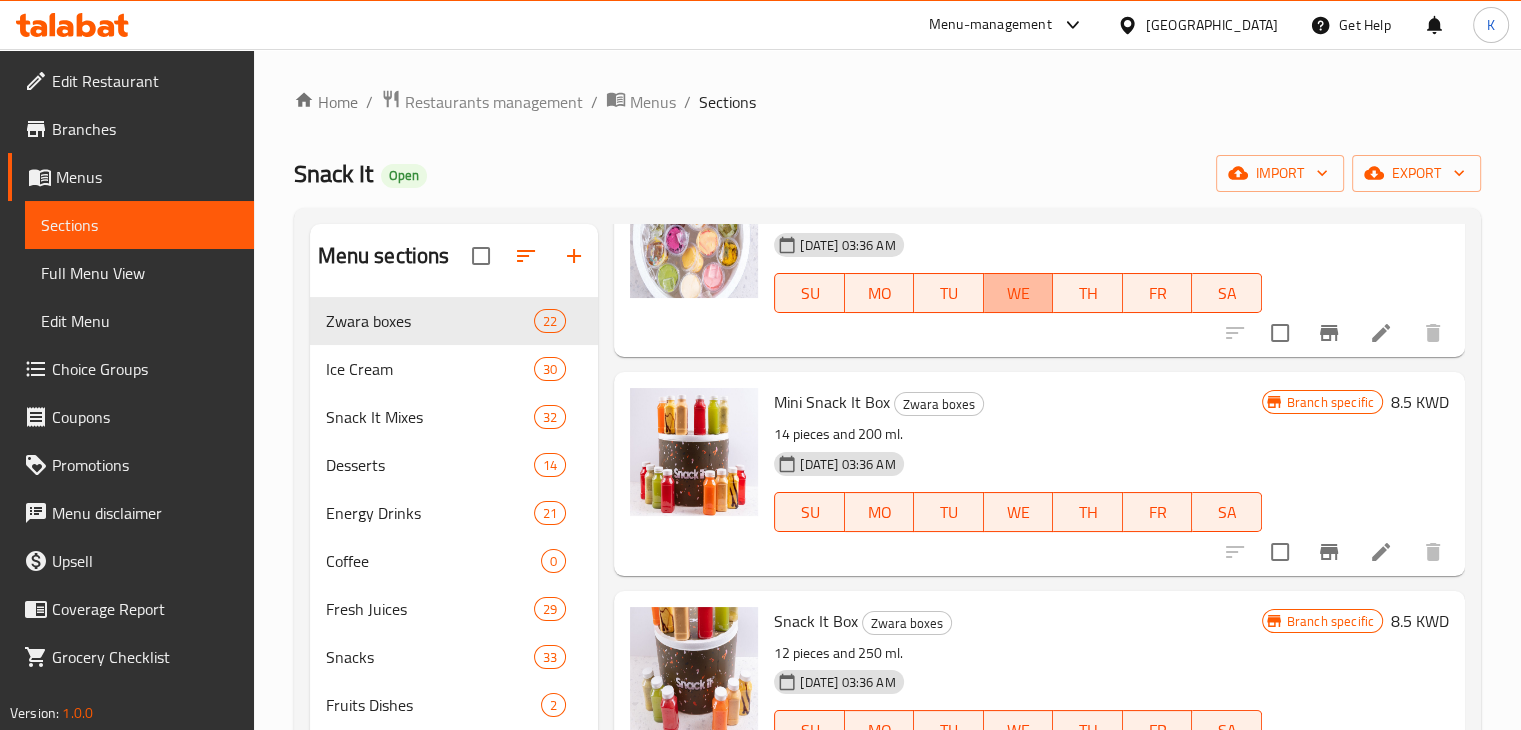 click on "WE" at bounding box center [1019, 293] 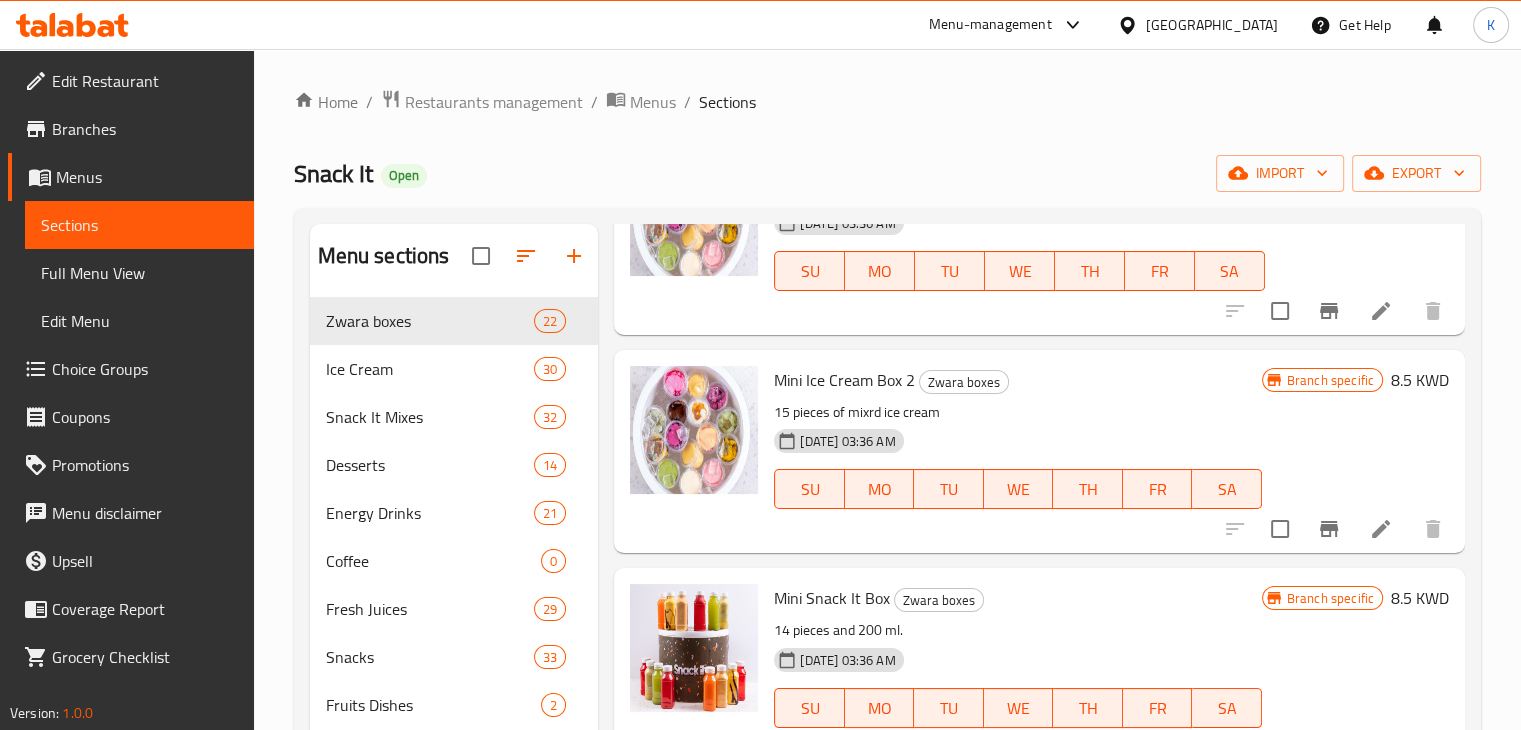 scroll, scrollTop: 2939, scrollLeft: 0, axis: vertical 